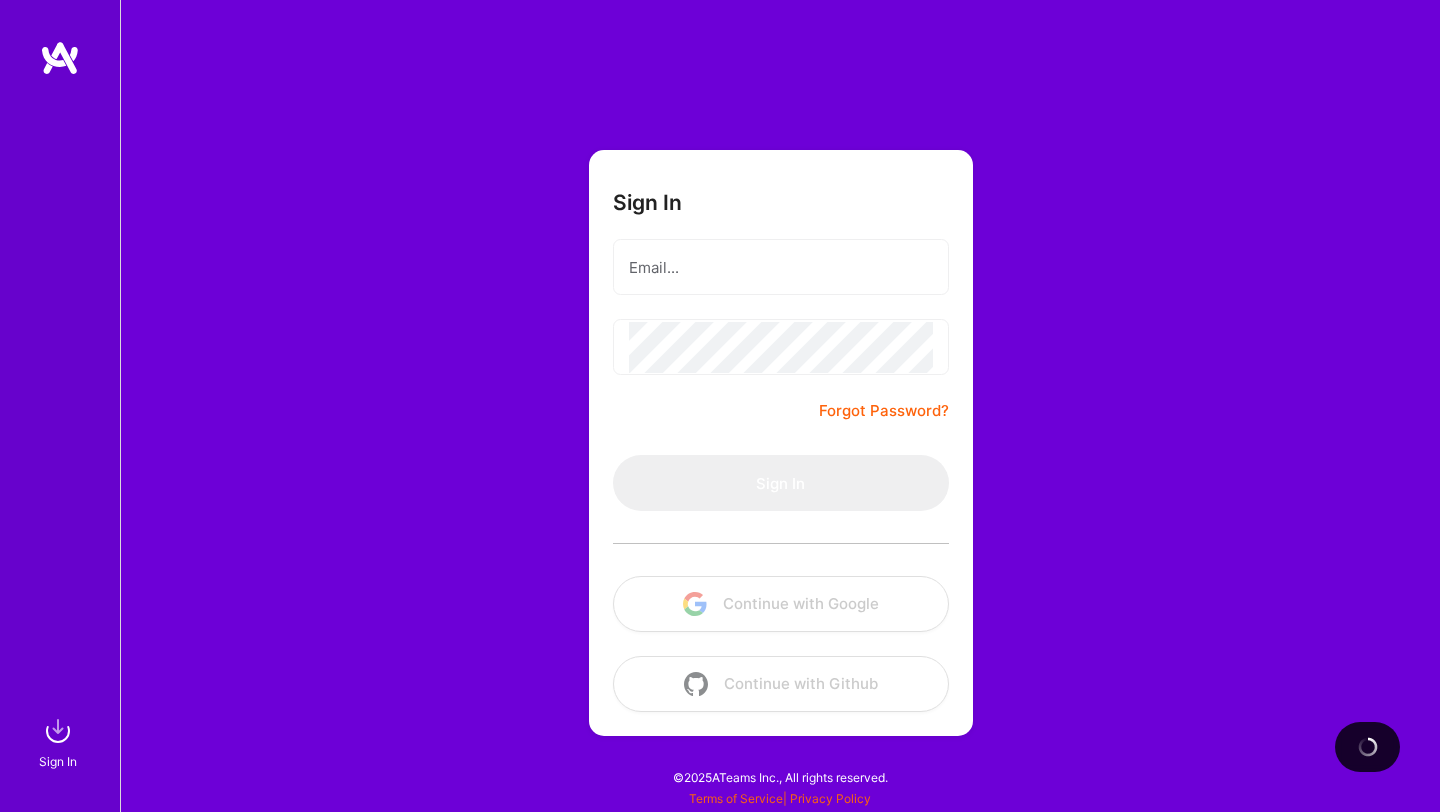 scroll, scrollTop: 0, scrollLeft: 0, axis: both 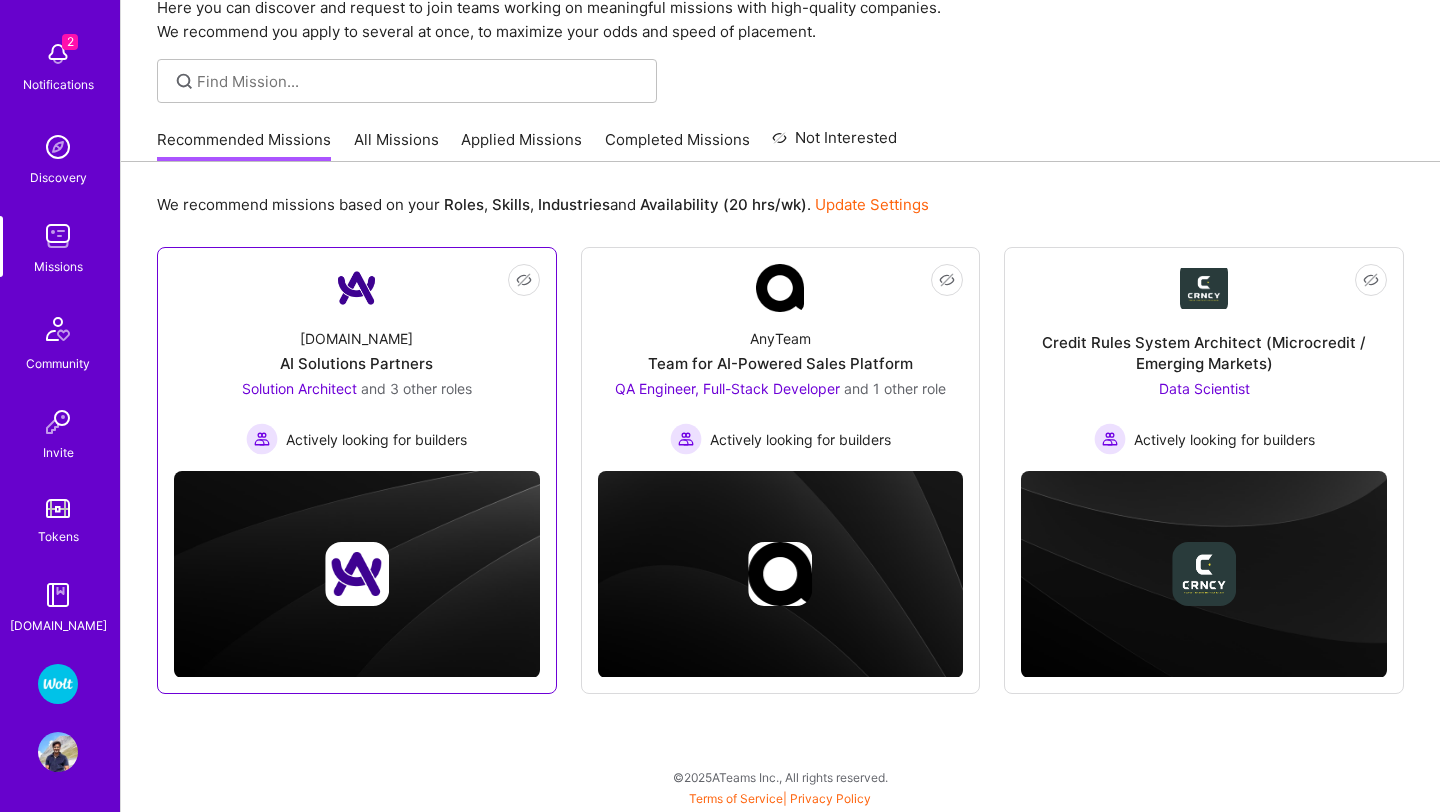 click on "Solution Architect   and 3 other roles Actively looking for builders" at bounding box center [357, 416] 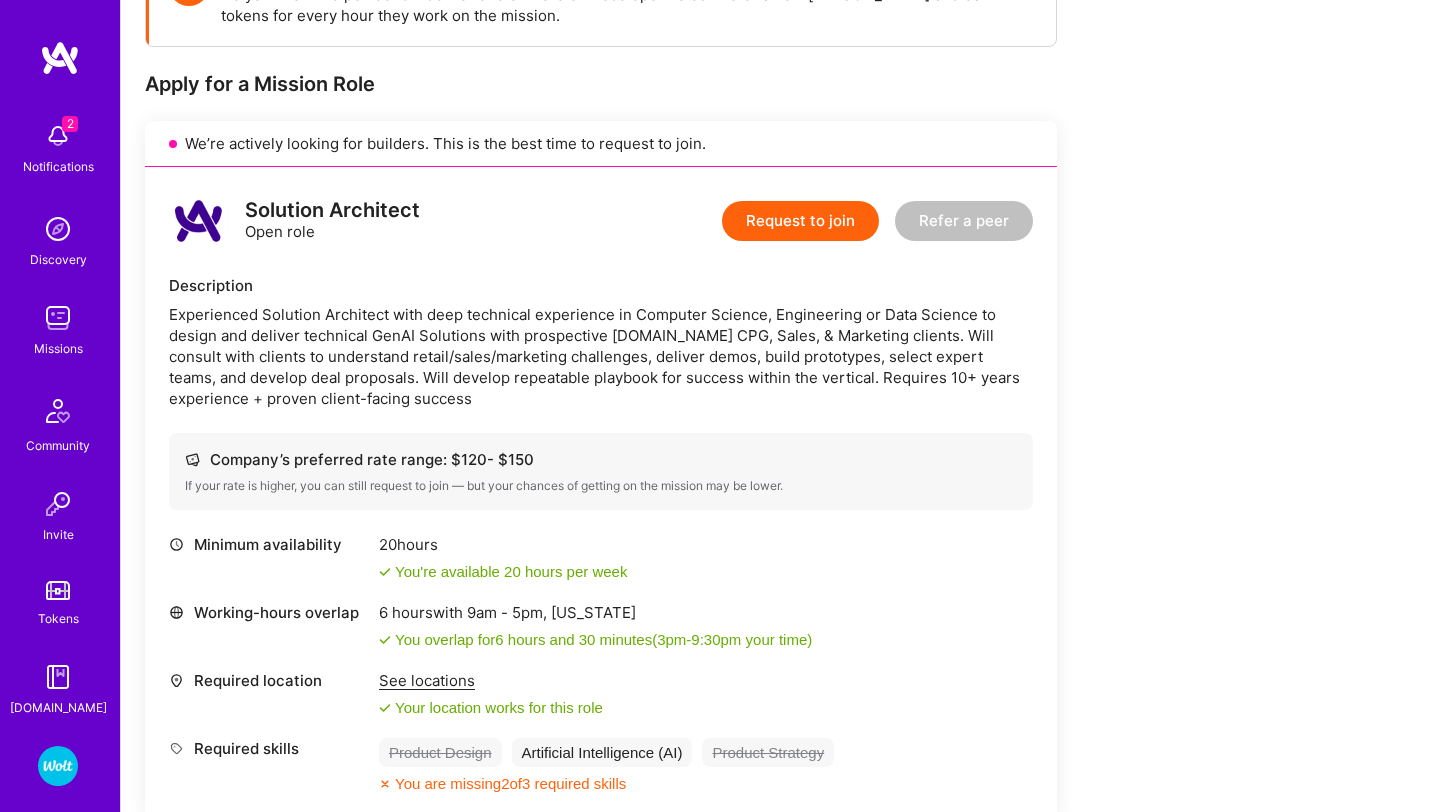 scroll, scrollTop: 348, scrollLeft: 0, axis: vertical 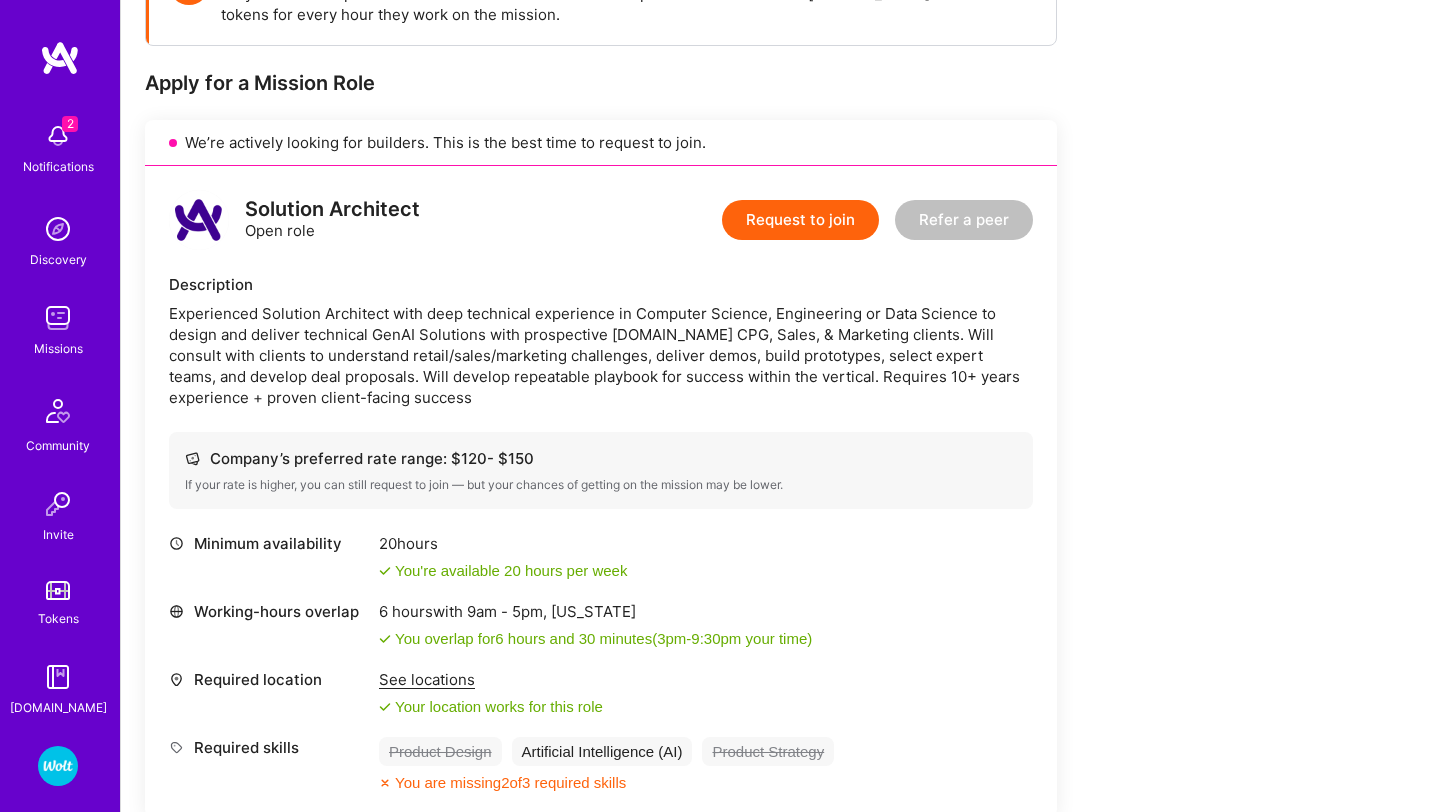 click on "Request to join" at bounding box center [800, 220] 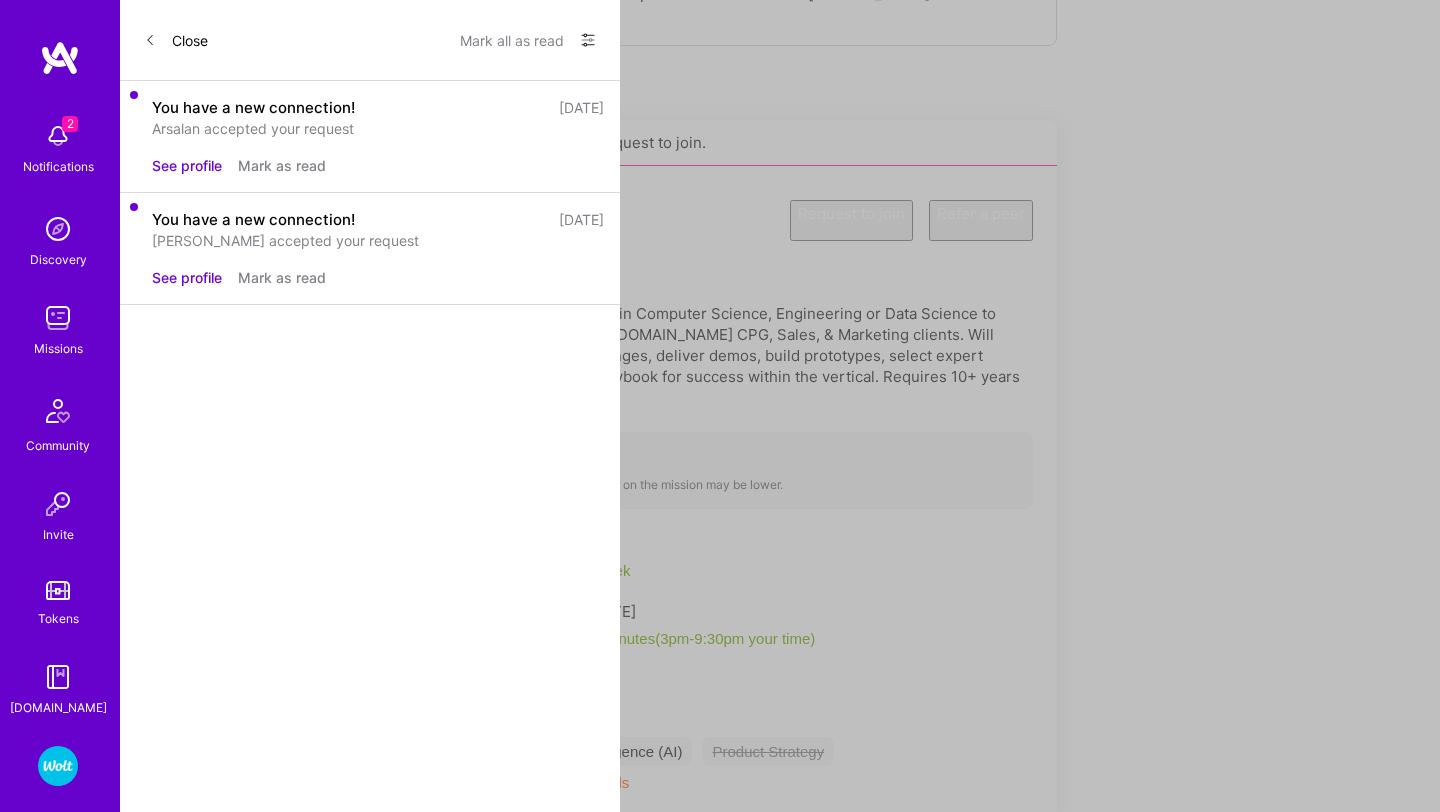 scroll, scrollTop: 0, scrollLeft: 0, axis: both 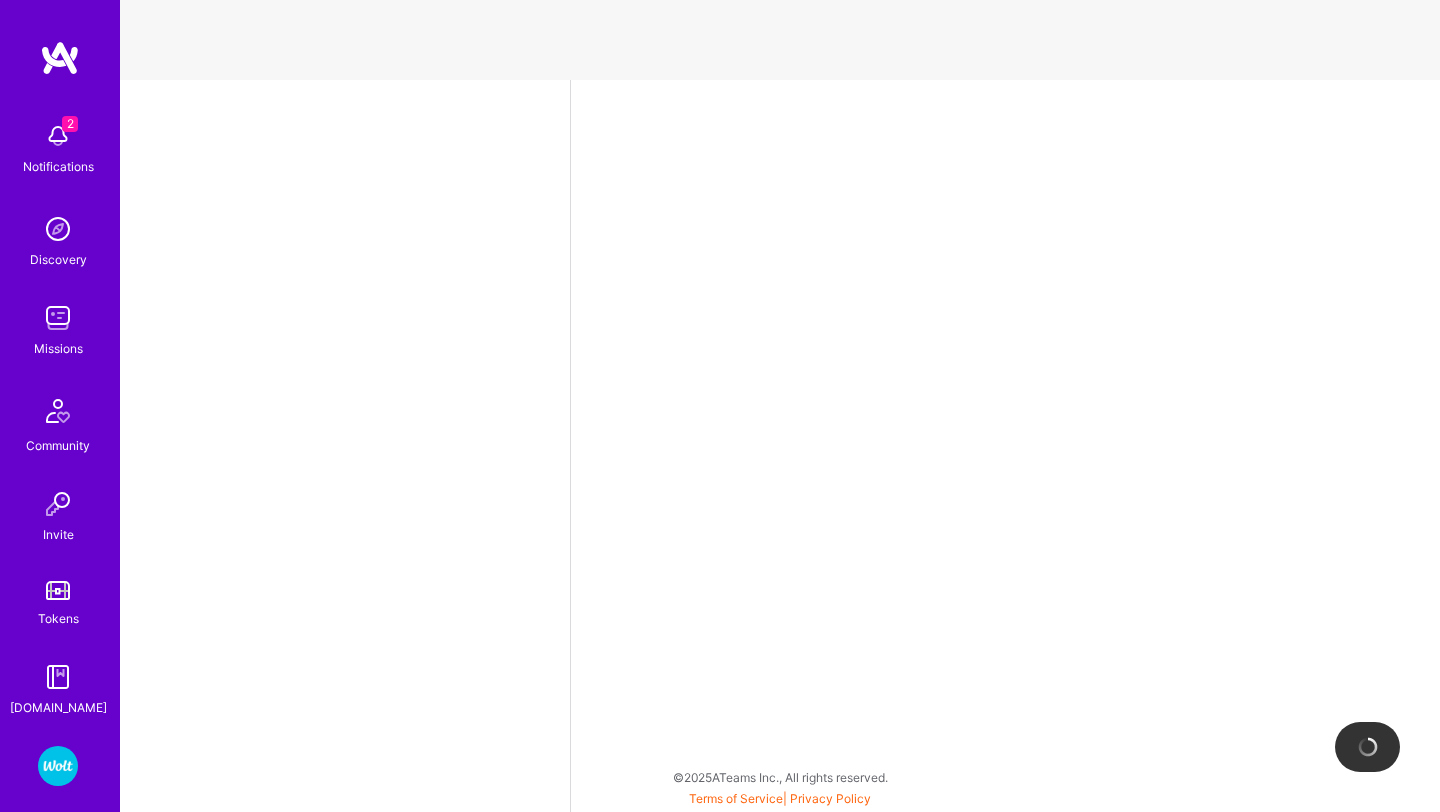 select on "DE" 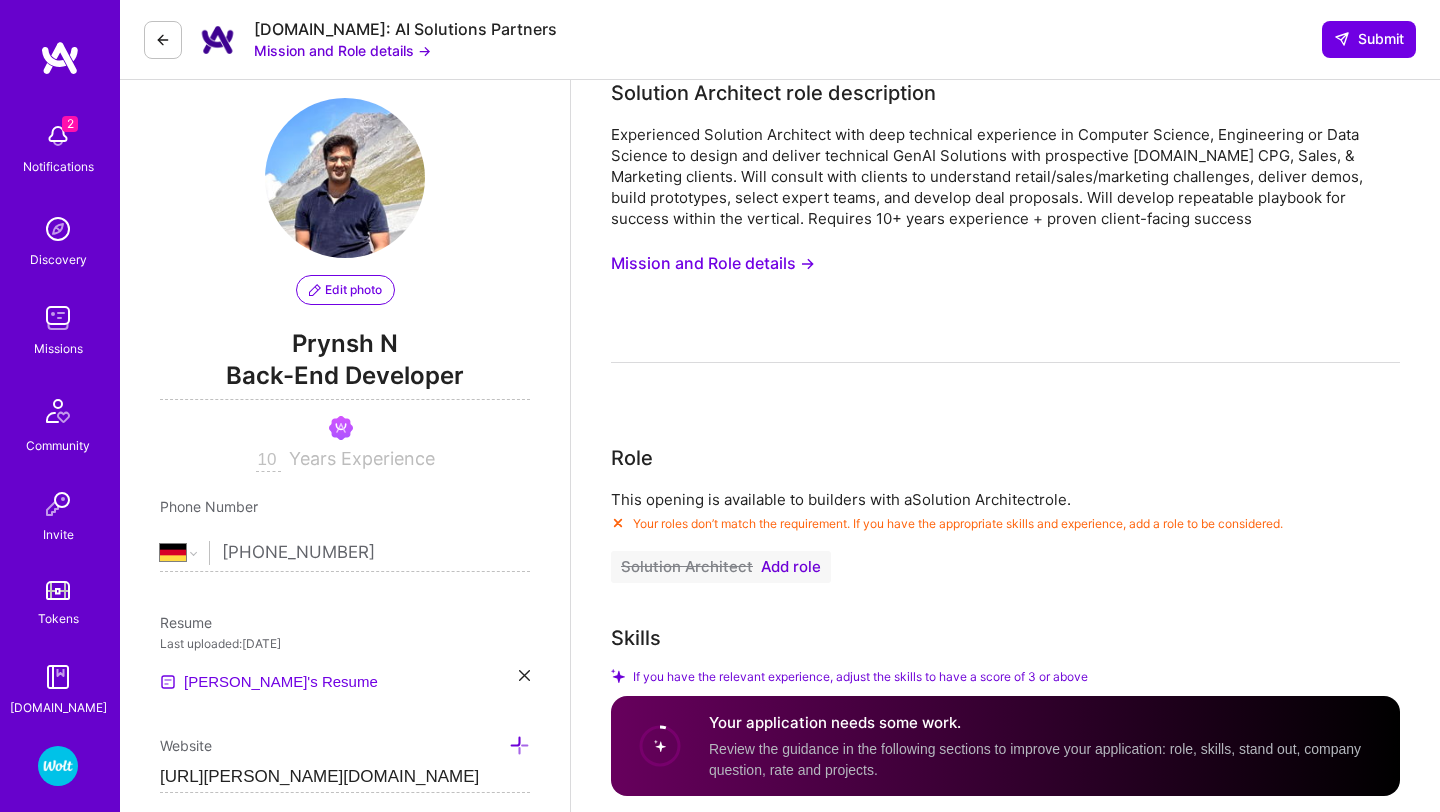 scroll, scrollTop: 11, scrollLeft: 0, axis: vertical 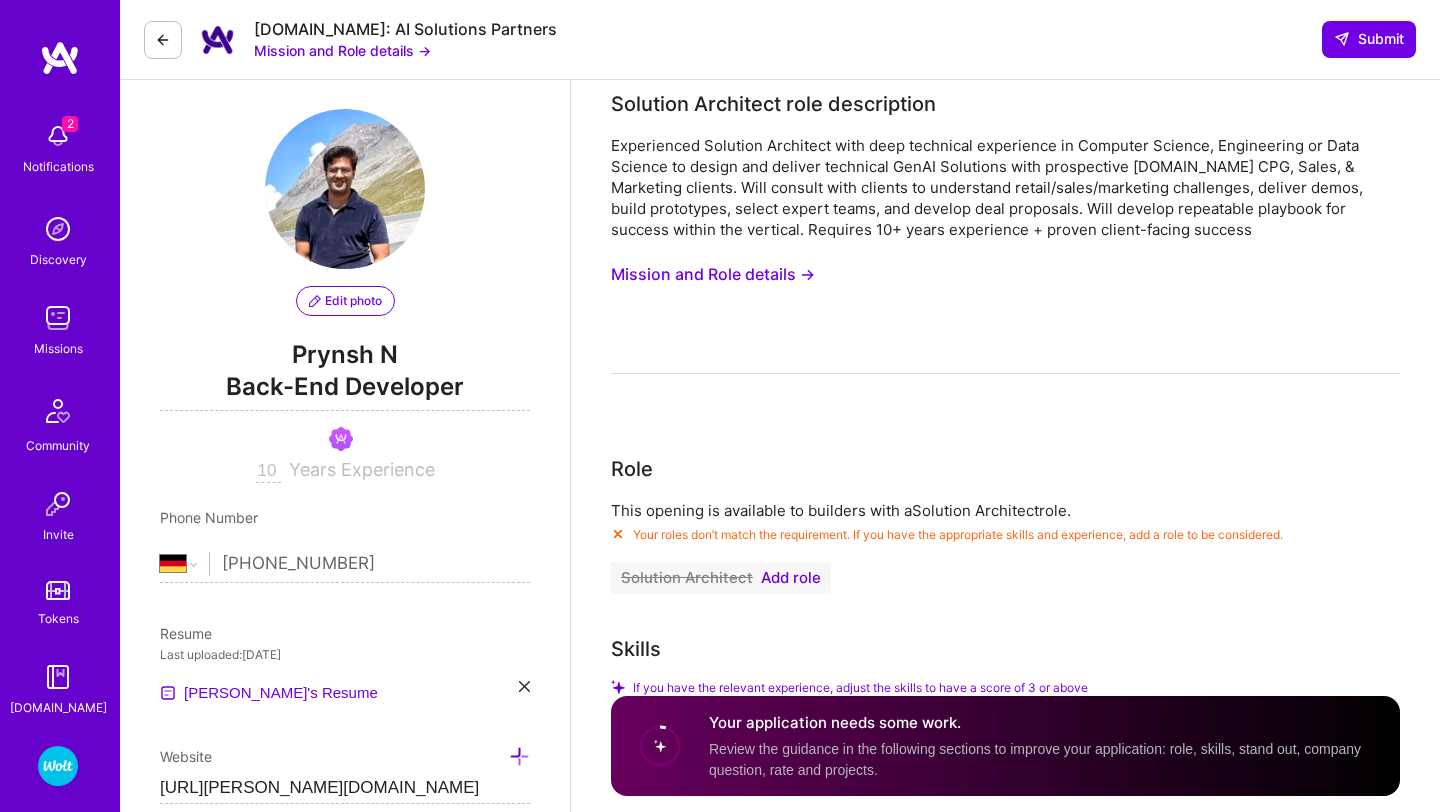 click on "Back-End Developer" at bounding box center (345, 390) 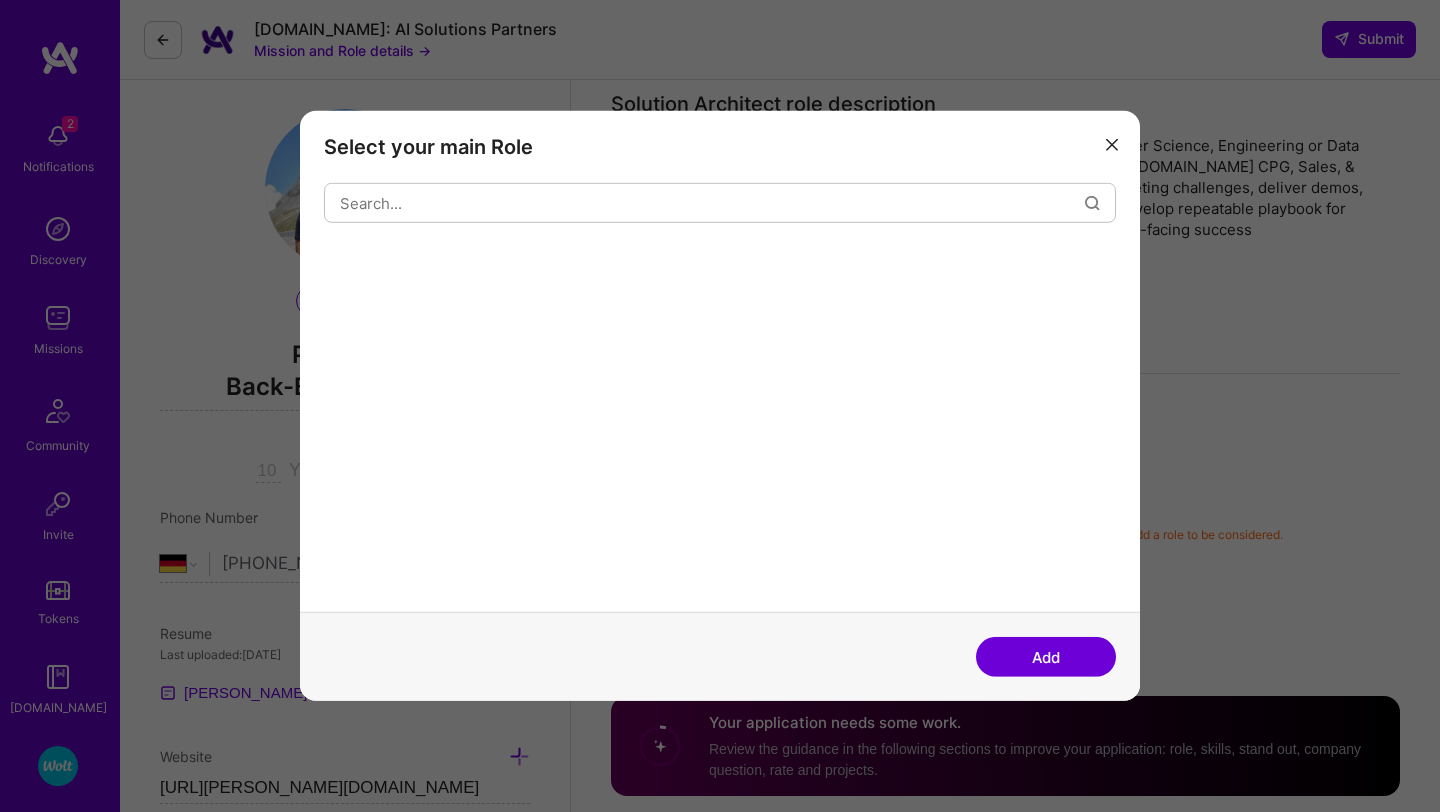 click at bounding box center (720, 429) 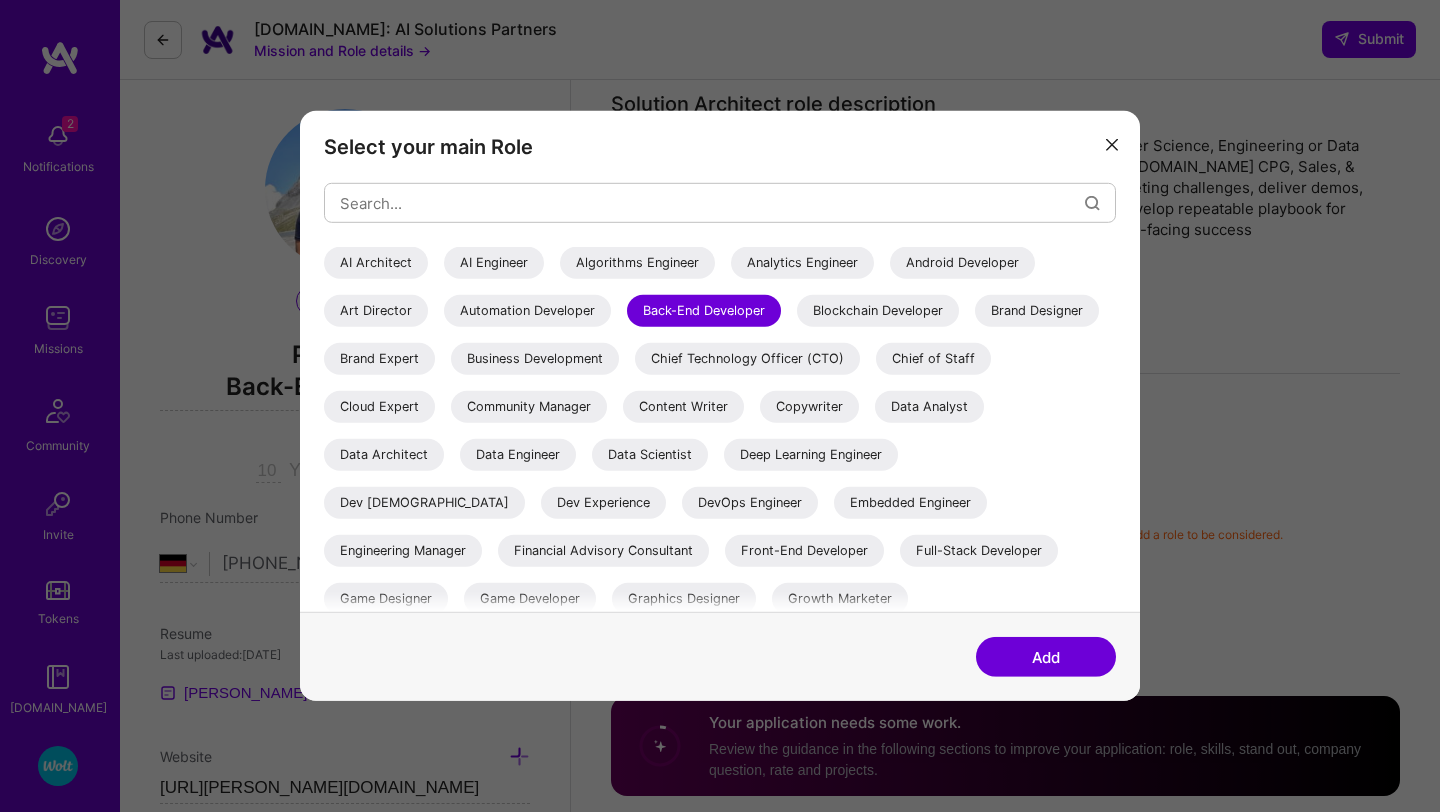click on "AI Architect" at bounding box center [376, 263] 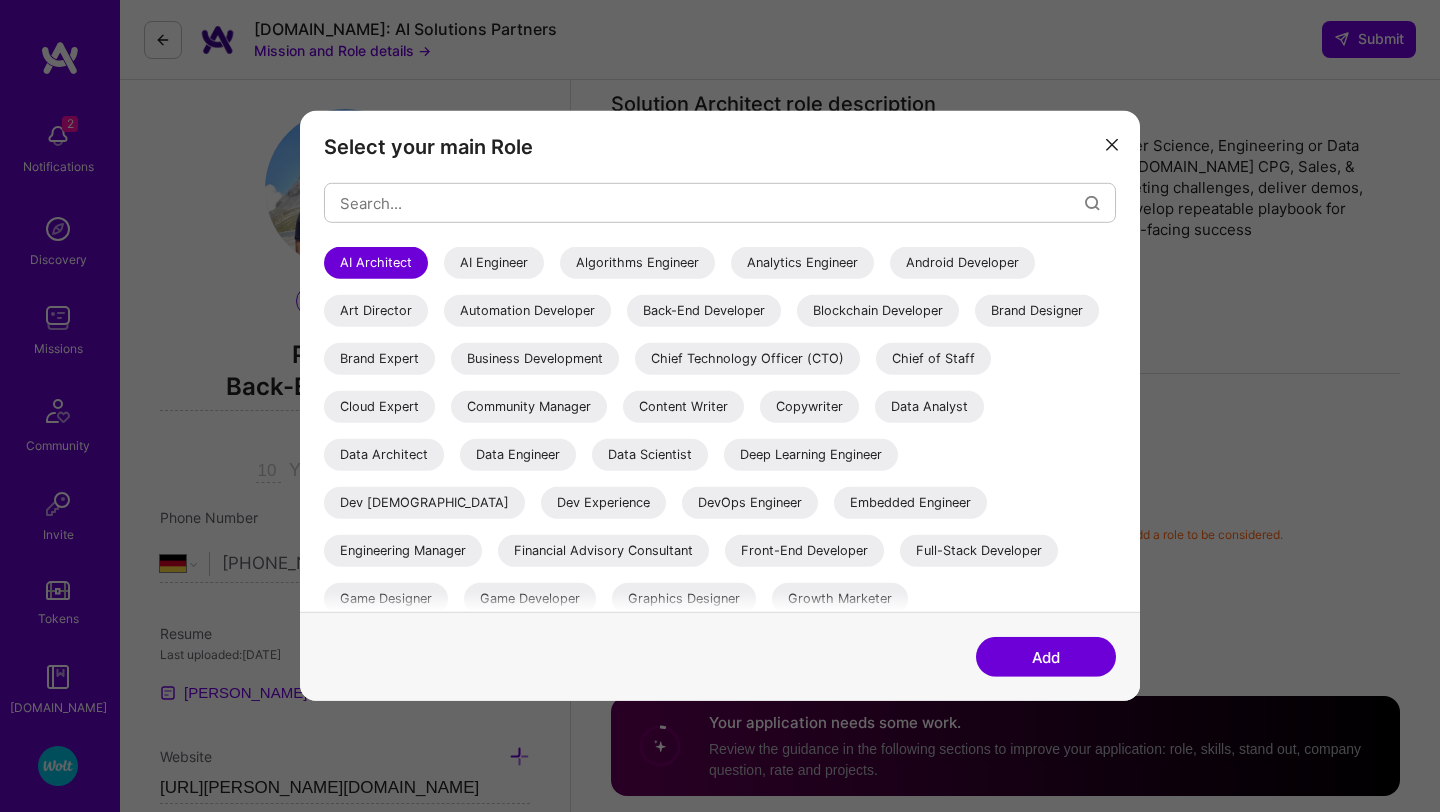 click on "Add" at bounding box center [720, 656] 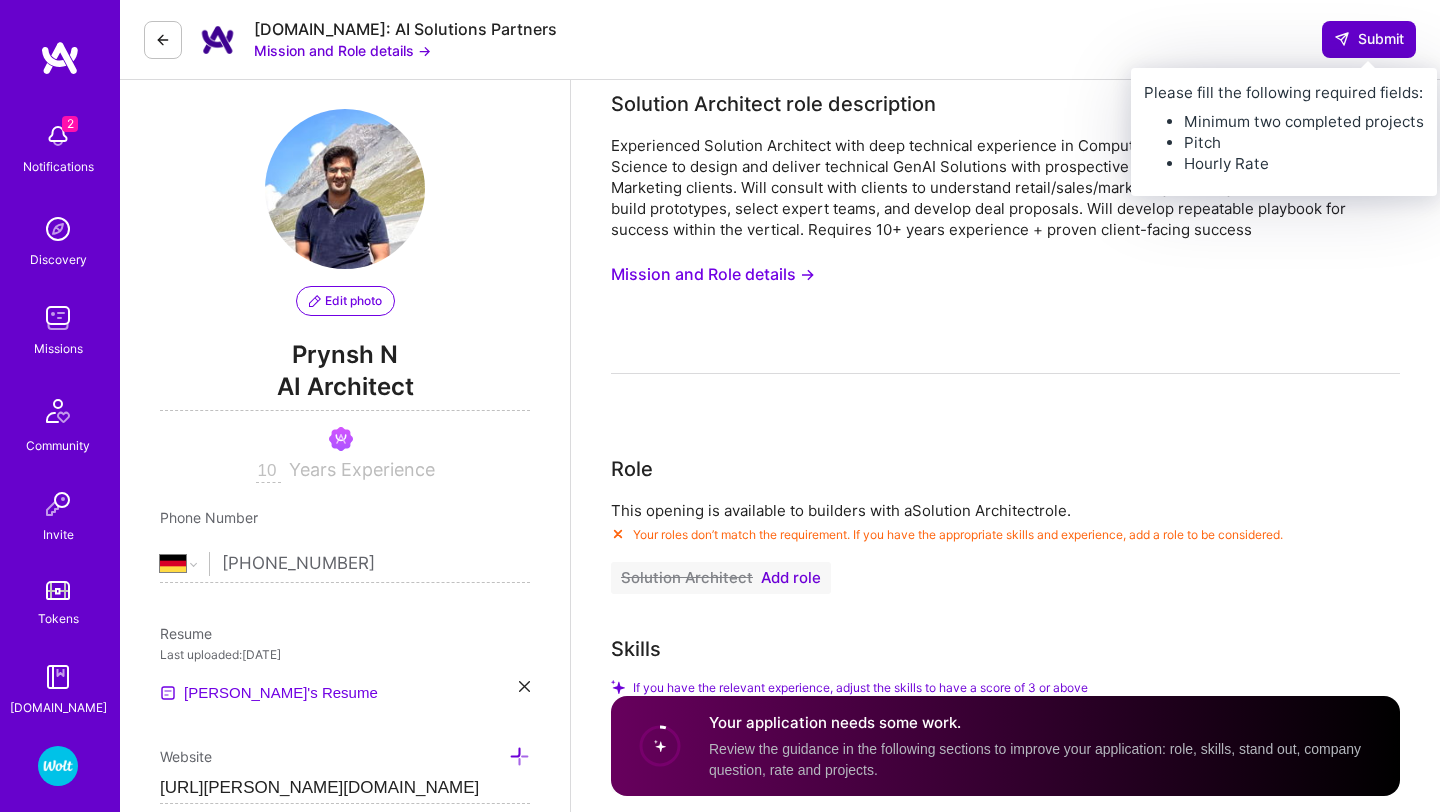click on "Submit" at bounding box center [1369, 39] 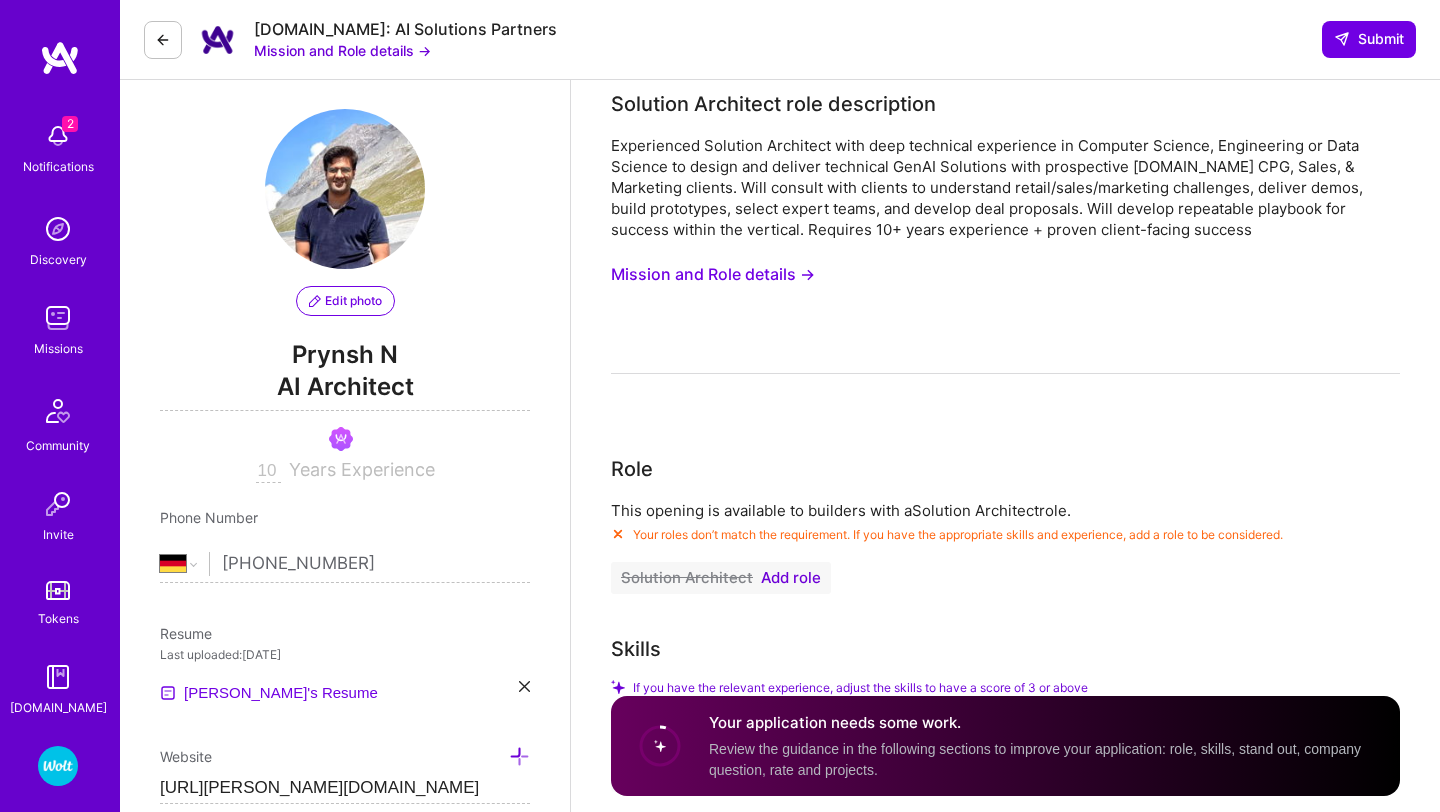 click at bounding box center (58, 136) 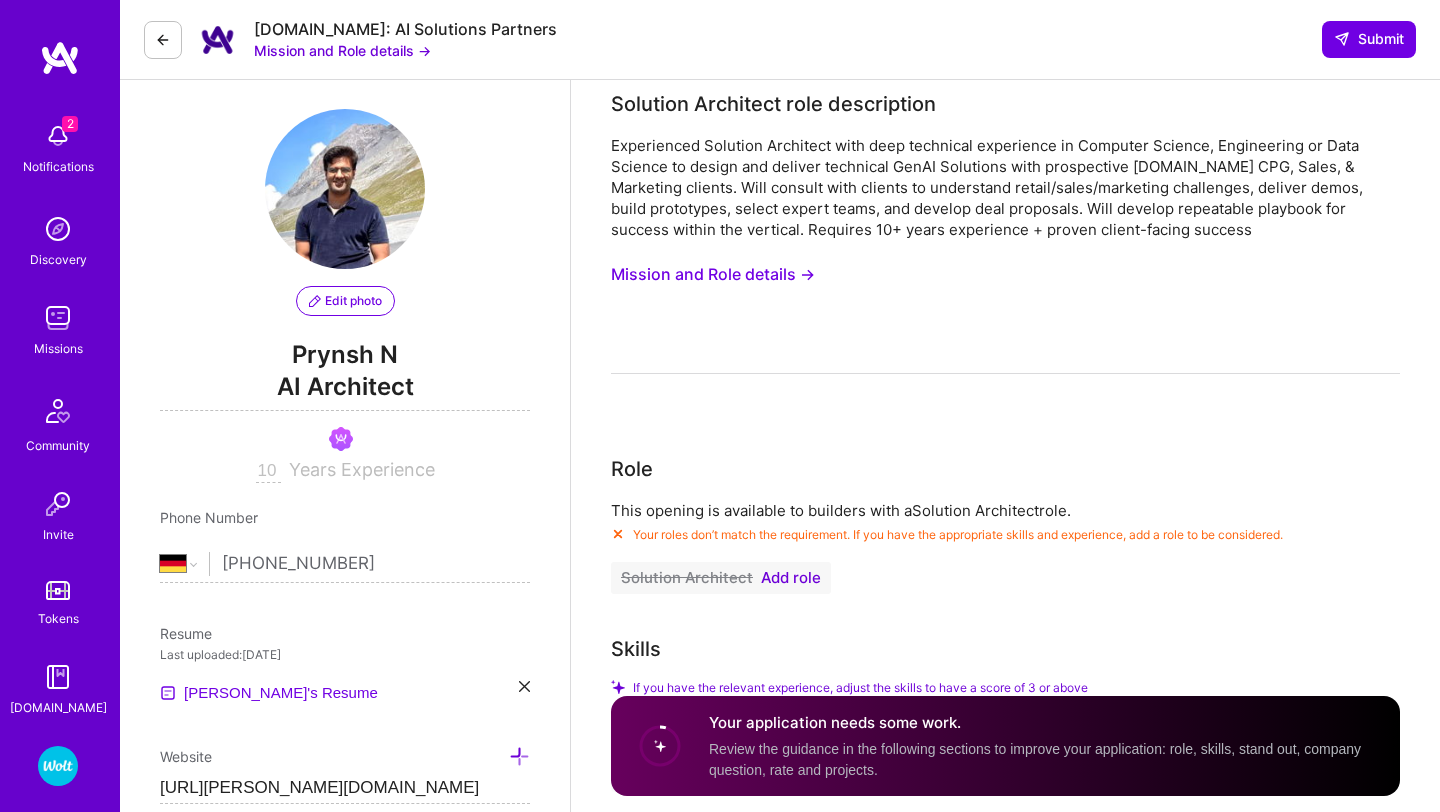 click at bounding box center [60, 58] 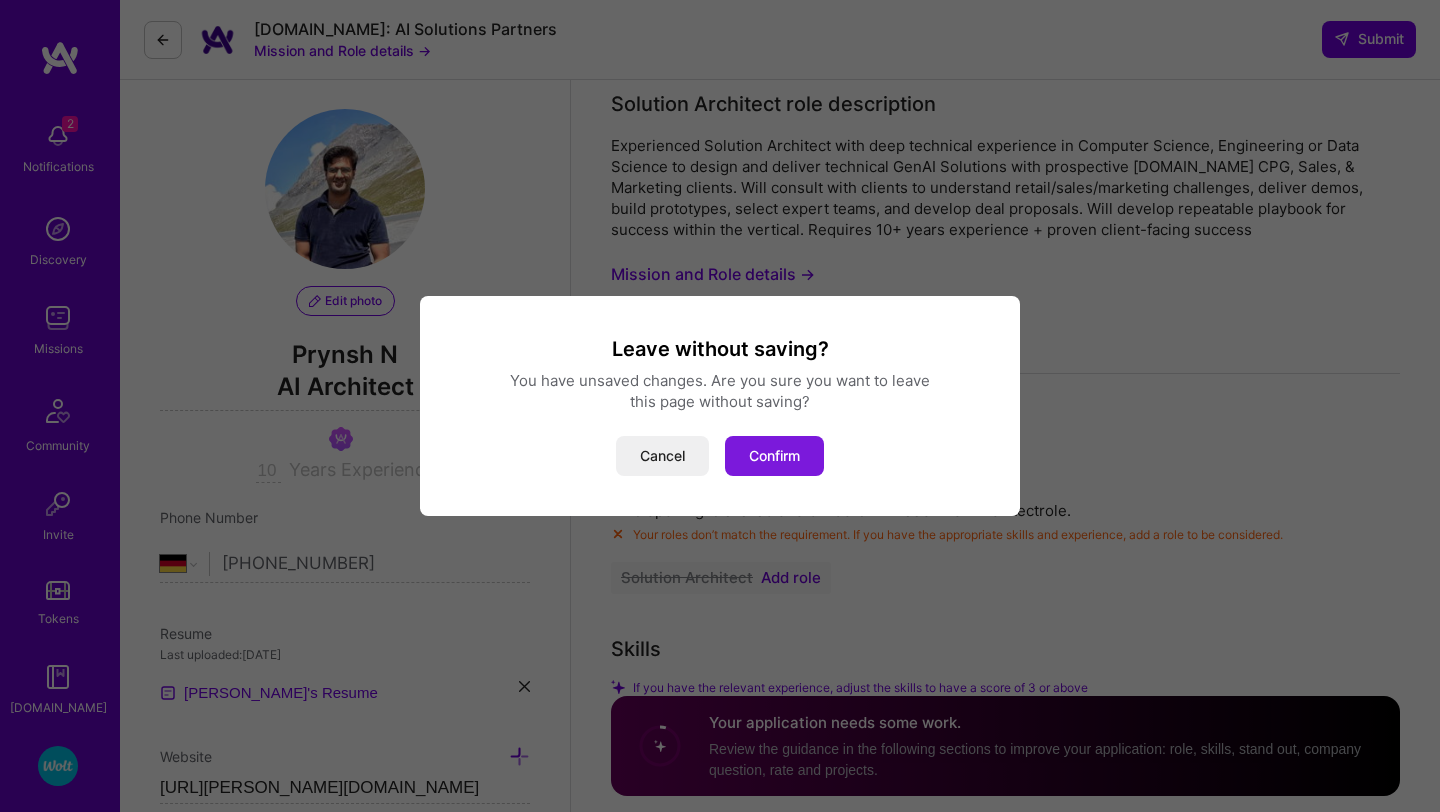 click on "Confirm" at bounding box center (774, 456) 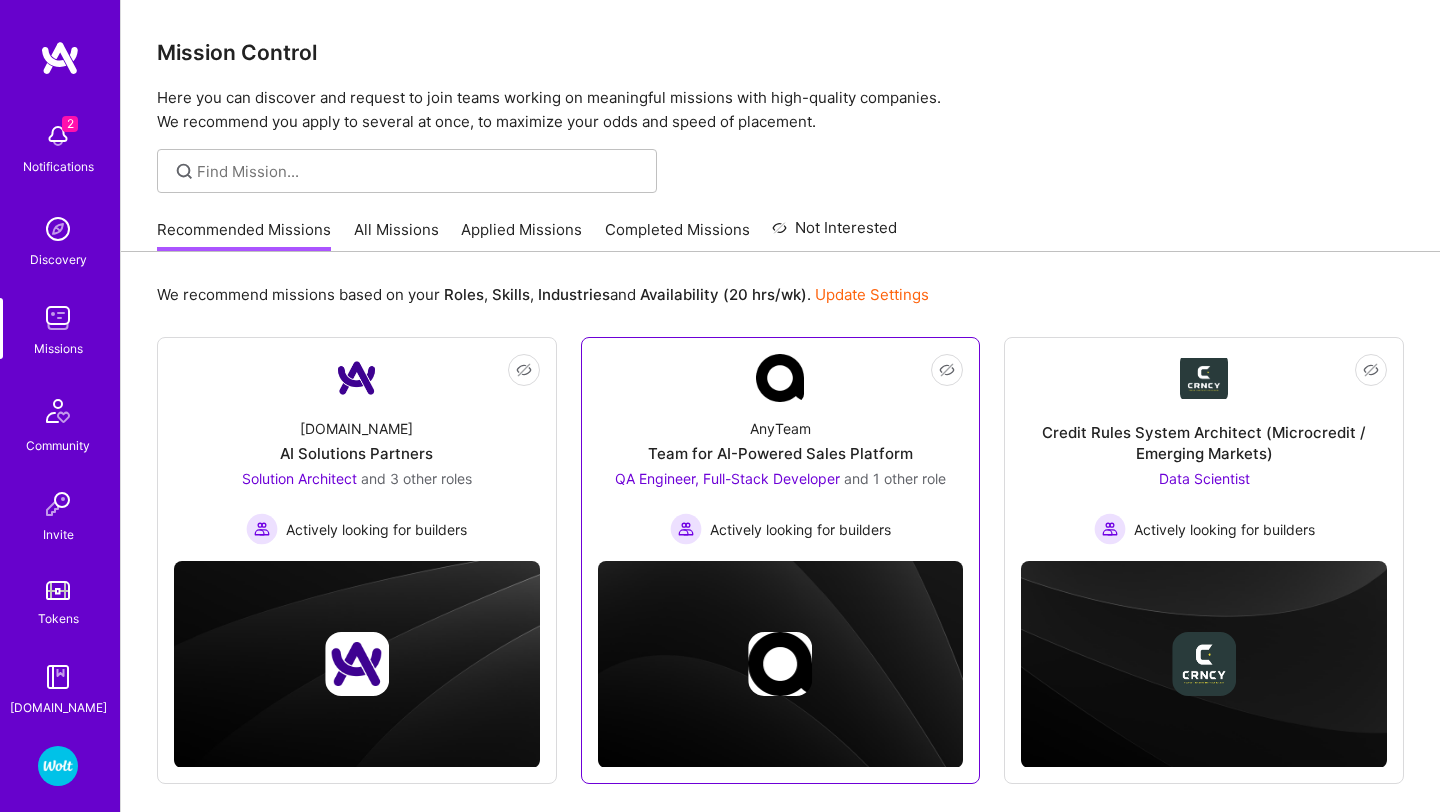 scroll, scrollTop: 90, scrollLeft: 0, axis: vertical 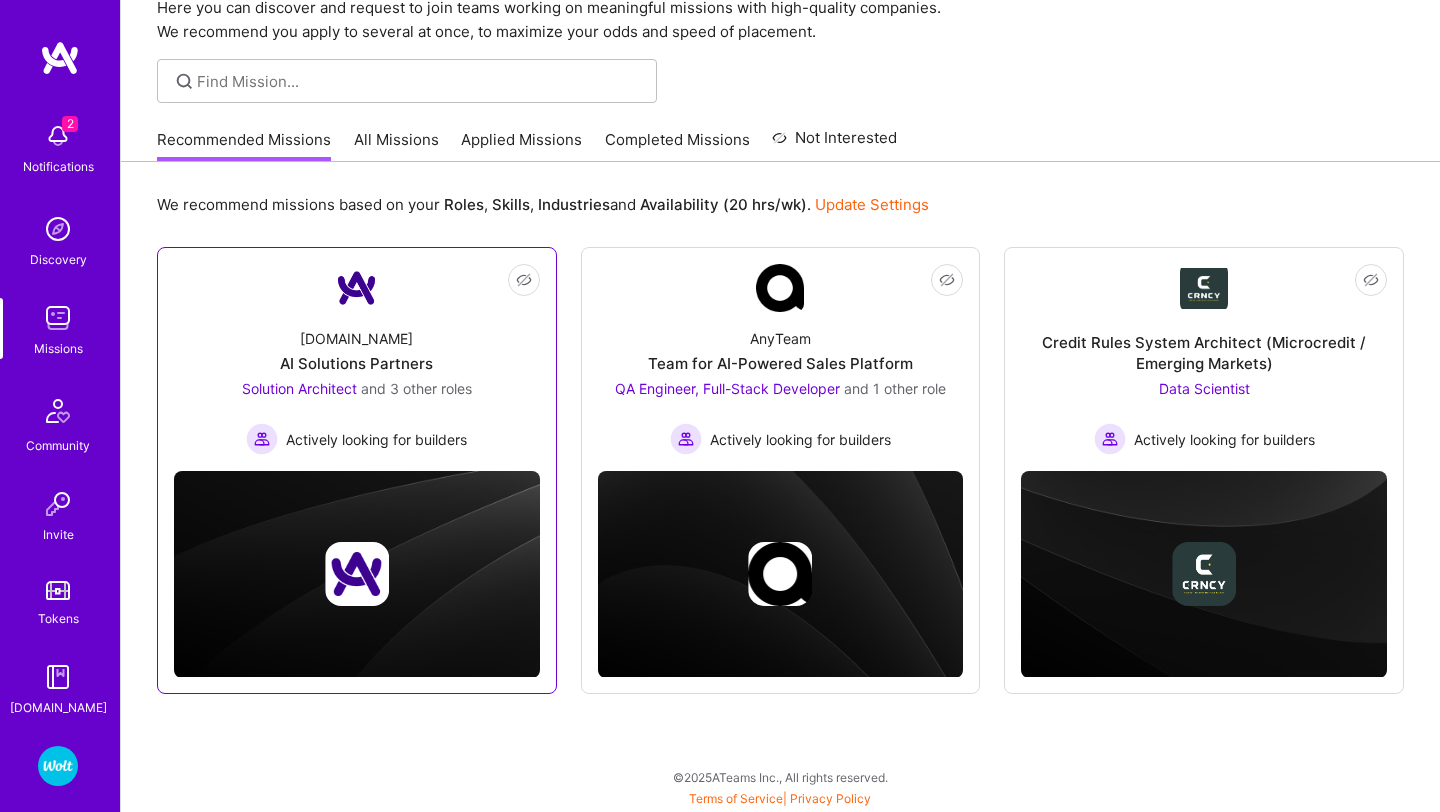 click on "Solution Architect   and 3 other roles Actively looking for builders" at bounding box center (357, 416) 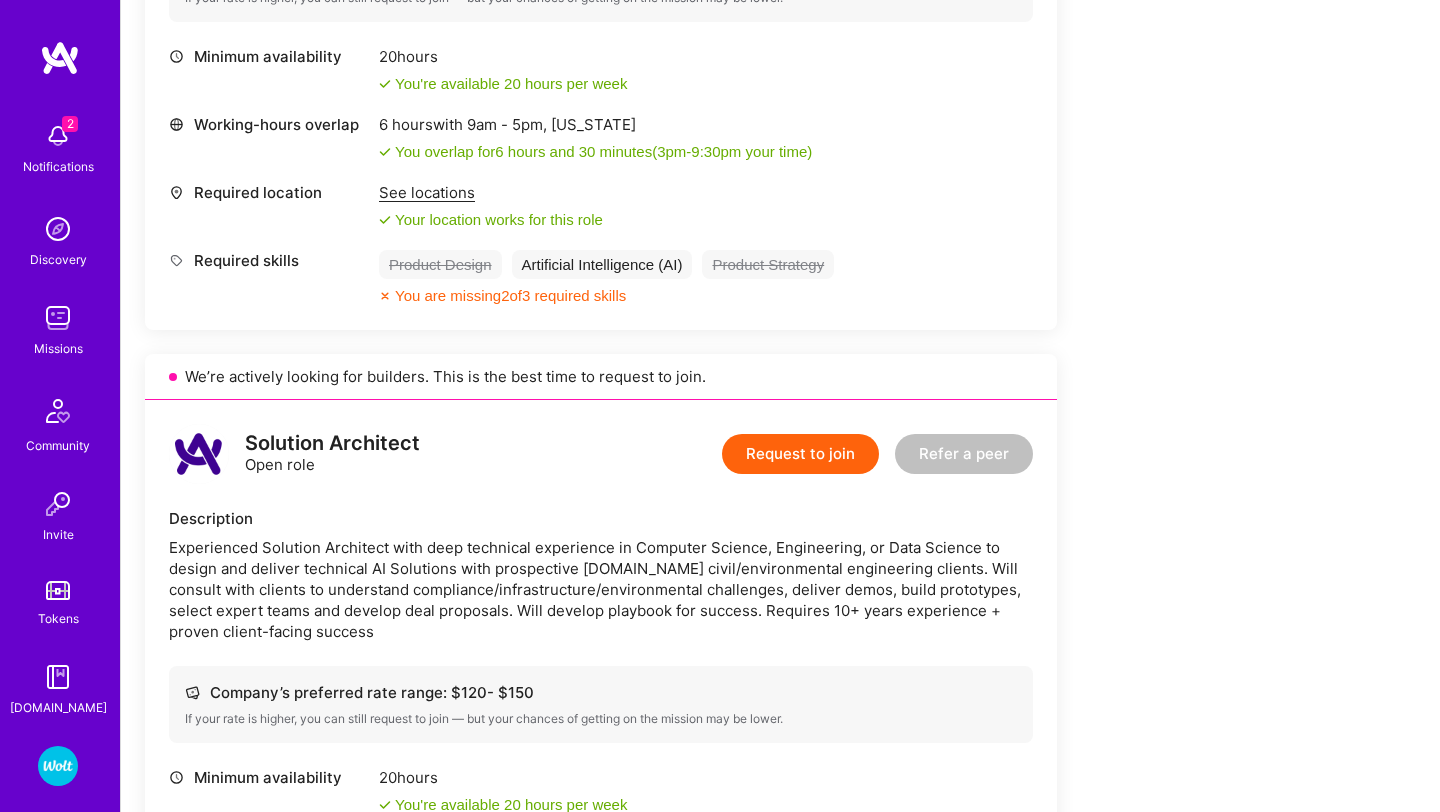 scroll, scrollTop: 794, scrollLeft: 0, axis: vertical 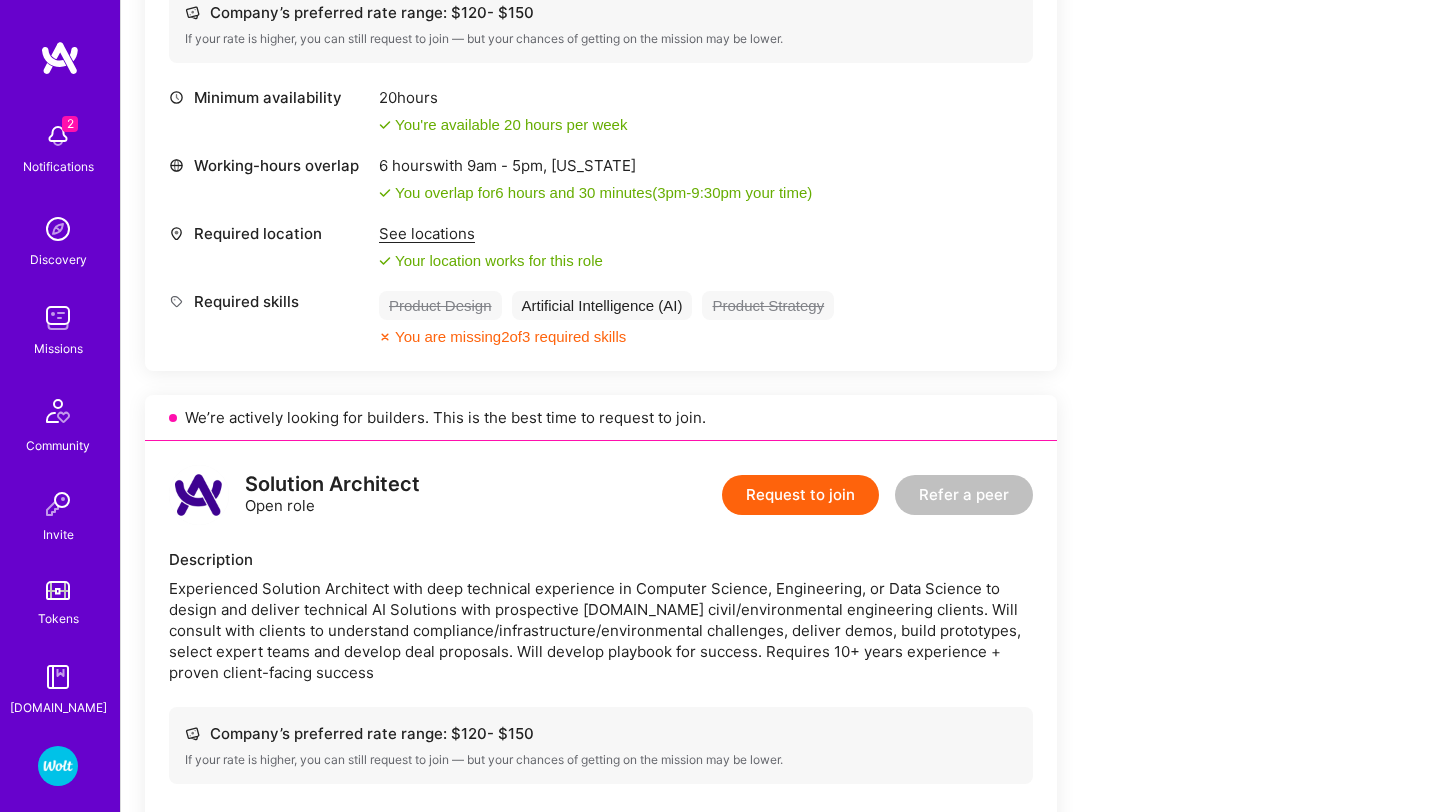 click on "See locations" at bounding box center [491, 233] 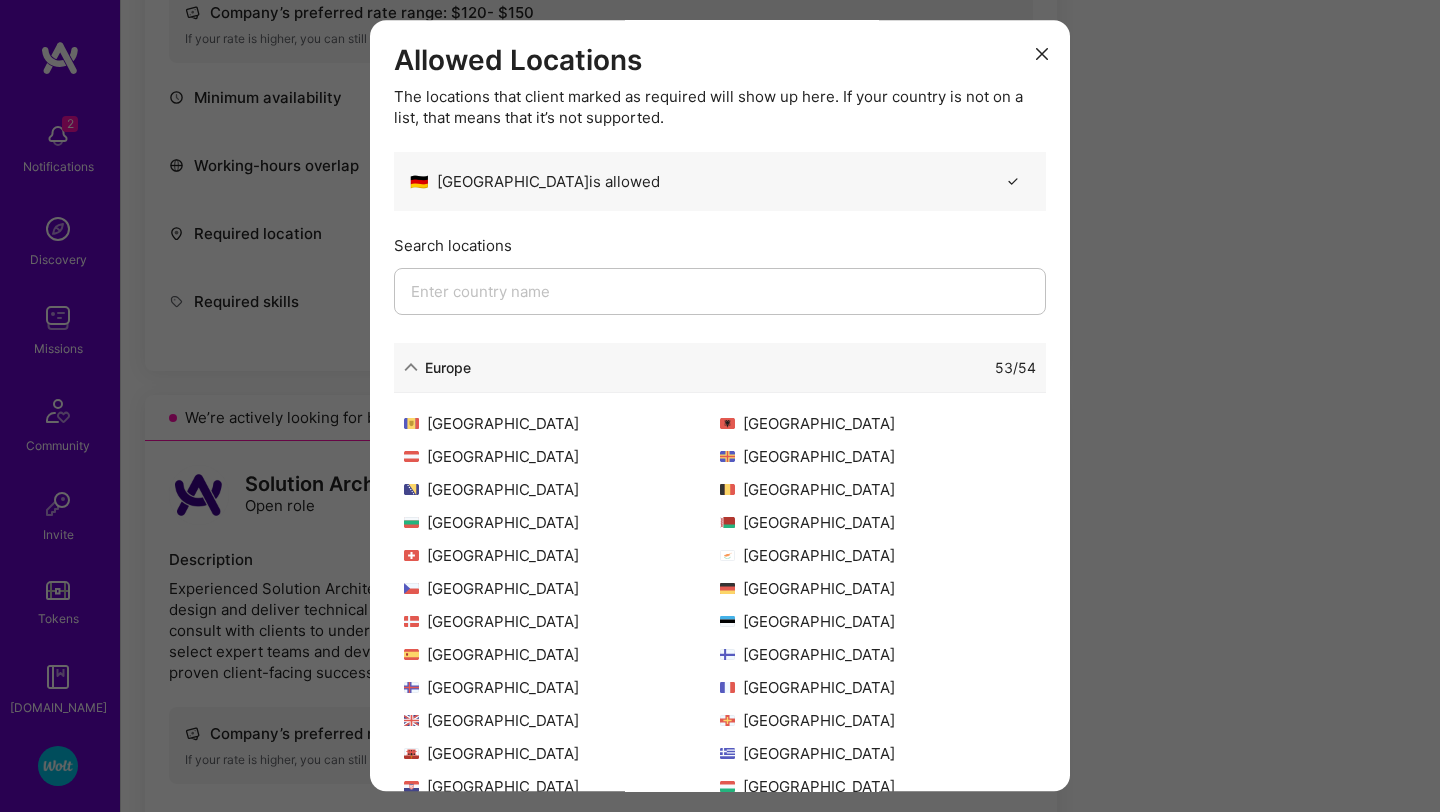 scroll, scrollTop: 391, scrollLeft: 0, axis: vertical 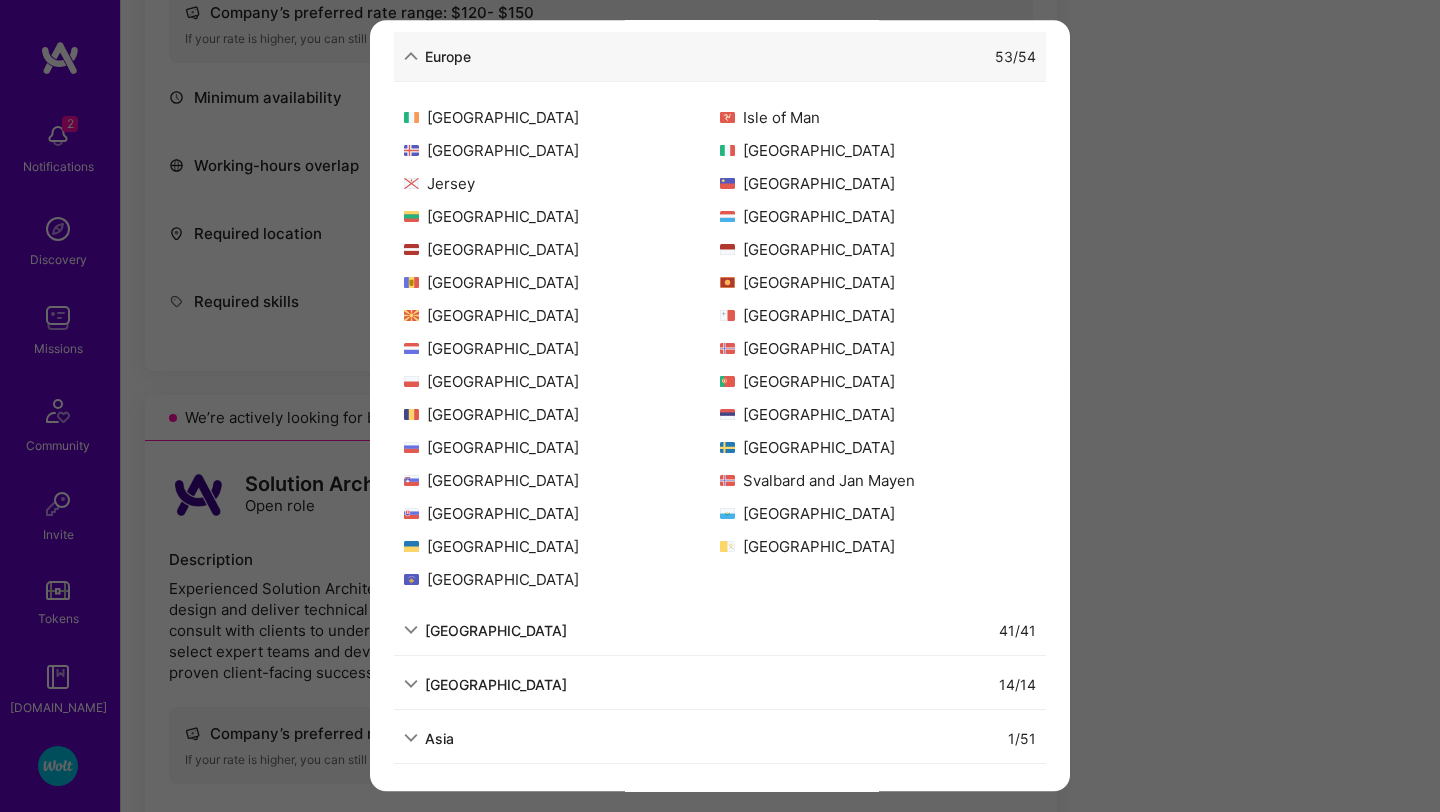 click on "1 / 51" at bounding box center [745, 738] 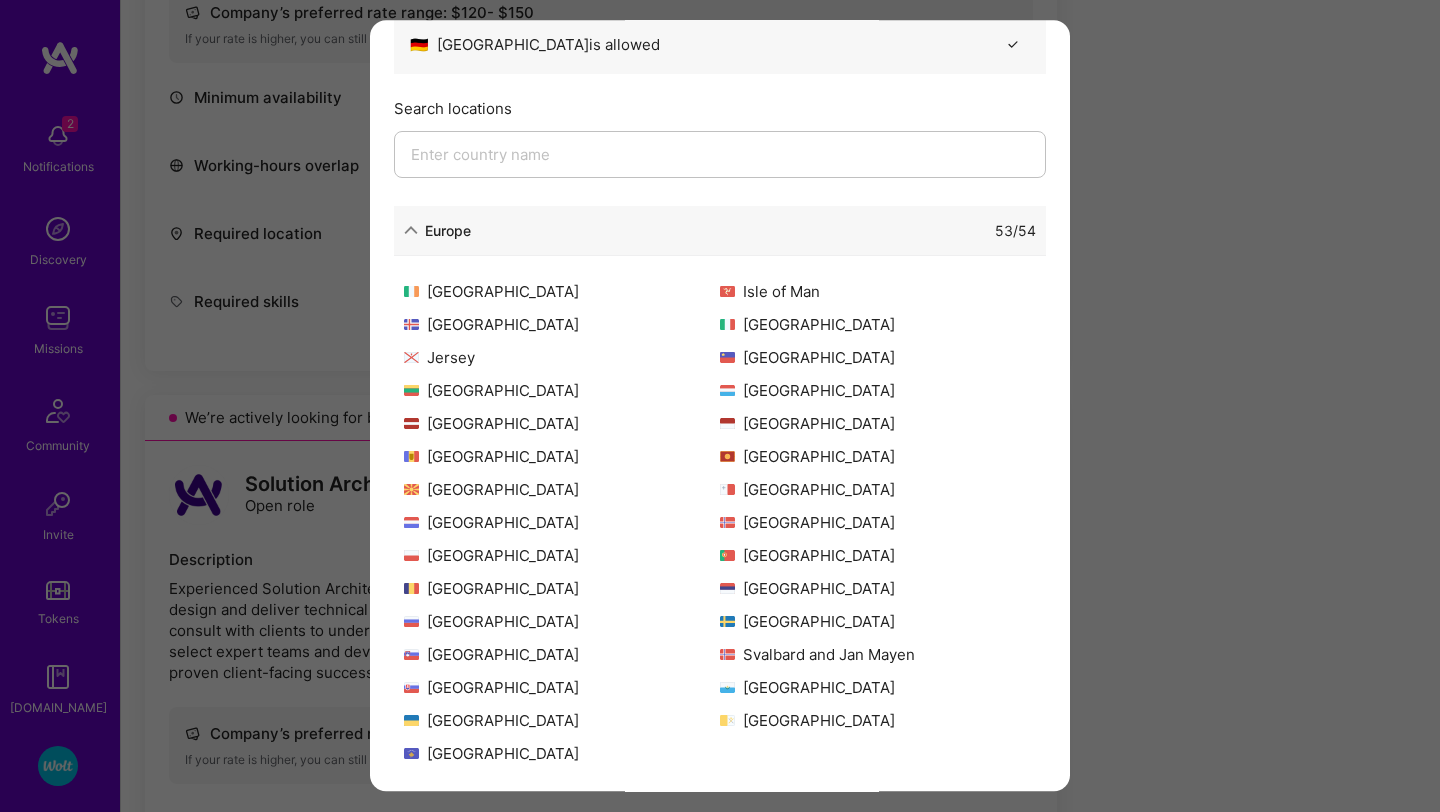 scroll, scrollTop: 360, scrollLeft: 0, axis: vertical 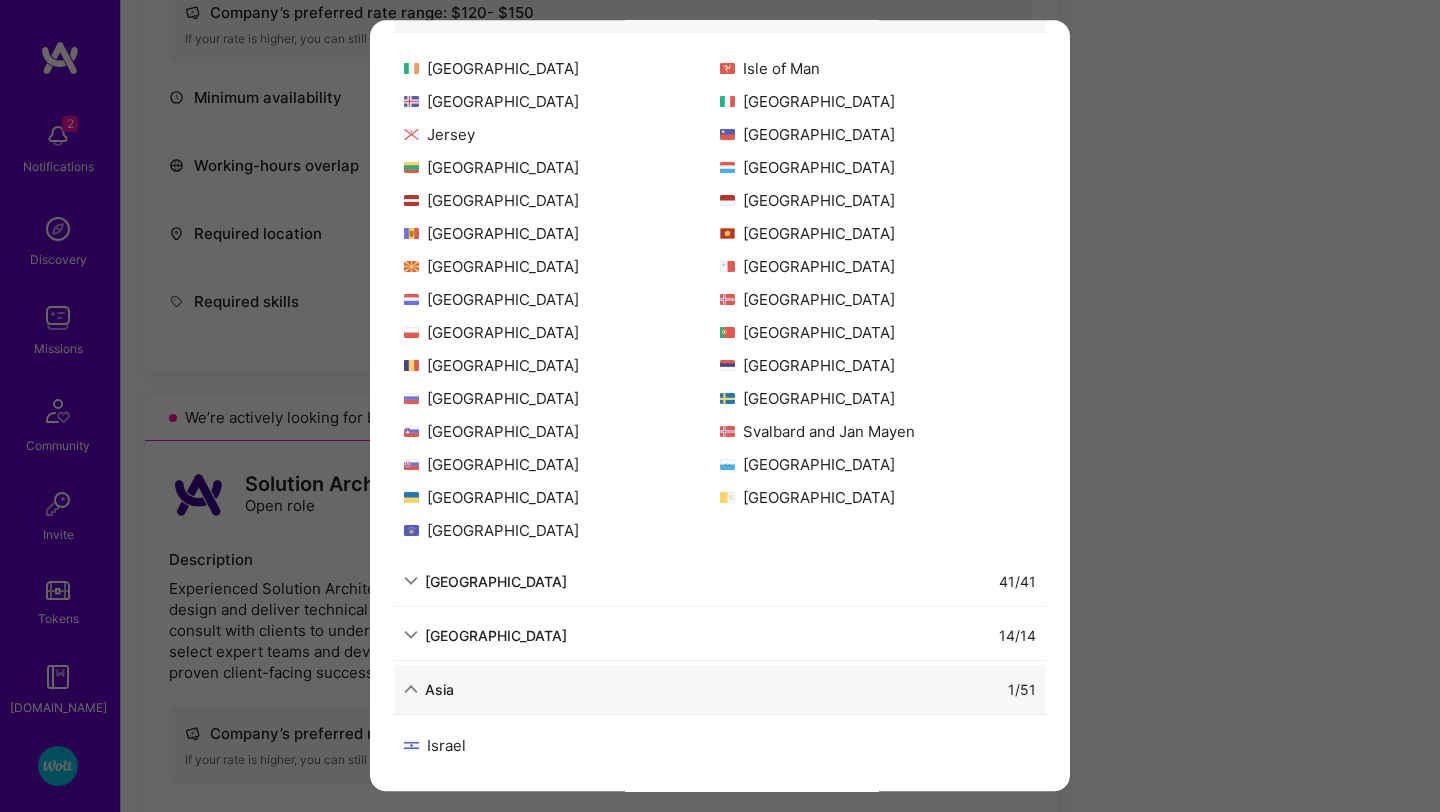 click on "[GEOGRAPHIC_DATA]" at bounding box center [496, 581] 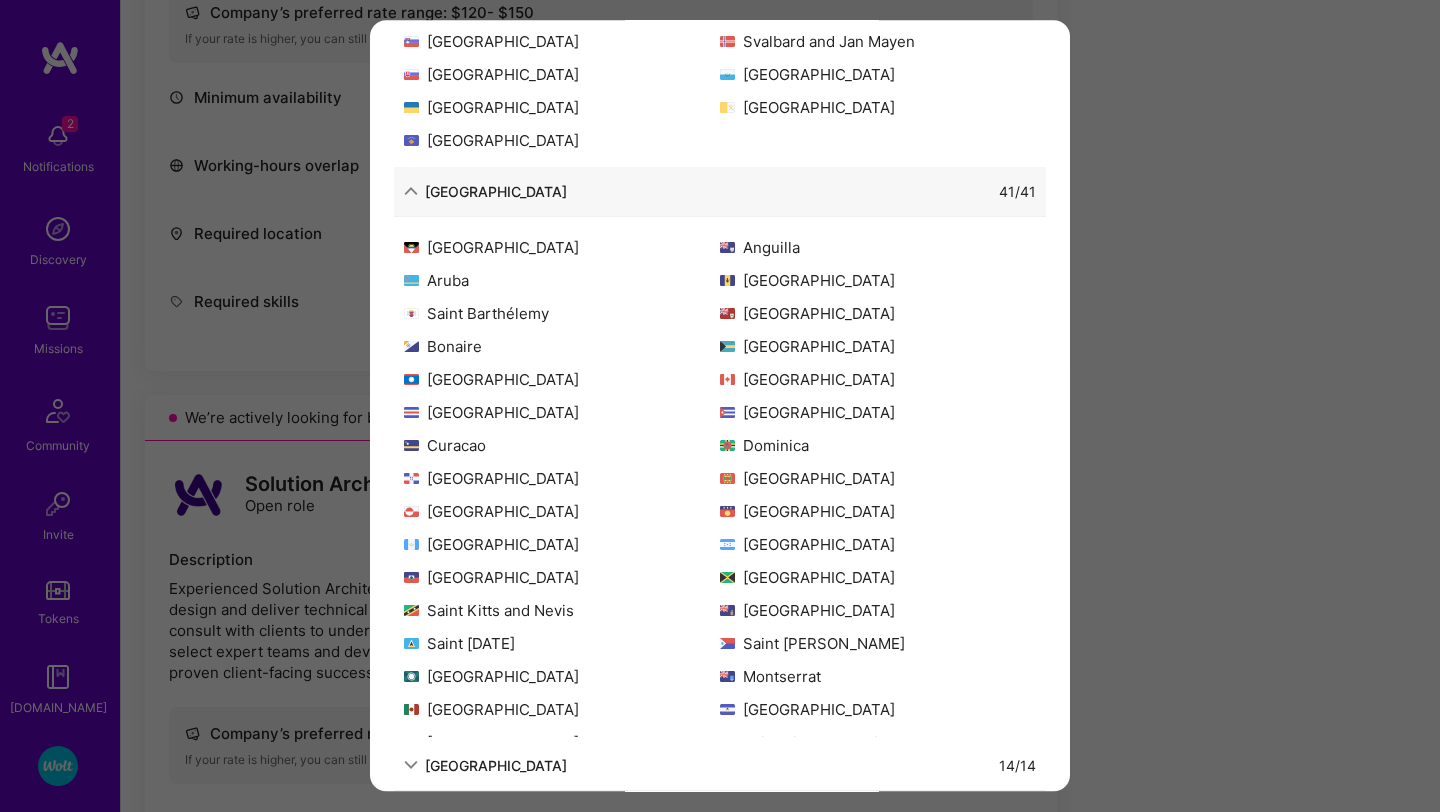 scroll, scrollTop: 861, scrollLeft: 0, axis: vertical 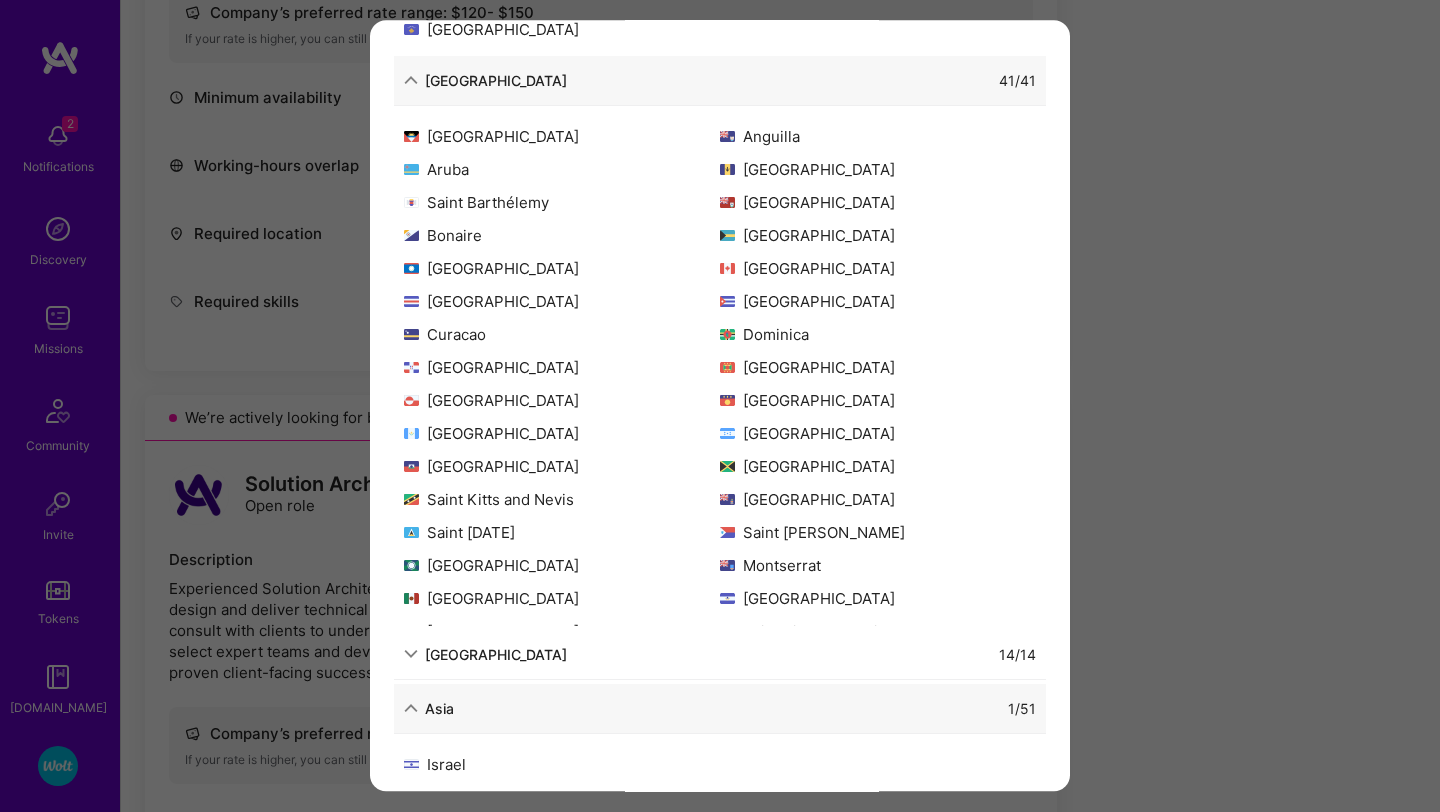 click on "Asia" at bounding box center [439, 708] 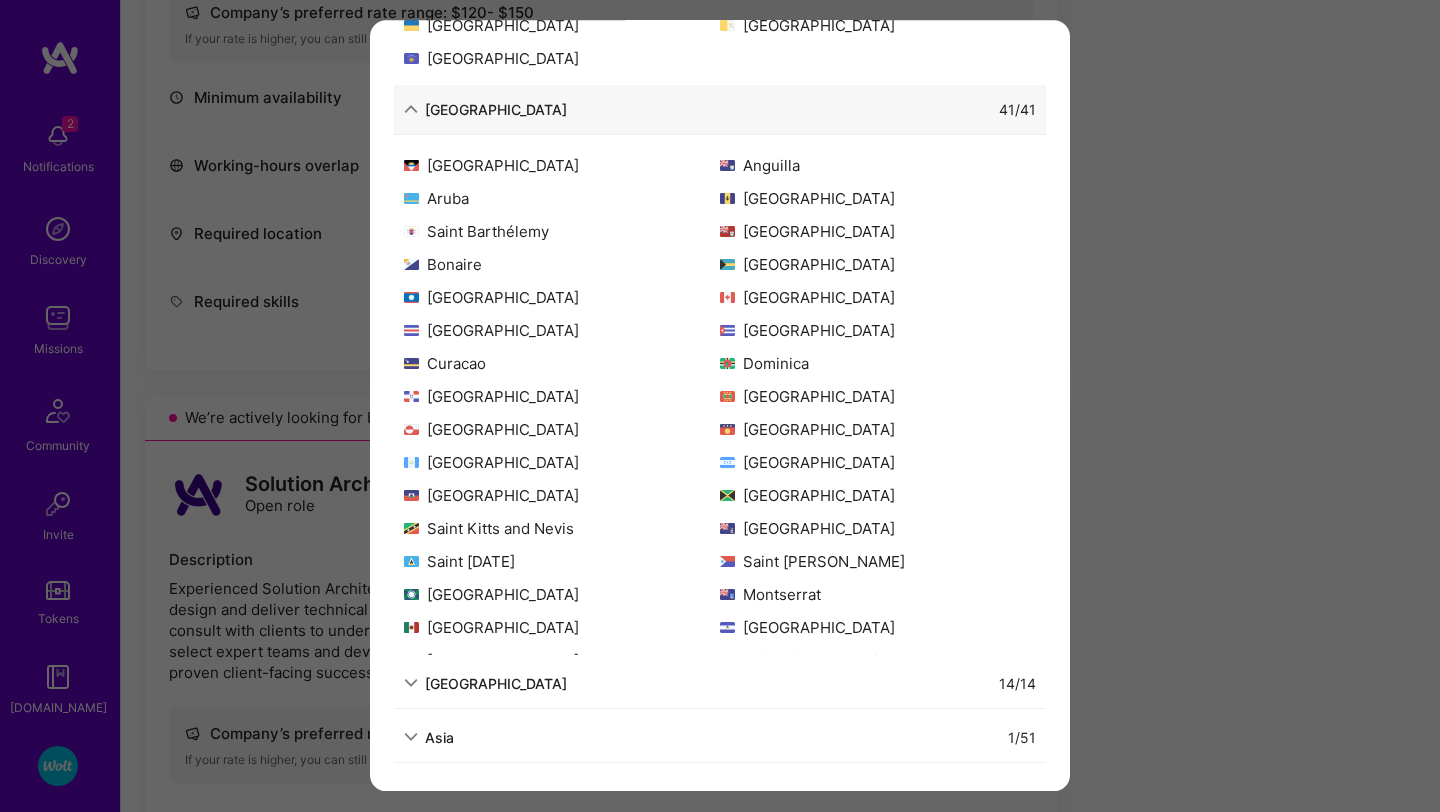 scroll, scrollTop: 831, scrollLeft: 0, axis: vertical 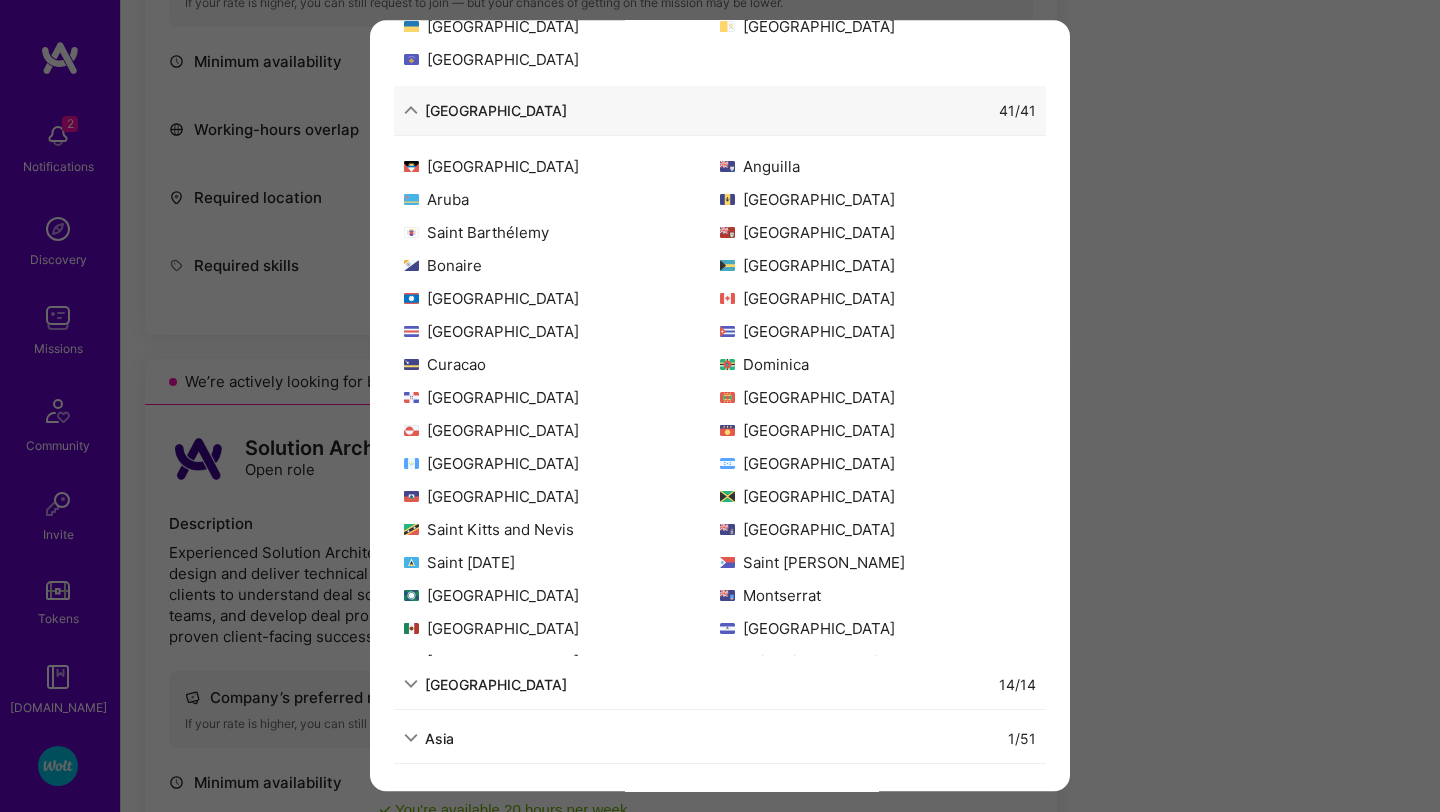 click on "[GEOGRAPHIC_DATA]" at bounding box center [496, 684] 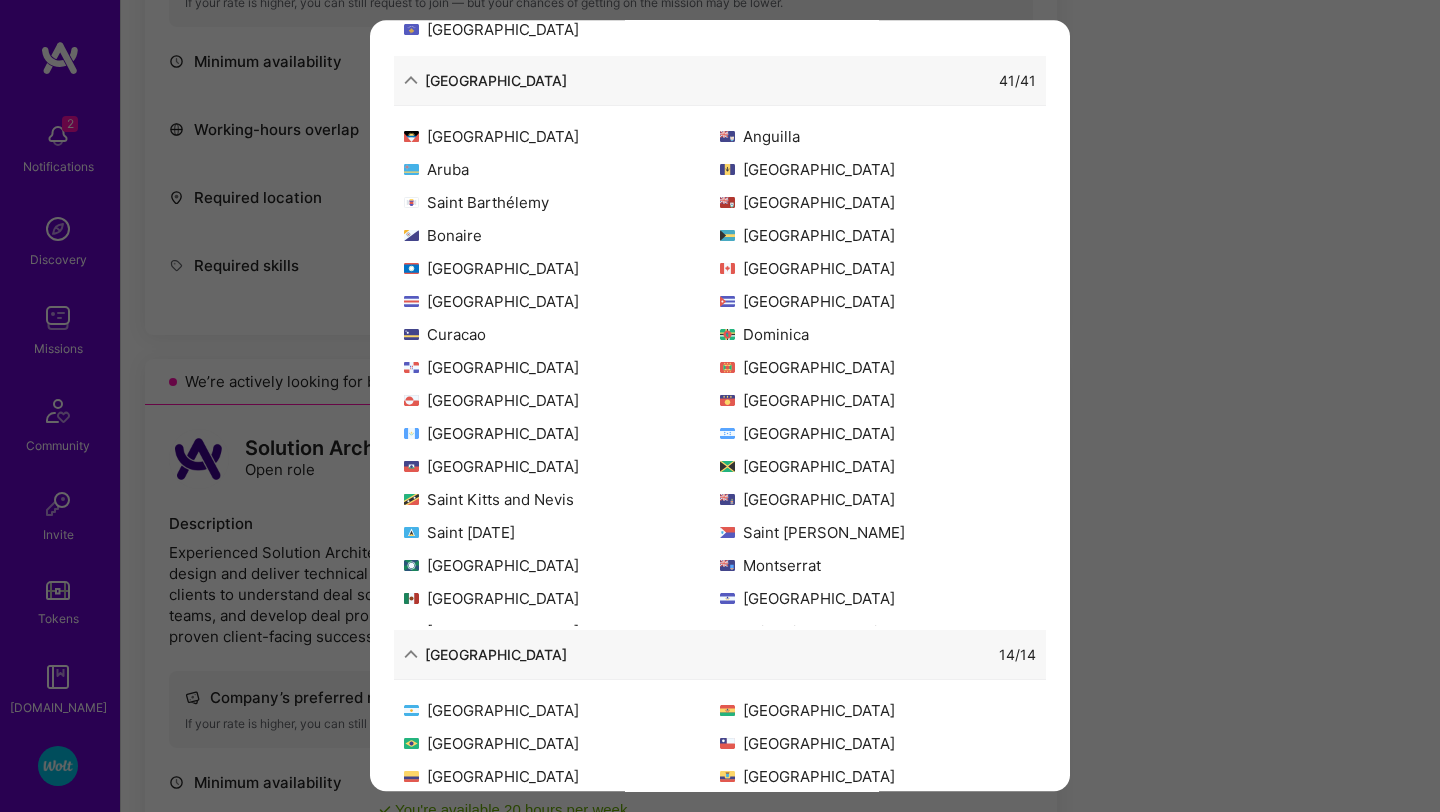 scroll, scrollTop: 1082, scrollLeft: 0, axis: vertical 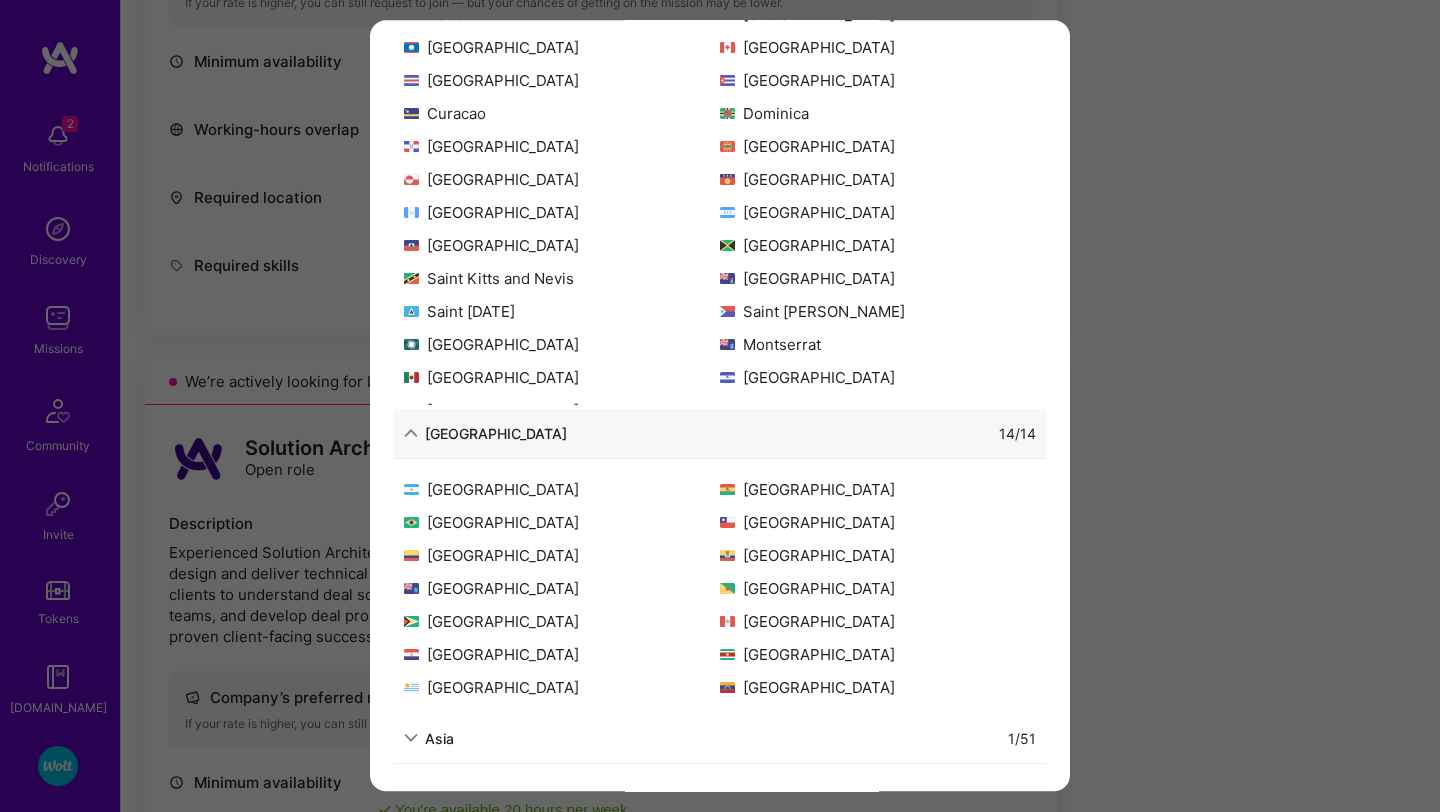 click on "Allowed Locations The locations that client marked as required will show up here. If your country is not on a list, that means that it’s not supported. 🇩🇪 [GEOGRAPHIC_DATA]  is allowed Search locations [GEOGRAPHIC_DATA] 53 / 54 [GEOGRAPHIC_DATA] [GEOGRAPHIC_DATA] [GEOGRAPHIC_DATA] [GEOGRAPHIC_DATA] [GEOGRAPHIC_DATA] [GEOGRAPHIC_DATA] [GEOGRAPHIC_DATA] [GEOGRAPHIC_DATA] [GEOGRAPHIC_DATA] [GEOGRAPHIC_DATA] [GEOGRAPHIC_DATA] [GEOGRAPHIC_DATA] [GEOGRAPHIC_DATA] [GEOGRAPHIC_DATA] [GEOGRAPHIC_DATA] [GEOGRAPHIC_DATA] [GEOGRAPHIC_DATA] [GEOGRAPHIC_DATA] [GEOGRAPHIC_DATA] [GEOGRAPHIC_DATA] [GEOGRAPHIC_DATA] [GEOGRAPHIC_DATA] [GEOGRAPHIC_DATA] [GEOGRAPHIC_DATA] [GEOGRAPHIC_DATA] [GEOGRAPHIC_DATA] [GEOGRAPHIC_DATA] [GEOGRAPHIC_DATA] [GEOGRAPHIC_DATA] [GEOGRAPHIC_DATA] [GEOGRAPHIC_DATA] [GEOGRAPHIC_DATA] [GEOGRAPHIC_DATA] [GEOGRAPHIC_DATA] [GEOGRAPHIC_DATA] [GEOGRAPHIC_DATA] [GEOGRAPHIC_DATA] [GEOGRAPHIC_DATA] [GEOGRAPHIC_DATA] [GEOGRAPHIC_DATA] [GEOGRAPHIC_DATA] [GEOGRAPHIC_DATA] [GEOGRAPHIC_DATA] [GEOGRAPHIC_DATA] [GEOGRAPHIC_DATA] [GEOGRAPHIC_DATA] [GEOGRAPHIC_DATA] [GEOGRAPHIC_DATA] [GEOGRAPHIC_DATA] [GEOGRAPHIC_DATA] [GEOGRAPHIC_DATA] [GEOGRAPHIC_DATA] [GEOGRAPHIC_DATA] [GEOGRAPHIC_DATA] 41 / 41 [GEOGRAPHIC_DATA] [GEOGRAPHIC_DATA] [GEOGRAPHIC_DATA] [GEOGRAPHIC_DATA] [GEOGRAPHIC_DATA] [GEOGRAPHIC_DATA] [GEOGRAPHIC_DATA] [GEOGRAPHIC_DATA] [GEOGRAPHIC_DATA] [GEOGRAPHIC_DATA] [GEOGRAPHIC_DATA] [GEOGRAPHIC_DATA] [GEOGRAPHIC_DATA] [GEOGRAPHIC_DATA] [GEOGRAPHIC_DATA] [GEOGRAPHIC_DATA] [GEOGRAPHIC_DATA] [GEOGRAPHIC_DATA] [GEOGRAPHIC_DATA] [GEOGRAPHIC_DATA] [GEOGRAPHIC_DATA] [GEOGRAPHIC_DATA] [GEOGRAPHIC_DATA] [GEOGRAPHIC_DATA] [GEOGRAPHIC_DATA][DATE] [GEOGRAPHIC_DATA][PERSON_NAME] [GEOGRAPHIC_DATA]" at bounding box center (720, 406) 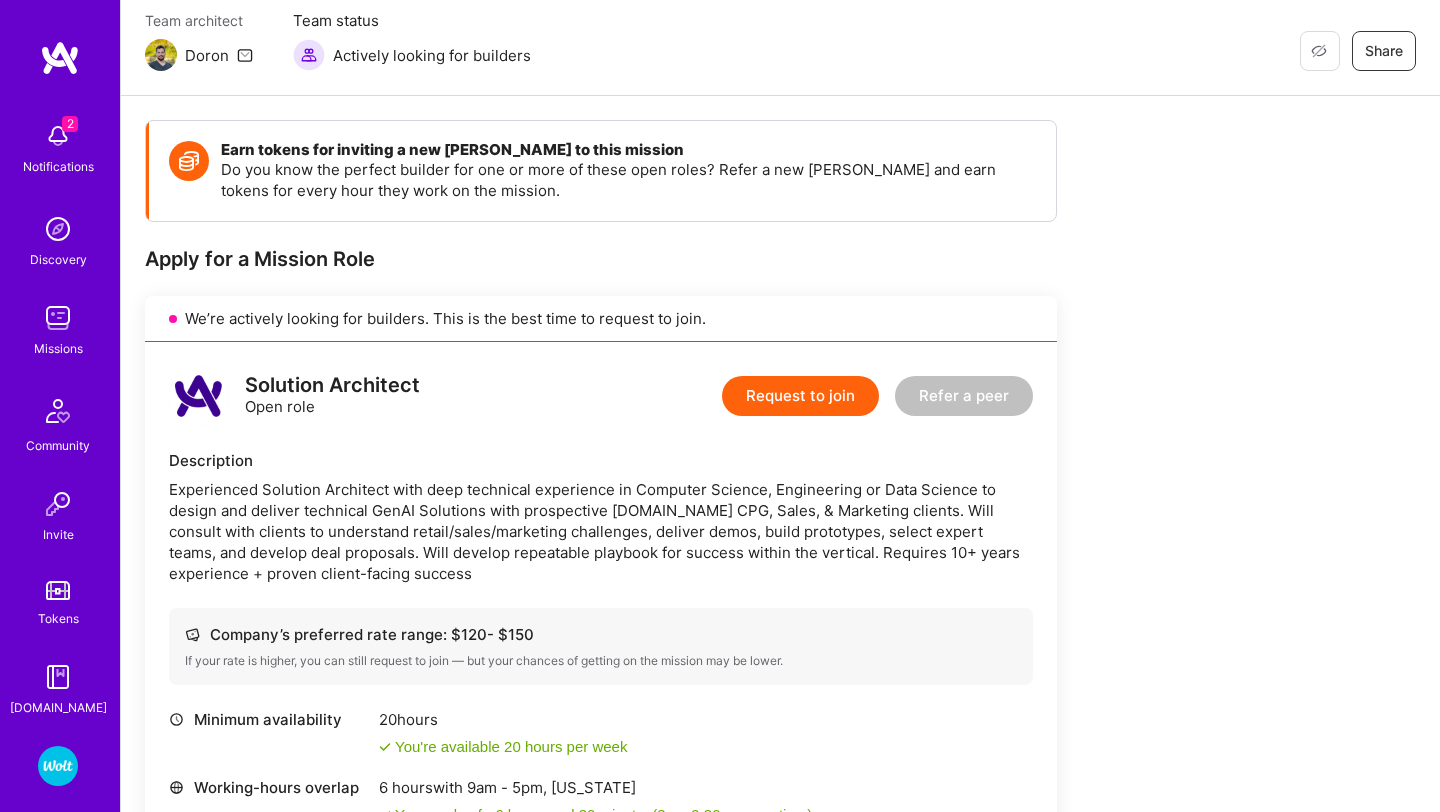 scroll, scrollTop: 0, scrollLeft: 0, axis: both 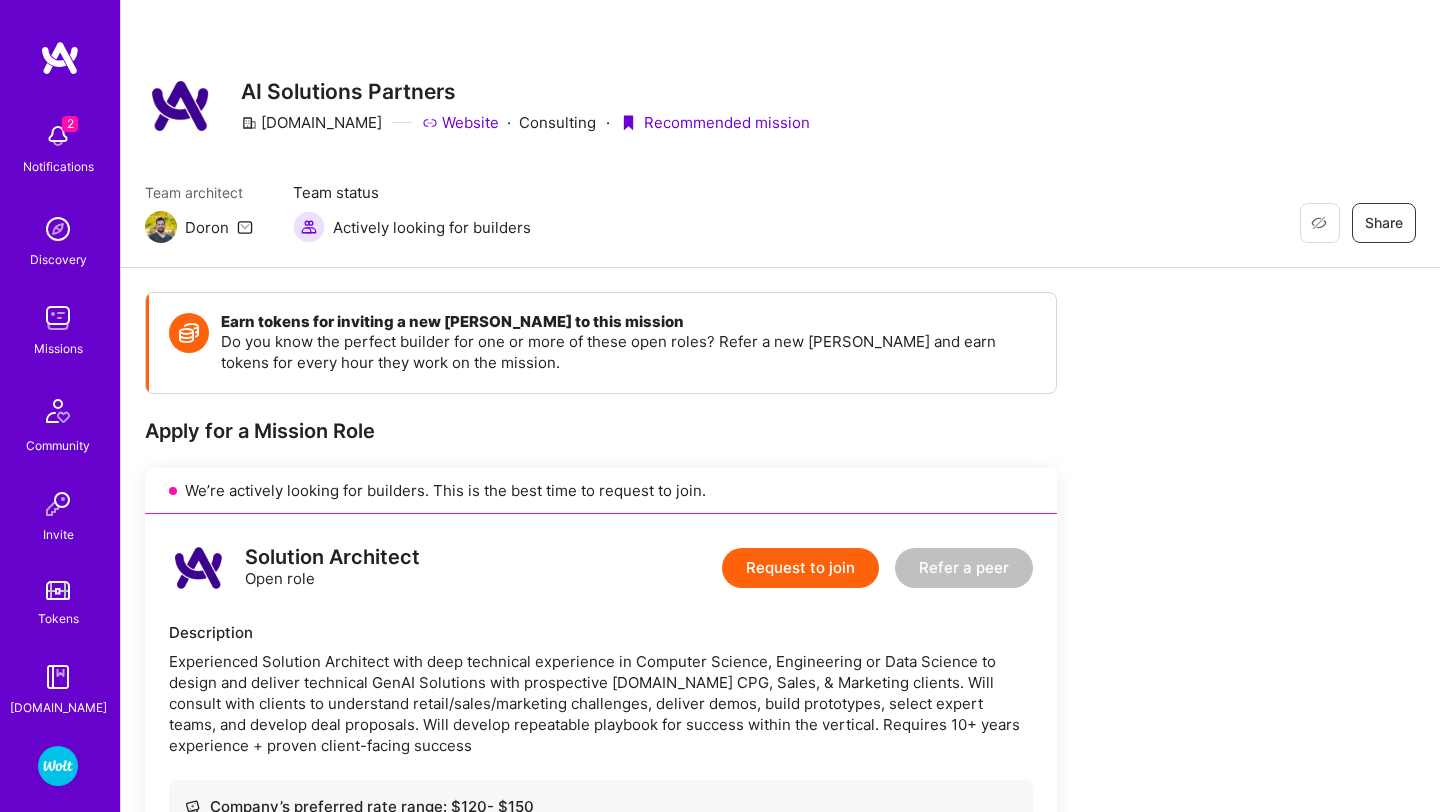 click at bounding box center (58, 766) 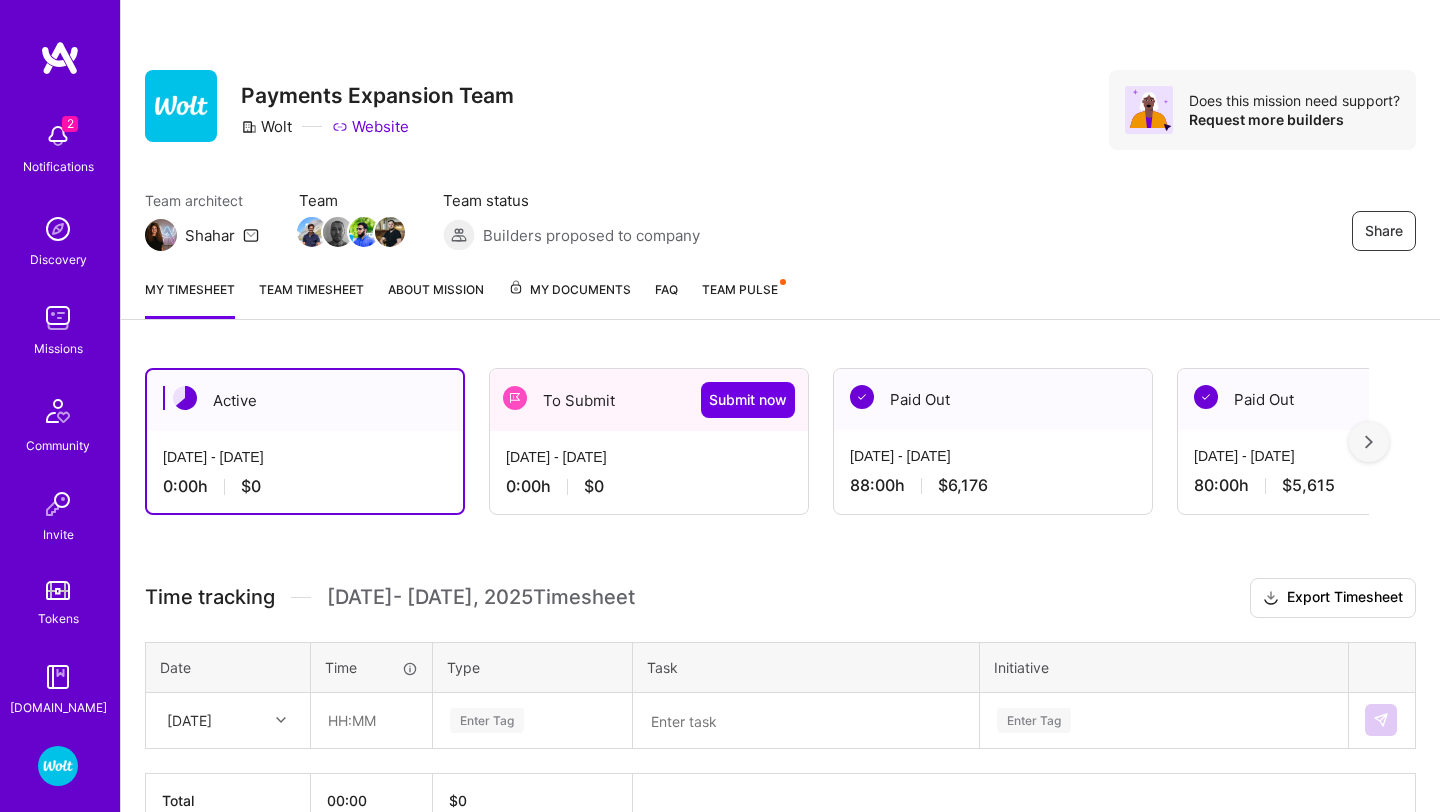 click on "[DATE] - [DATE] 0:00 h    $0" at bounding box center (649, 472) 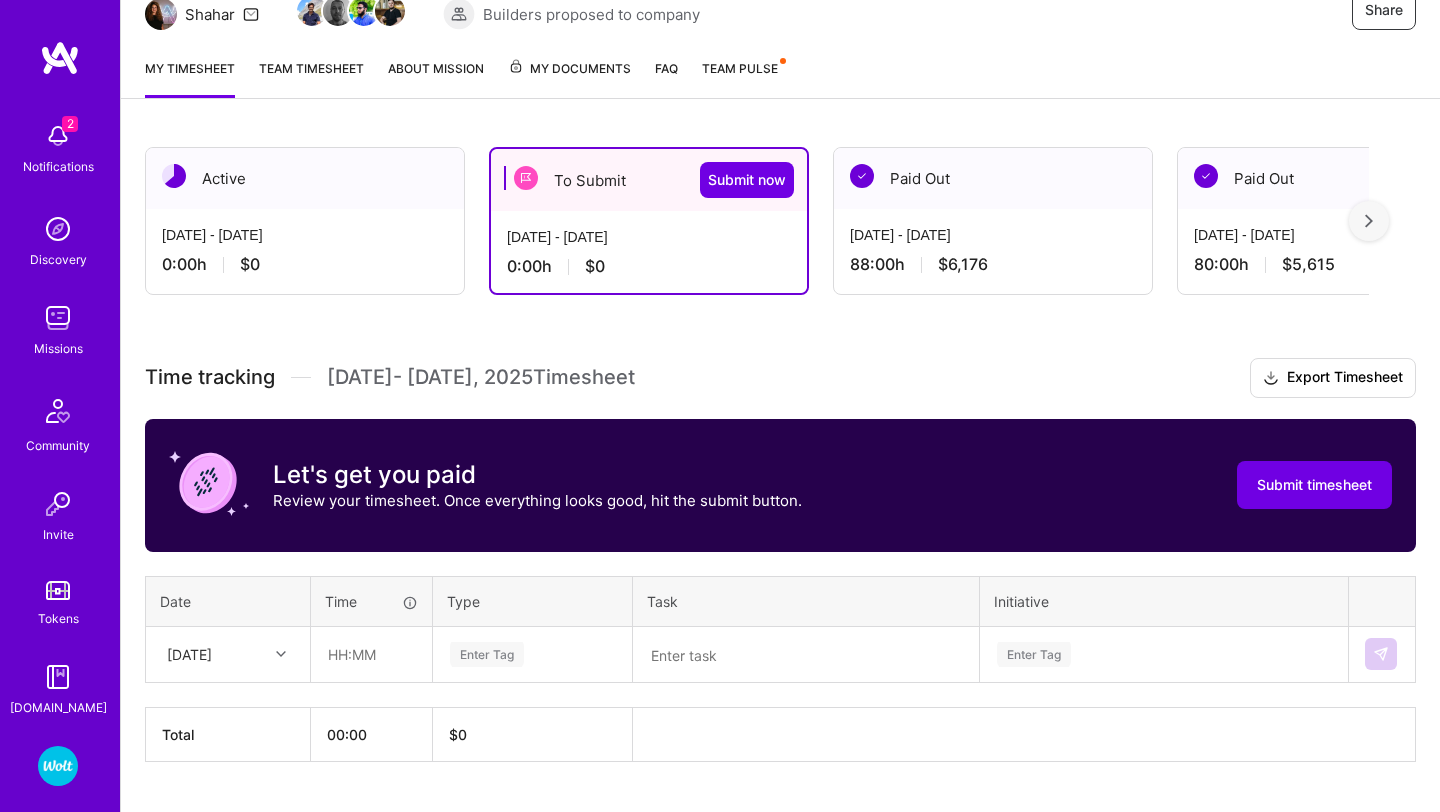 scroll, scrollTop: 268, scrollLeft: 0, axis: vertical 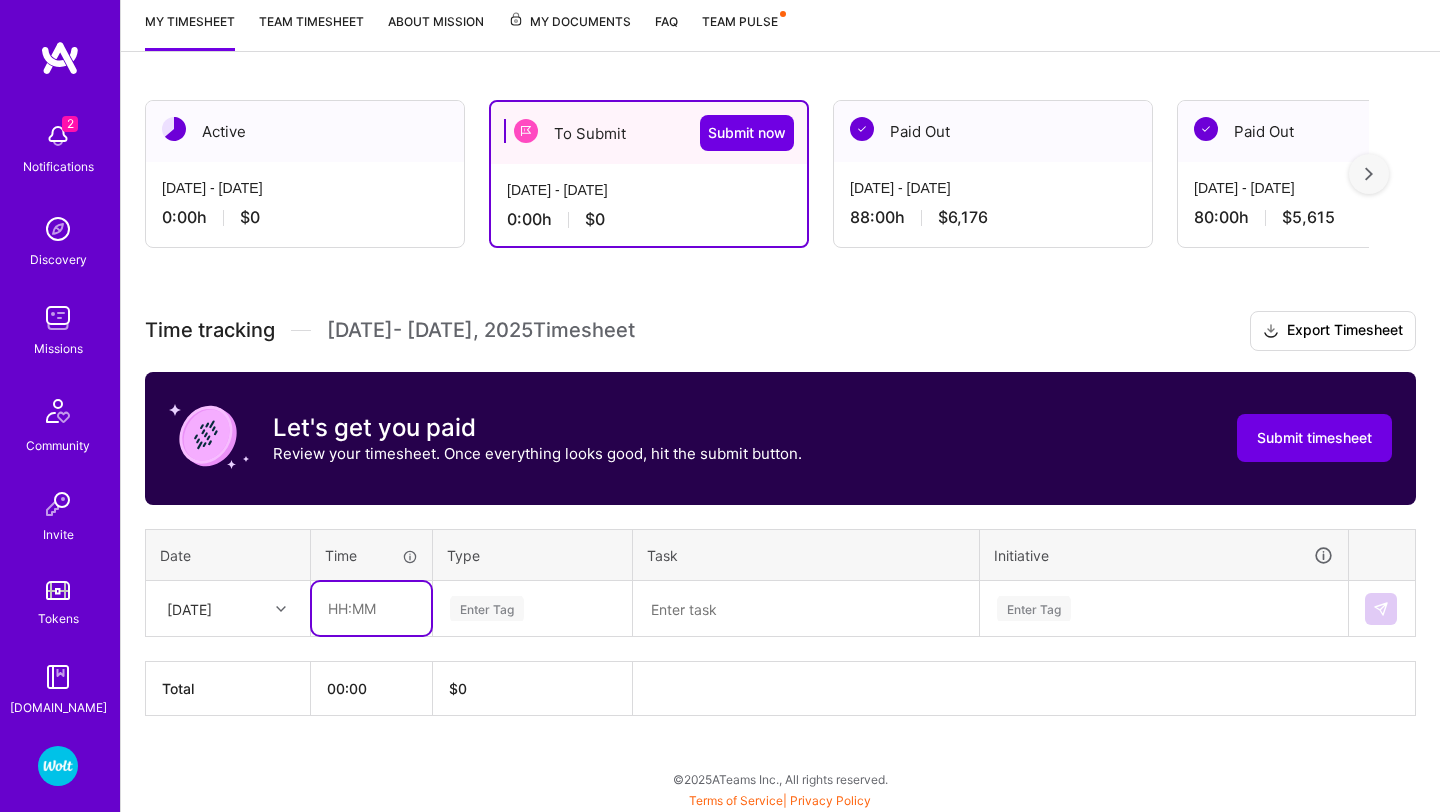 click at bounding box center (371, 608) 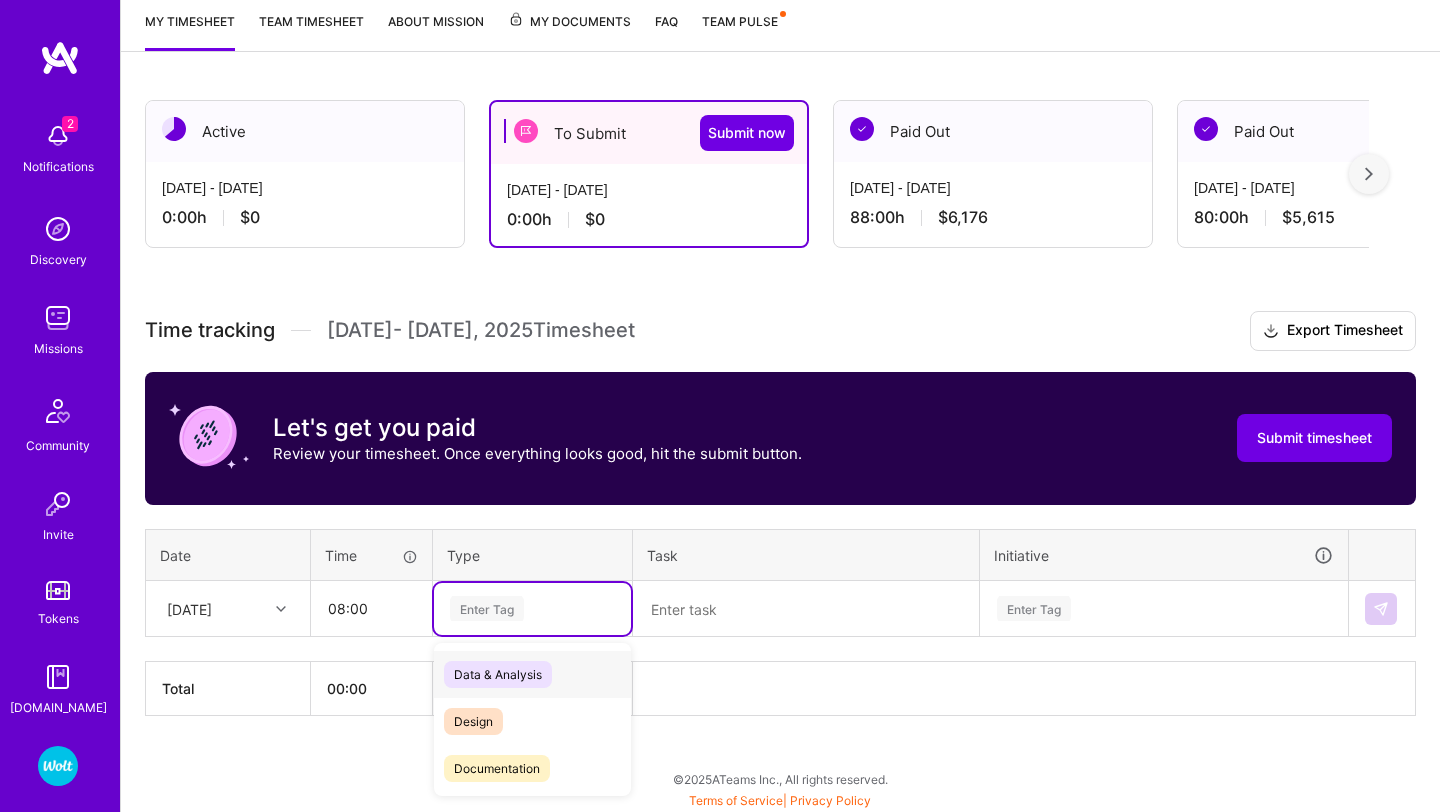click on "Enter Tag" at bounding box center (487, 608) 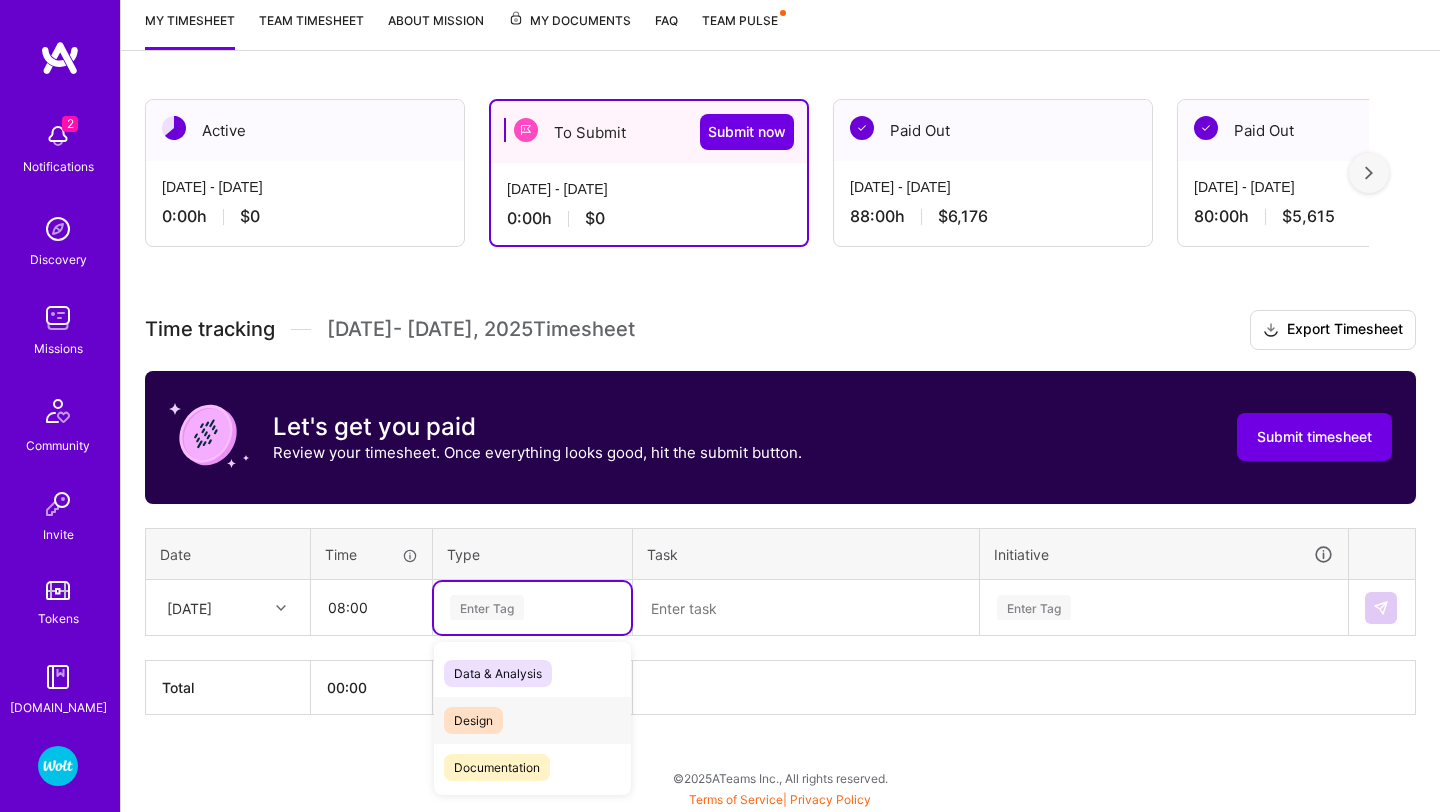click on "Design" at bounding box center [532, 720] 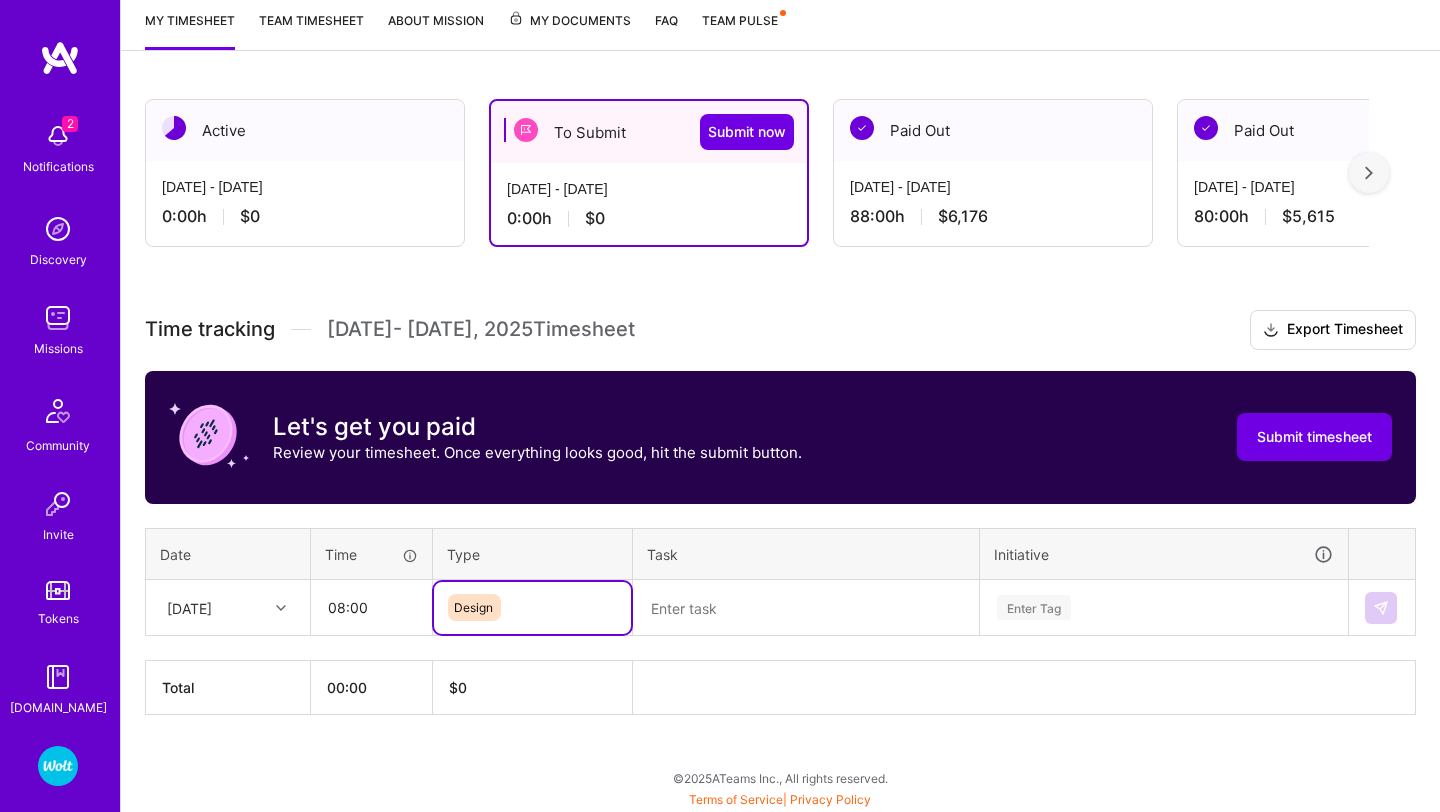 click at bounding box center (806, 608) 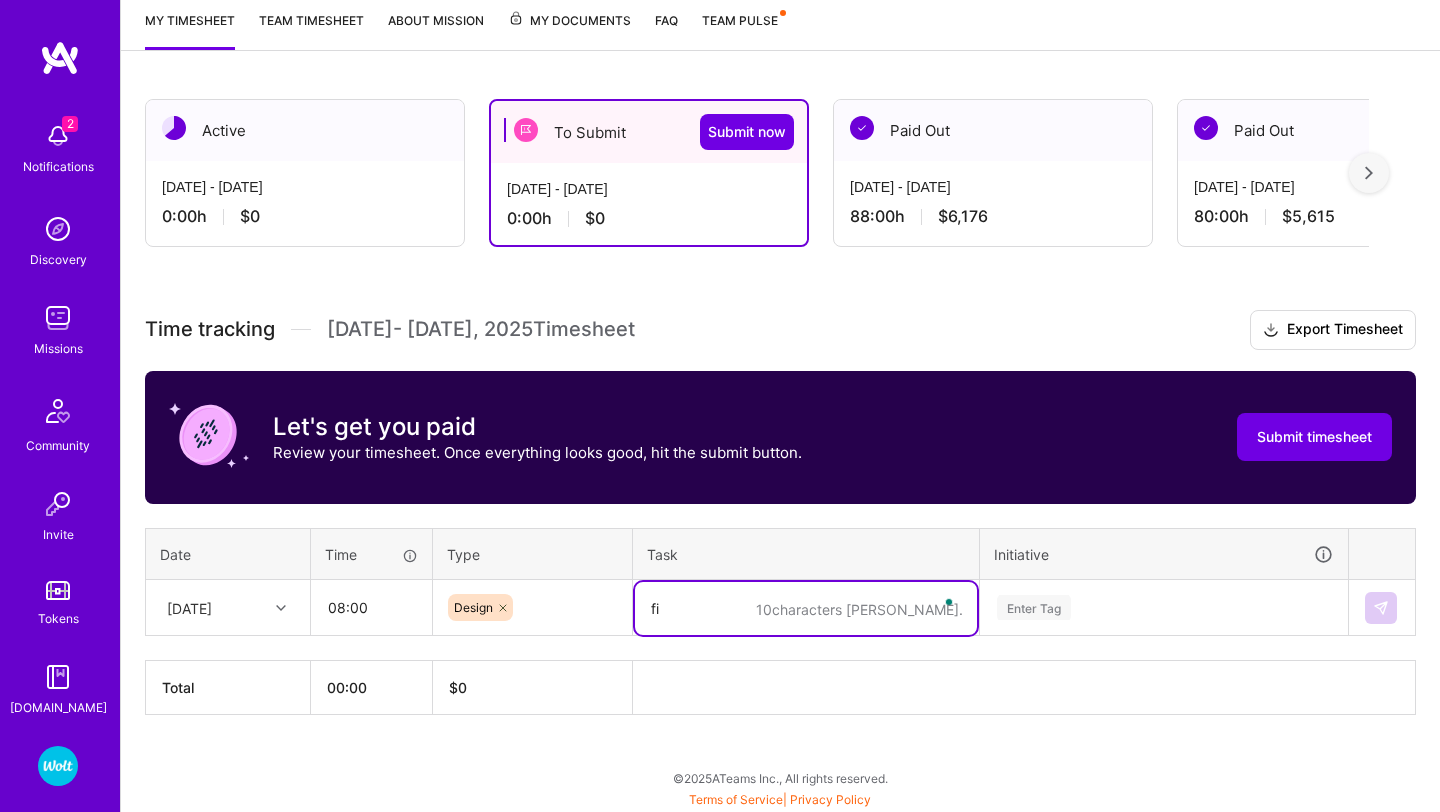 type on "f" 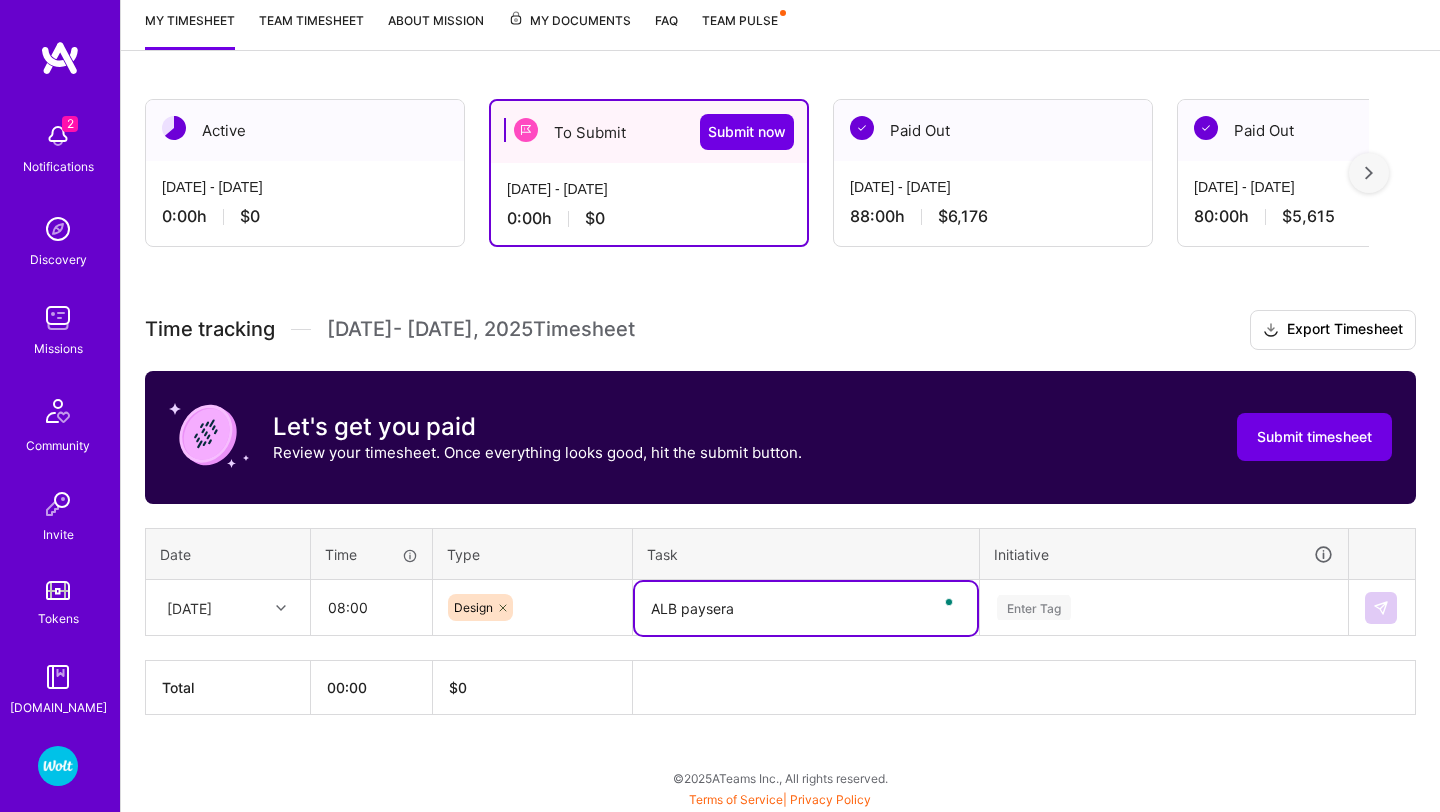 type on "ALB paysera" 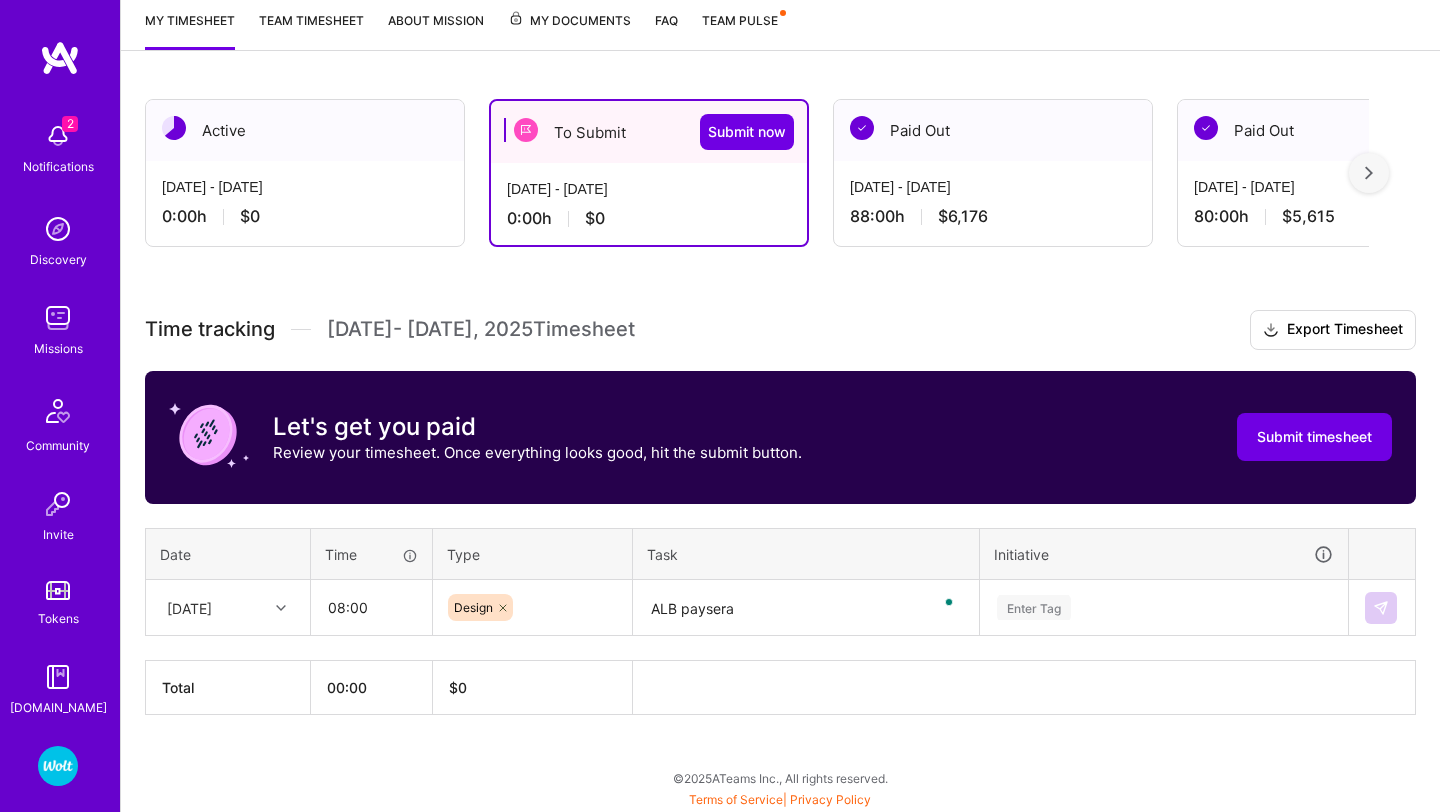 type 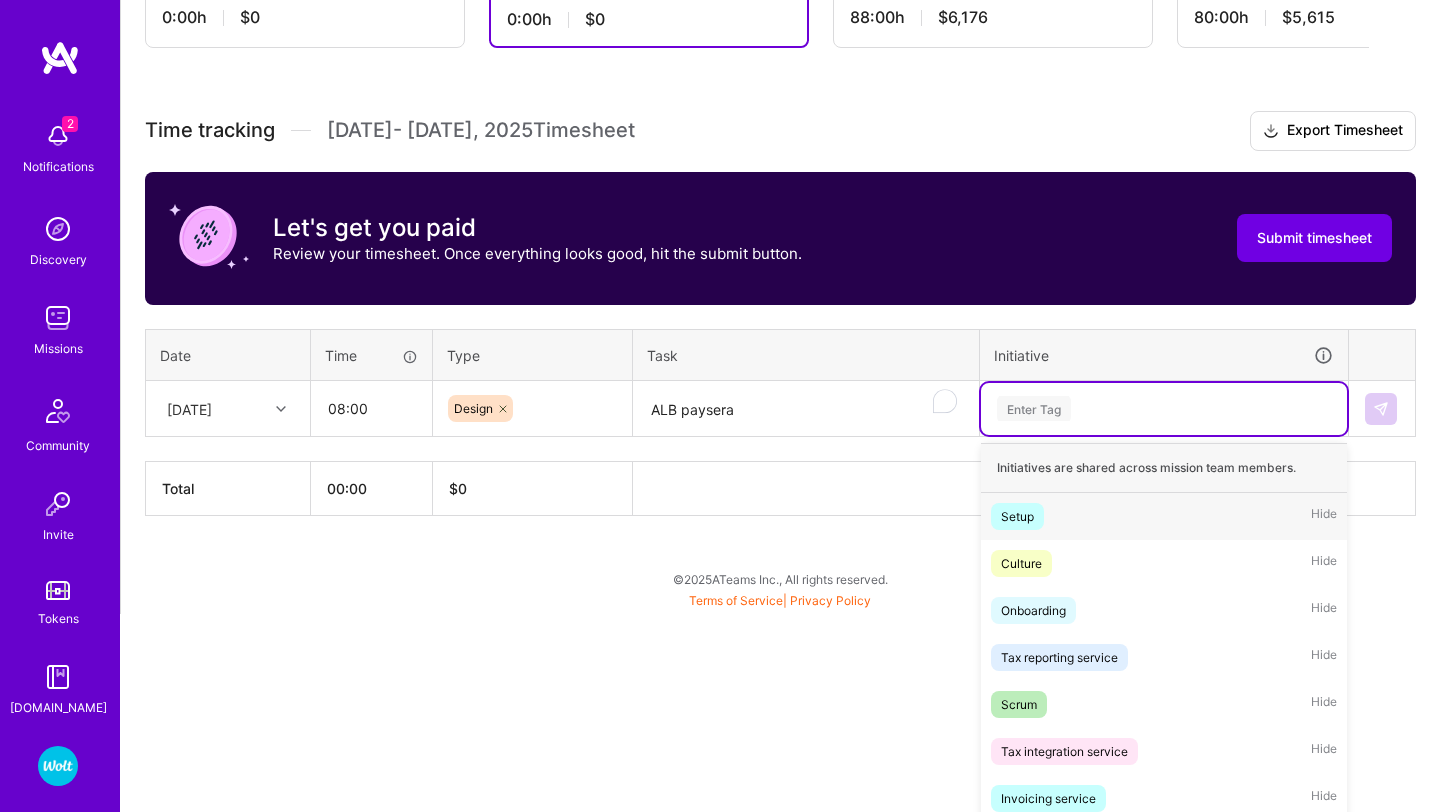 click on "option Setup focused, 1 of 51. 51 results available. Use Up and Down to choose options, press Enter to select the currently focused option, press Escape to exit the menu. Enter Tag Initiatives are shared across mission team members. Setup Hide Culture Hide Onboarding Hide Tax reporting service Hide Scrum Hide Tax integration service Hide Invoicing service Hide General Hide GRC B2B fiscalization Hide Company latop setup Hide Knowledge sharing Hide Document service Hide Documentation Hide NMK expansion Hide RFC Hide rapi Hide fdr Hide vat categories Hide Centralize country config Hide koskovo Hide [DEMOGRAPHIC_DATA] b2b Hide local invoice testing Hide ops-tools Hide wolt-python-utils Hide Romania expansion Hide ROU Expansion Hide legitmiser Hide Bulgaria Expension Hide tally Hide MPL Hide wolt-protocol Hide PhraseApp Hide [PERSON_NAME] Hide MPS Hide Country Expansion Hide BRG Expansion Hide tis Hide [PERSON_NAME] Hide test-kitchen Hide Ledger Hide payments-tips-service Hide payment-service Hide broker-jr Hide Roumania expansion Hide Hide" at bounding box center (1164, 409) 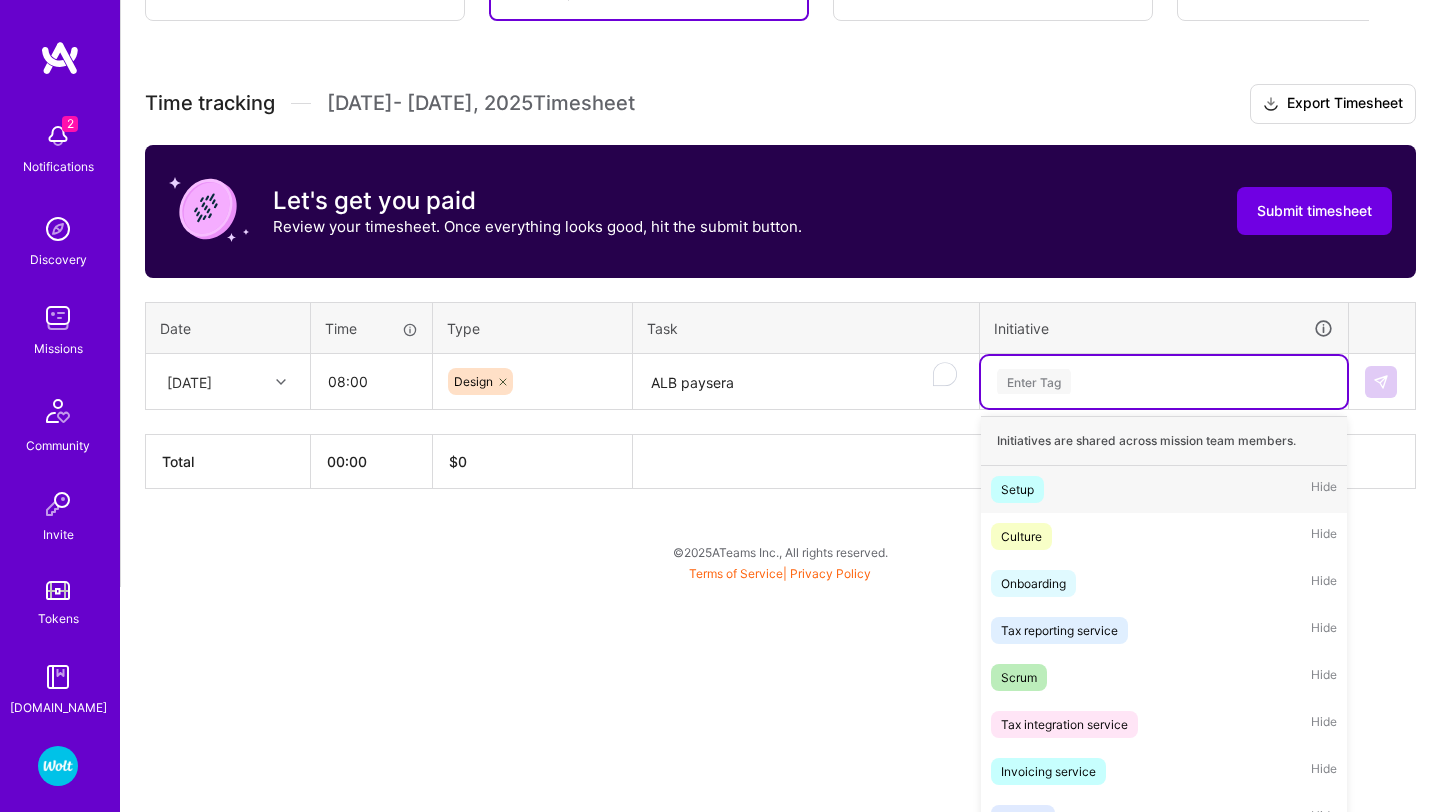 scroll, scrollTop: 508, scrollLeft: 0, axis: vertical 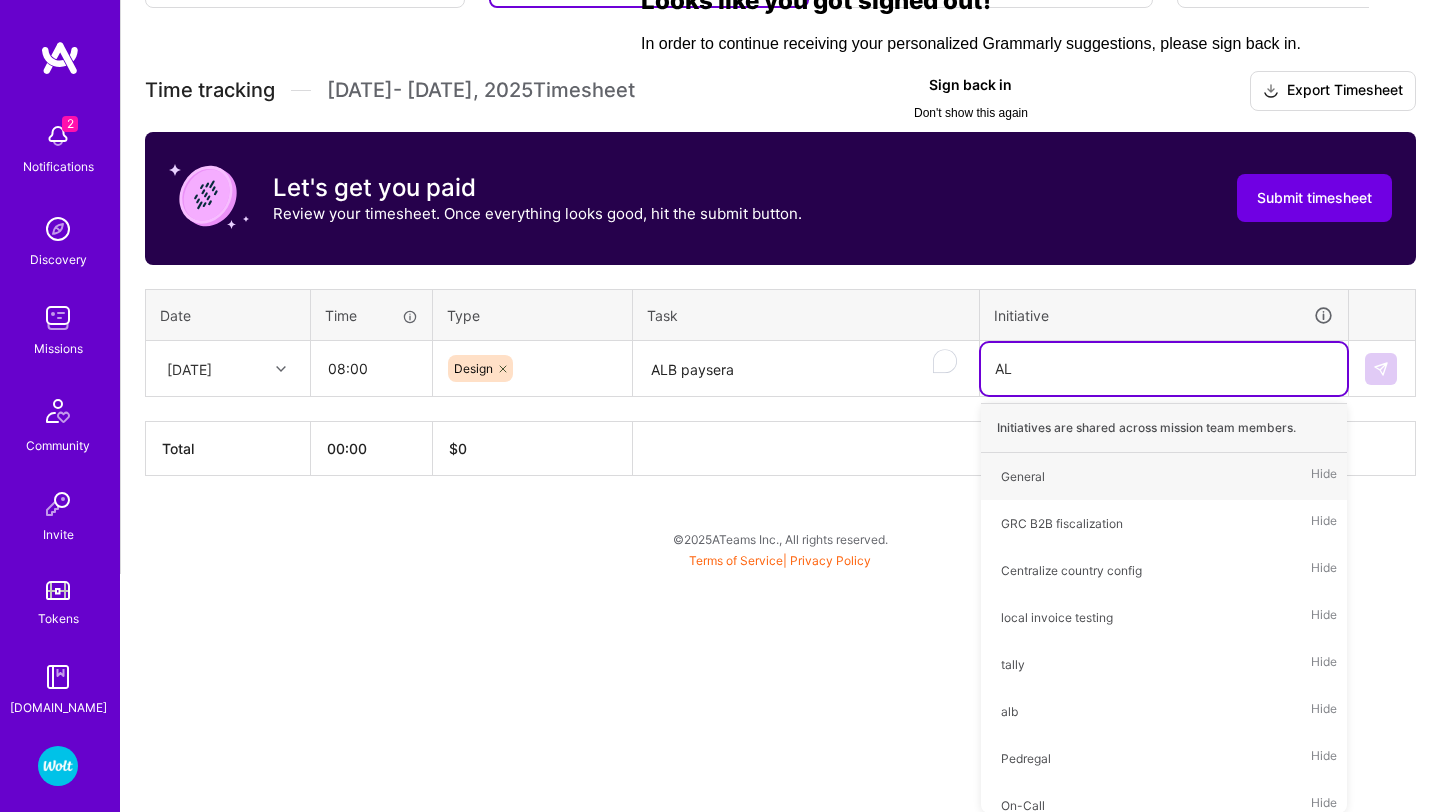 type on "ALB" 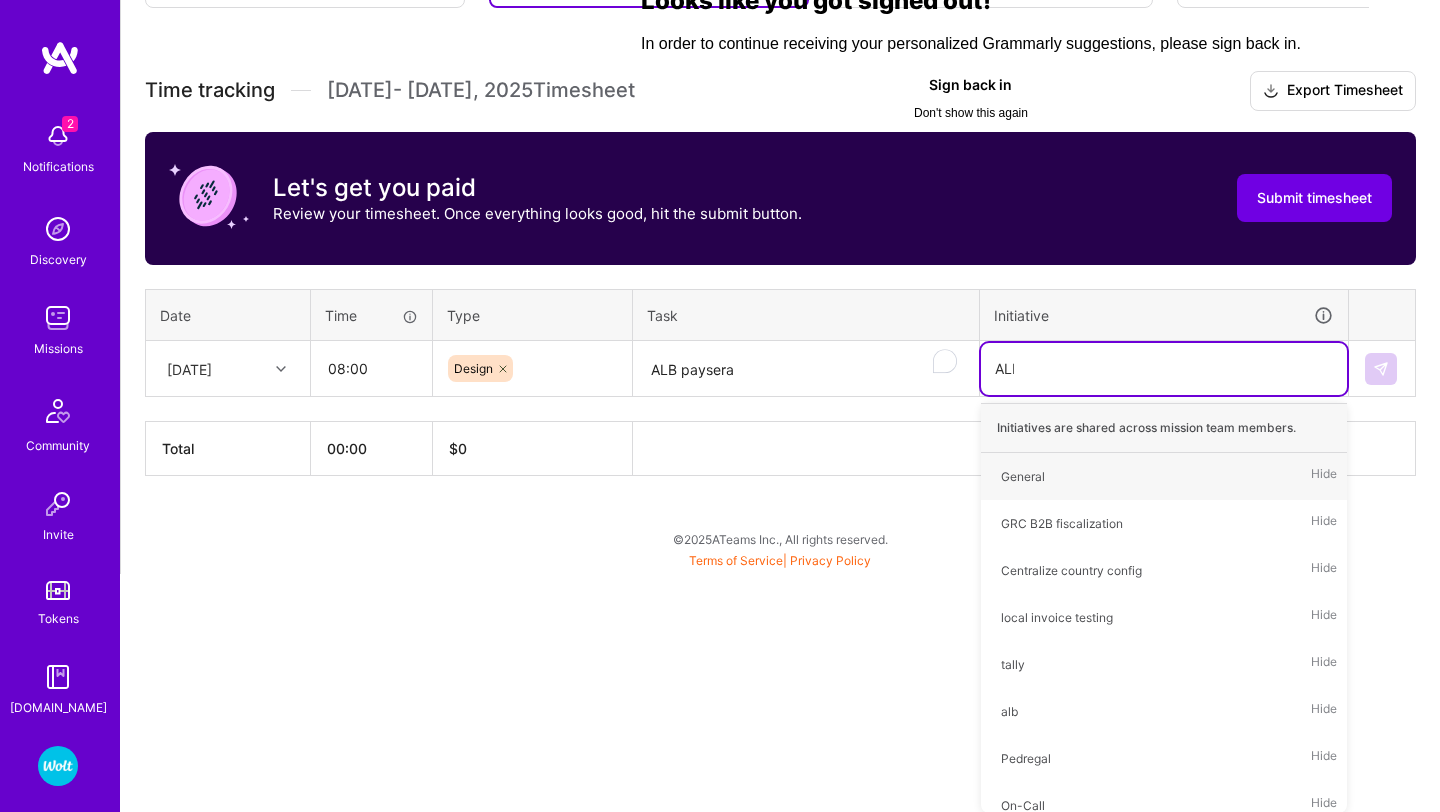 scroll, scrollTop: 269, scrollLeft: 0, axis: vertical 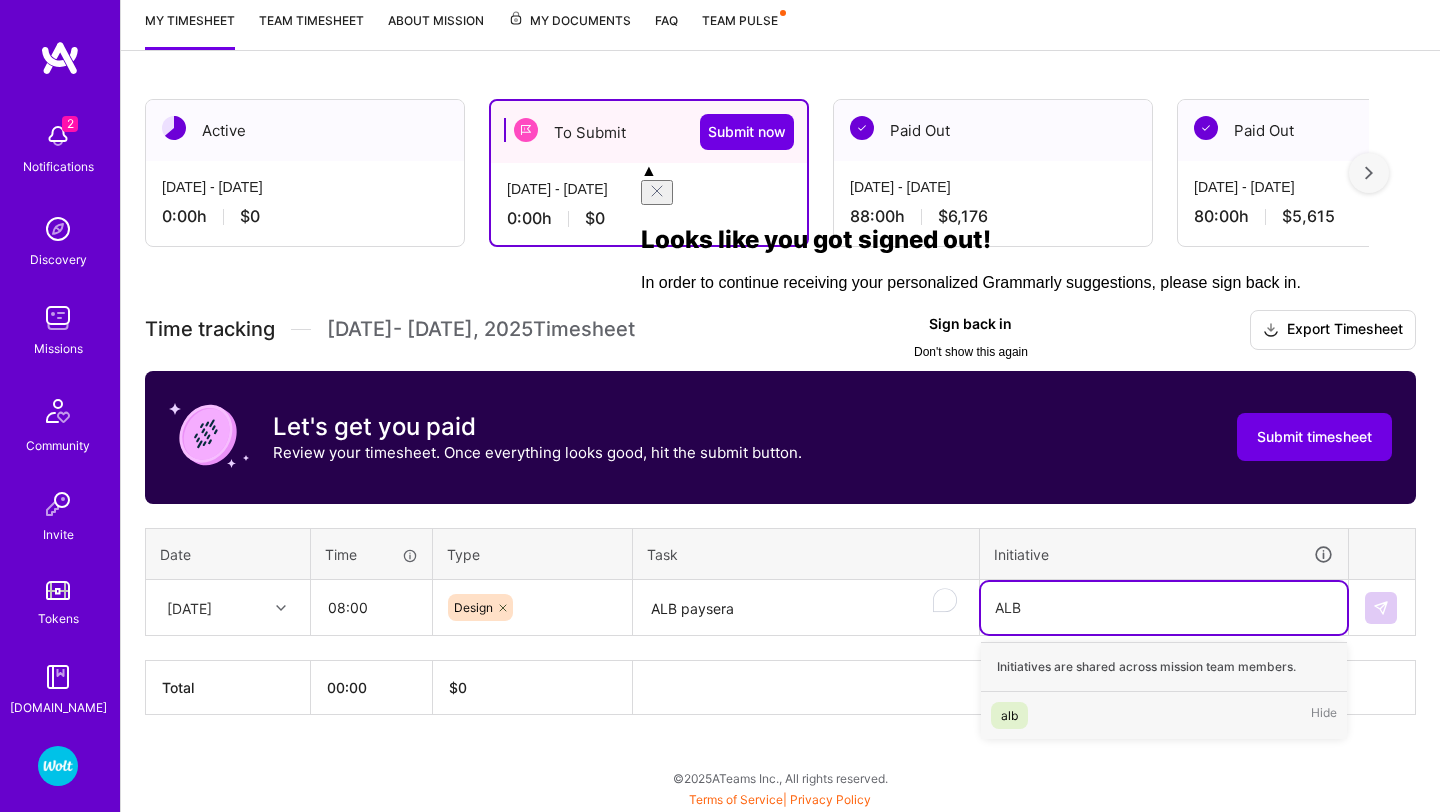 click on "alb" at bounding box center [1009, 715] 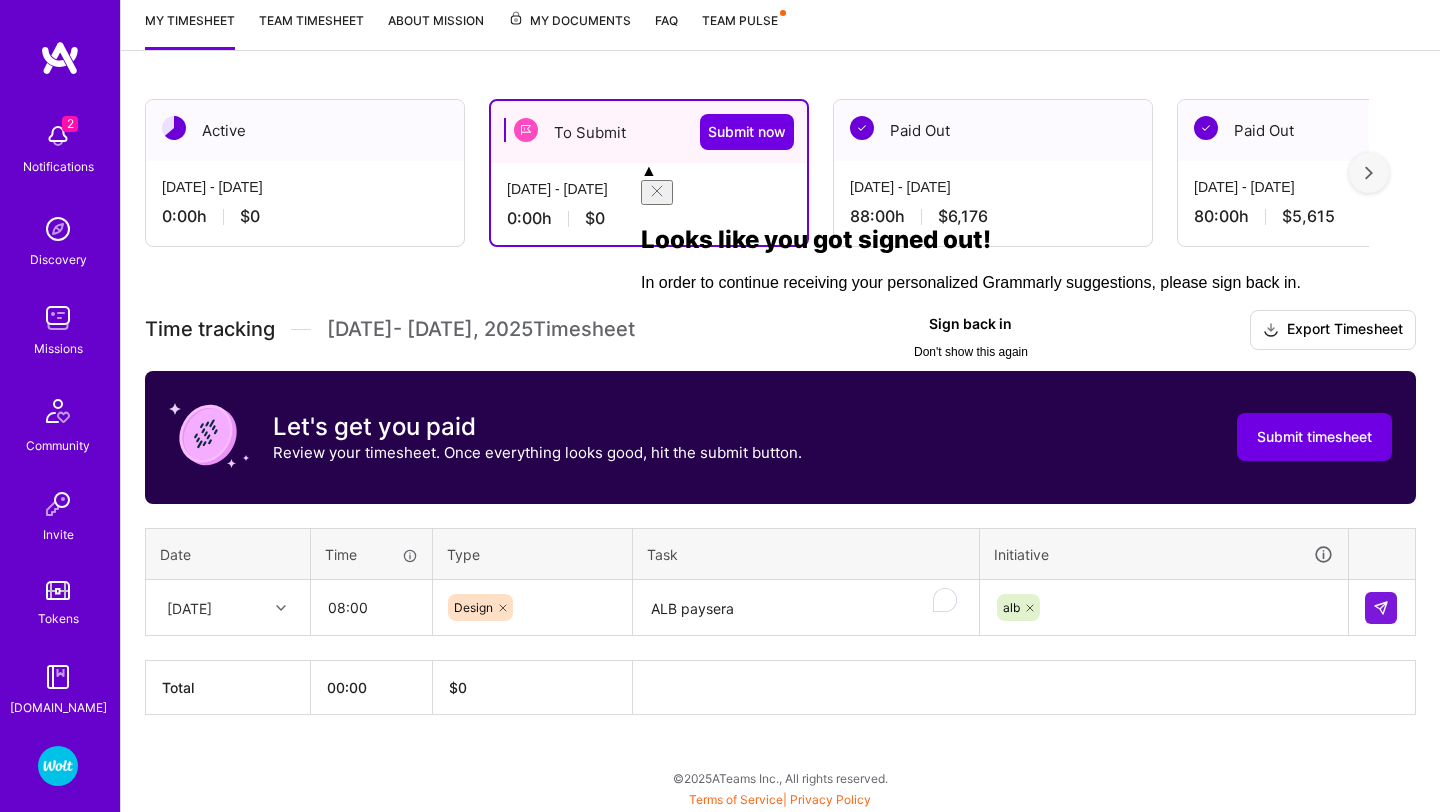 click on "Don't show this again" 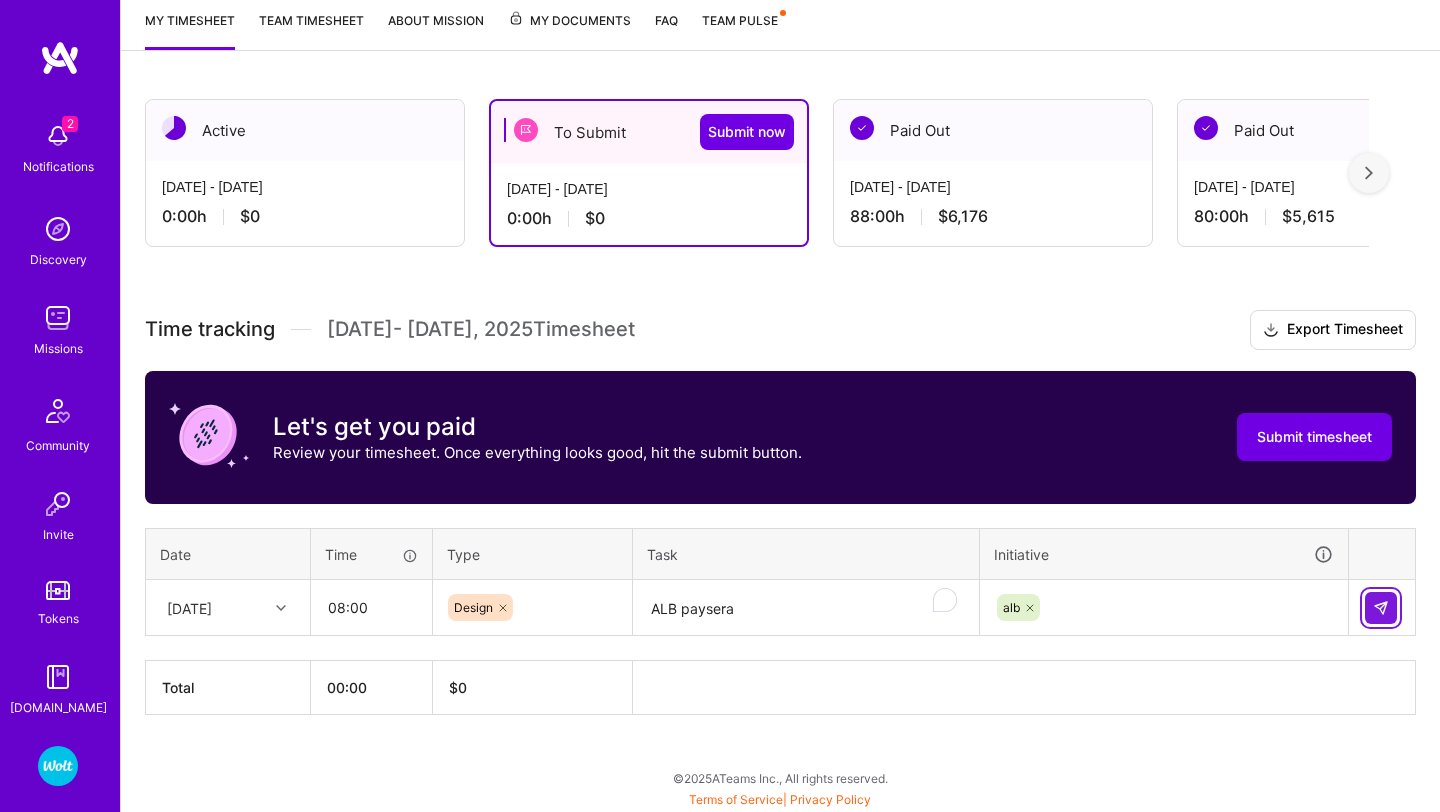 click at bounding box center (1381, 608) 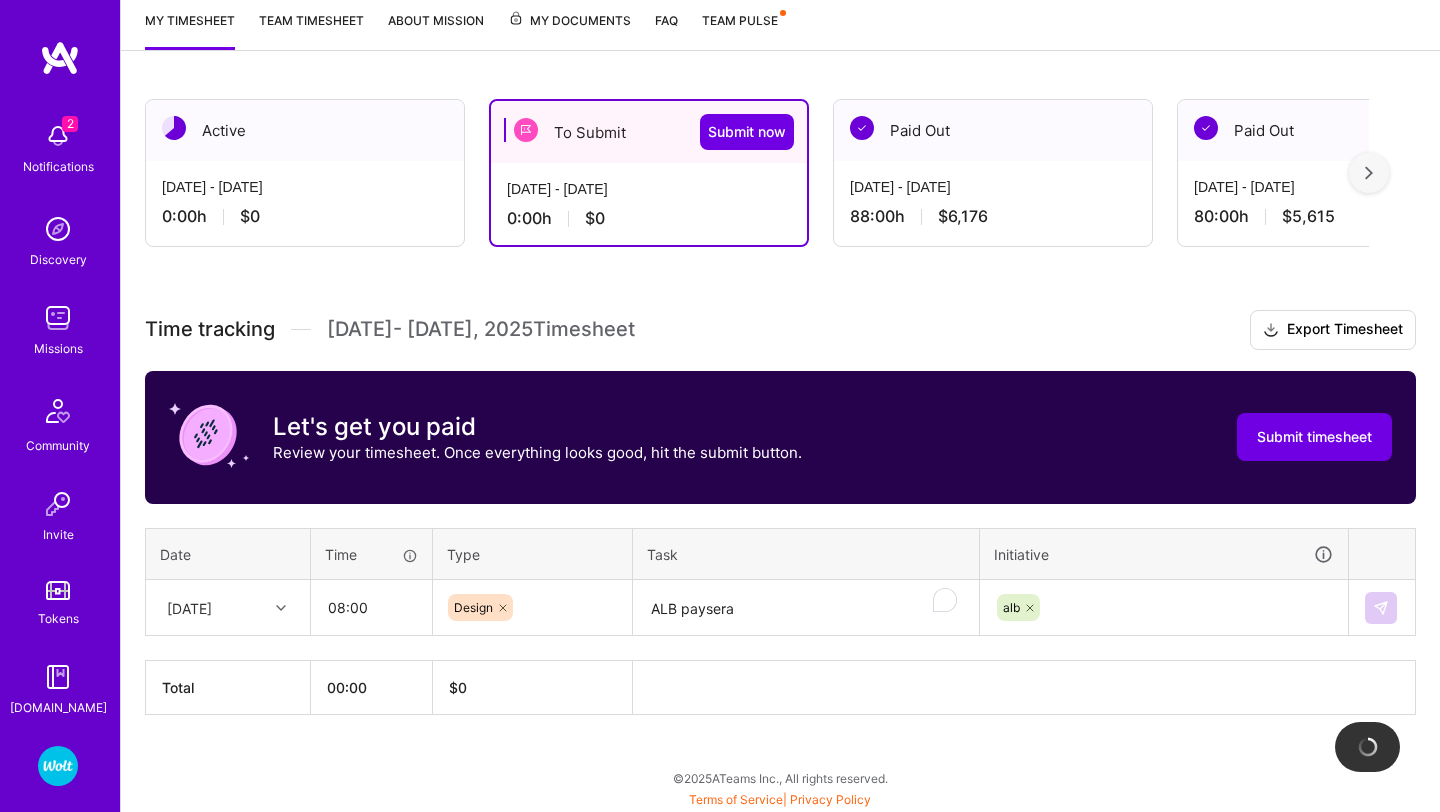 type 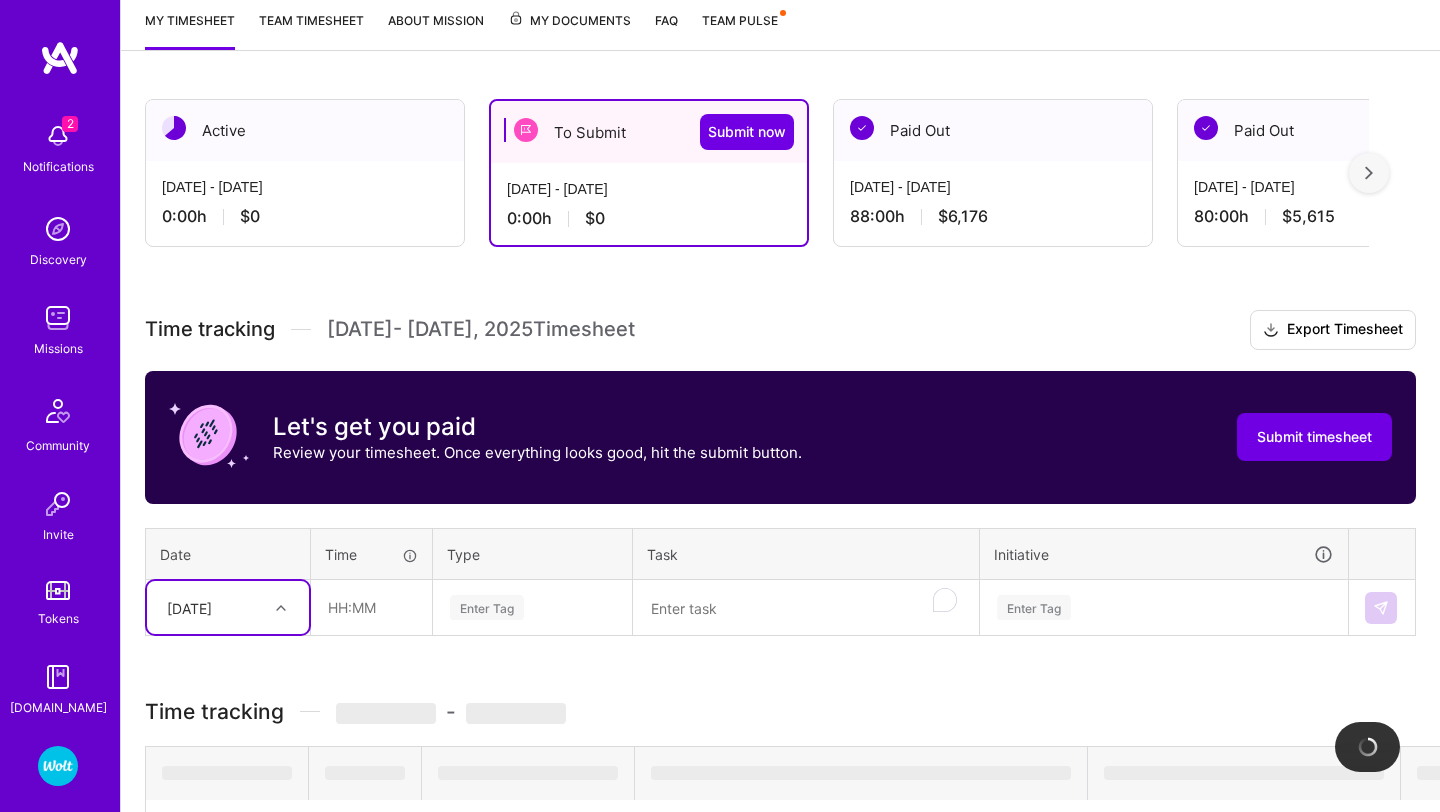 click on "Select is focused ,type to refine list, press Down to open the menu,  [DATE]" at bounding box center [228, 607] 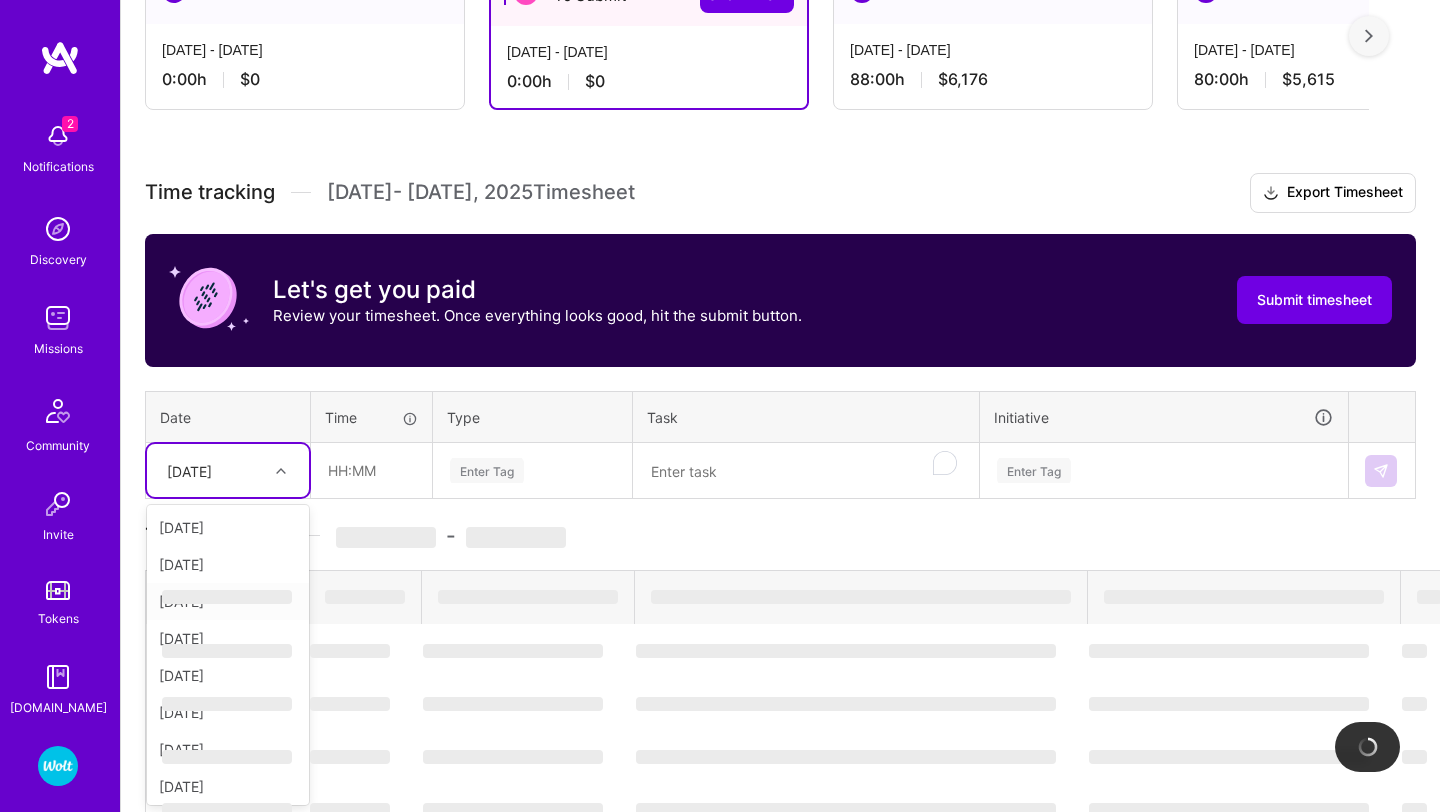 scroll, scrollTop: 398, scrollLeft: 0, axis: vertical 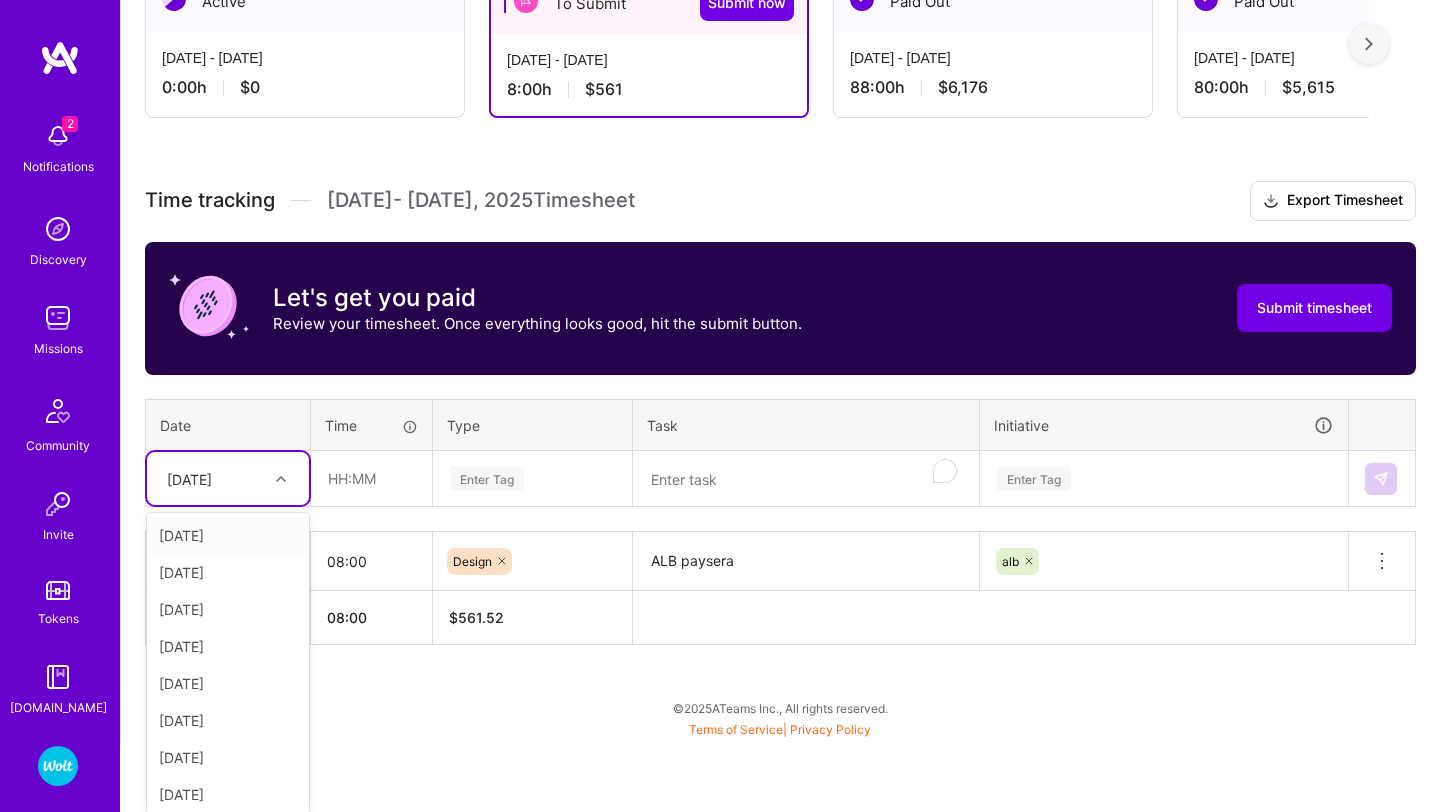 click on "[DATE]" at bounding box center (228, 535) 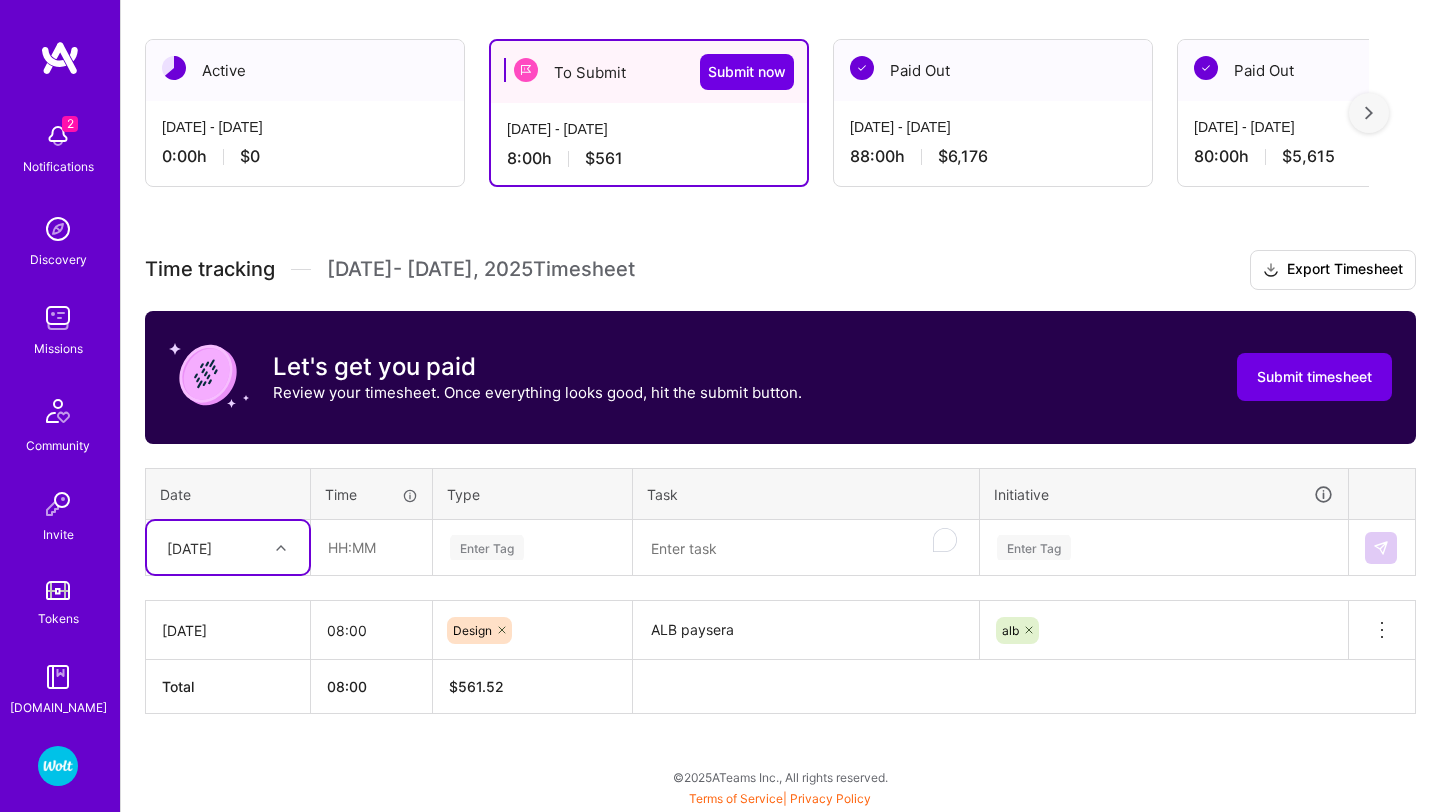 scroll, scrollTop: 328, scrollLeft: 0, axis: vertical 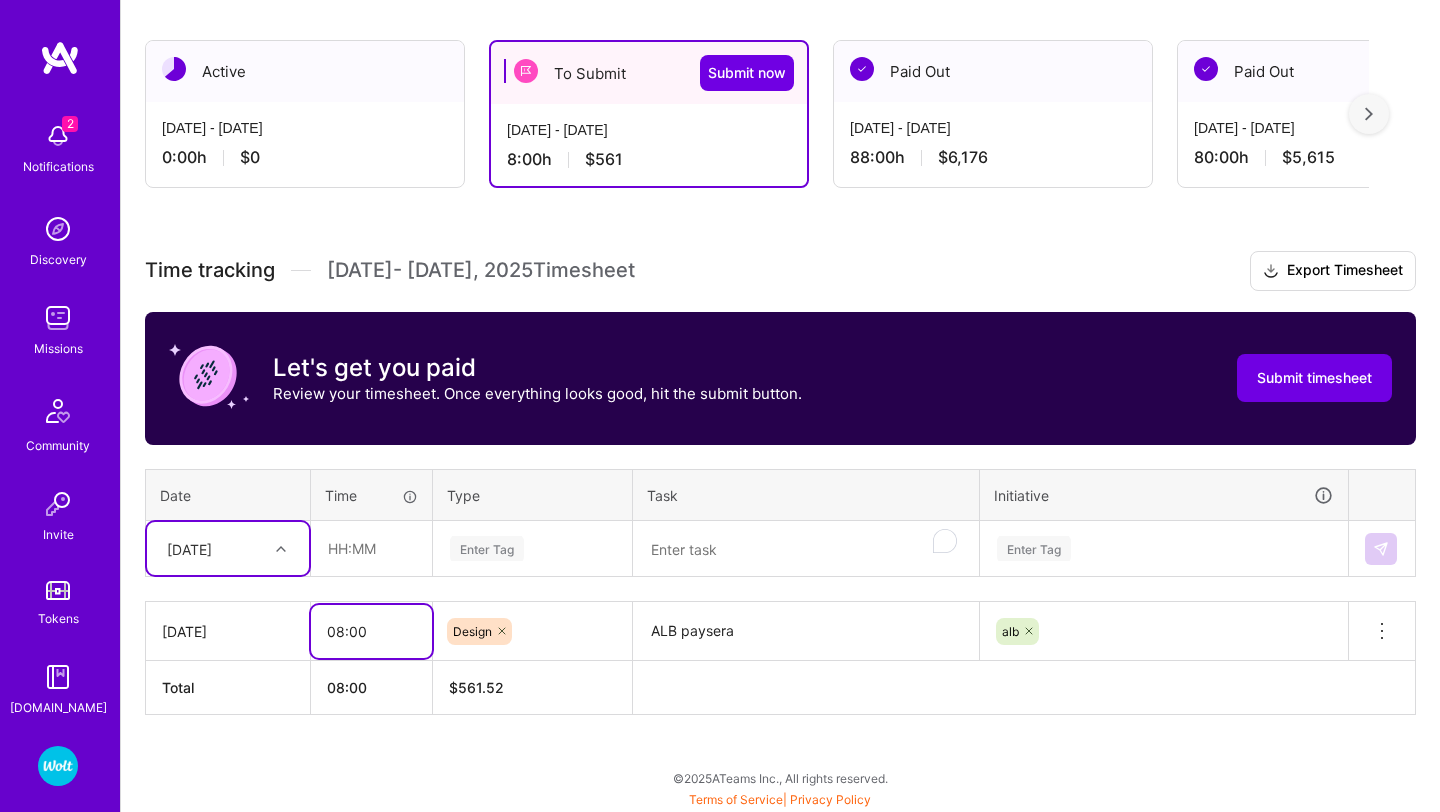 click on "08:00" at bounding box center (371, 631) 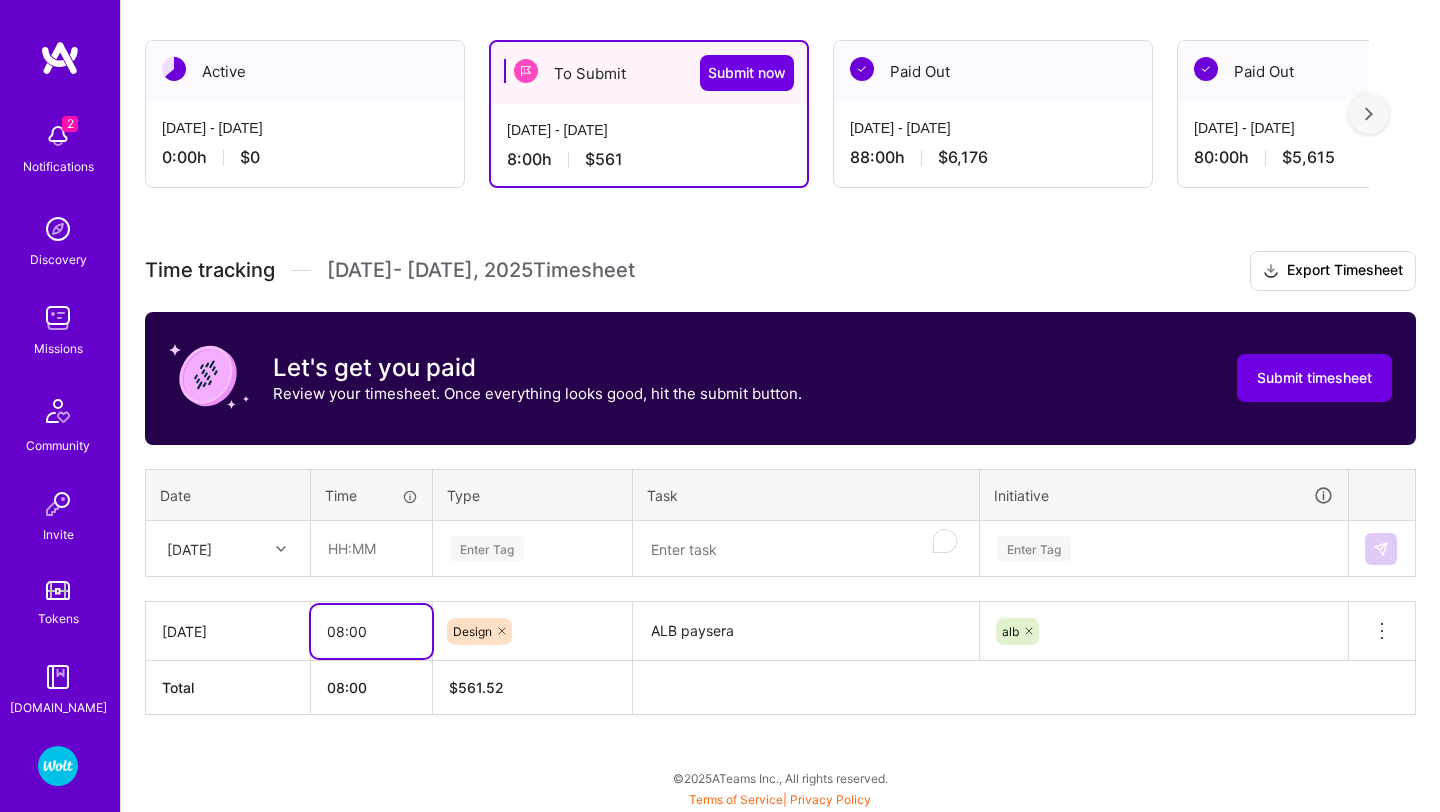 click on "08:00" at bounding box center [371, 631] 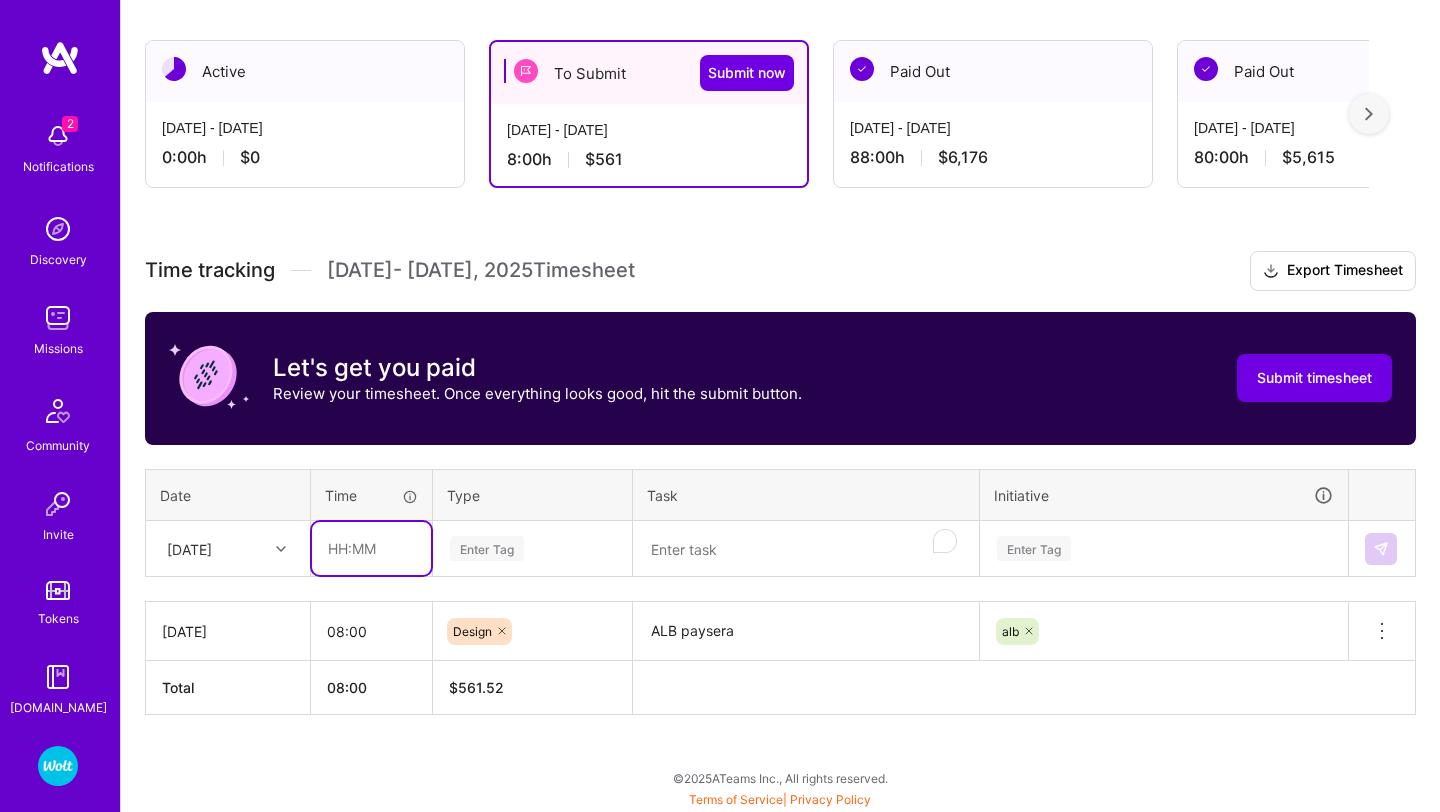 click at bounding box center [371, 548] 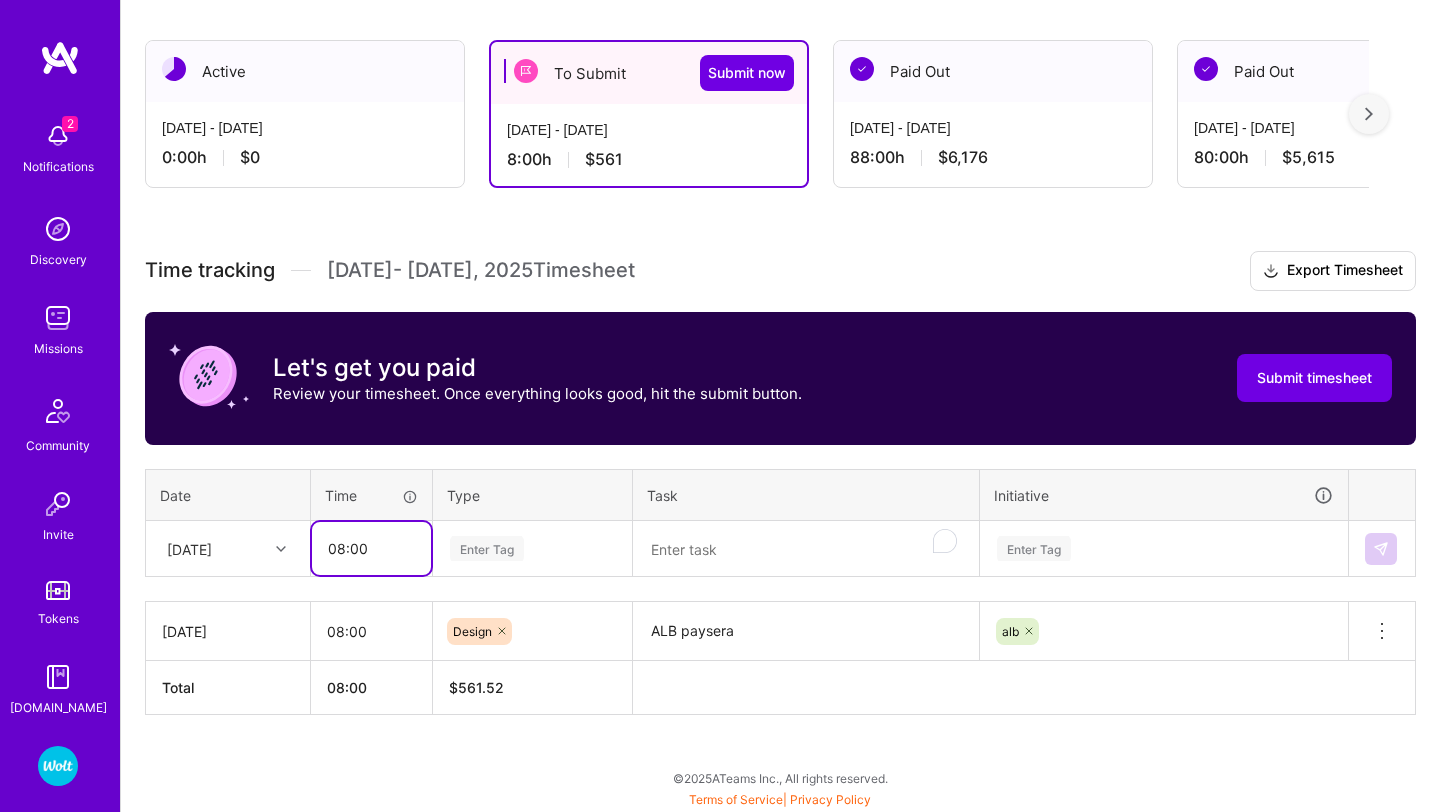 type on "08:00" 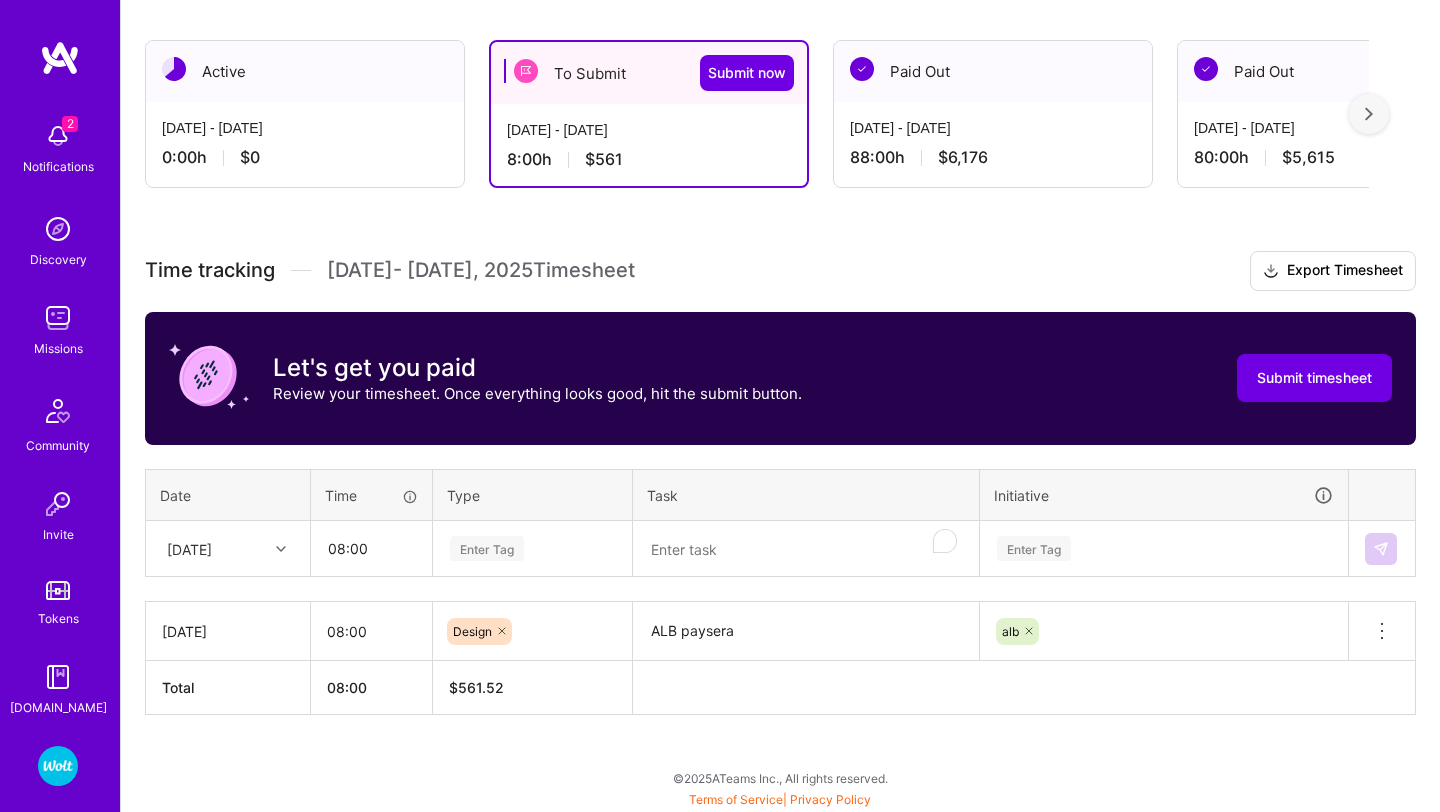 click on "Enter Tag" at bounding box center [487, 548] 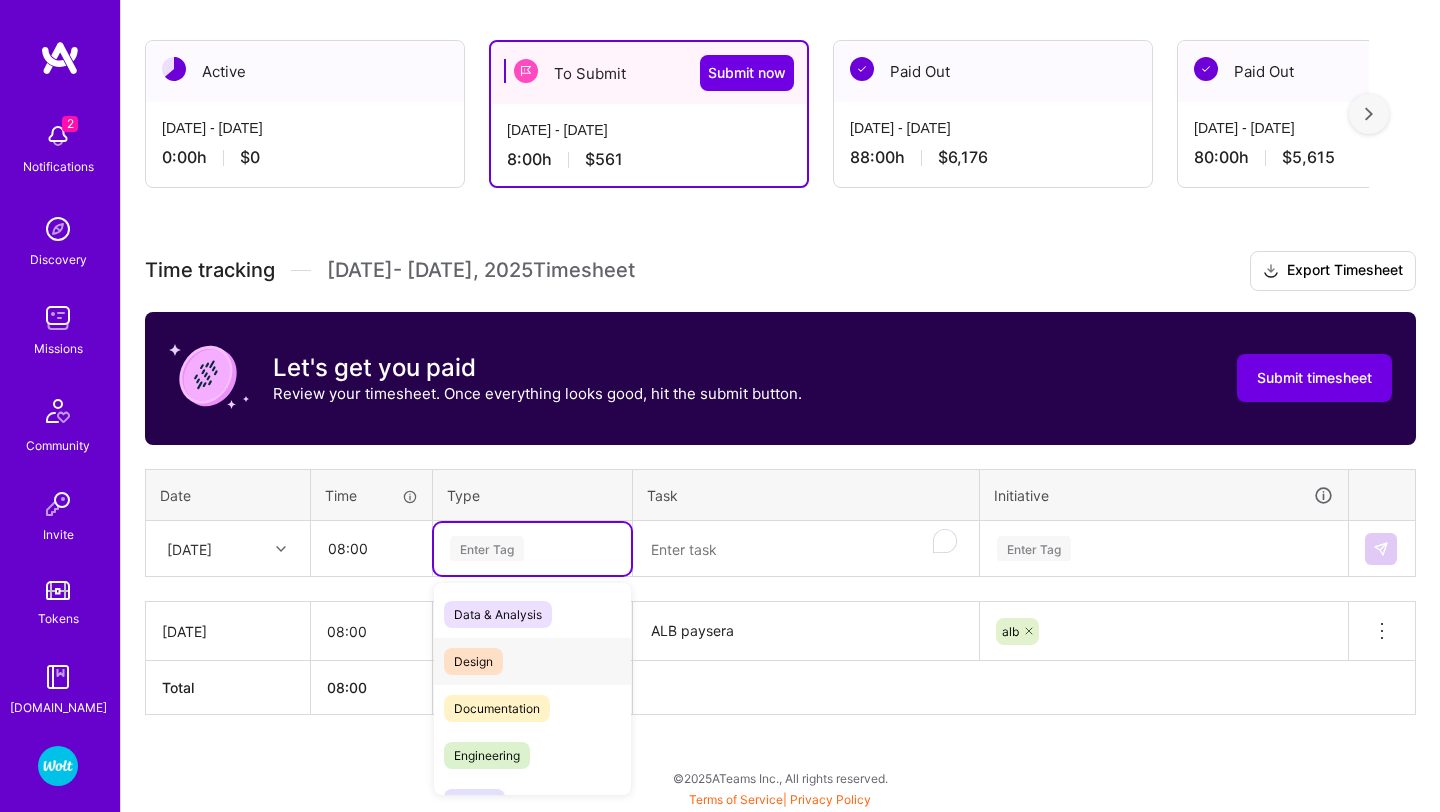 click on "Design" at bounding box center [473, 661] 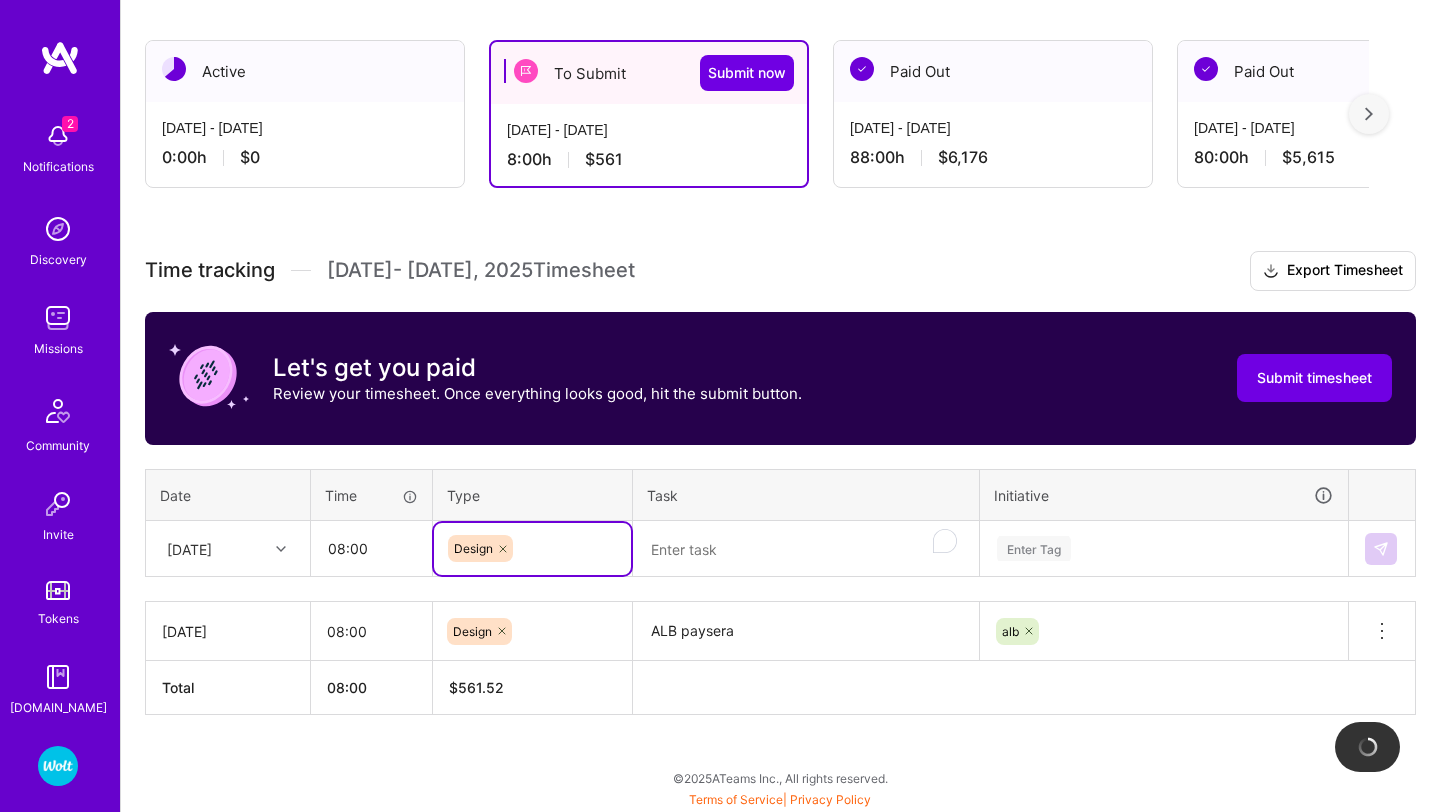 click on "ALB paysera" at bounding box center (806, 631) 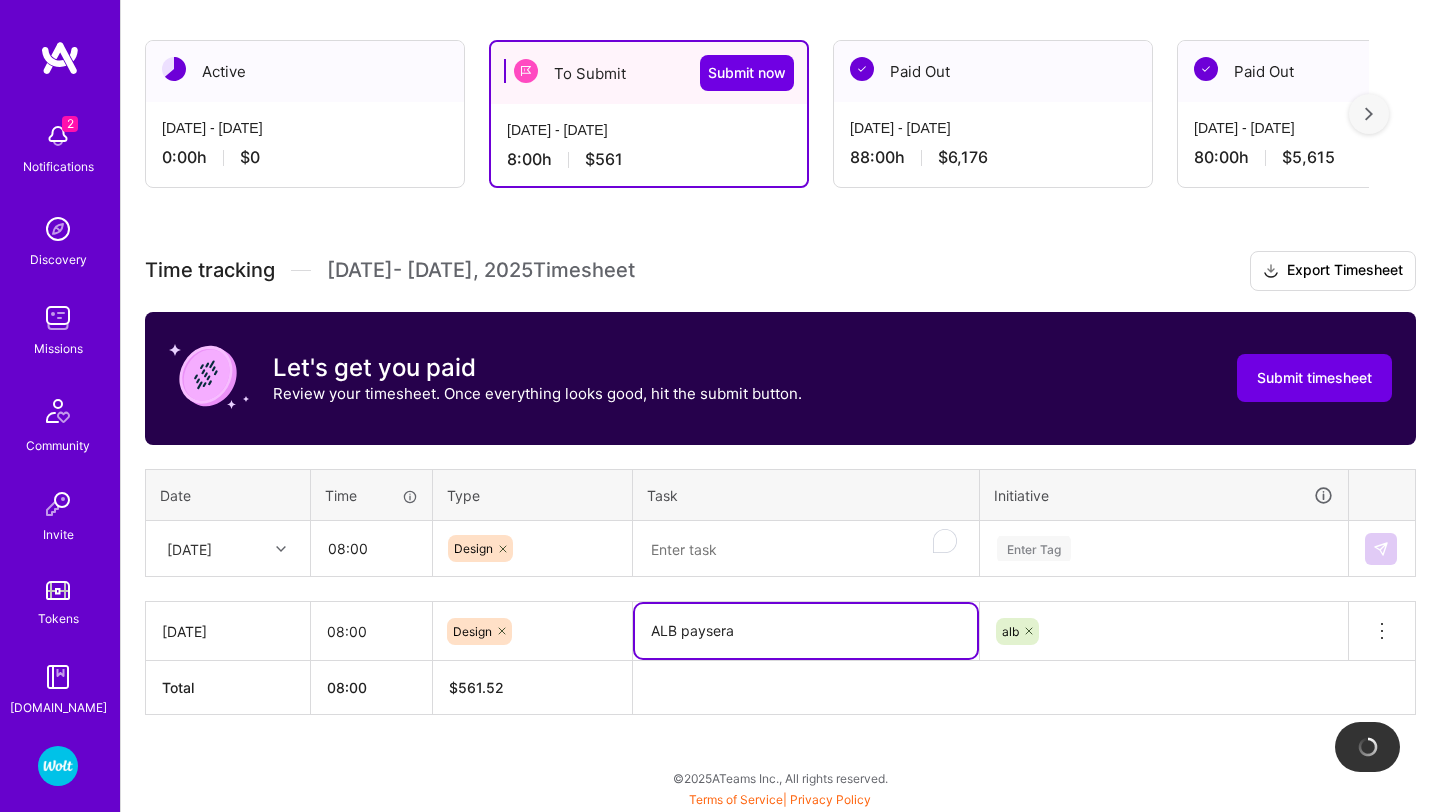 click on "ALB paysera" at bounding box center [806, 631] 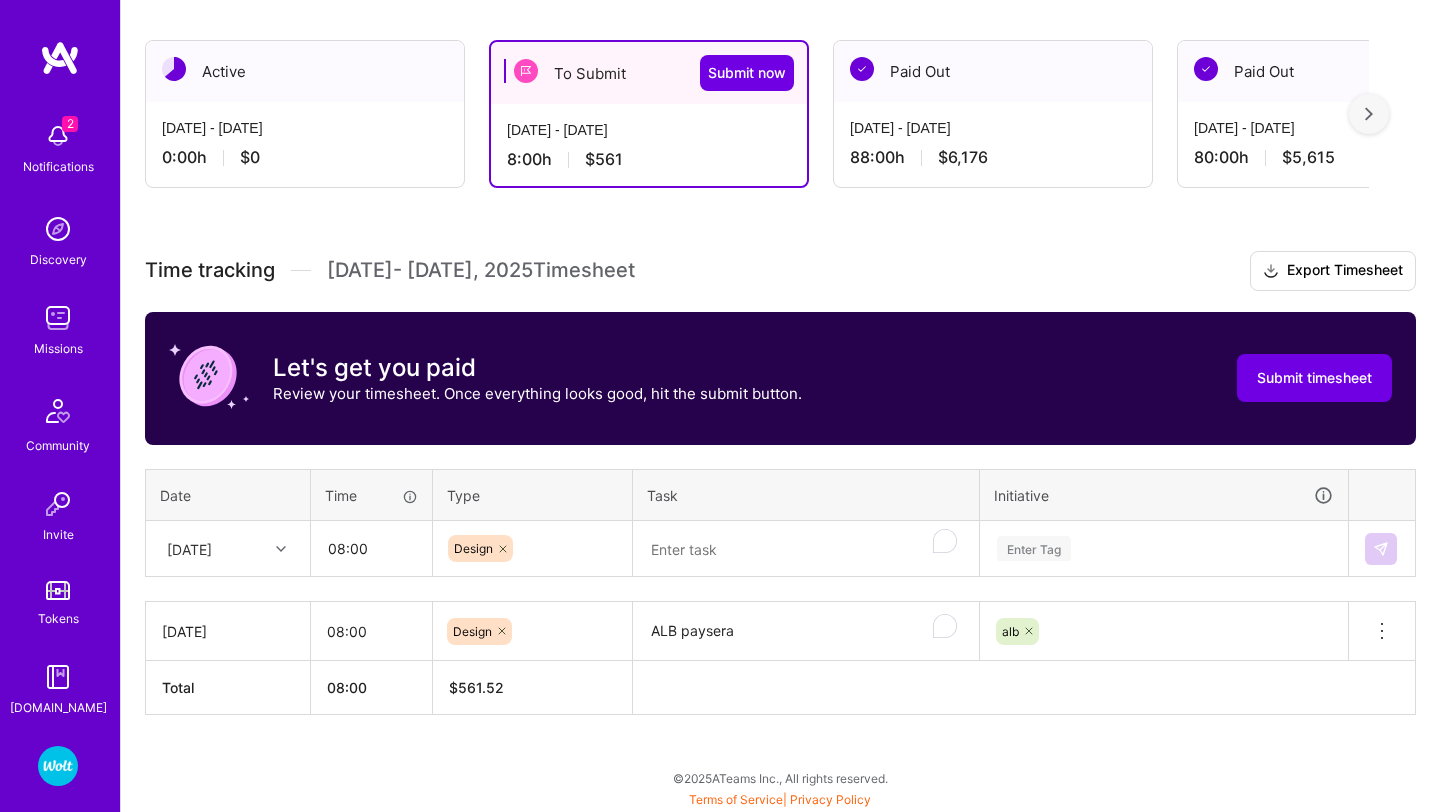 click at bounding box center [806, 549] 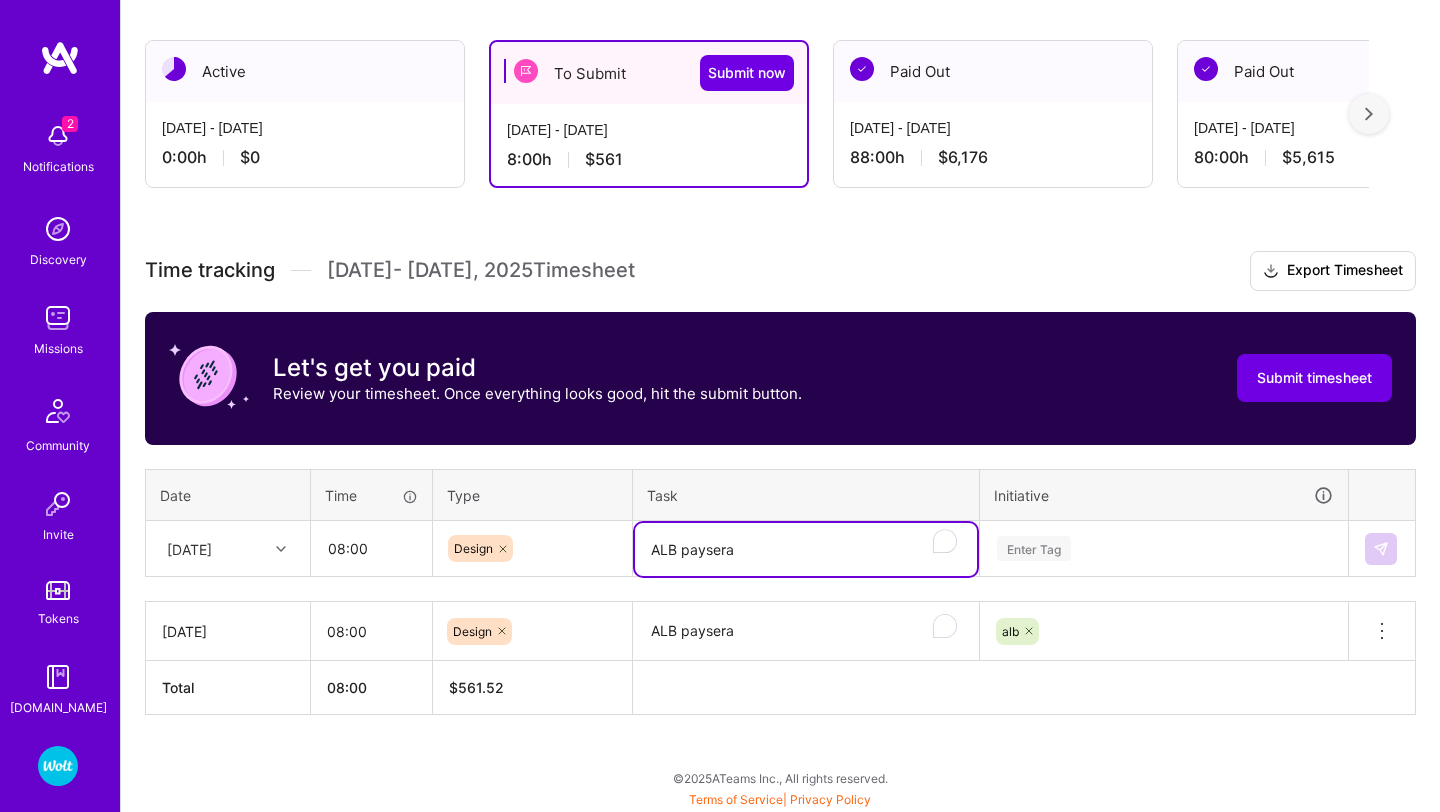 type on "ALB paysera" 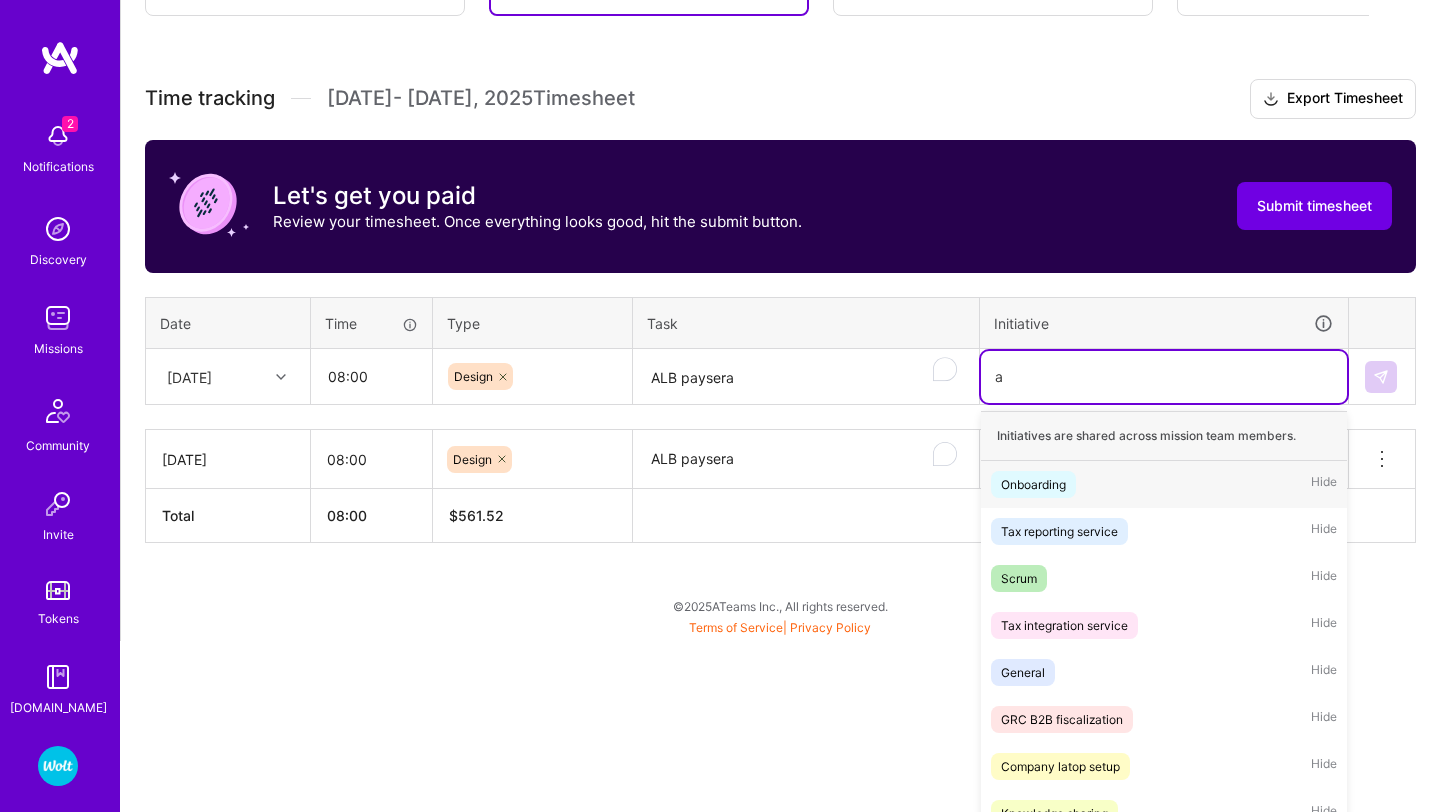 scroll, scrollTop: 508, scrollLeft: 0, axis: vertical 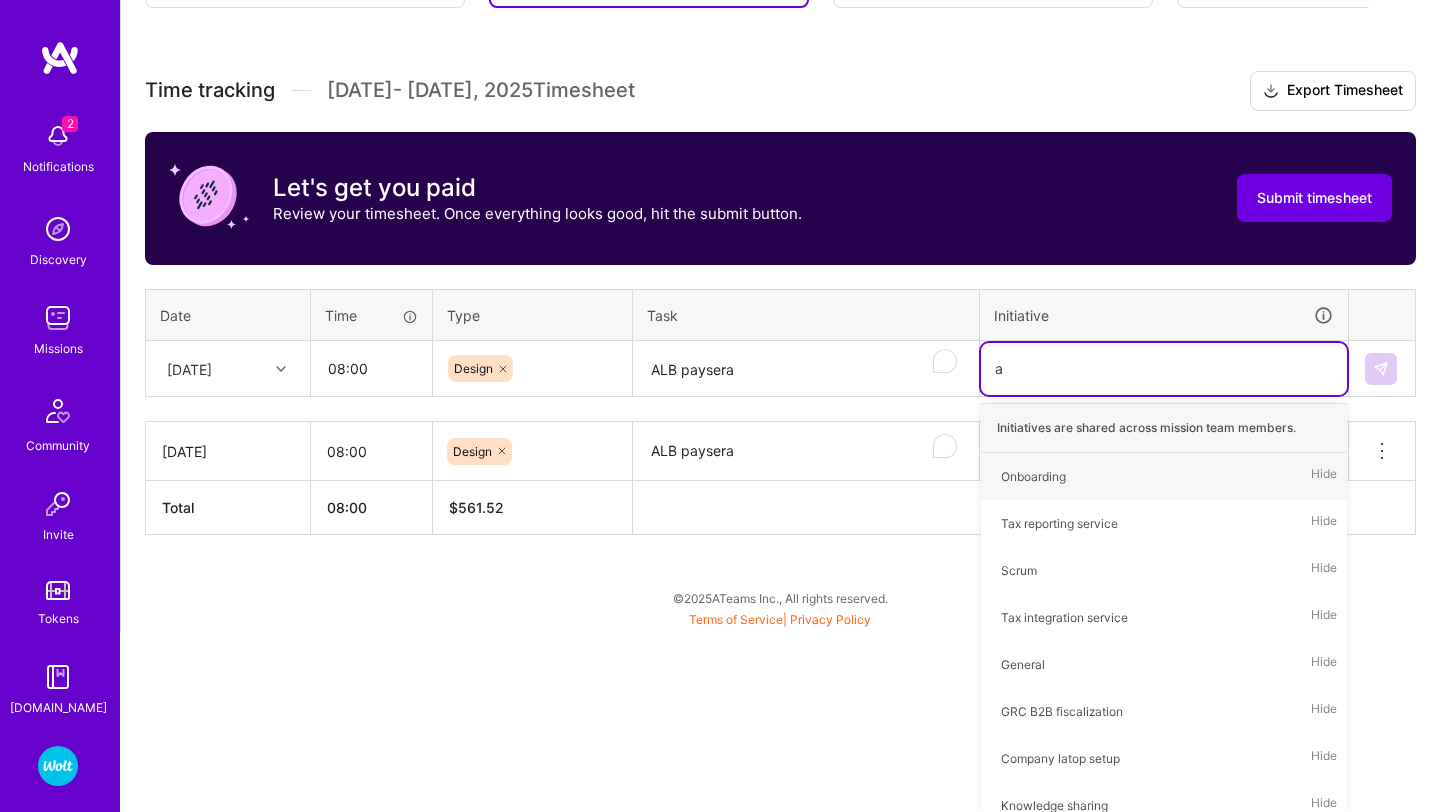 type on "al" 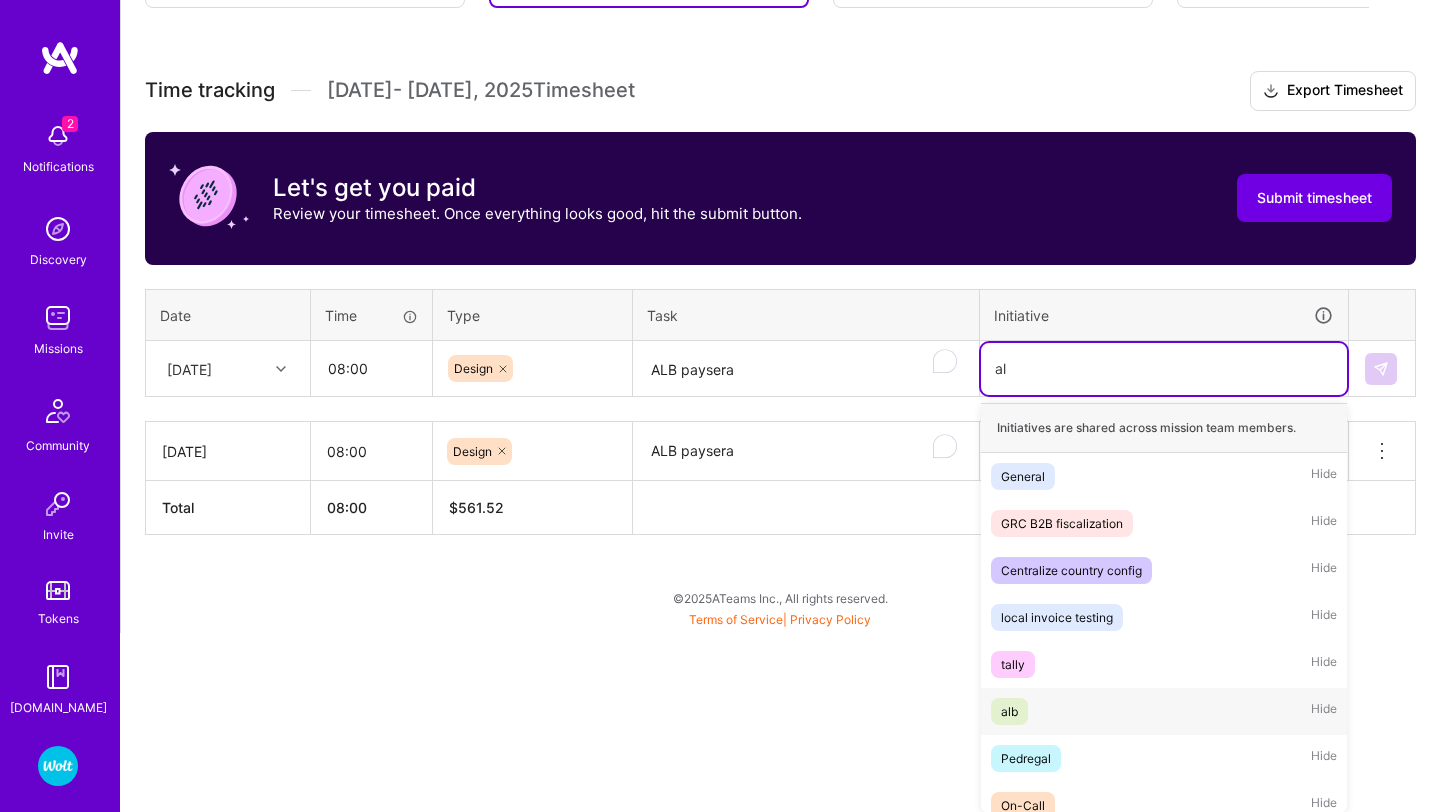 click on "alb" at bounding box center [1009, 711] 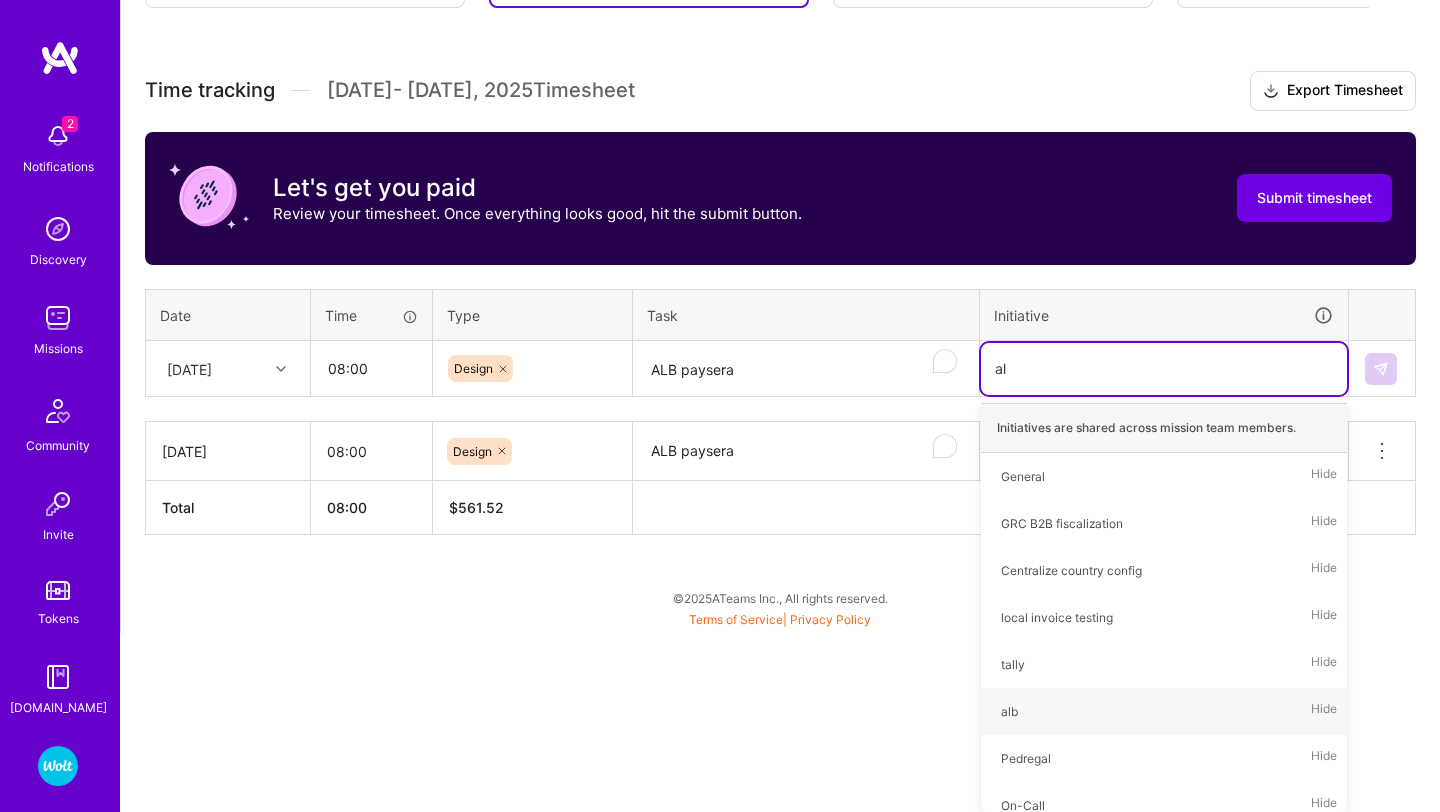 type 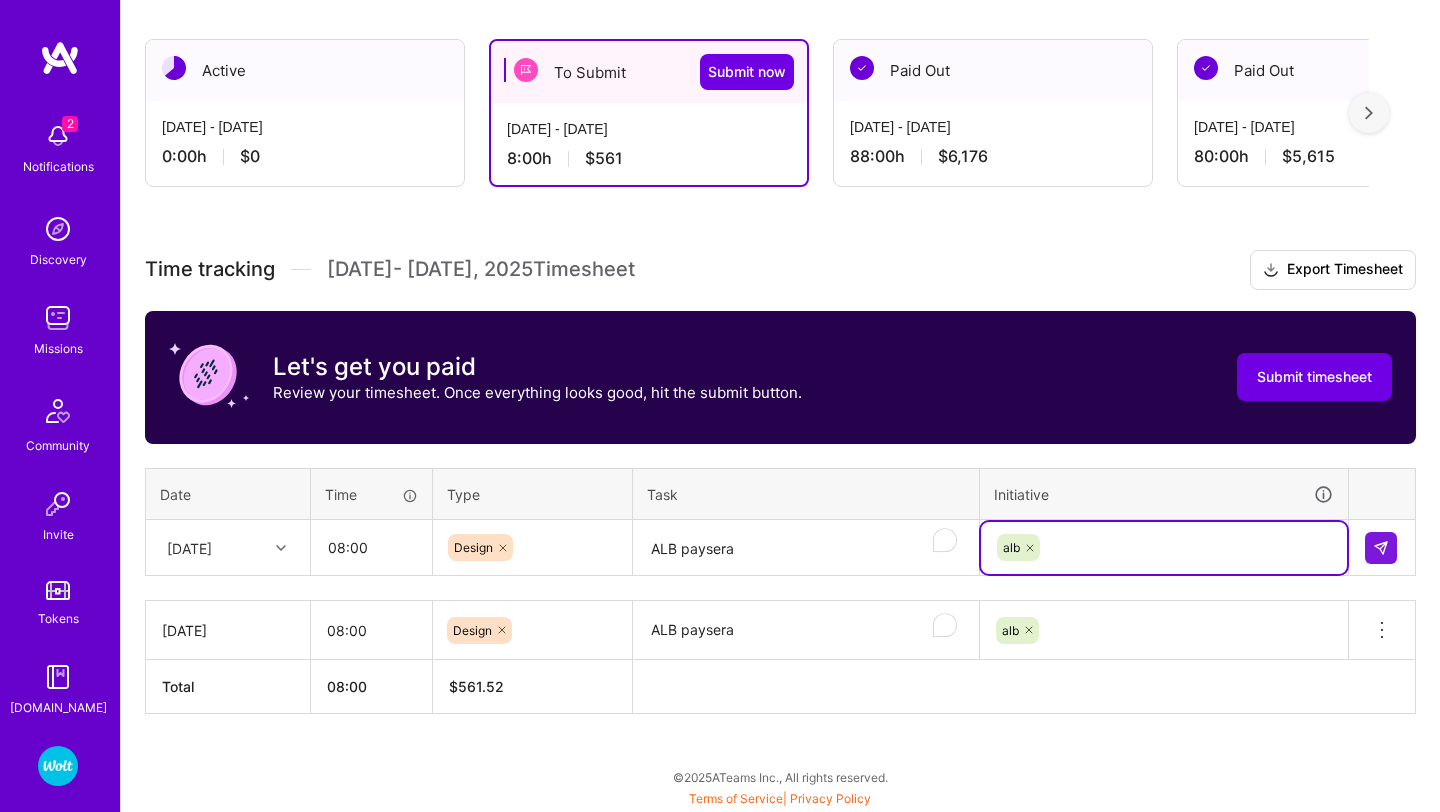 scroll, scrollTop: 328, scrollLeft: 0, axis: vertical 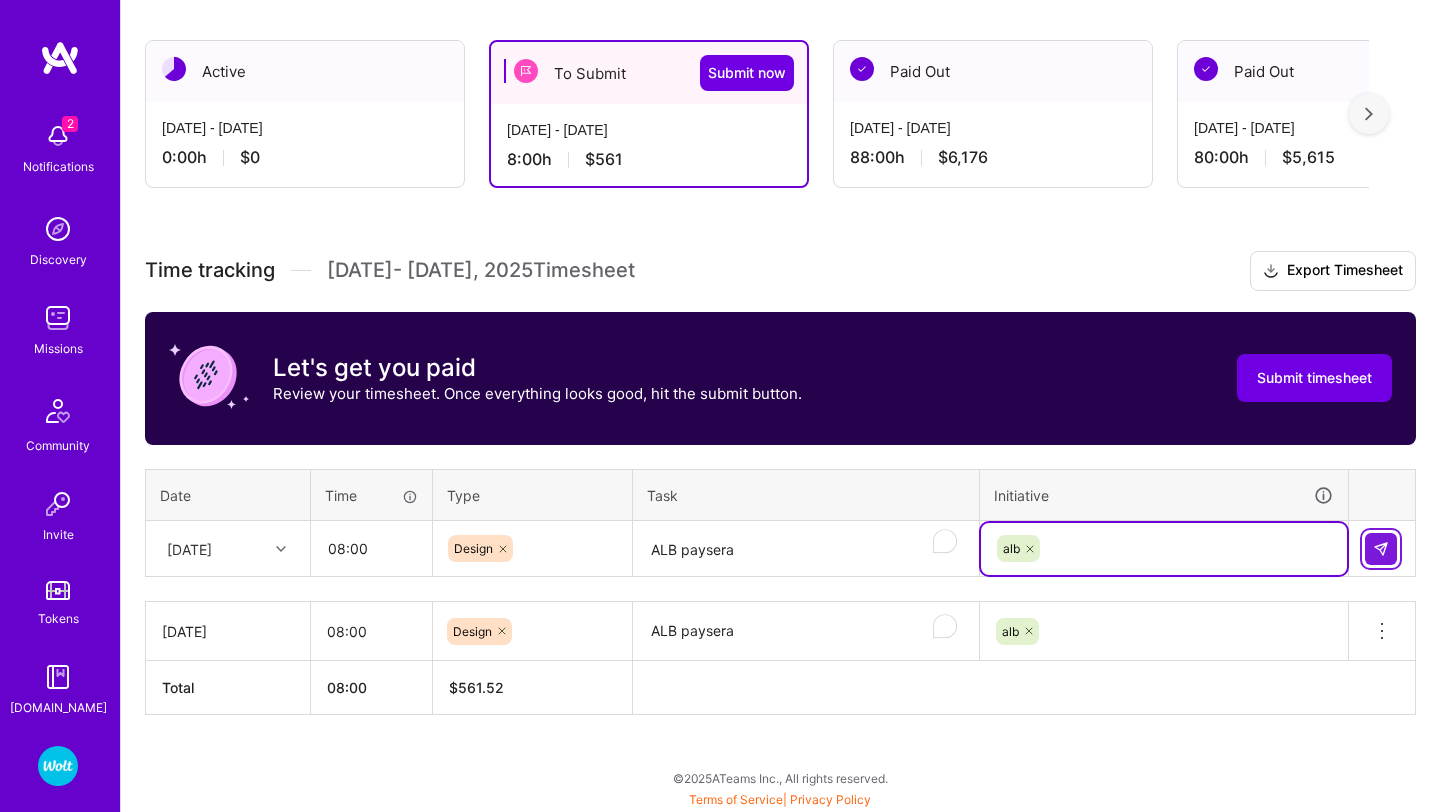 click at bounding box center (1381, 549) 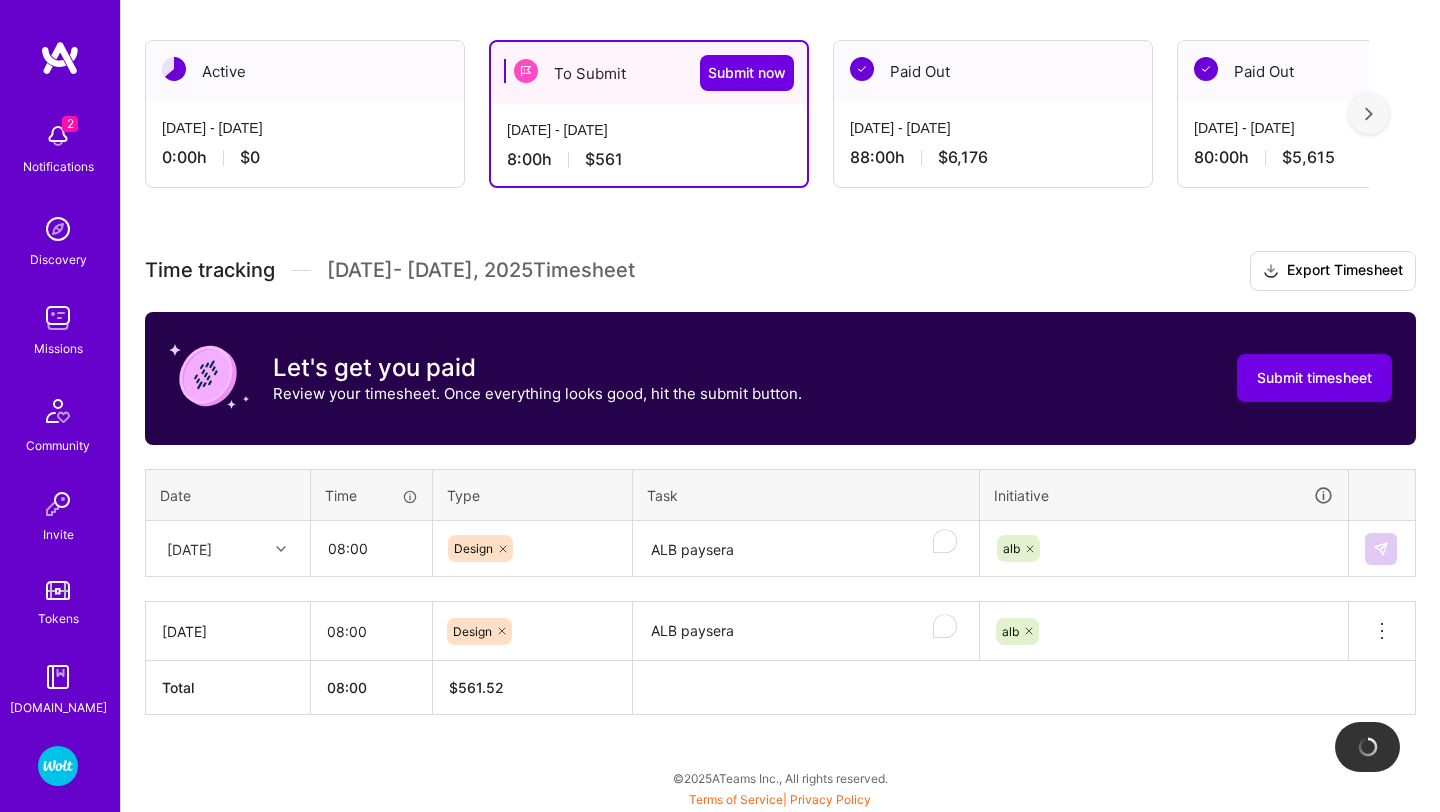 type 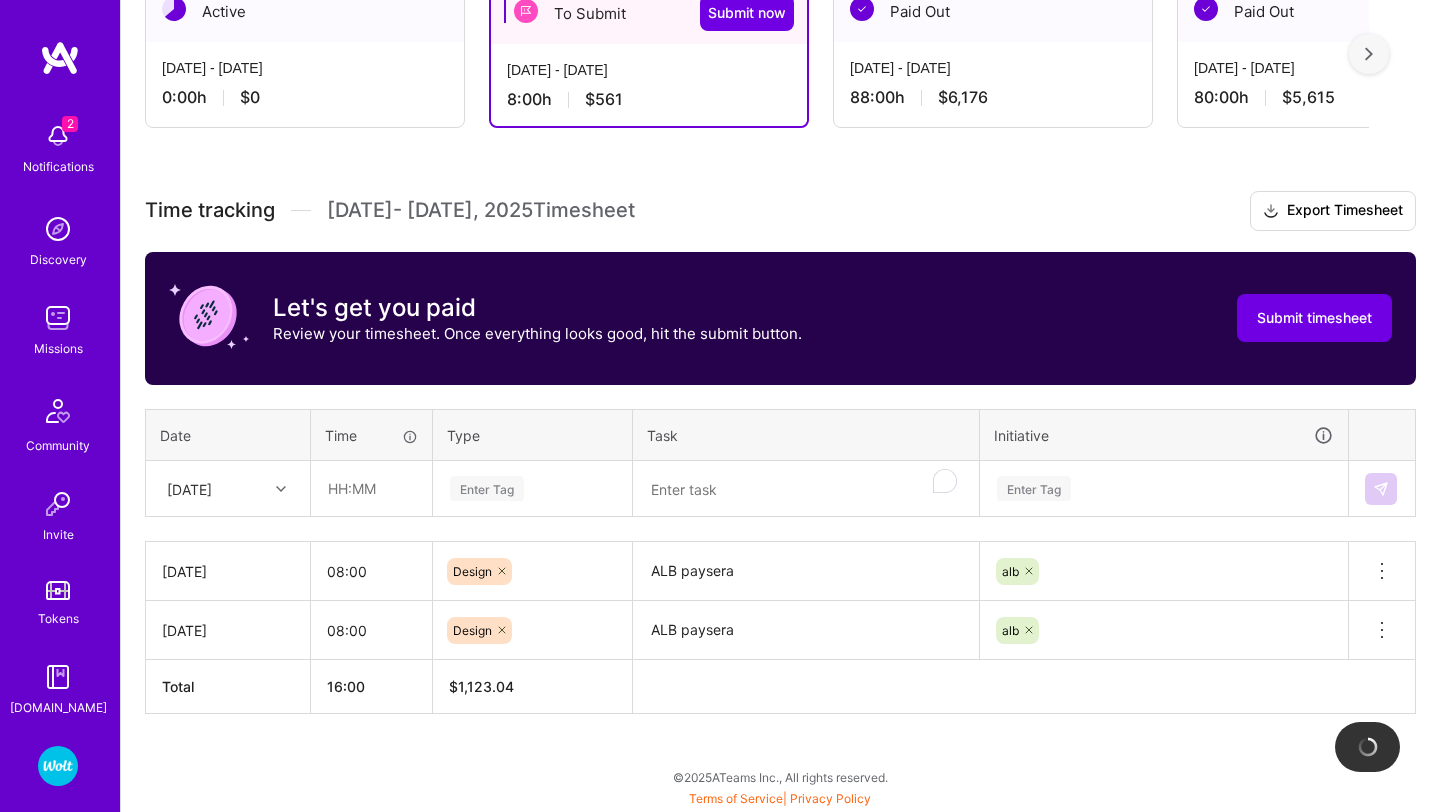 scroll, scrollTop: 387, scrollLeft: 0, axis: vertical 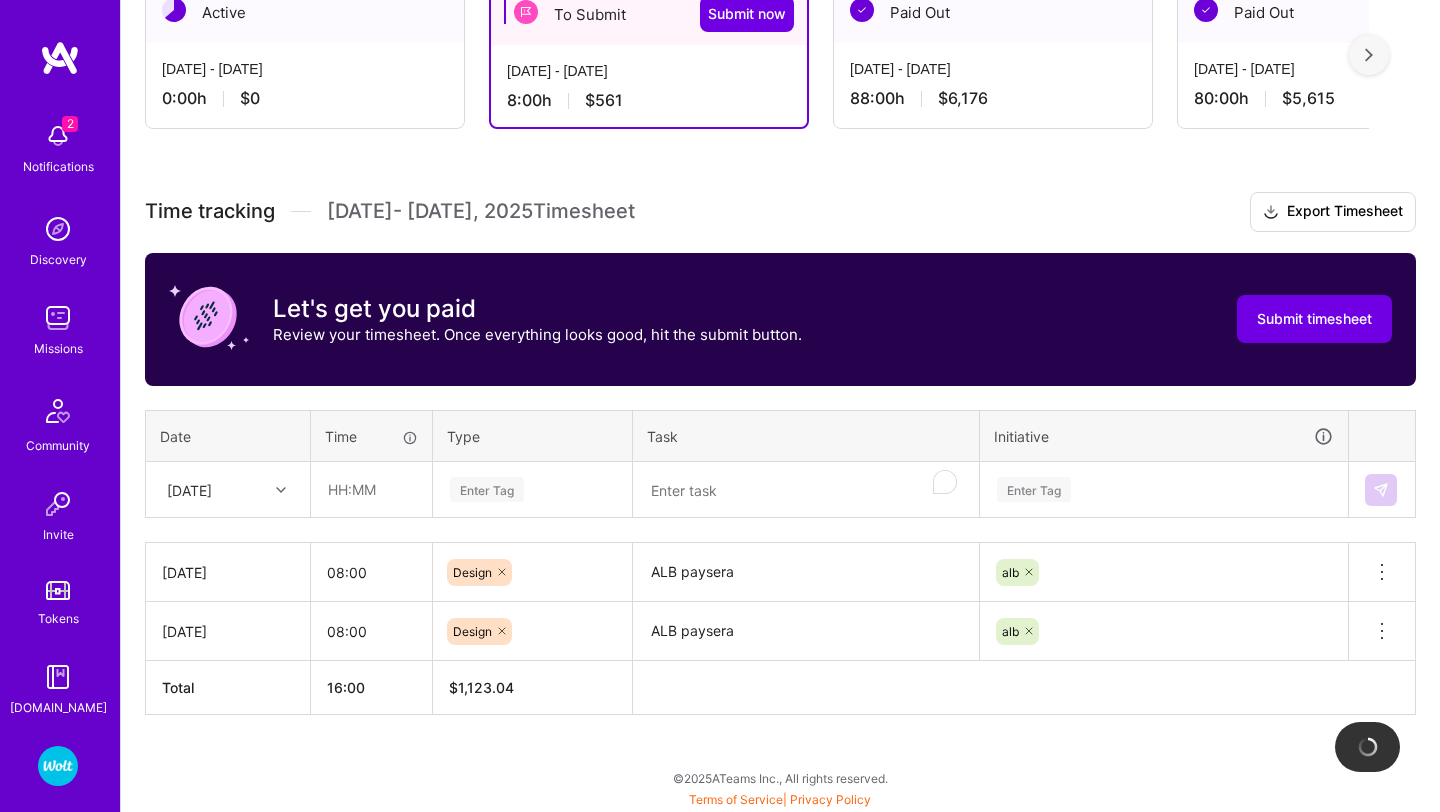 click on "Date" at bounding box center (228, 436) 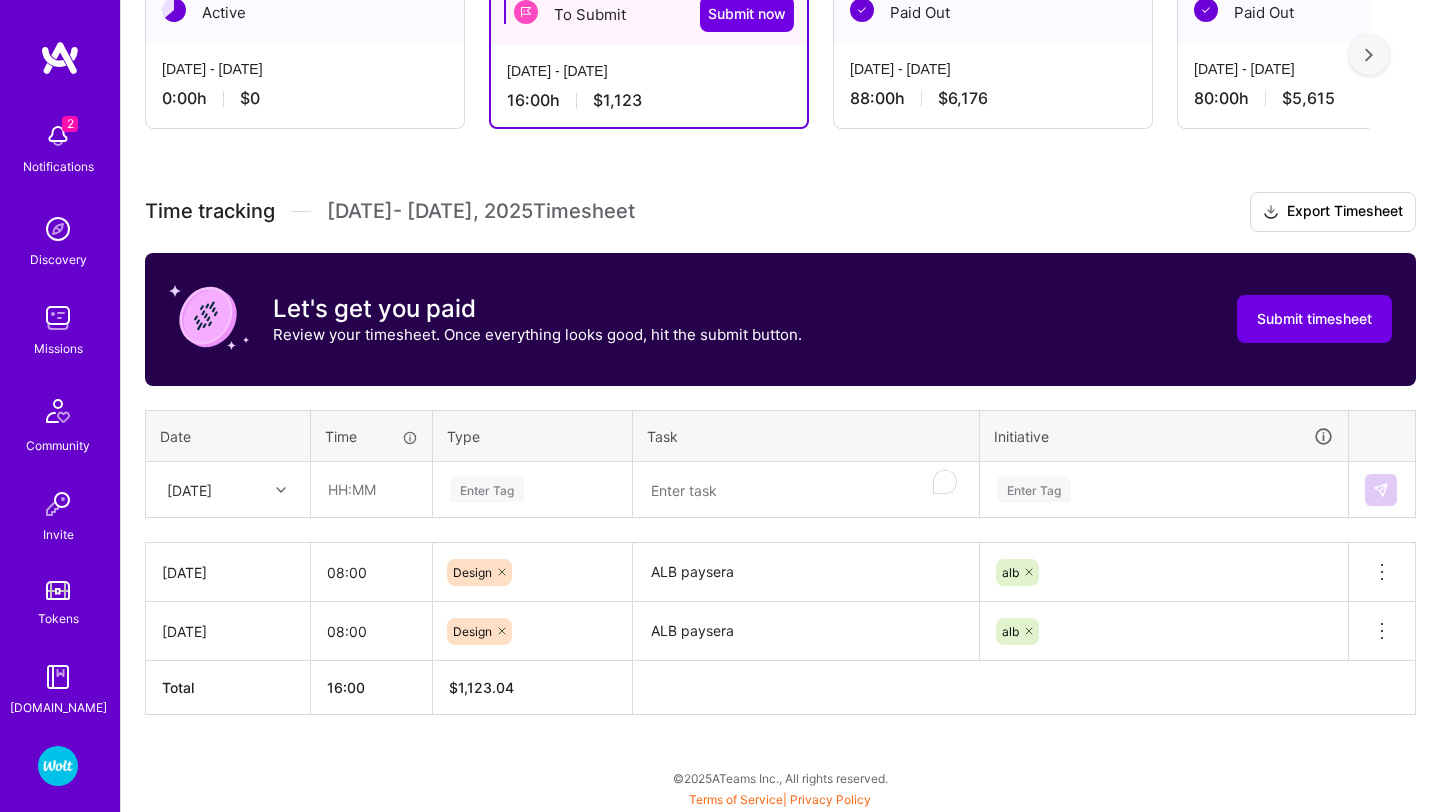 click on "[DATE]" at bounding box center (189, 489) 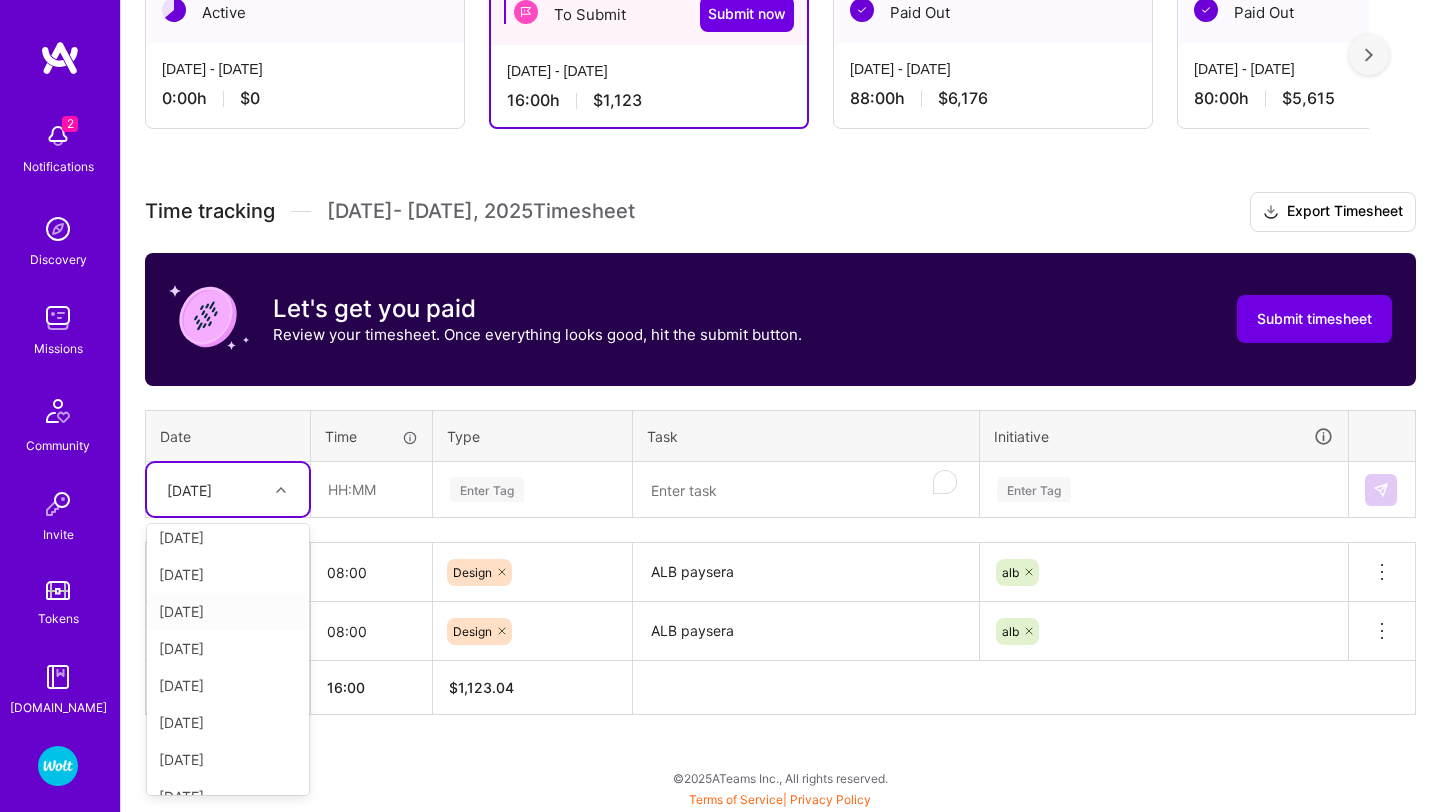 scroll, scrollTop: 5, scrollLeft: 0, axis: vertical 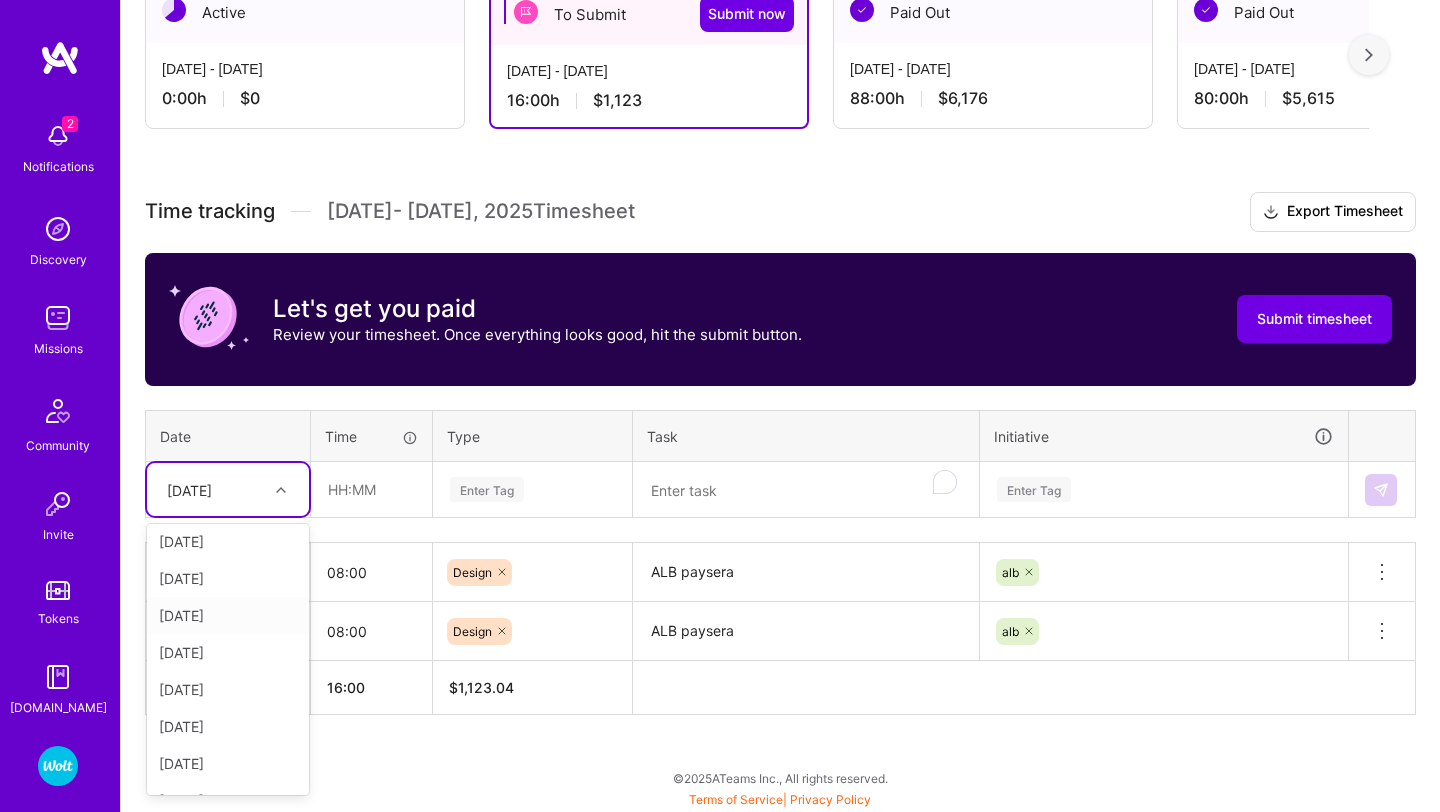 click on "[DATE]" at bounding box center [228, 578] 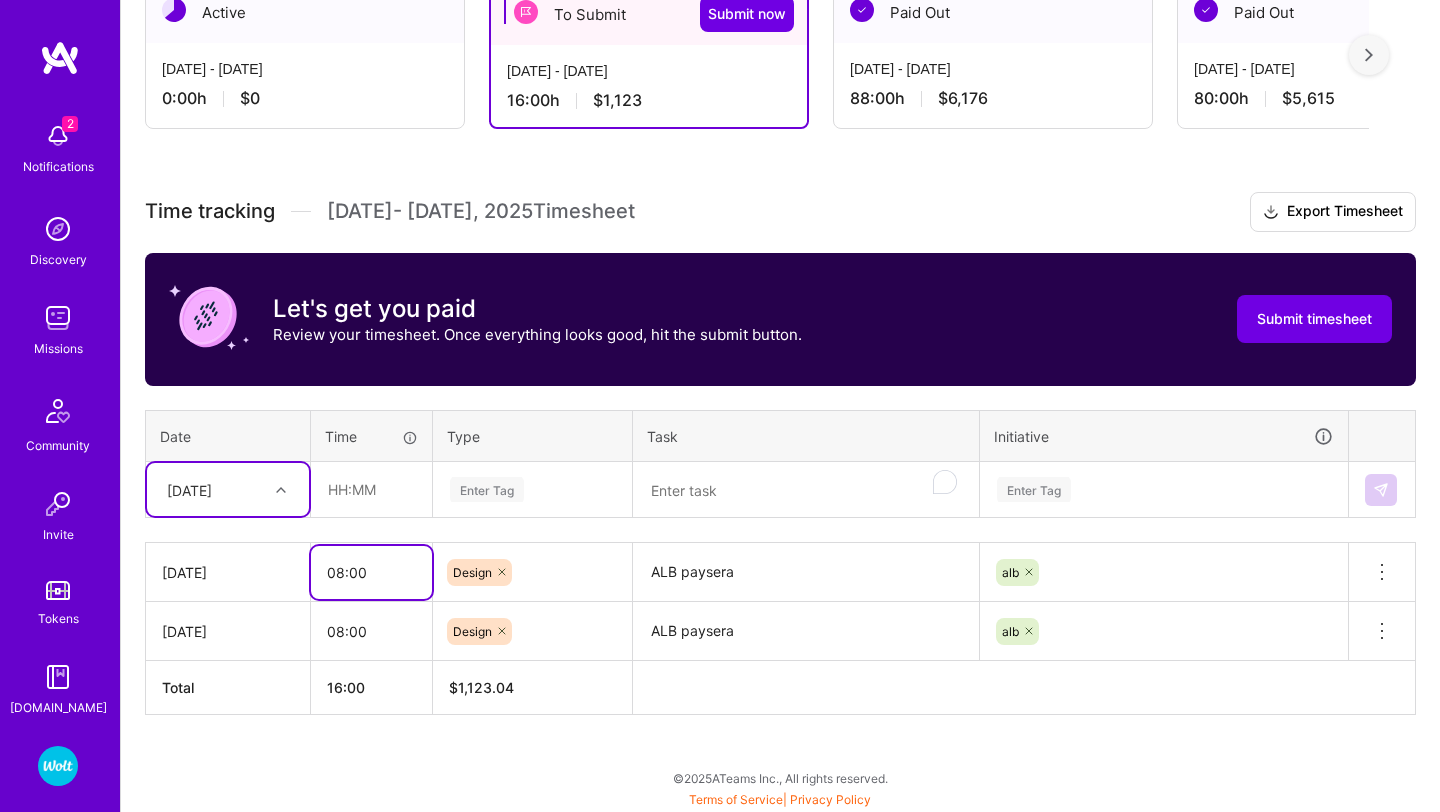 click on "08:00" at bounding box center (371, 572) 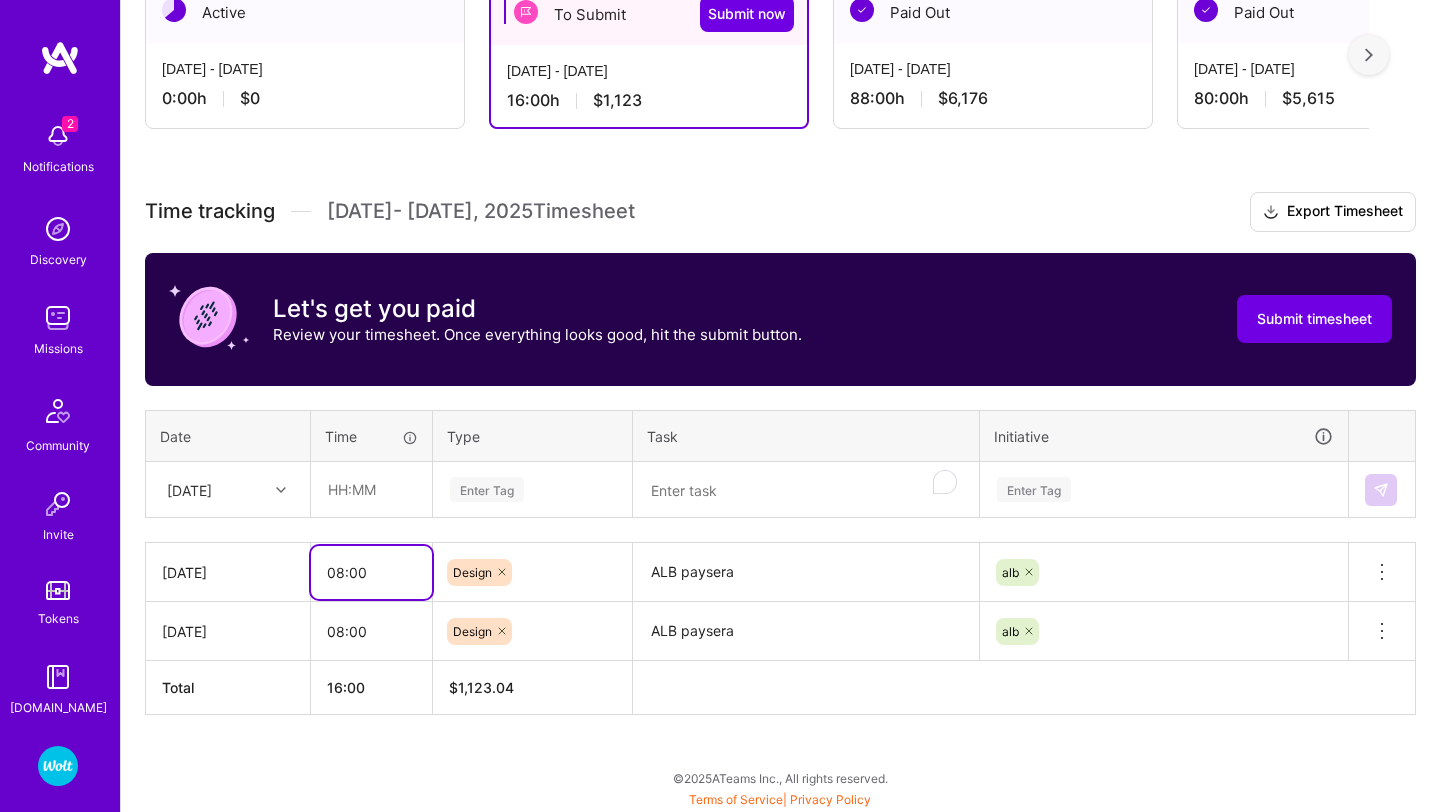 click on "08:00" at bounding box center (371, 572) 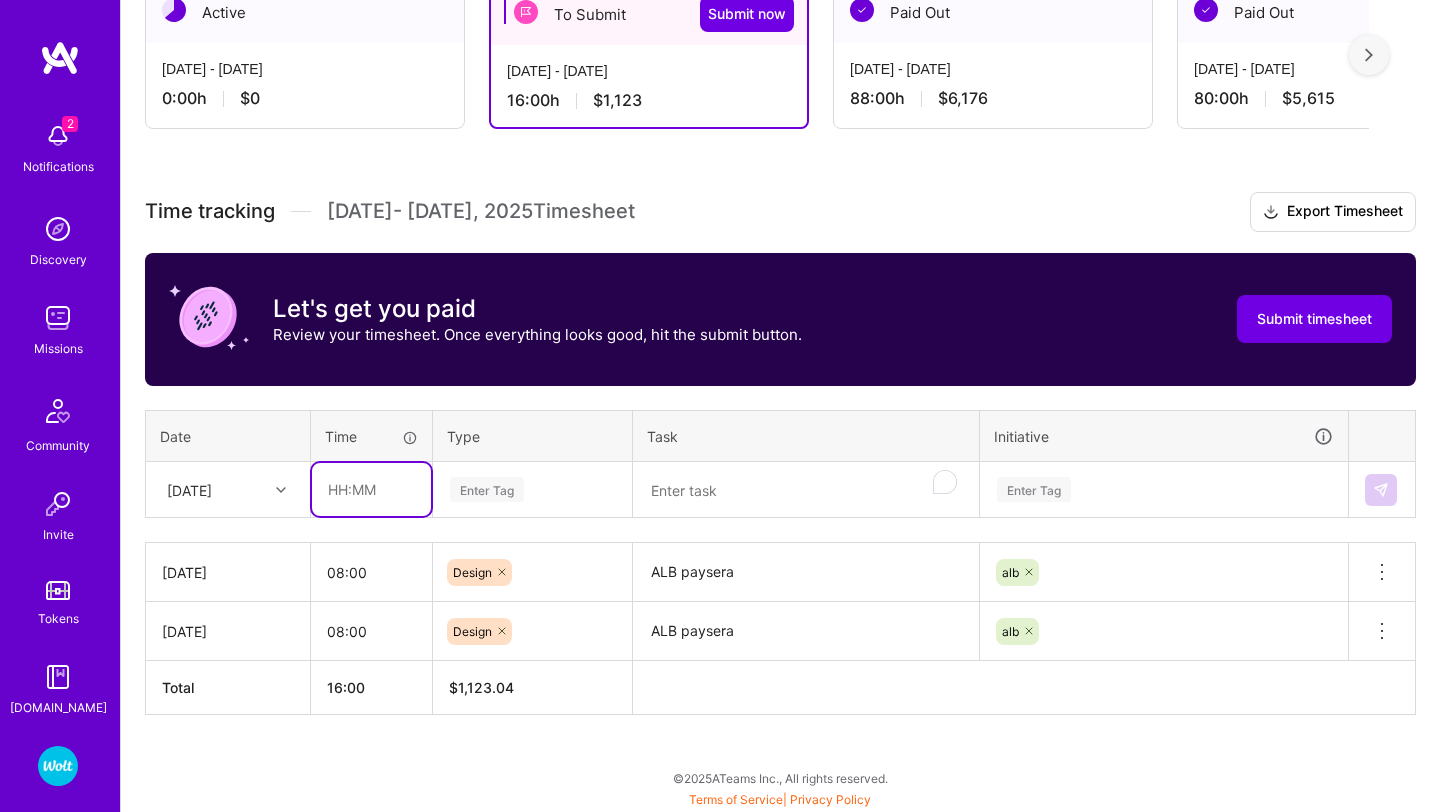 click at bounding box center (371, 489) 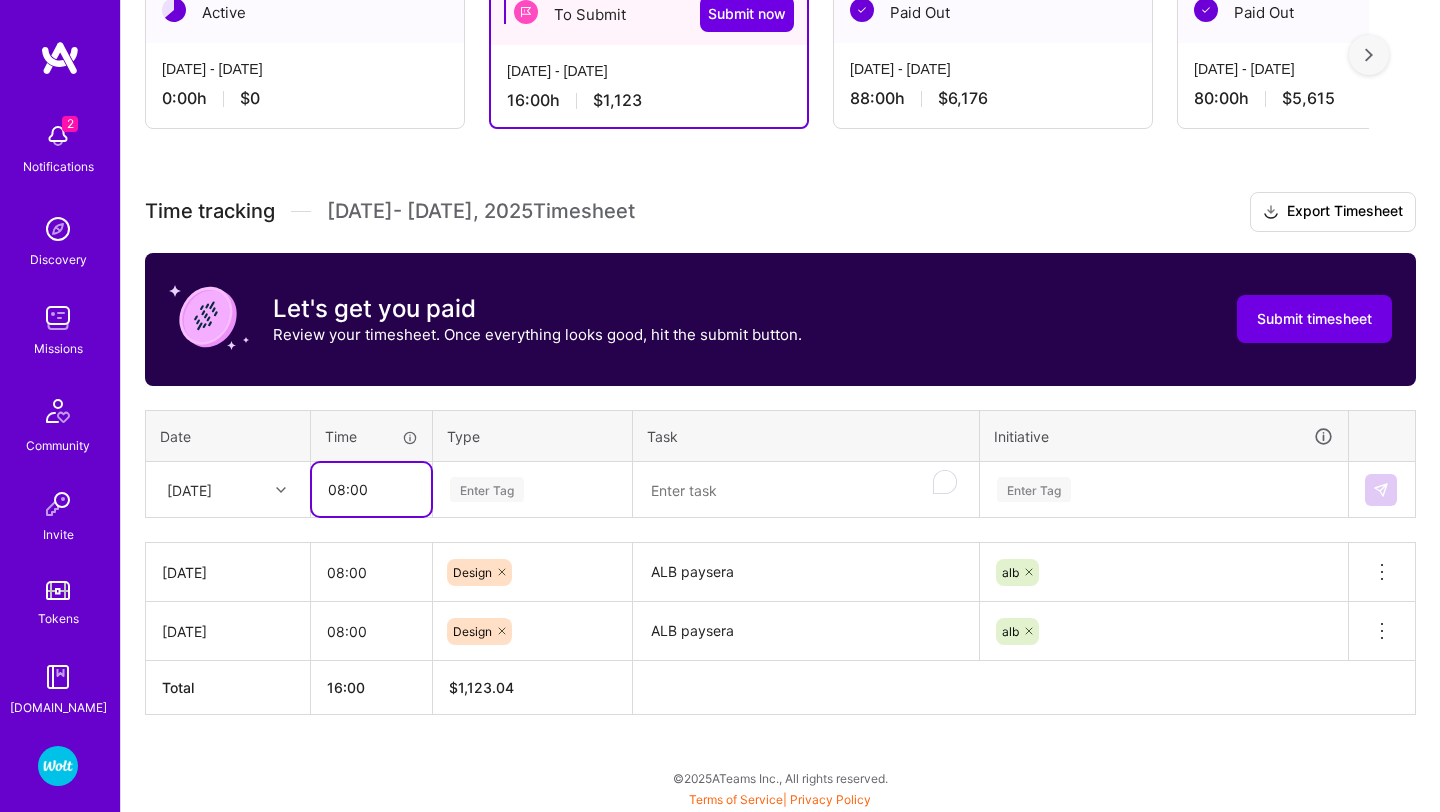 type on "08:00" 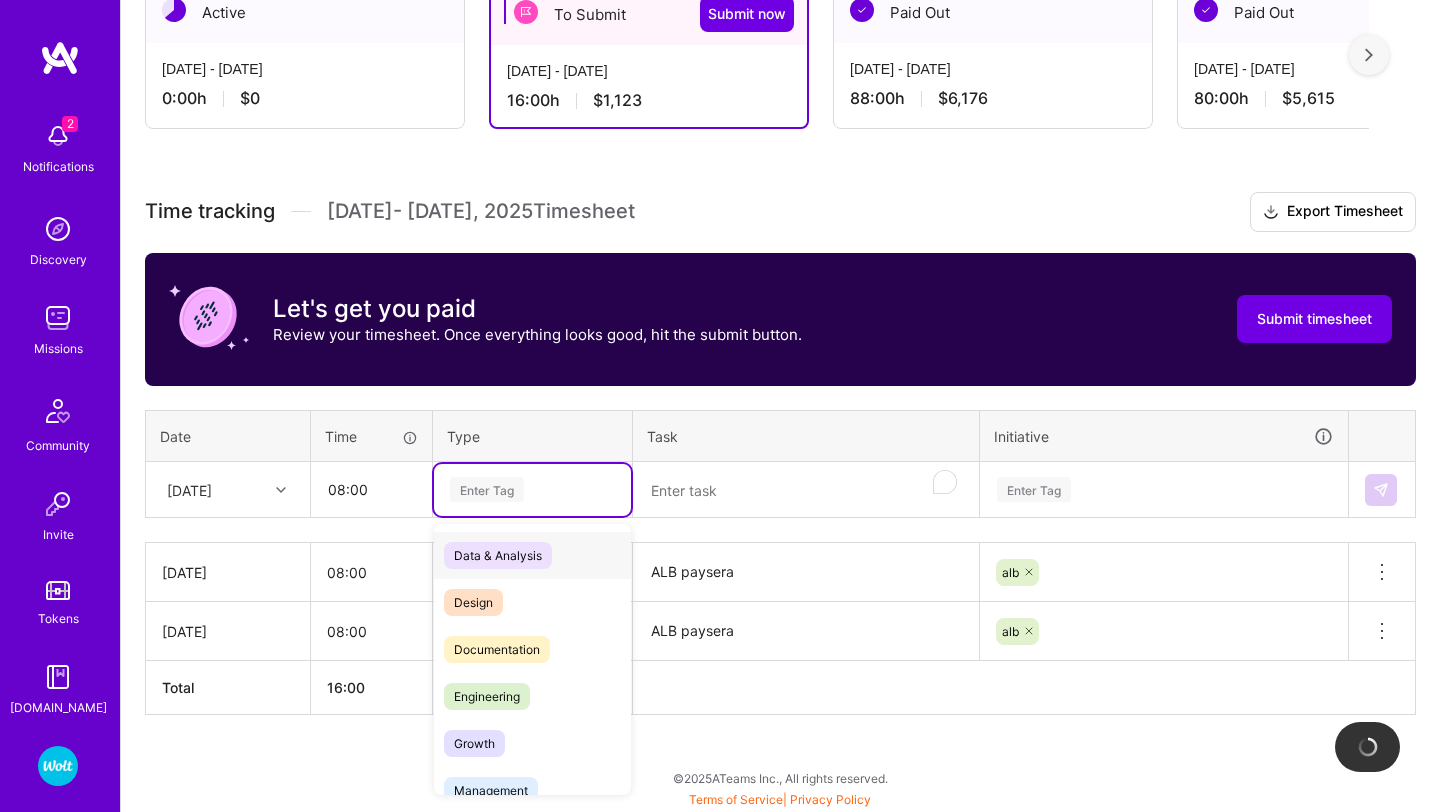 click on "Enter Tag" at bounding box center (487, 489) 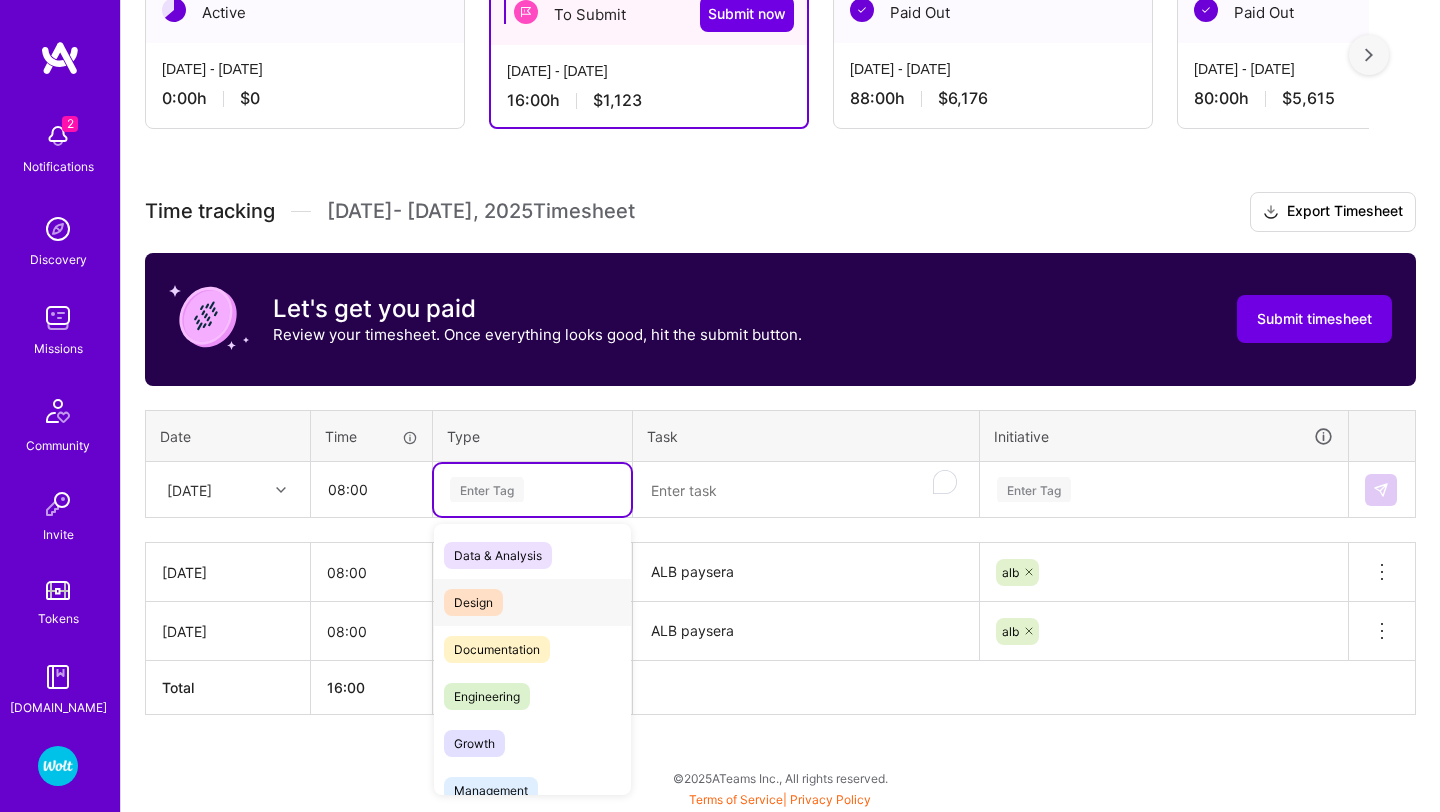 click on "Design" at bounding box center (473, 602) 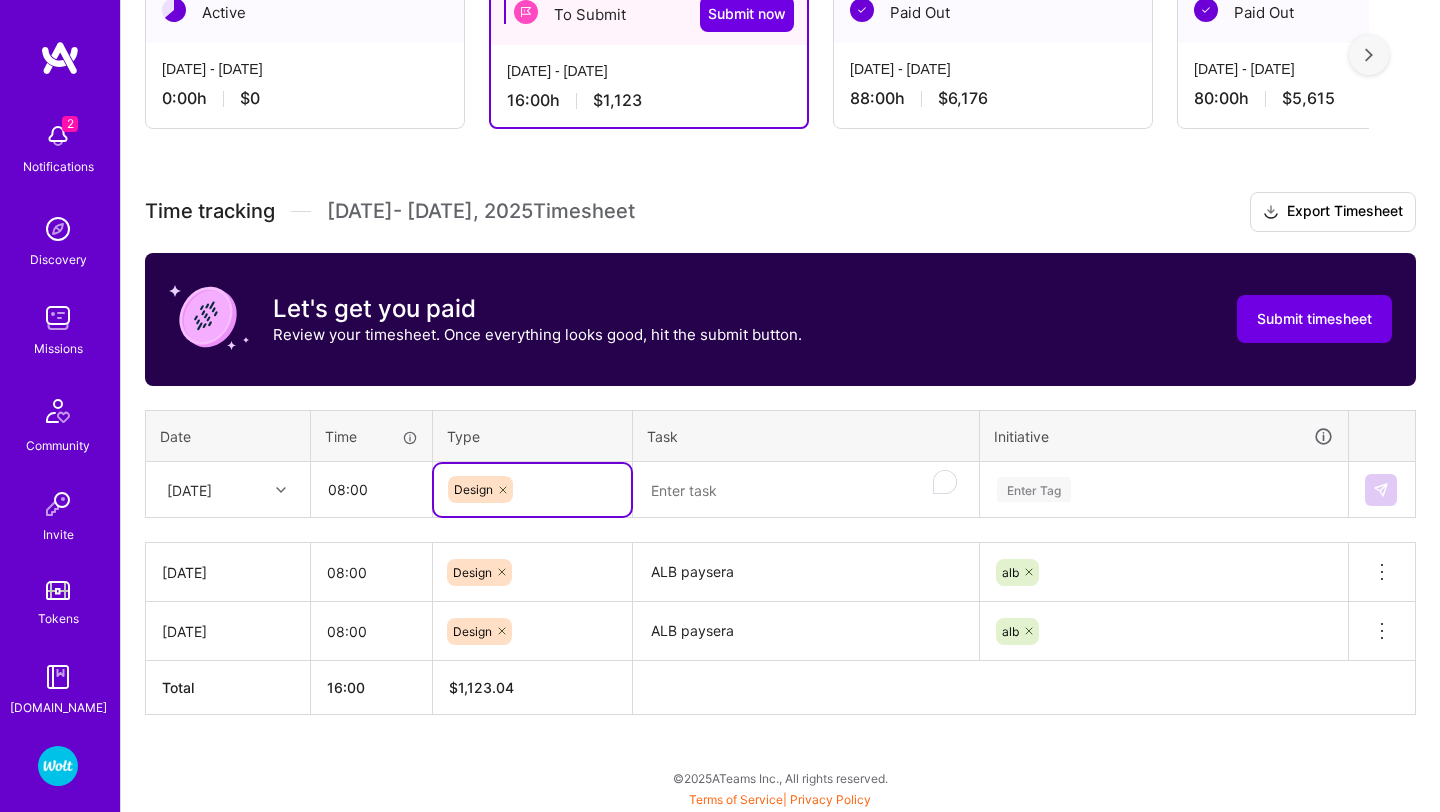 click on "ALB paysera" at bounding box center (806, 572) 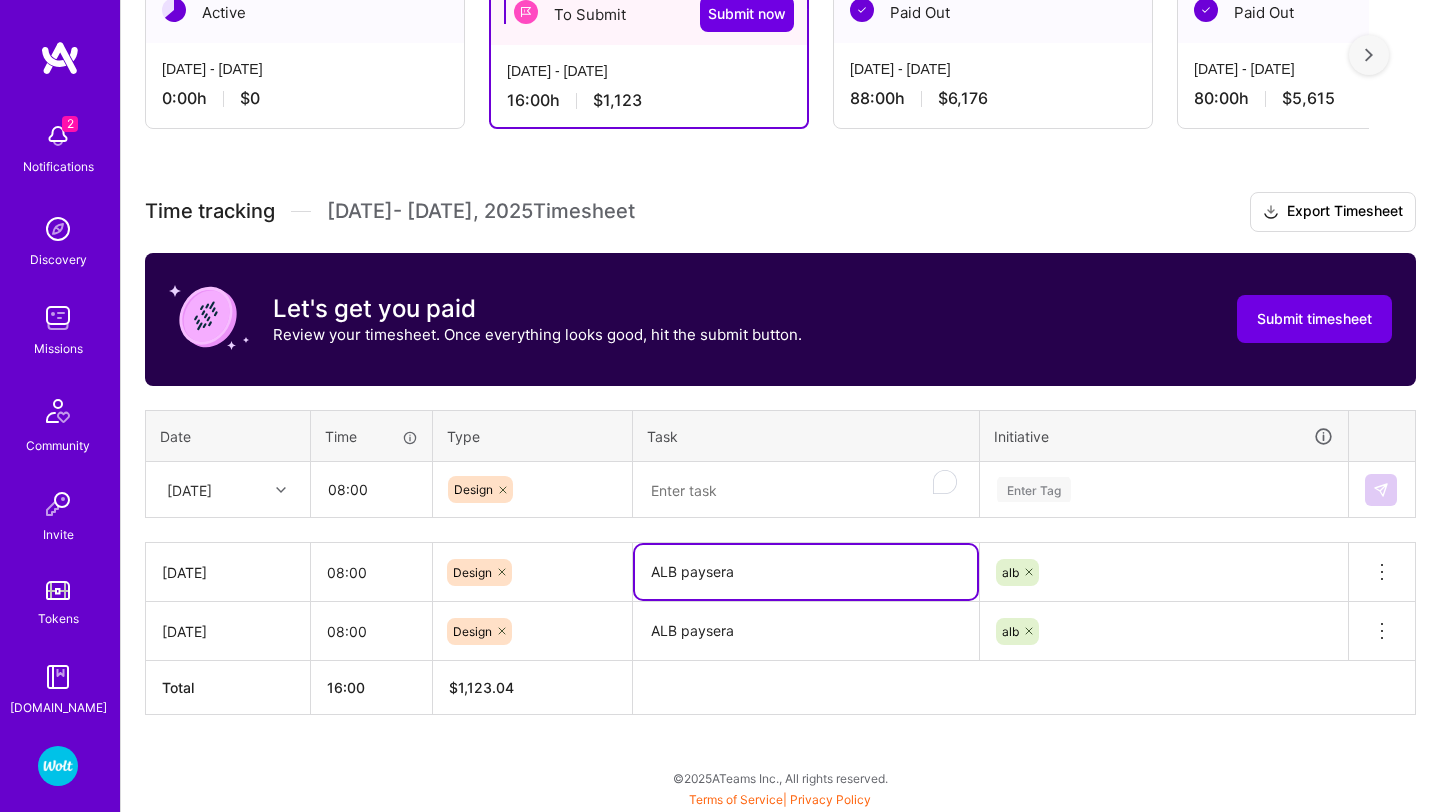 click on "ALB paysera" at bounding box center [806, 572] 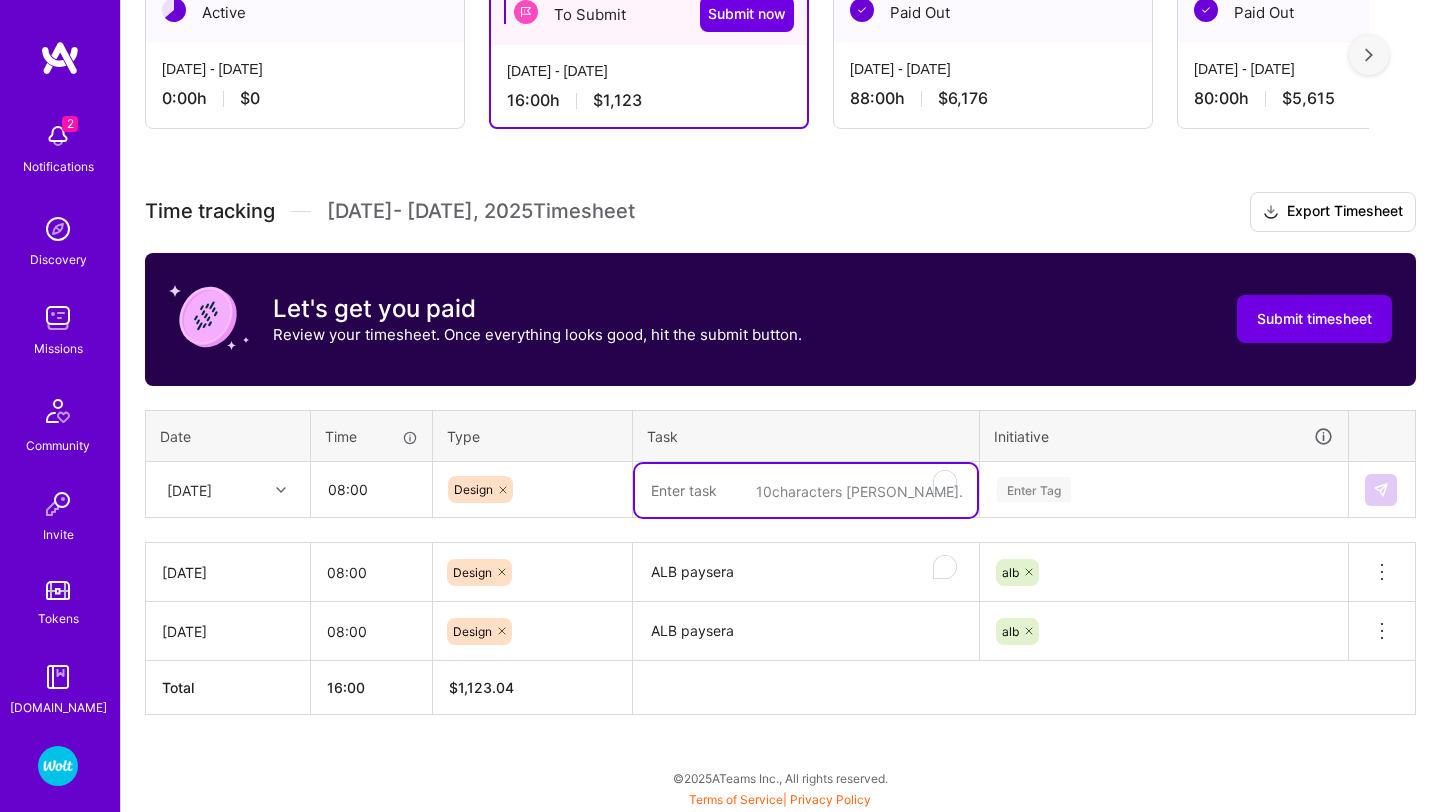 paste on "ALB paysera" 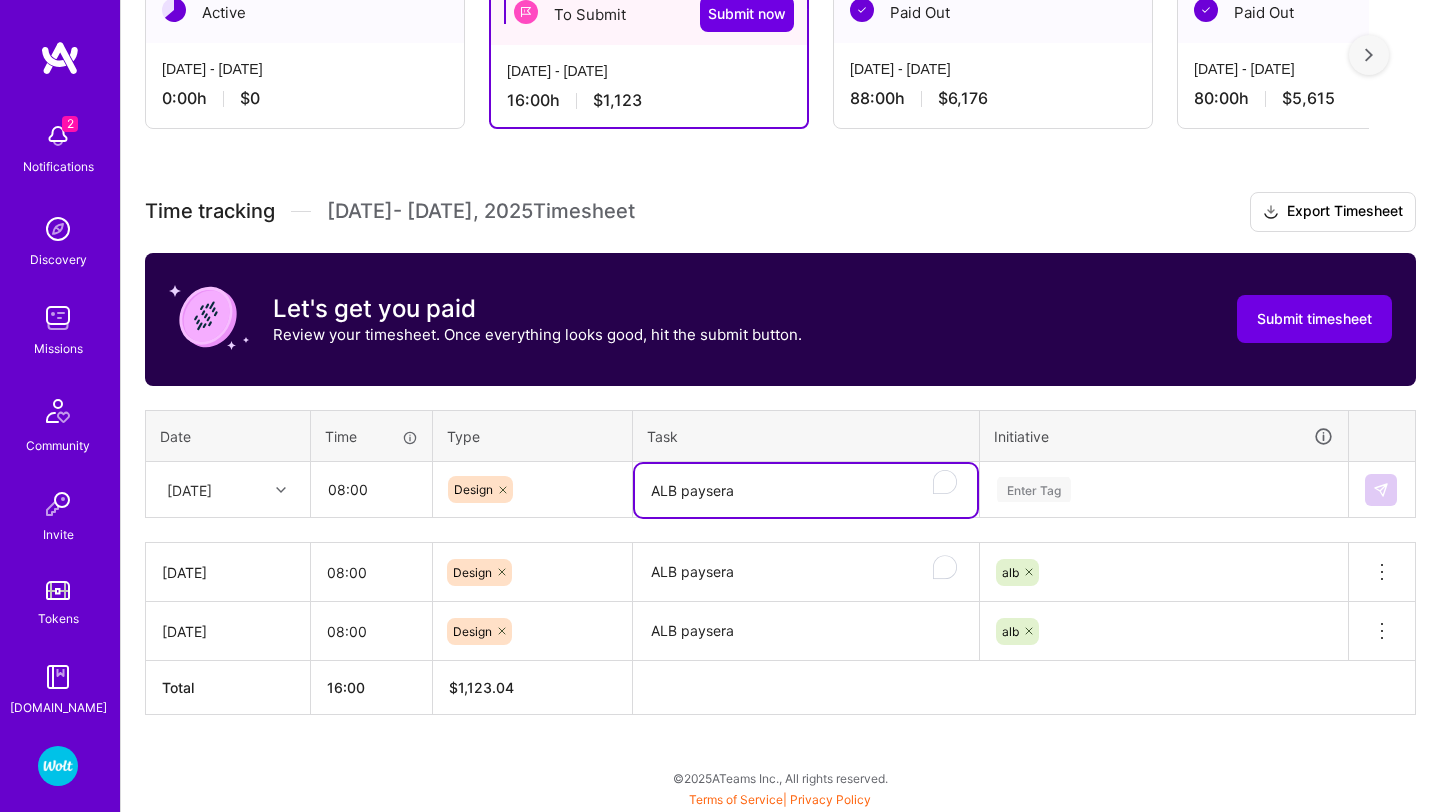 type on "ALB paysera" 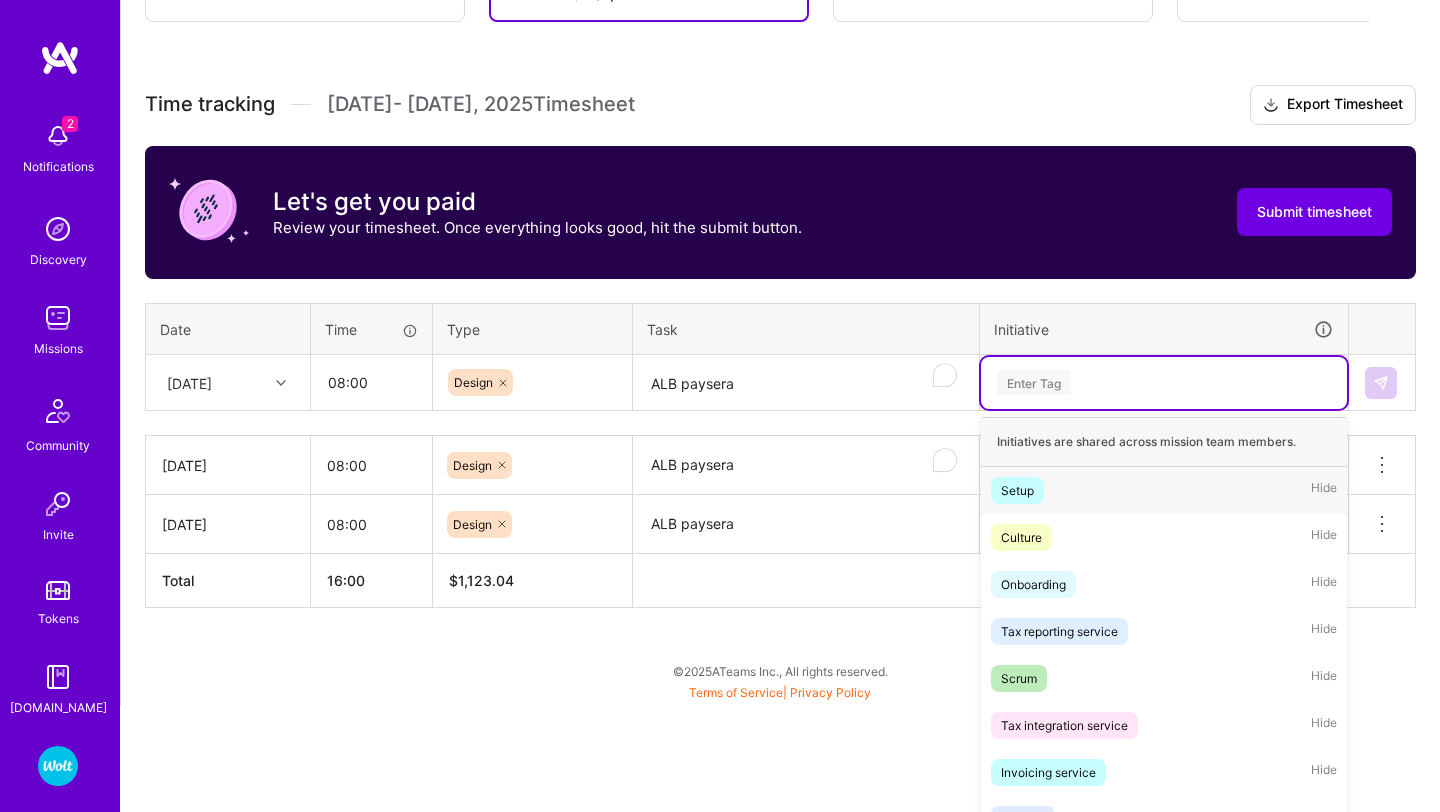 click on "option alb, selected. option Setup focused, 1 of 51. 51 results available. Use Up and Down to choose options, press Enter to select the currently focused option, press Escape to exit the menu. Enter Tag Initiatives are shared across mission team members. Setup Hide Culture Hide Onboarding Hide Tax reporting service Hide Scrum Hide Tax integration service Hide Invoicing service Hide General Hide GRC B2B fiscalization Hide Company latop setup Hide Knowledge sharing Hide Document service Hide Documentation Hide NMK expansion Hide RFC Hide rapi Hide fdr Hide vat categories Hide Centralize country config Hide koskovo Hide [DEMOGRAPHIC_DATA] b2b Hide local invoice testing Hide ops-tools Hide wolt-python-utils Hide Romania expansion Hide ROU Expansion Hide legitmiser Hide Bulgaria Expension Hide tally Hide MPL Hide wolt-protocol Hide PhraseApp Hide [PERSON_NAME] Hide MPS Hide Country Expansion Hide BRG Expansion Hide tis Hide [PERSON_NAME] Hide test-kitchen Hide Ledger Hide payments-tips-service Hide payment-service Hide broker-jr Hide Hide Hide" at bounding box center (1164, 383) 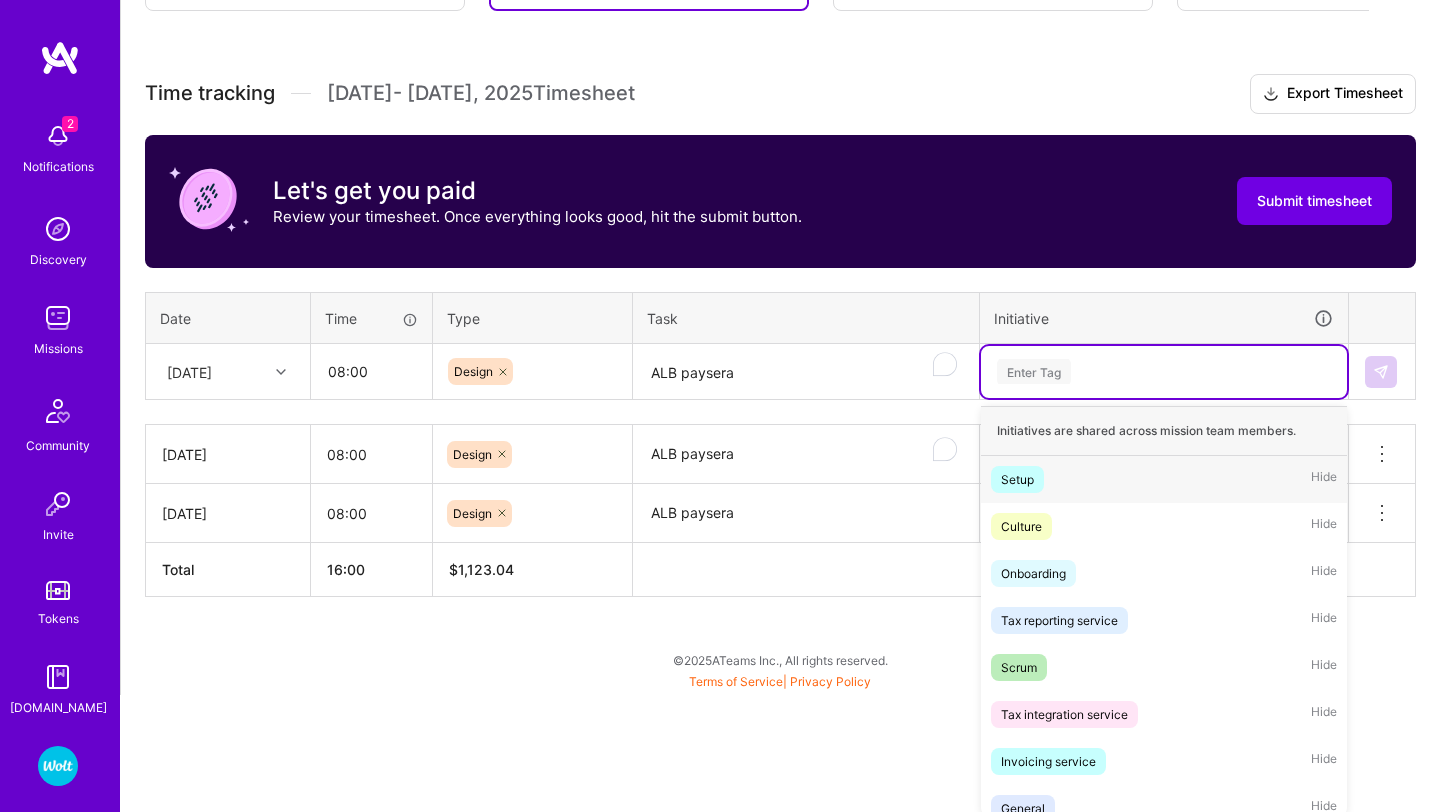 scroll, scrollTop: 508, scrollLeft: 0, axis: vertical 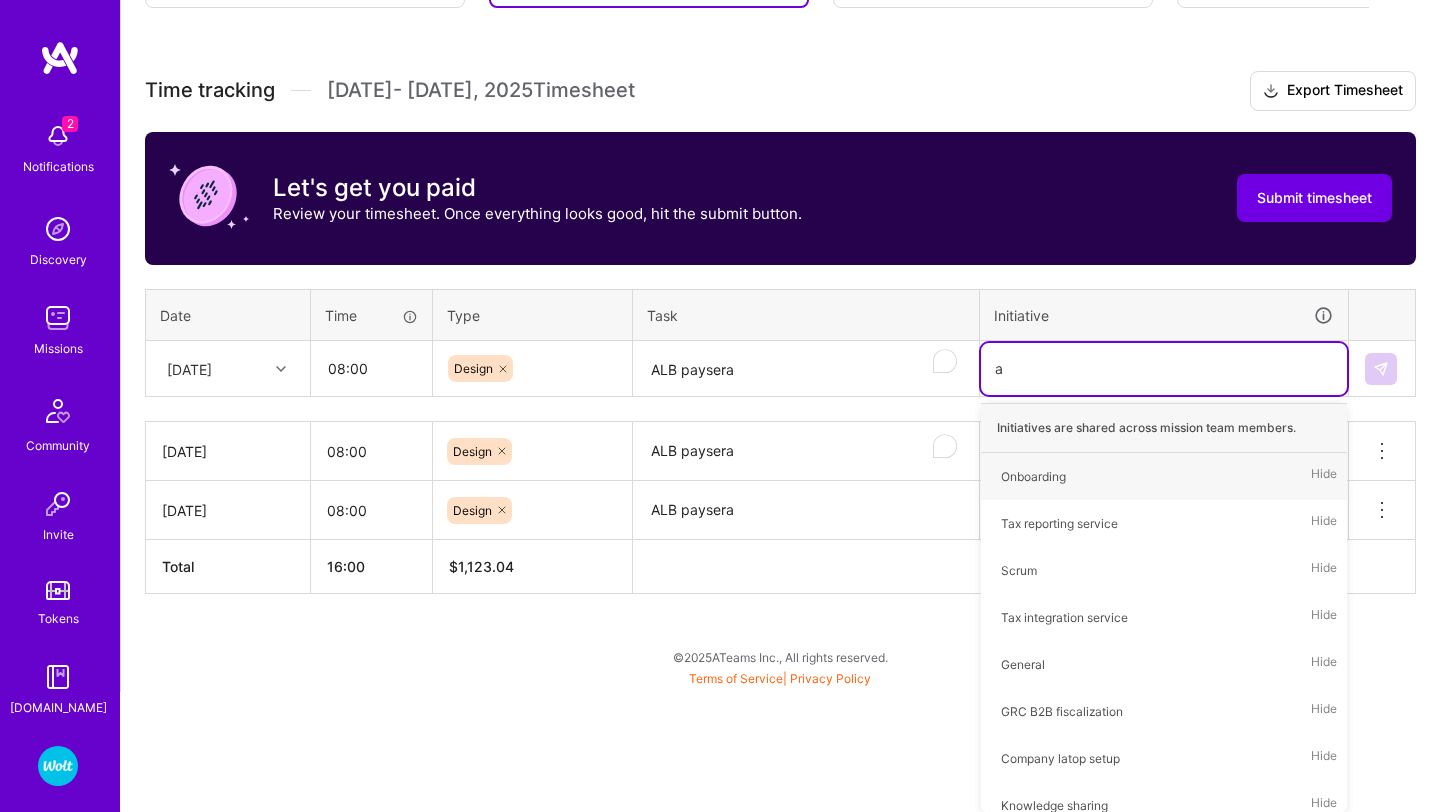 type on "al" 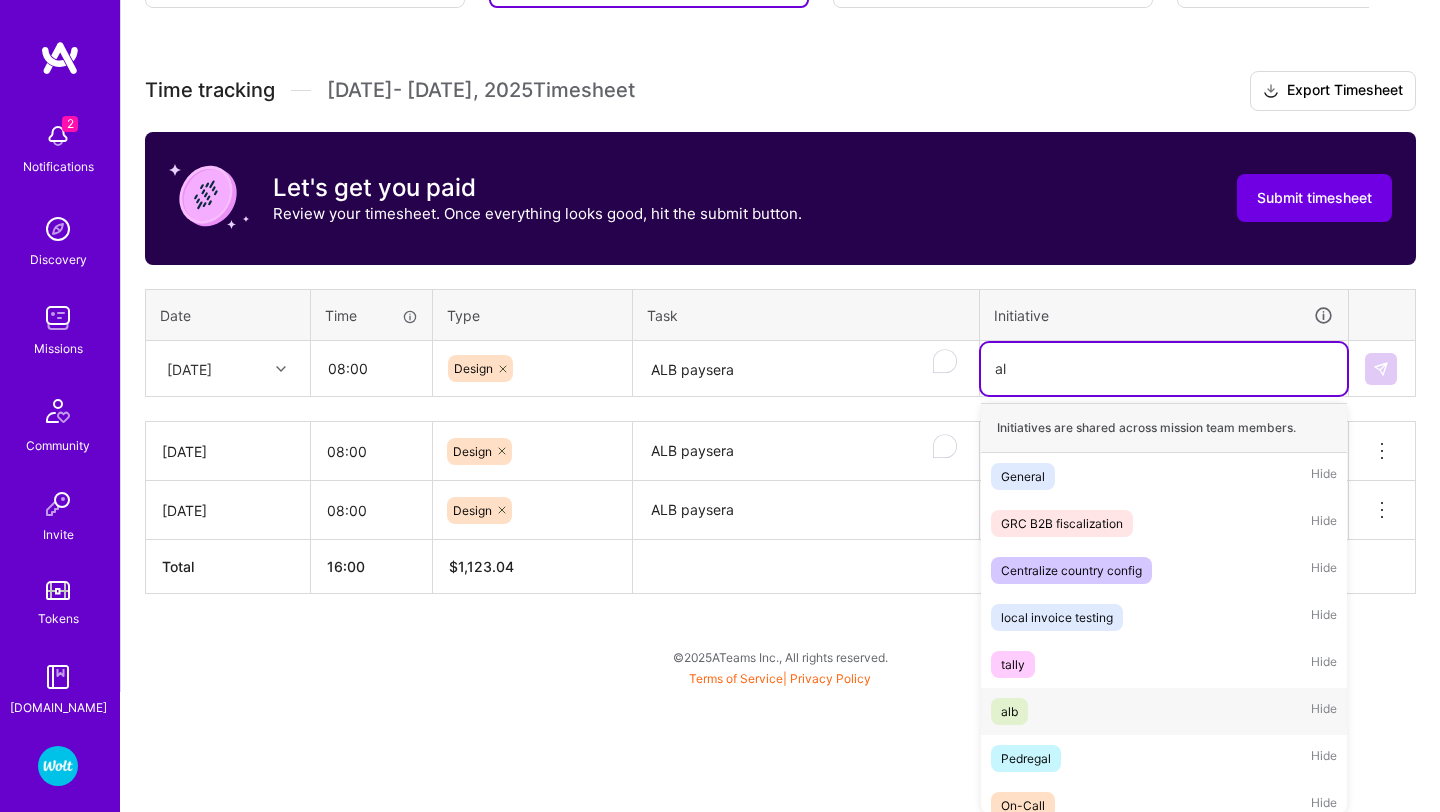 click on "alb" at bounding box center [1009, 711] 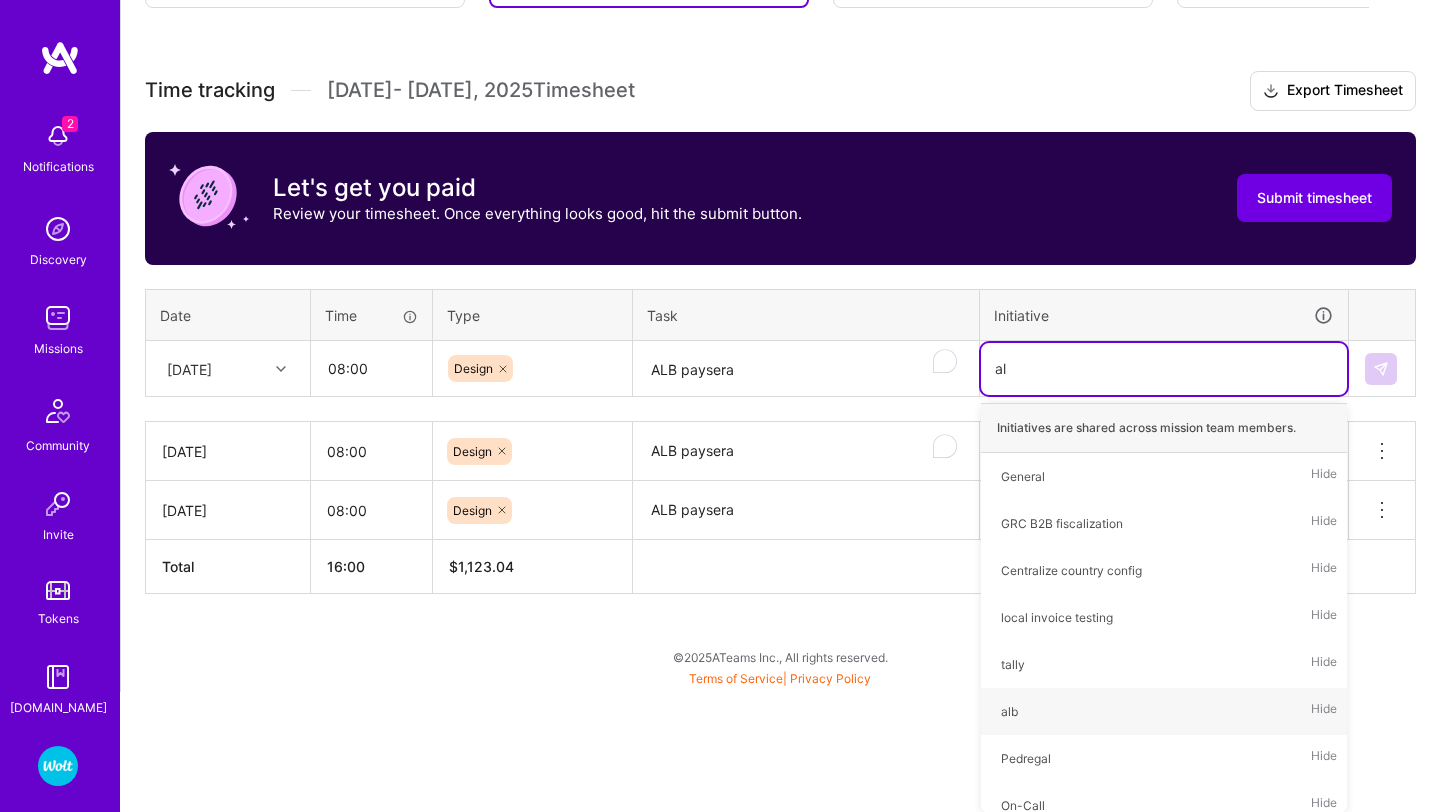 type 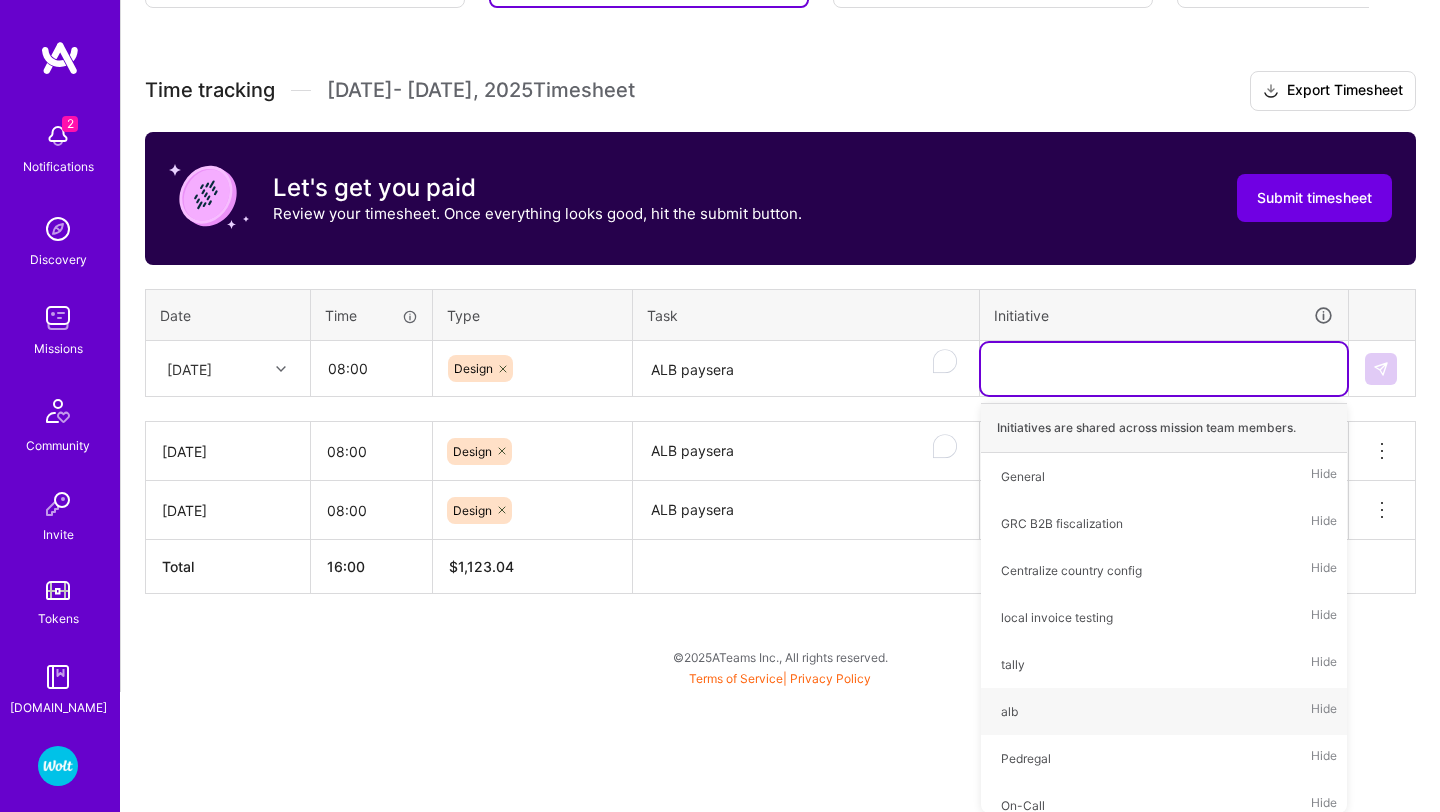 scroll, scrollTop: 387, scrollLeft: 0, axis: vertical 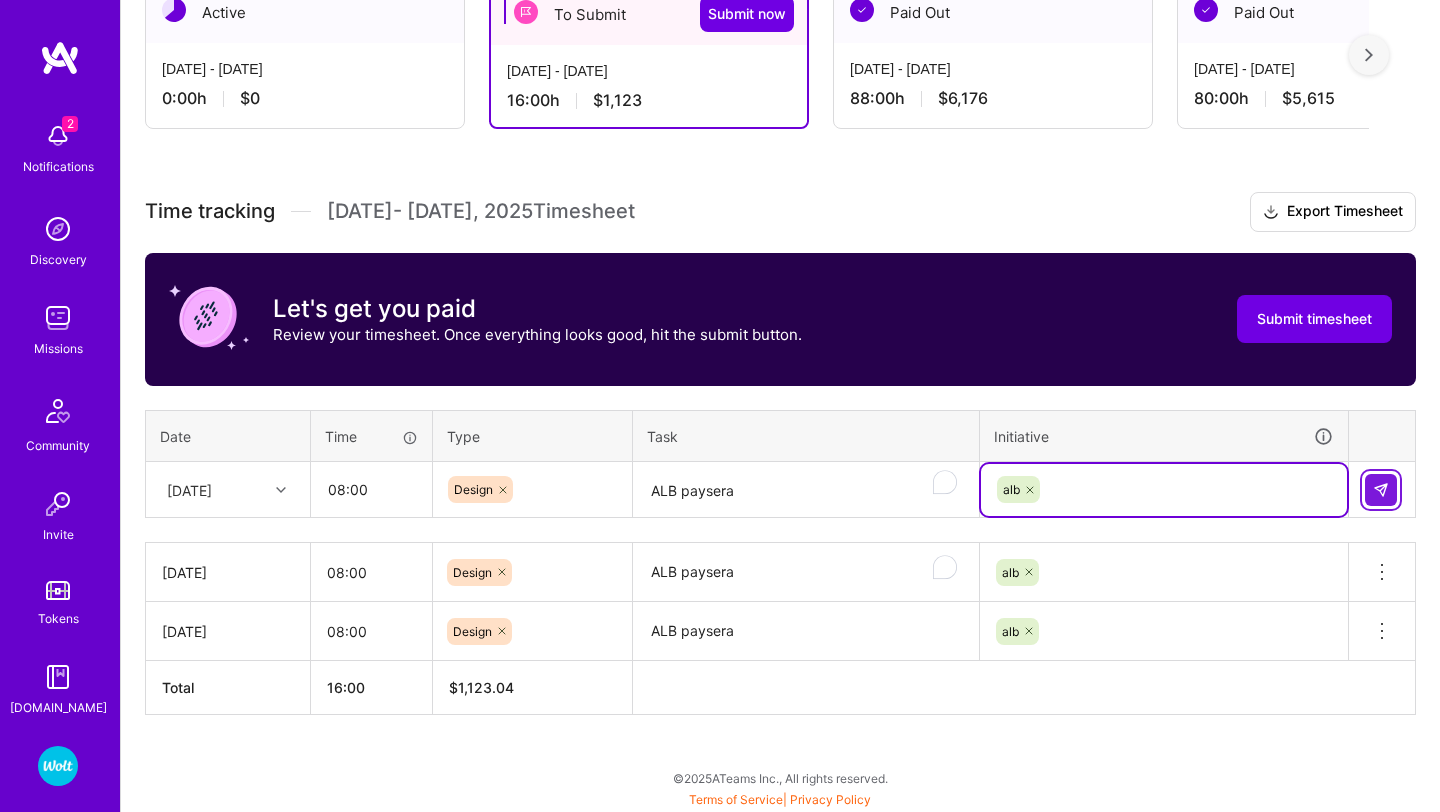 click at bounding box center [1381, 490] 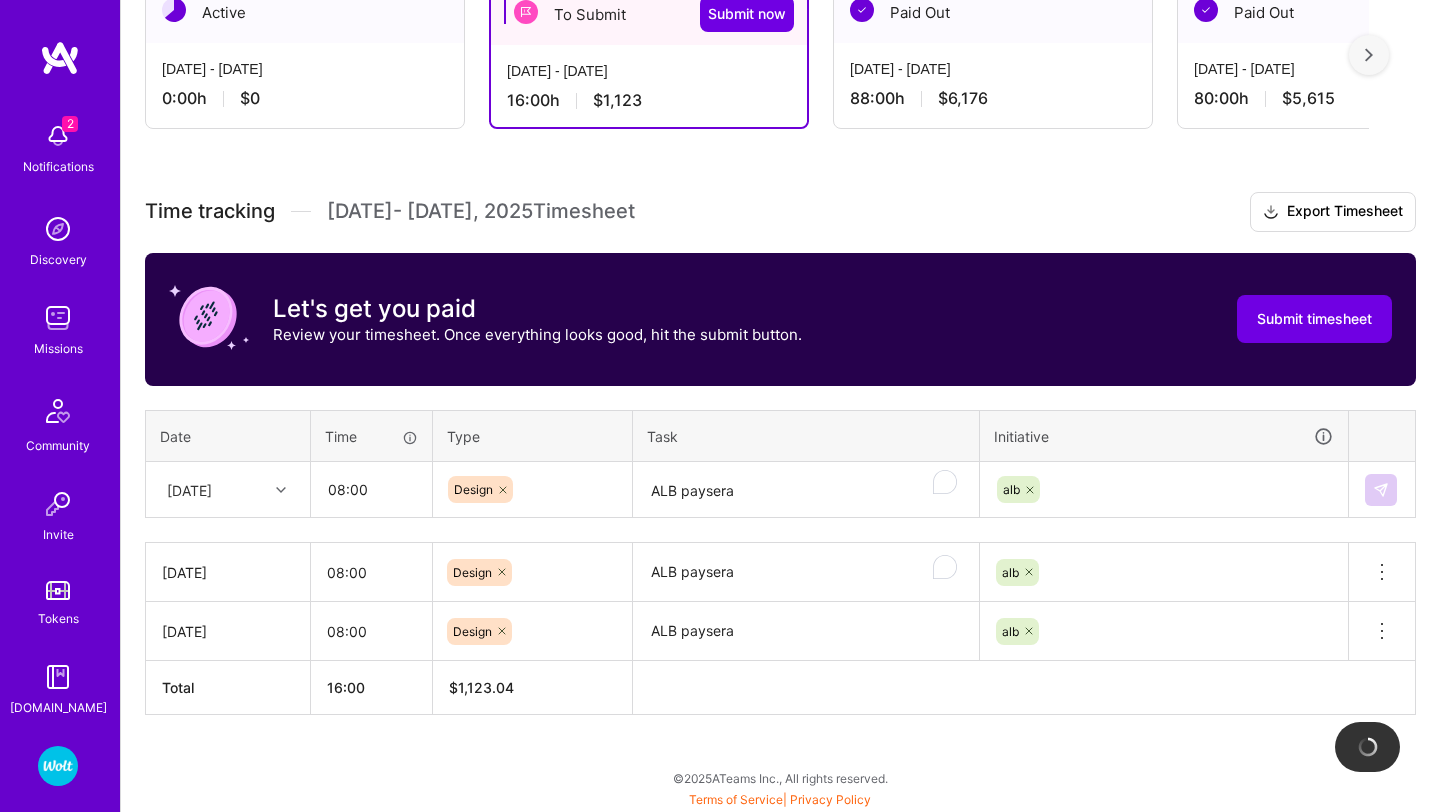 type 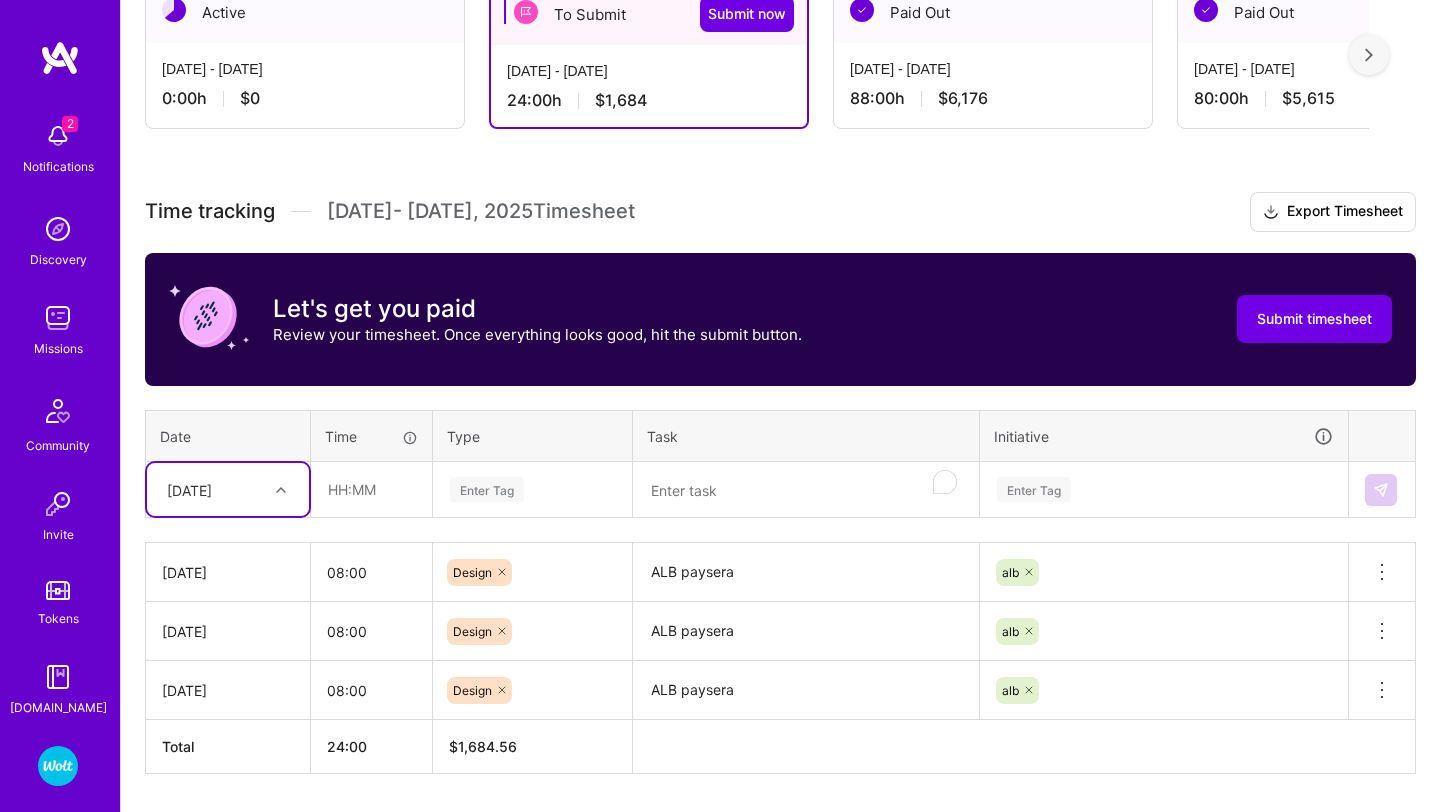 click on "[DATE]" at bounding box center [212, 489] 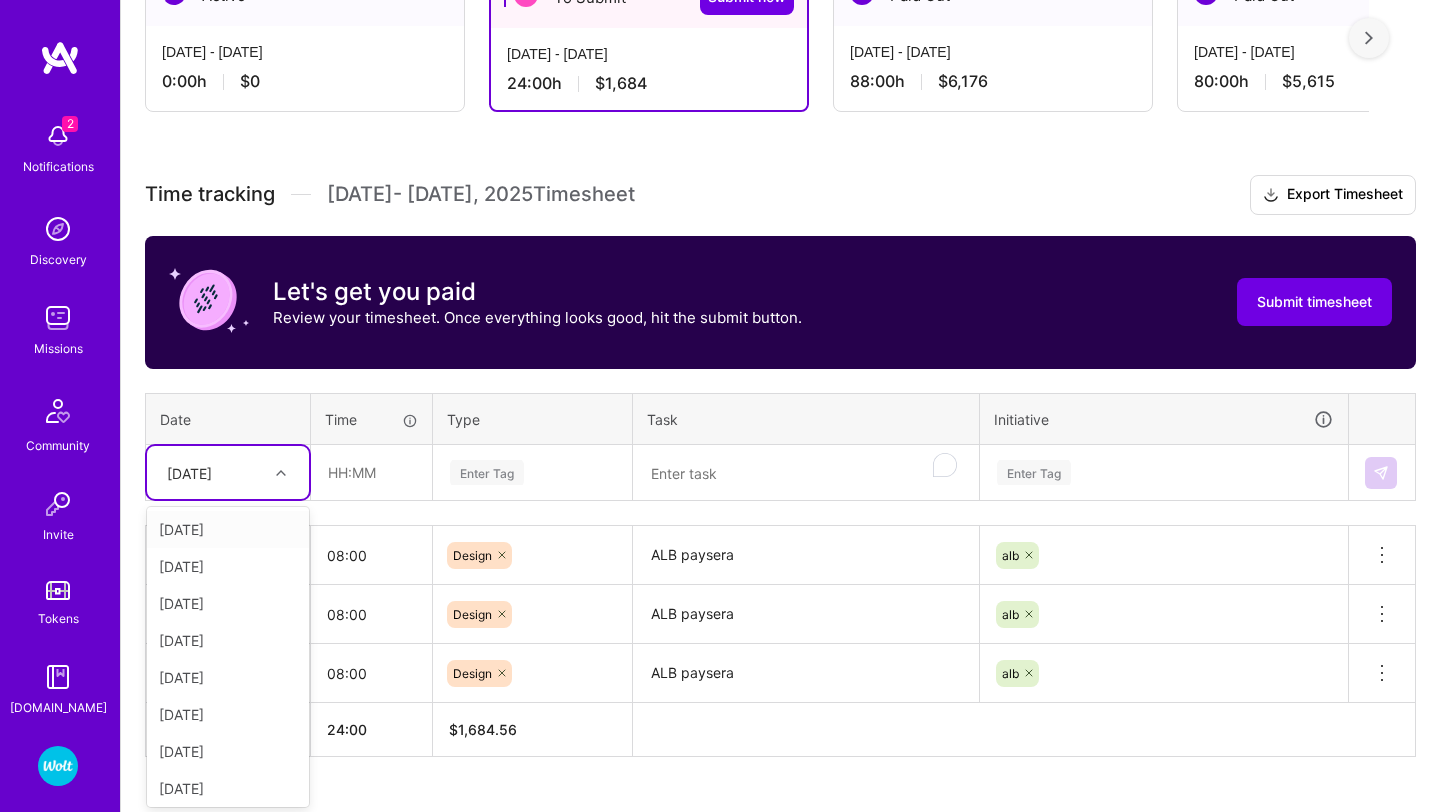 scroll, scrollTop: 406, scrollLeft: 0, axis: vertical 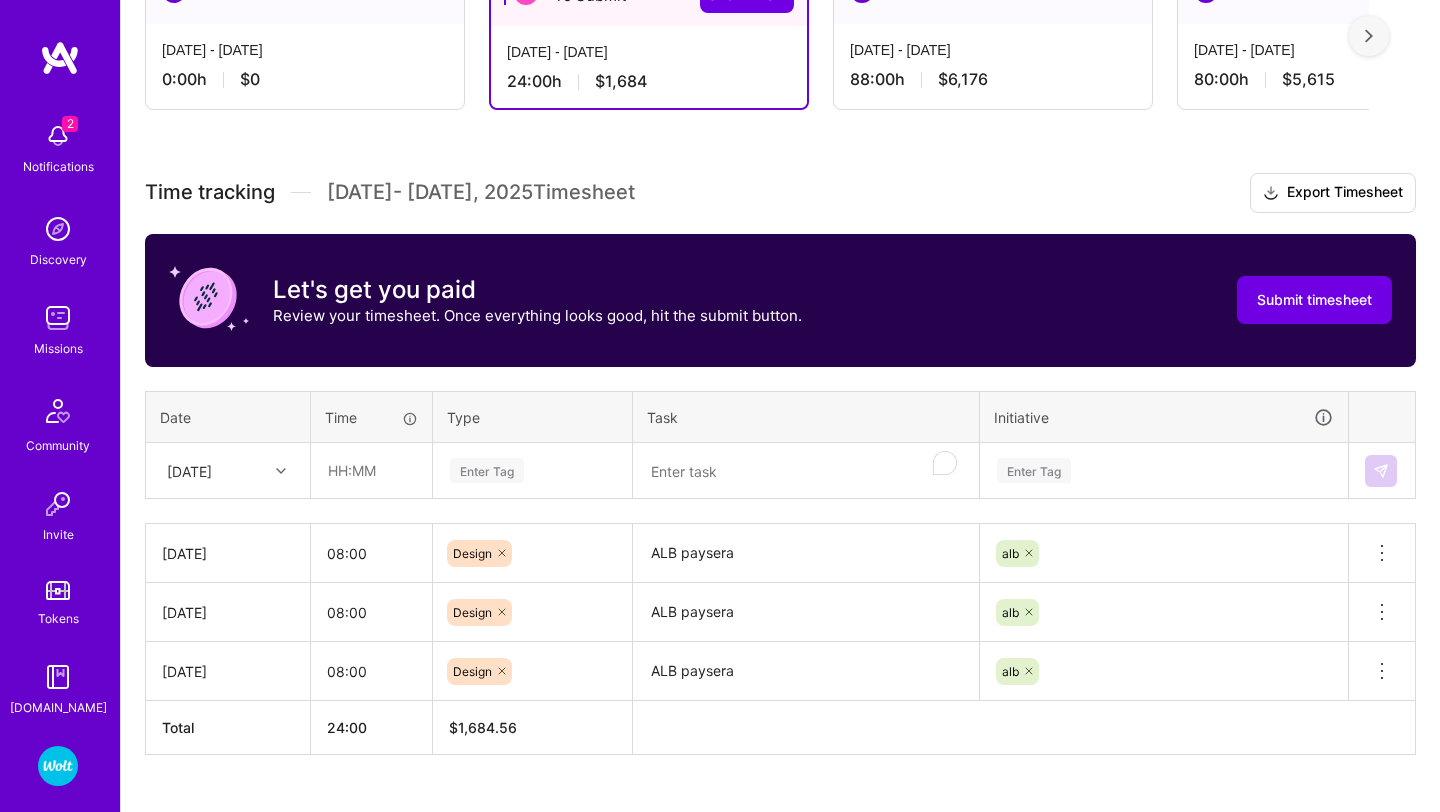 click on "Time tracking [DATE]  -   [DATE]  Timesheet Export Timesheet Let's get you paid Review your timesheet. Once everything looks good, hit the submit button. Submit timesheet Date Time Type Task Initiative  [DATE] Enter Tag Enter Tag [DATE] 08:00 Design
ALB [GEOGRAPHIC_DATA]
Delete row [DATE] 08:00 Design
ALB [GEOGRAPHIC_DATA]
Delete row [DATE] 08:00 Design
ALB [GEOGRAPHIC_DATA]
Delete row Total 24:00 $ 1,684.56" at bounding box center [780, 464] 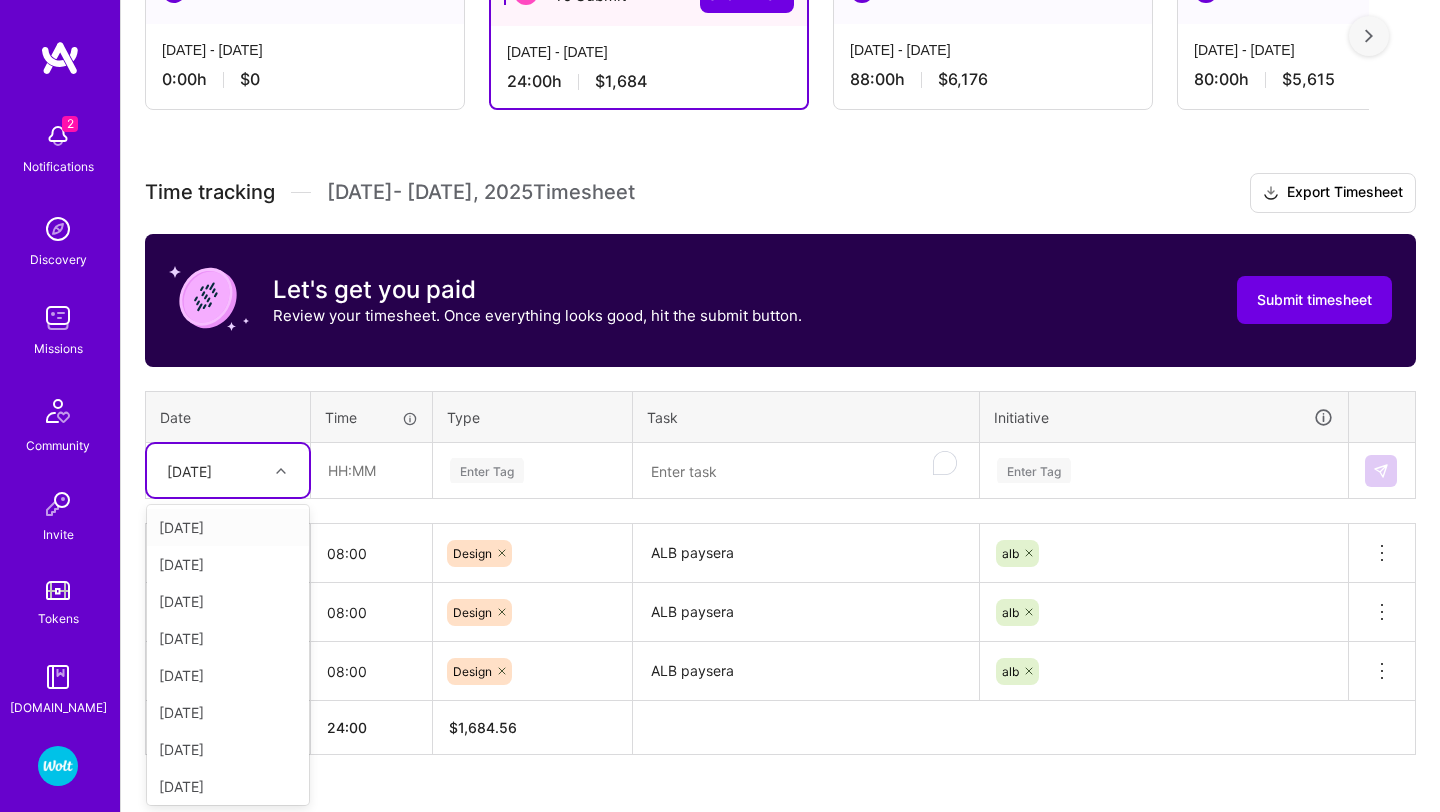 click on "[DATE]" at bounding box center (212, 470) 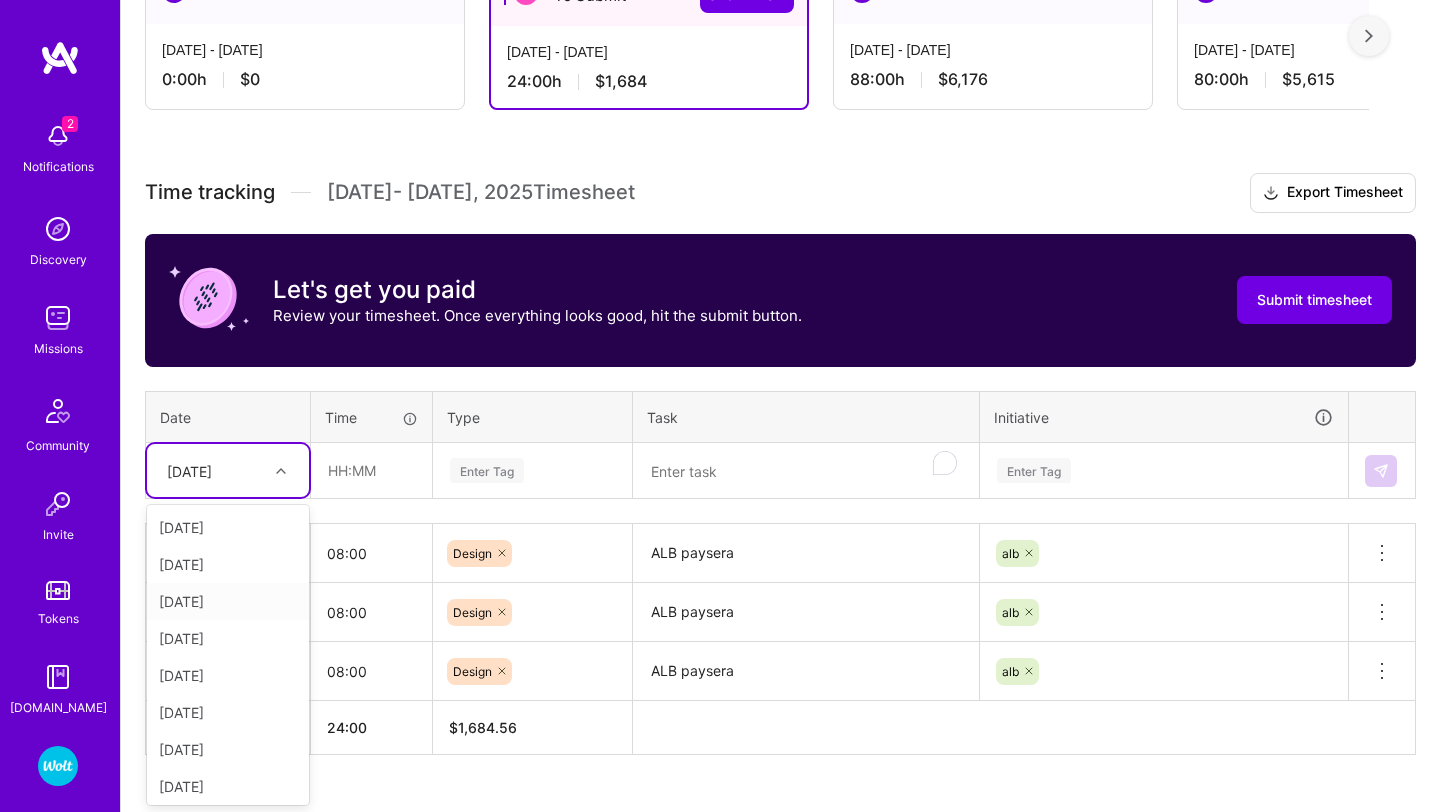 click on "[DATE]" at bounding box center [228, 601] 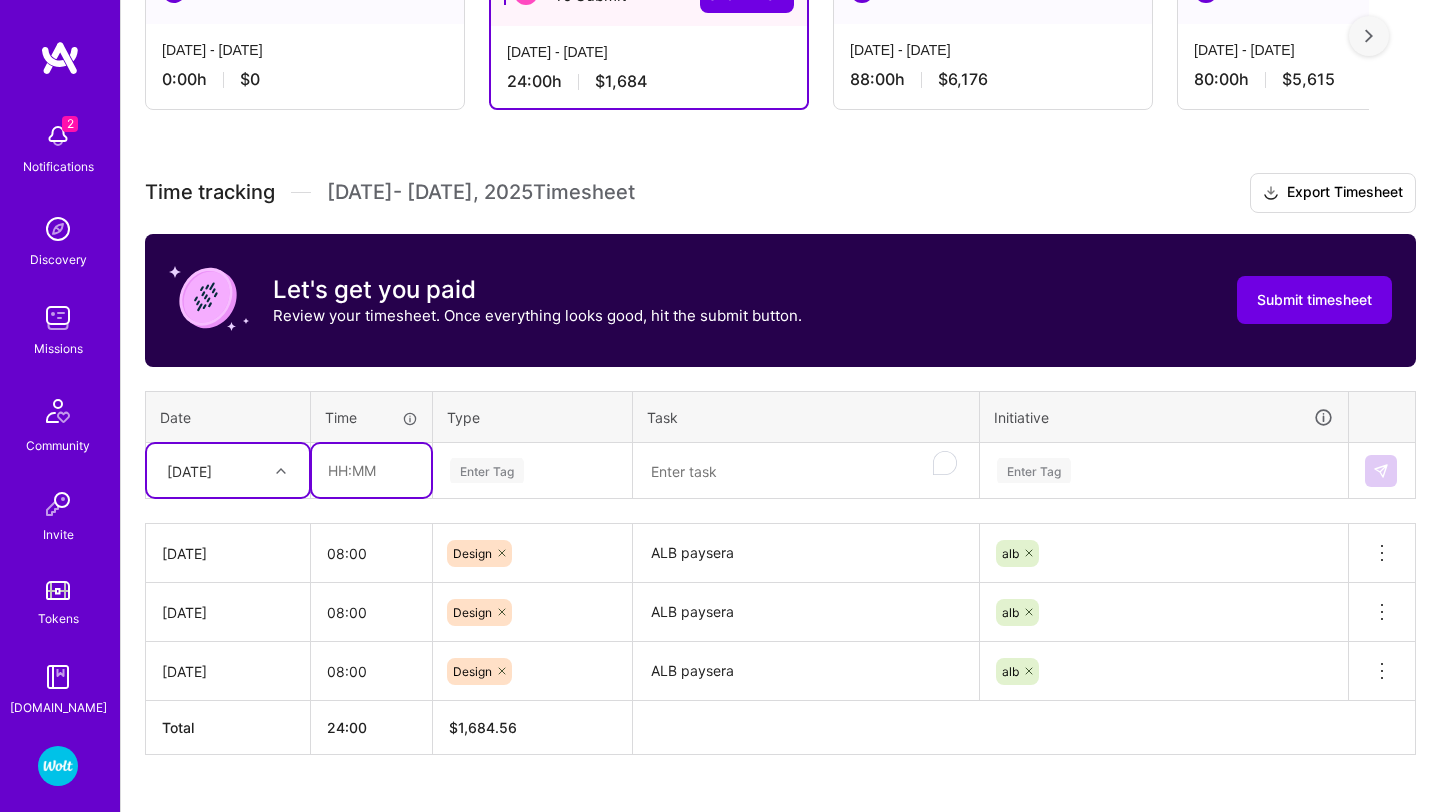 click at bounding box center (371, 470) 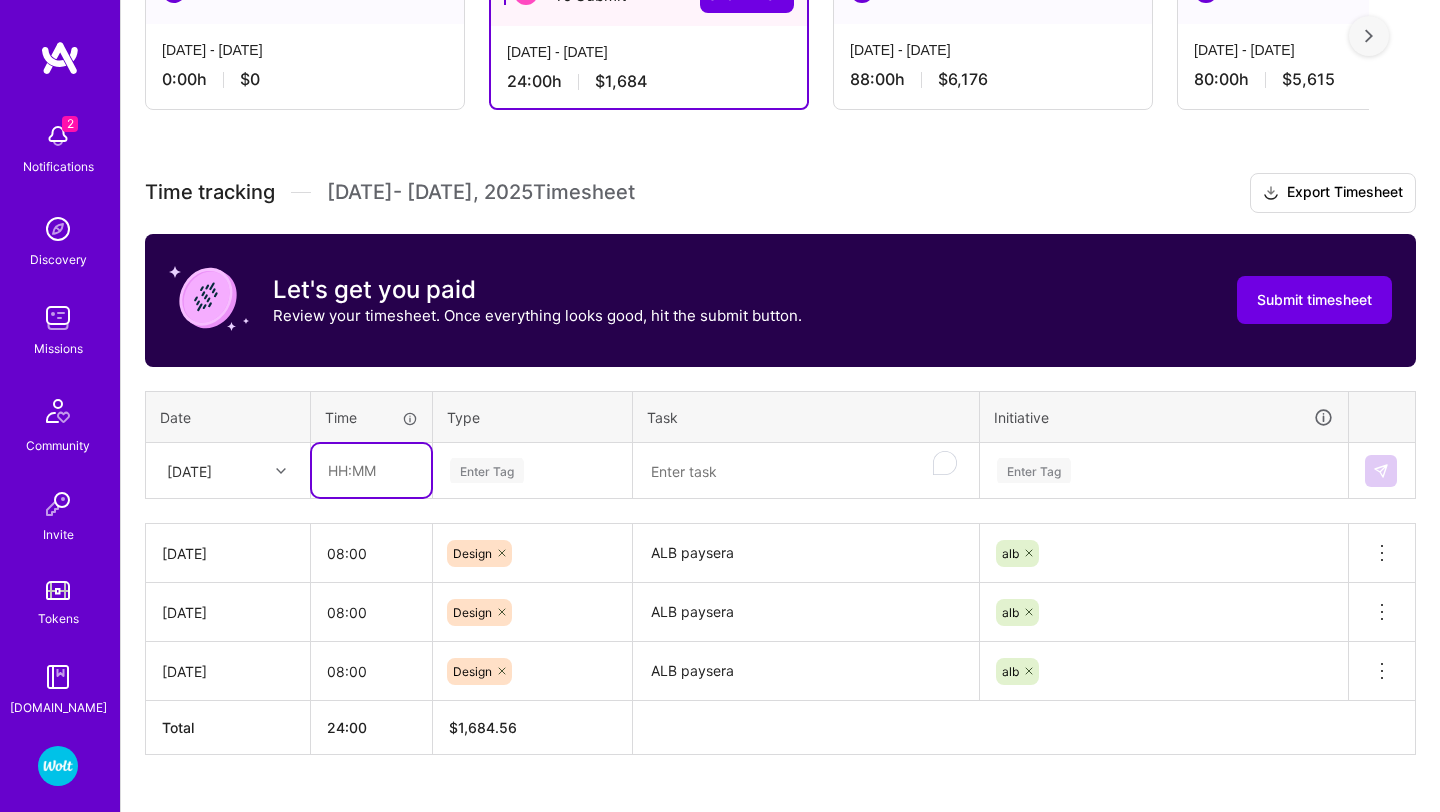 type on "08:00" 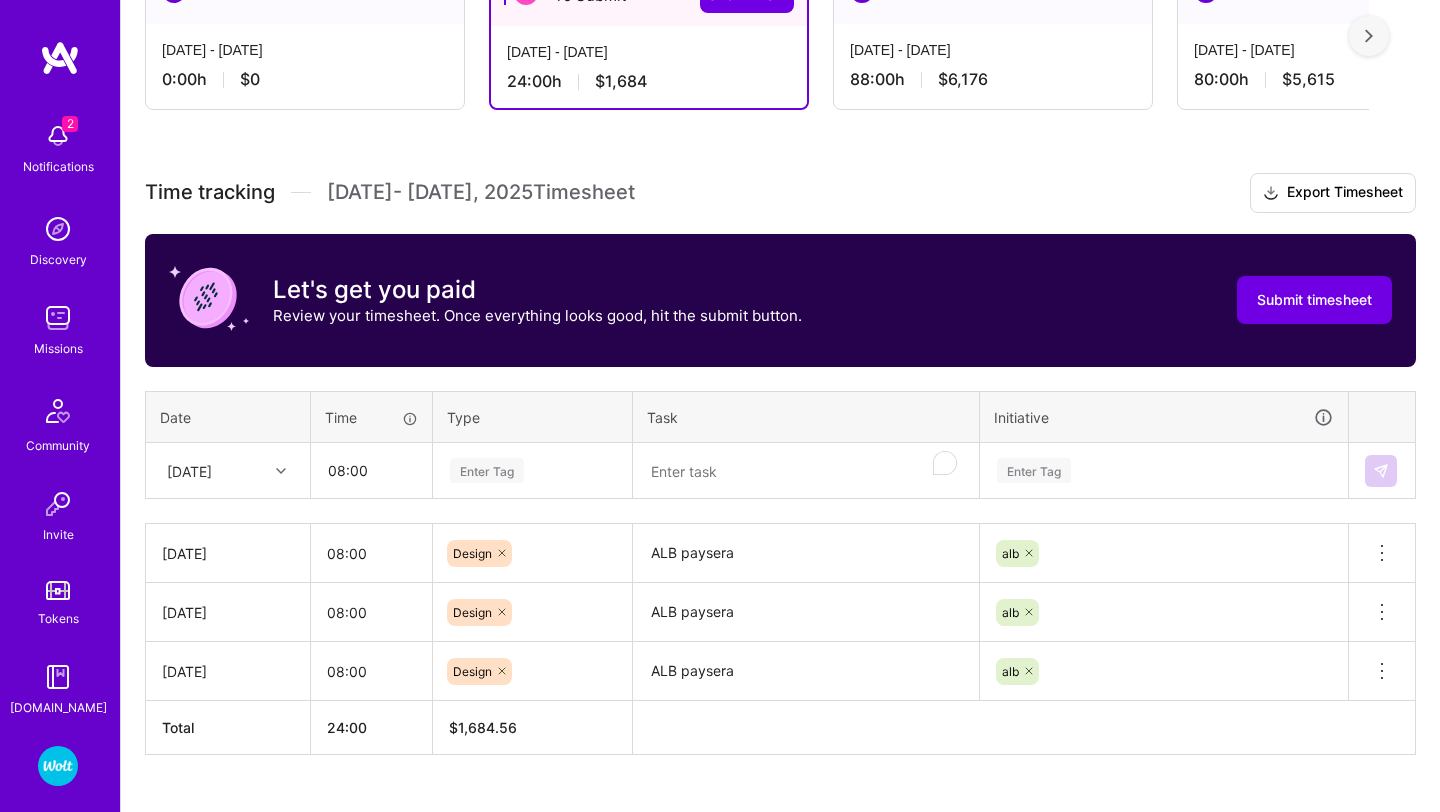 click on "Enter Tag" at bounding box center [487, 470] 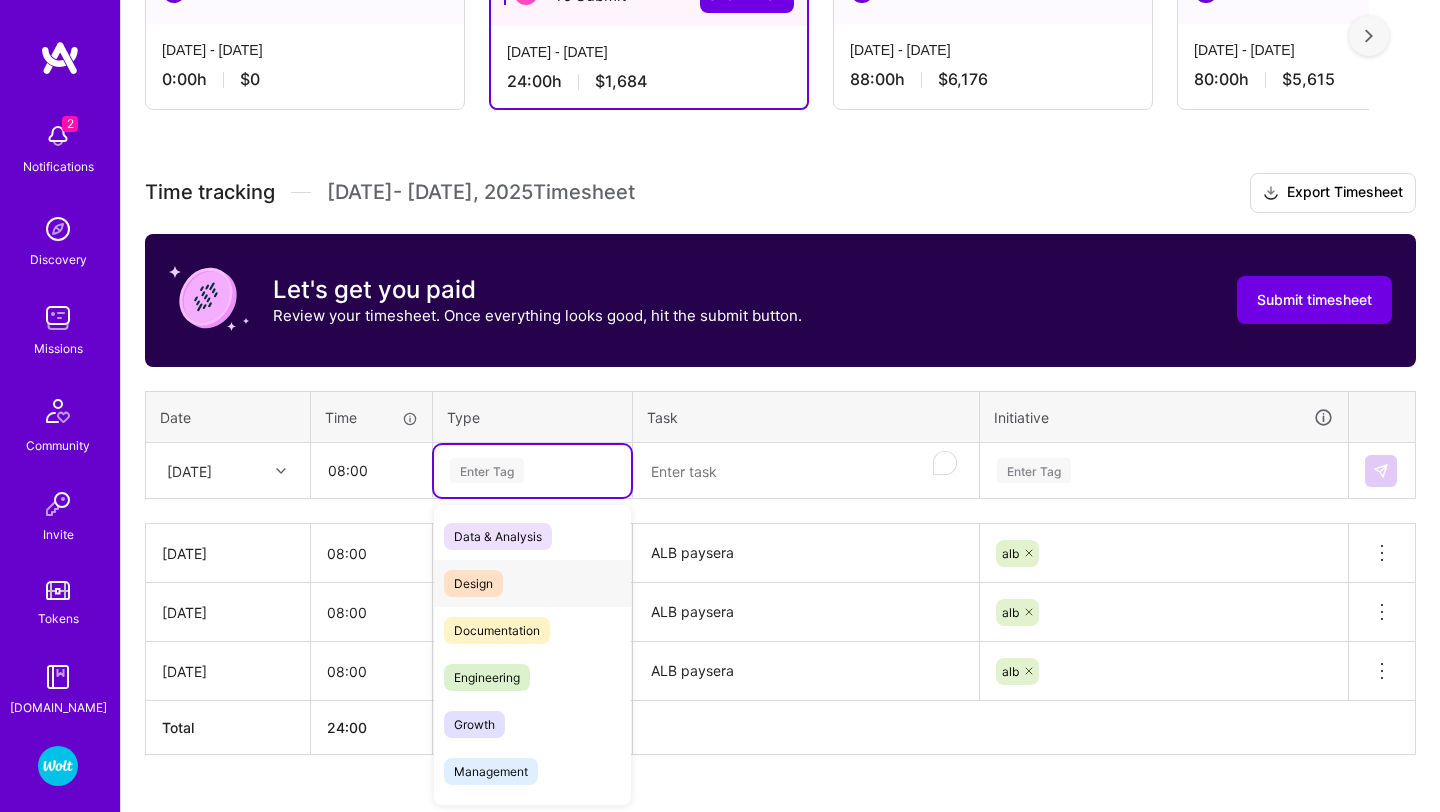 click on "Design" at bounding box center (473, 583) 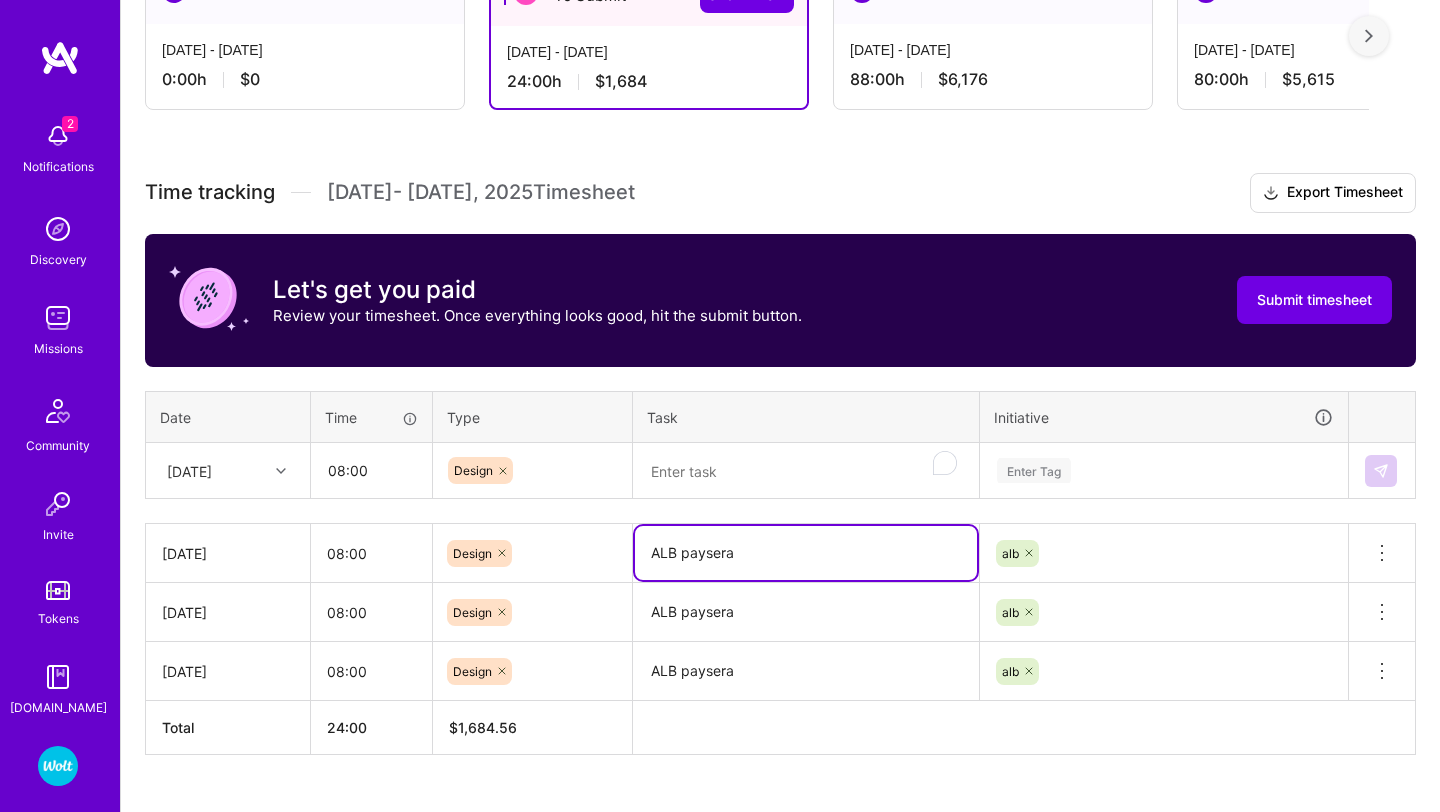 click on "ALB paysera" at bounding box center (806, 553) 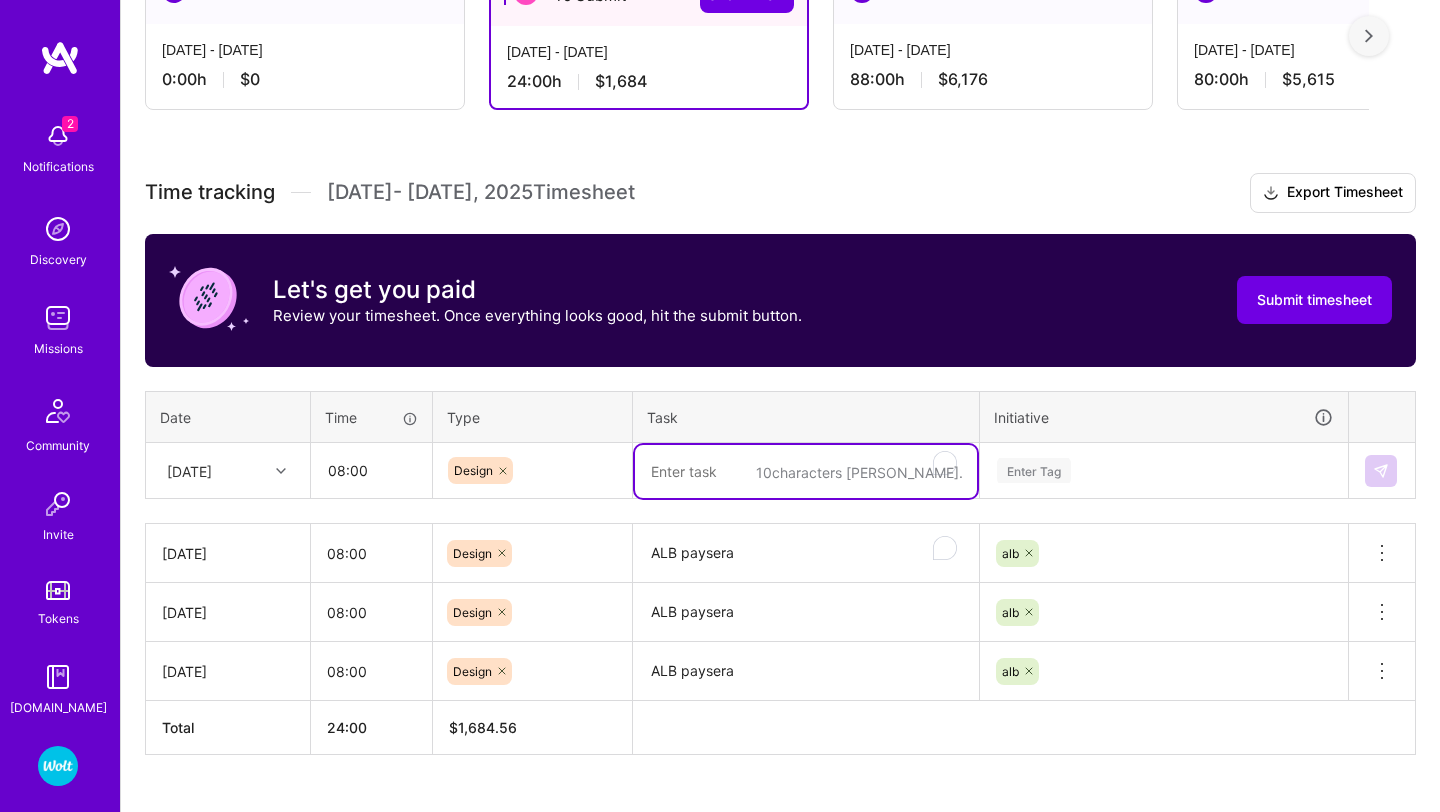 click at bounding box center [806, 471] 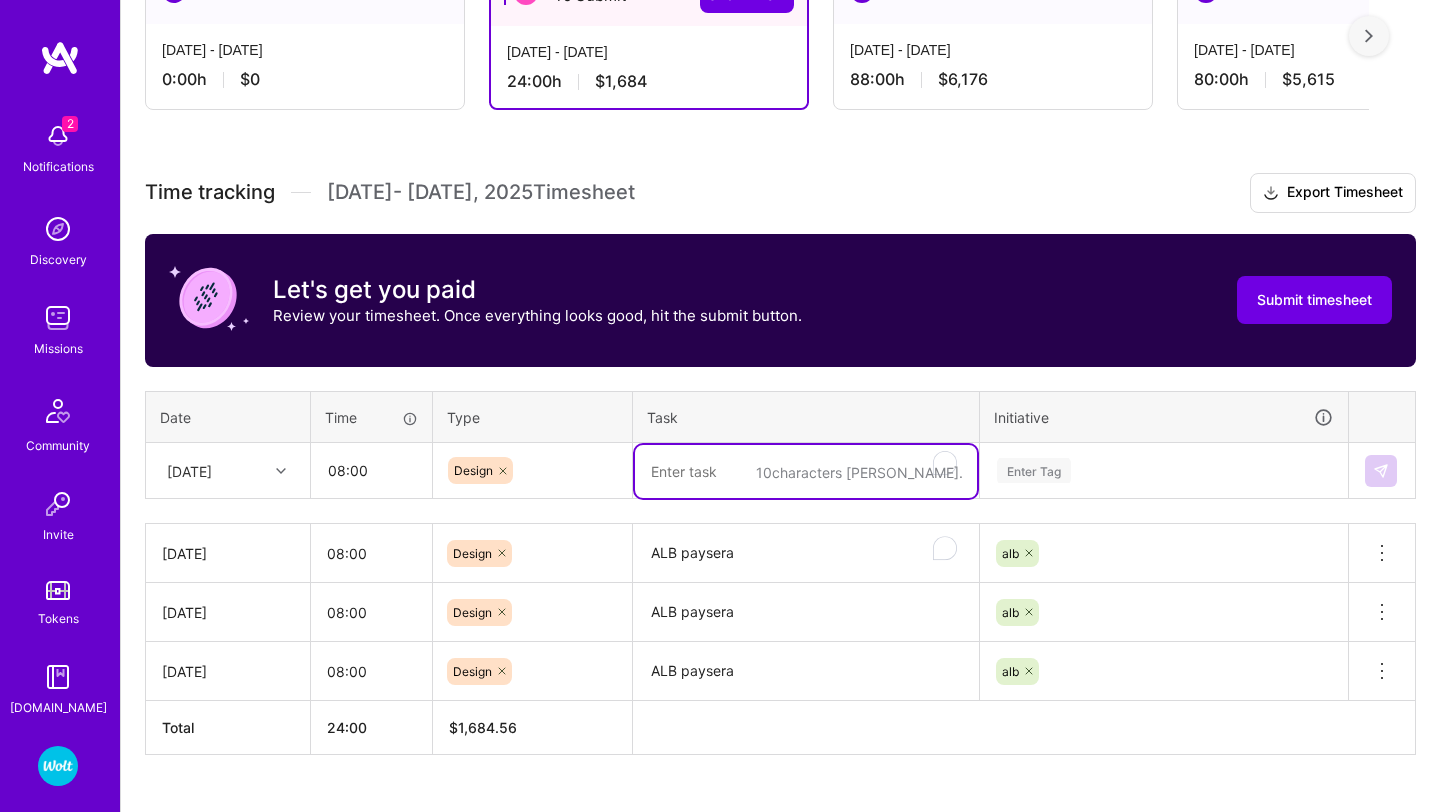 paste on "ALB paysera" 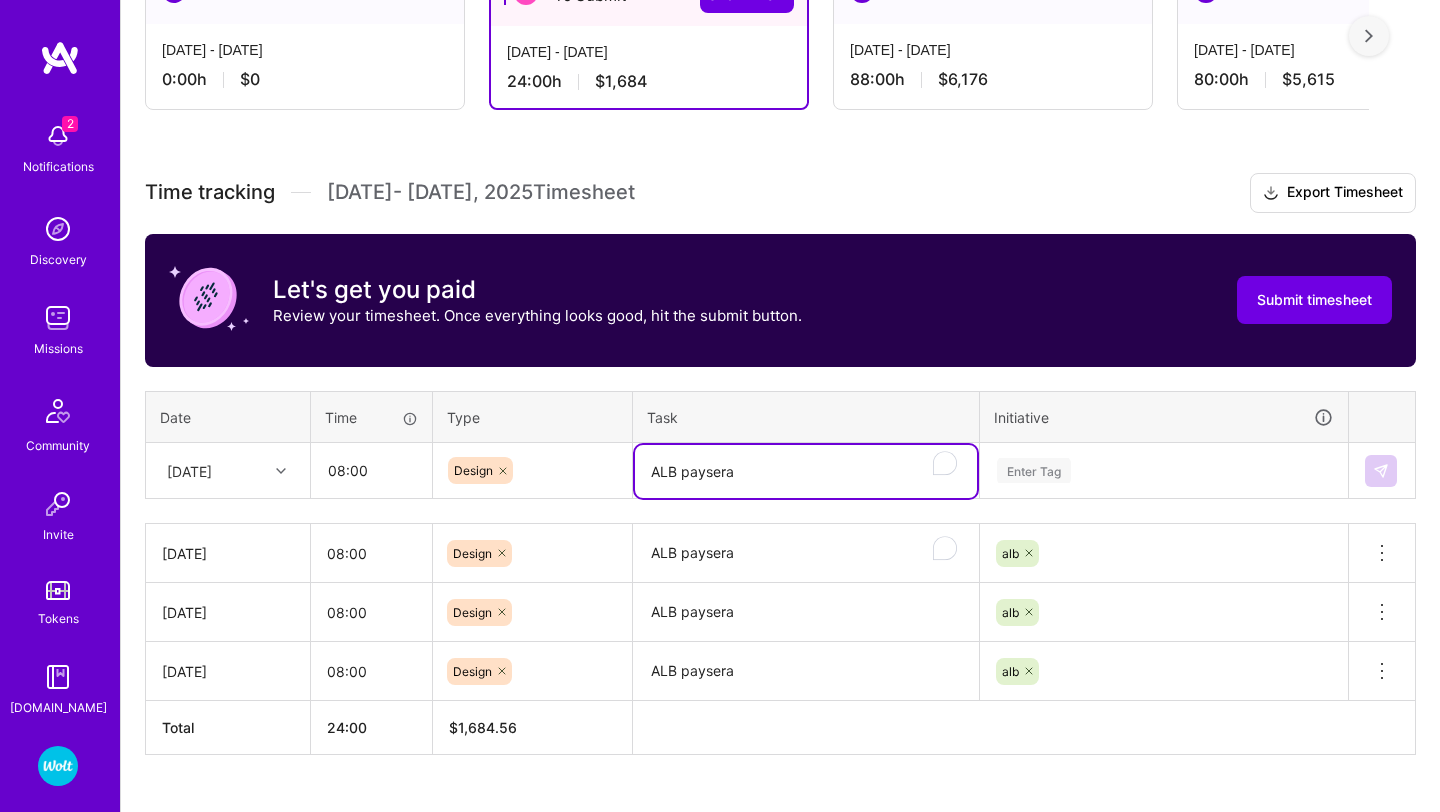 type on "ALB paysera" 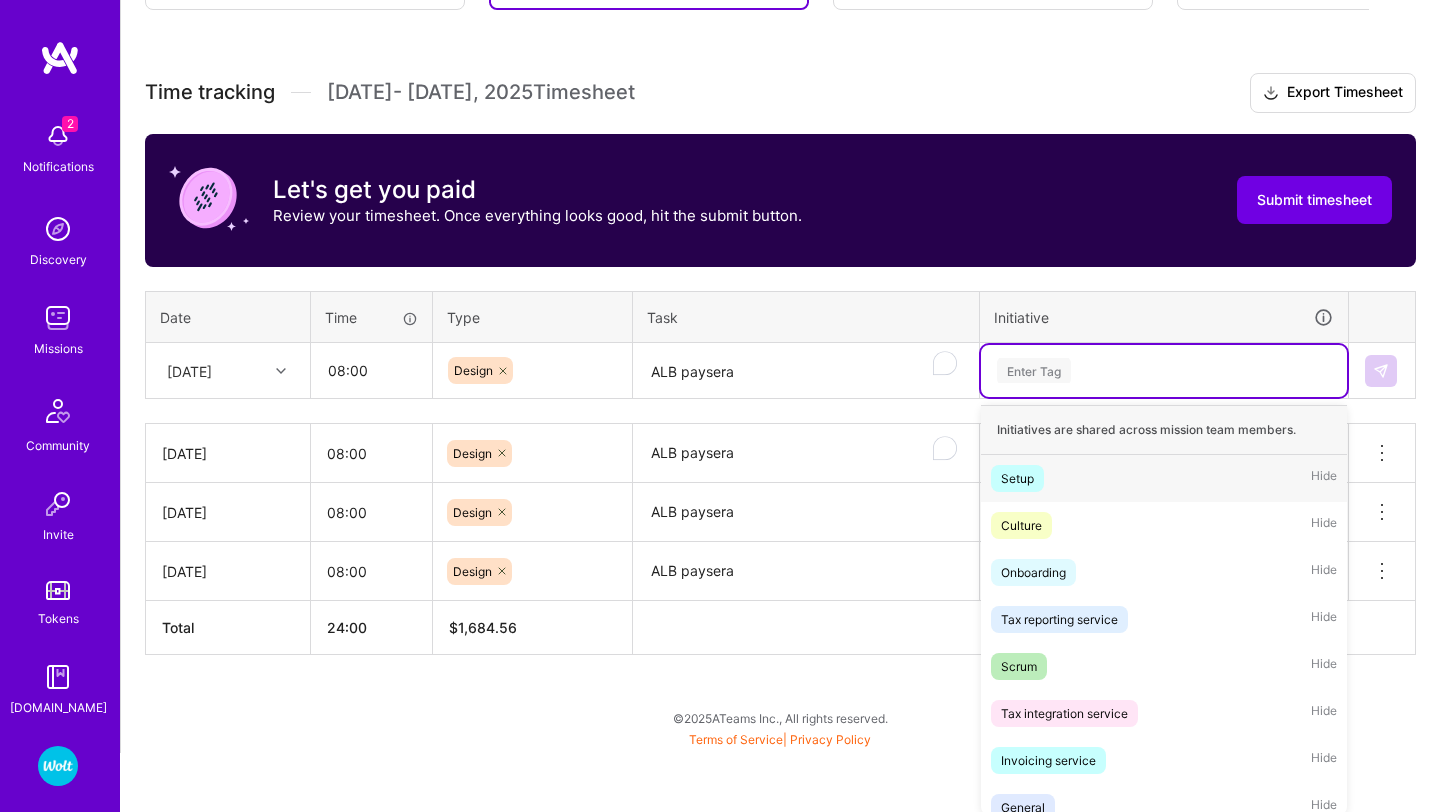 scroll, scrollTop: 508, scrollLeft: 0, axis: vertical 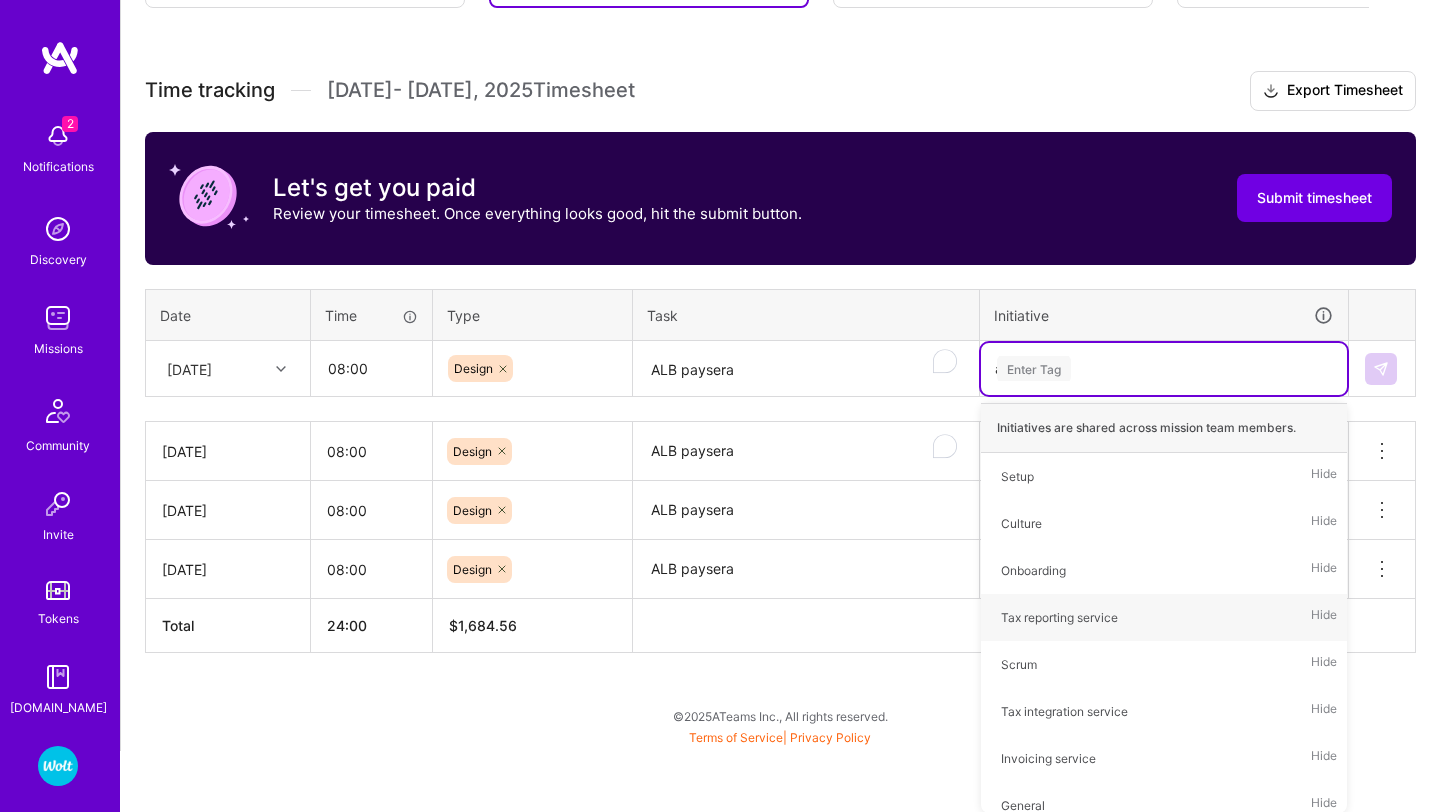 type on "al" 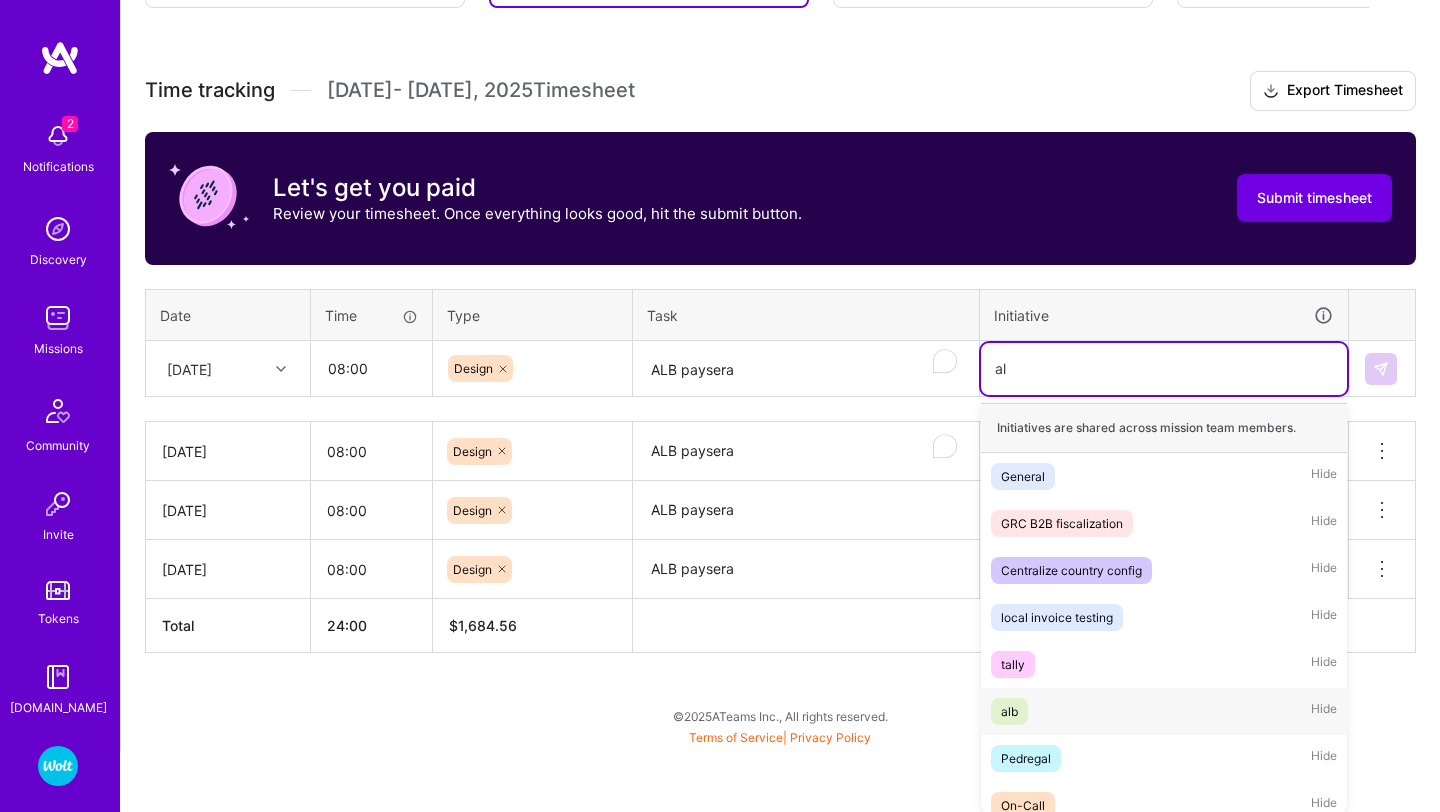 click on "alb" at bounding box center (1009, 711) 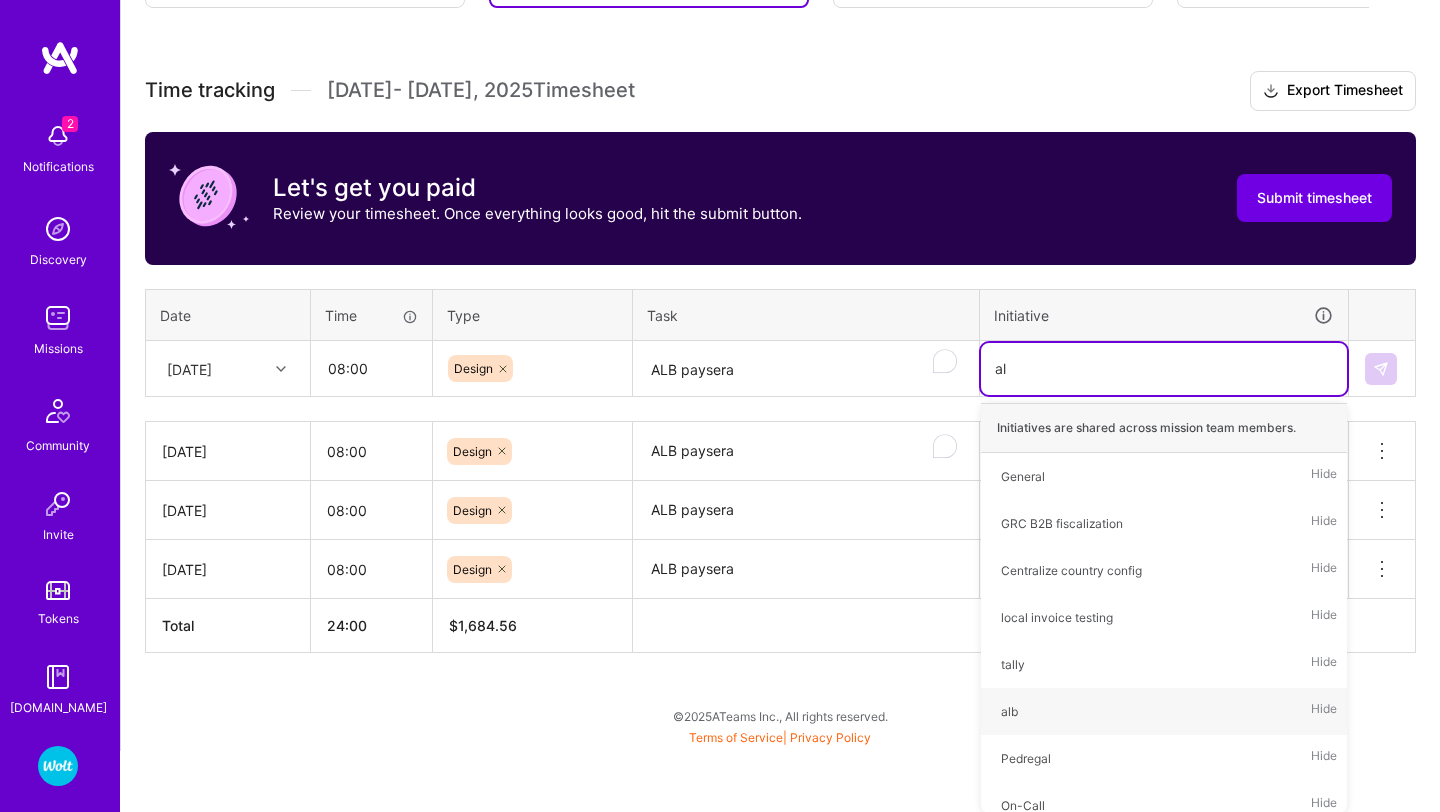 type 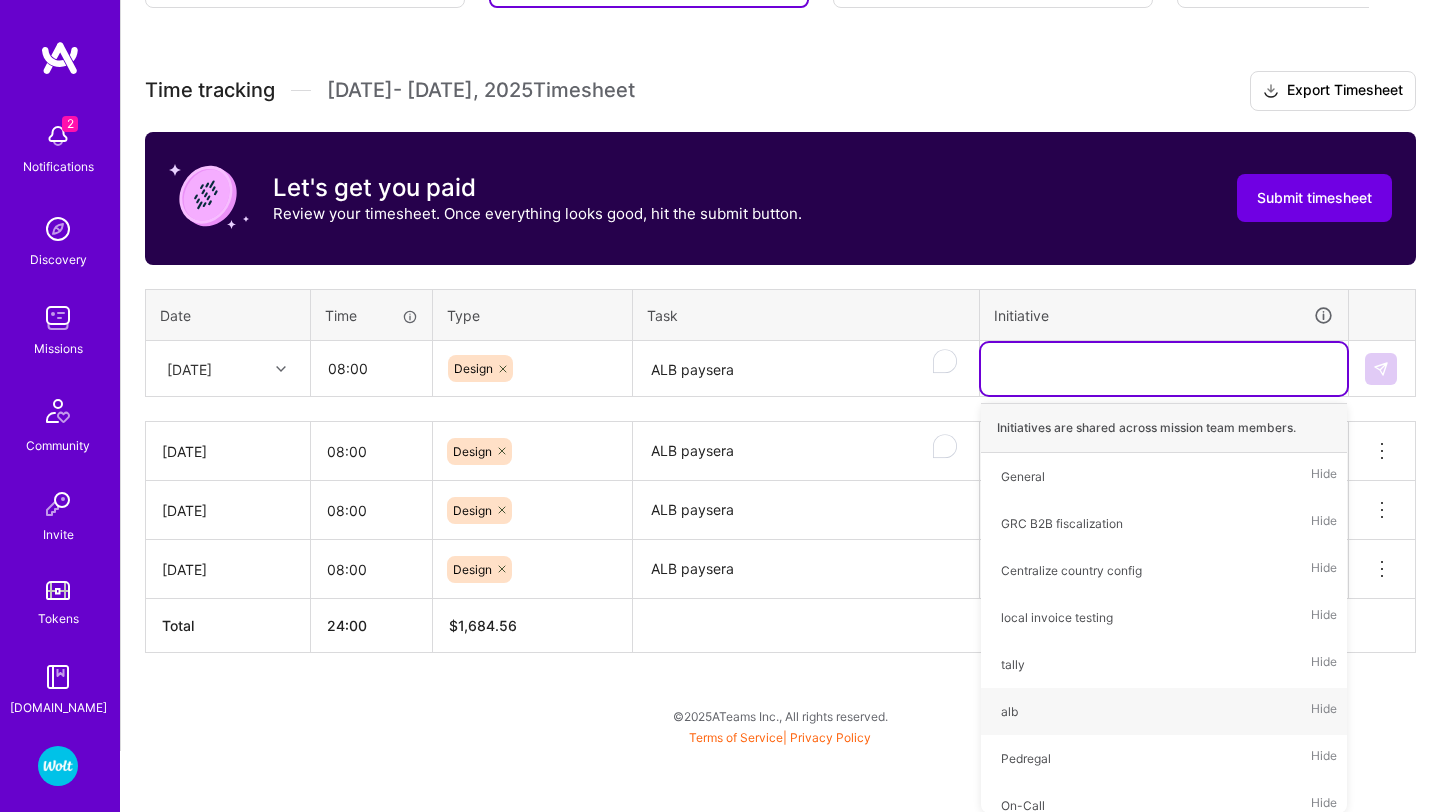 scroll, scrollTop: 446, scrollLeft: 0, axis: vertical 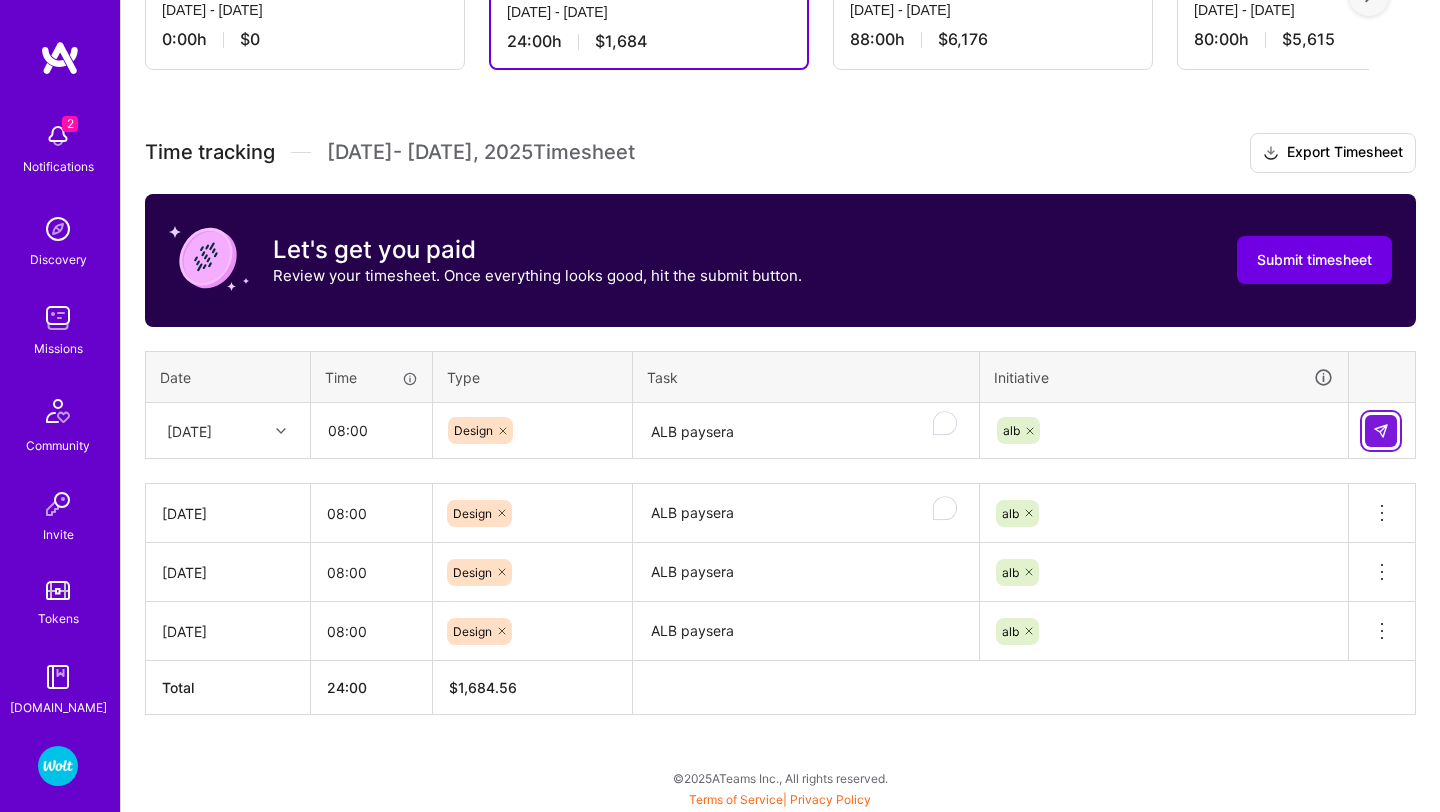 click at bounding box center [1381, 431] 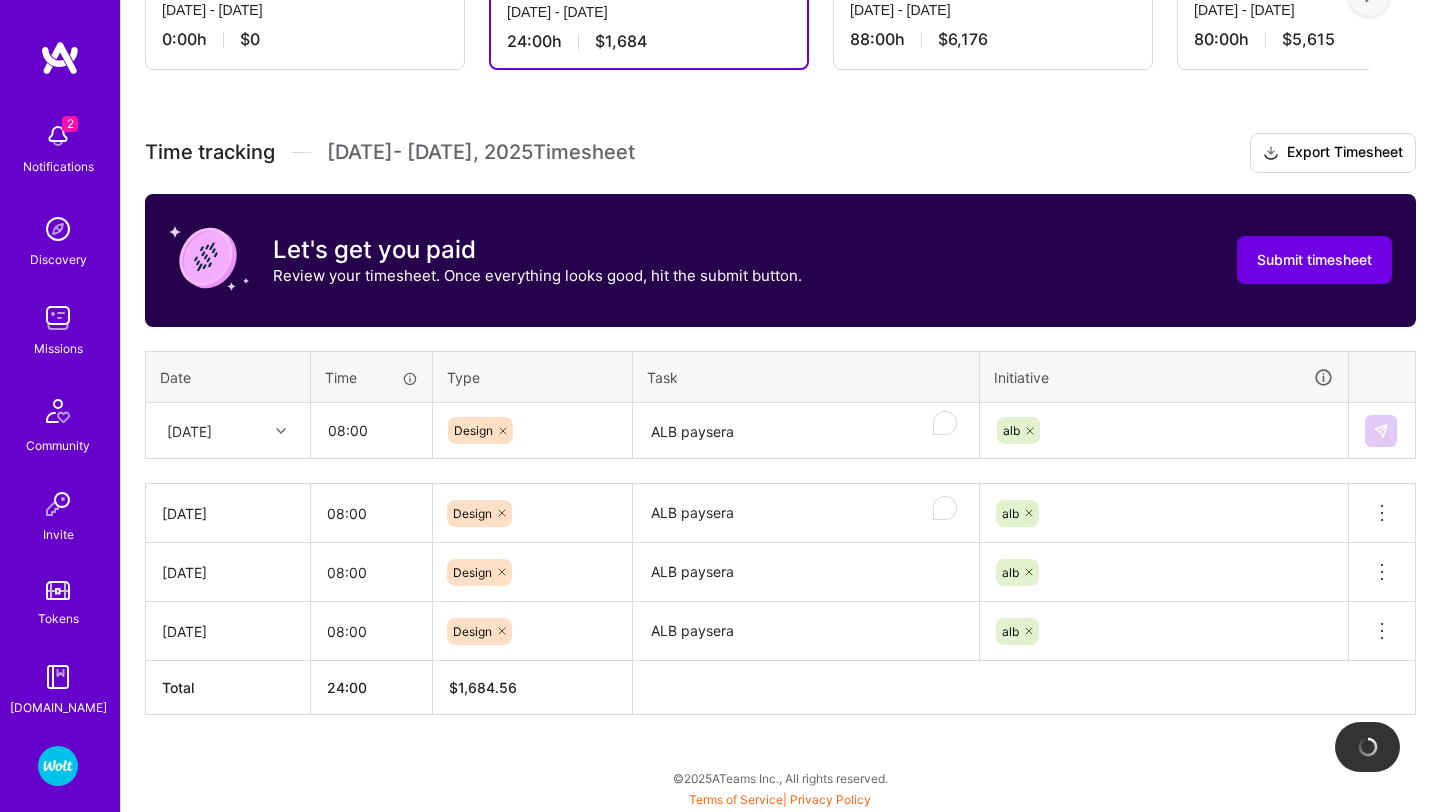 type 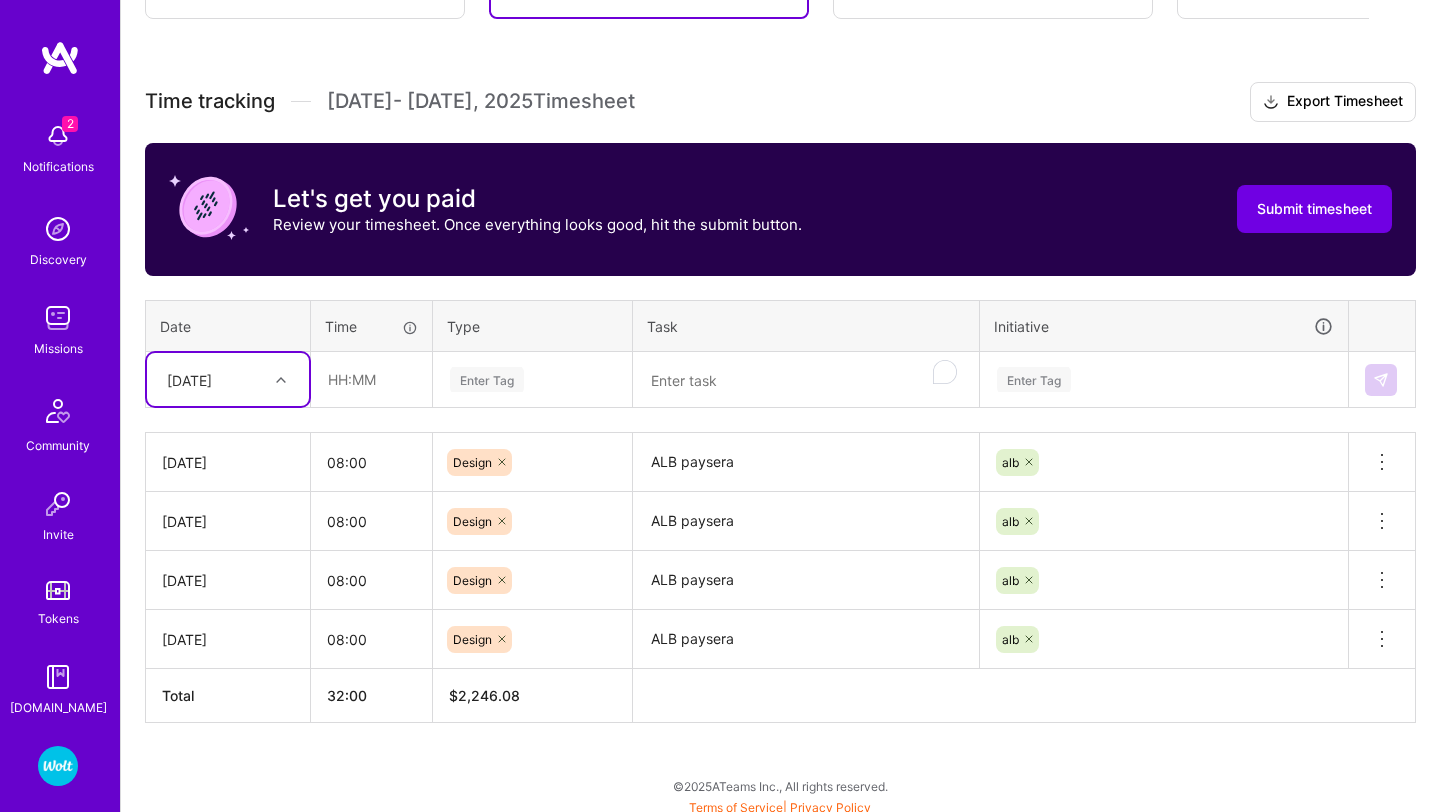 scroll, scrollTop: 505, scrollLeft: 0, axis: vertical 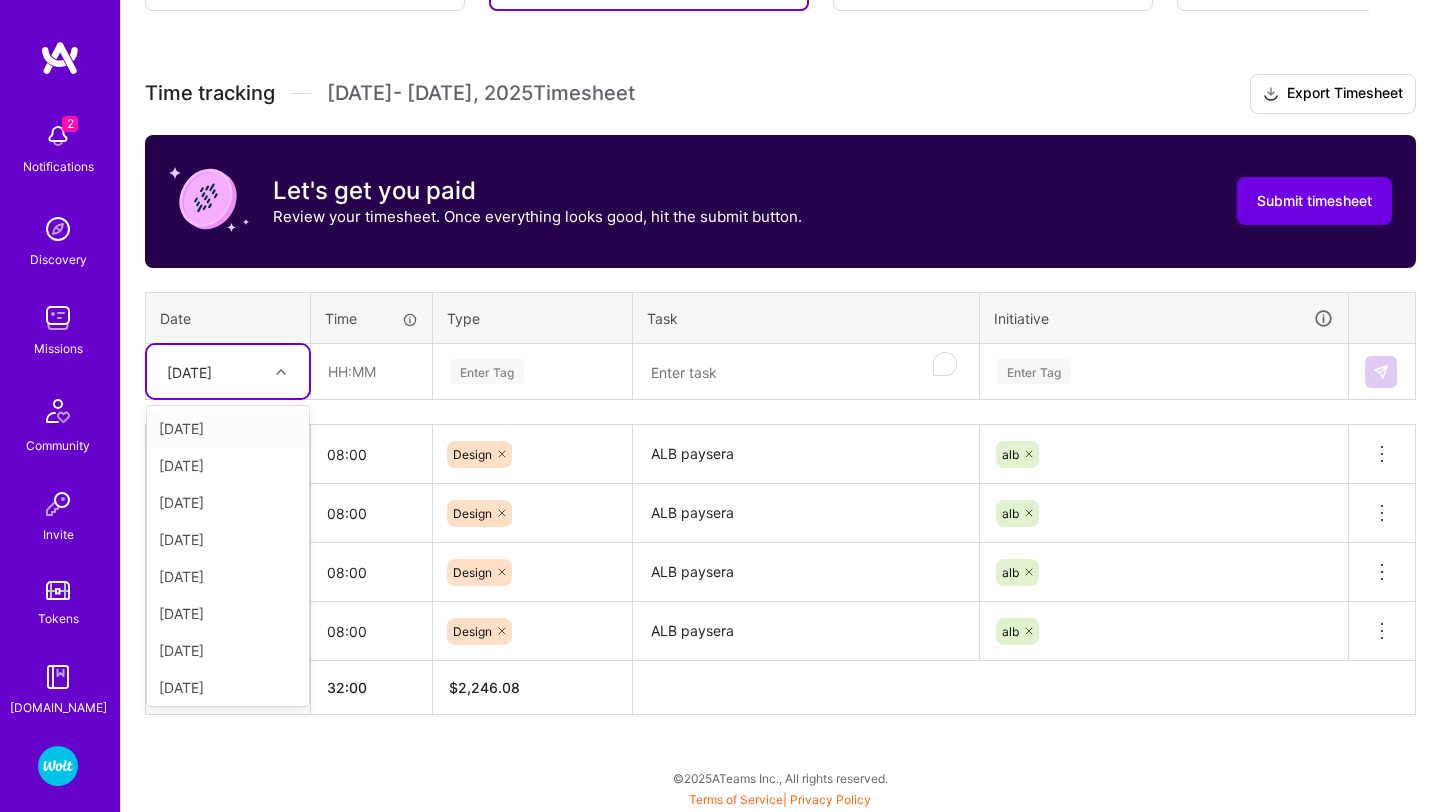 click on "[DATE]" at bounding box center [212, 371] 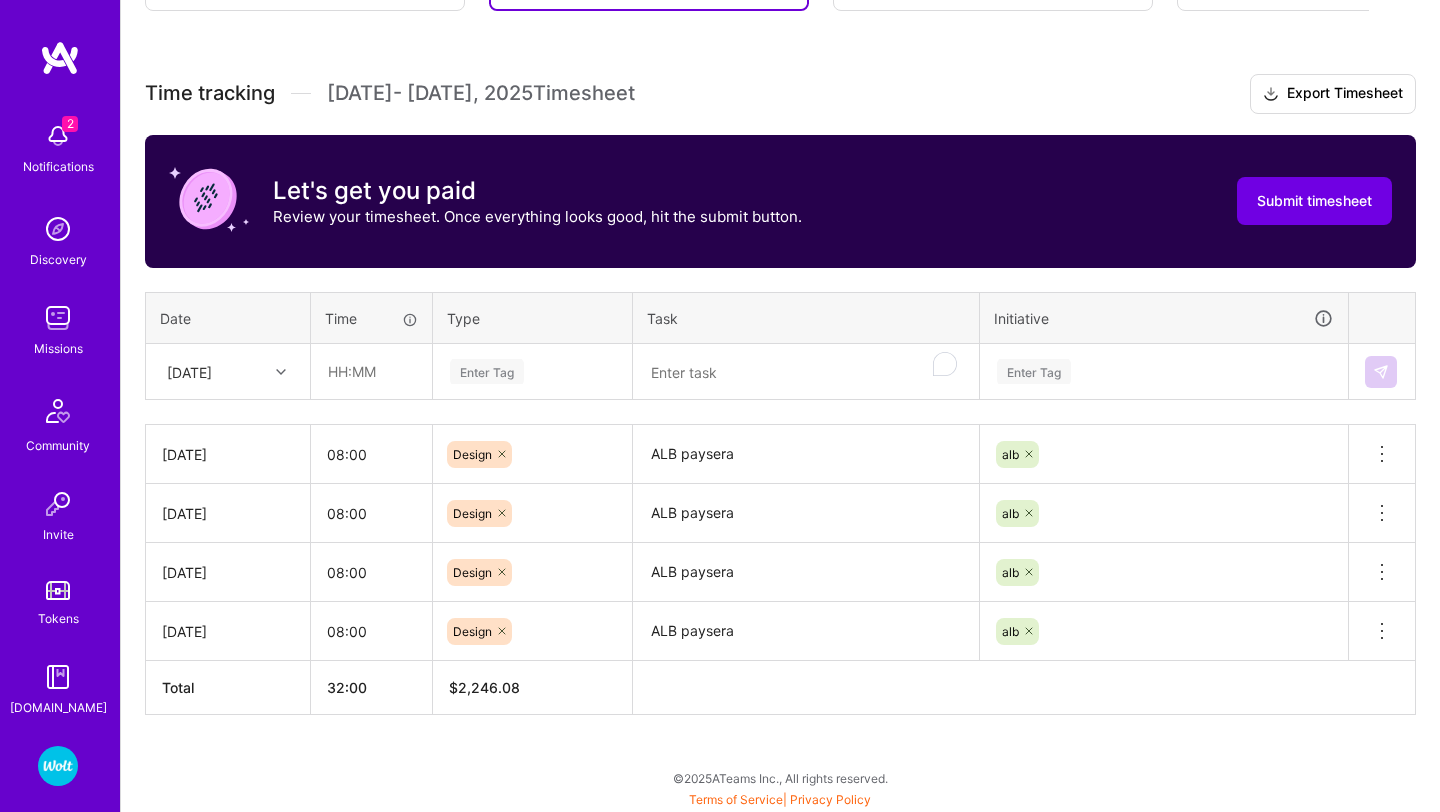 click on "Active [DATE] - [DATE] 0:00 h    $0 To Submit Submit now [DATE] - [DATE] 32:00 h    $2,246 Paid Out [DATE] - [DATE] 88:00 h    $6,176 Paid Out [DATE] - [DATE] 80:00 h    $5,615 Paid Out [DATE] - [DATE] 80:00 h    $5,615 Paid Out [DATE] - [DATE] 88:00 h    $6,176 Paid Out [DATE] - [DATE] 0:00 h    $0 Paid Out [DATE] - [DATE] 72:00 h    $5,053 Paid Out [DATE] - [DATE] 88:00 h    $6,176 Paid Out [DATE] - [DATE] 80:00 h    $5,615 Paid Out [DATE] - [DATE] 80:00 h    $5,615 Paid Out [DATE] - [DATE] 56:00 h    $3,930 Paid Out [DATE] - [DATE] 96:00 h    $6,738 Paid Out [DATE] - [DATE] 88:00 h    $6,176 Paid Out [DATE] - [DATE] 80:00 h    $5,615 Paid Out [DATE] - [DATE] 80:00 h    $5,615 Paid Out [DATE] - [DATE] 80:00 h    $5,615 Paid Out [DATE] - [DATE] 80:01 h    $5,616 Paid Out [DATE] - [DATE] 88:00 h    $6,176 Paid Out [DATE] - [DATE] 80:00 h    $5,615 Time tracking [DATE]  -   [DATE]  Timesheet" at bounding box center [780, 326] 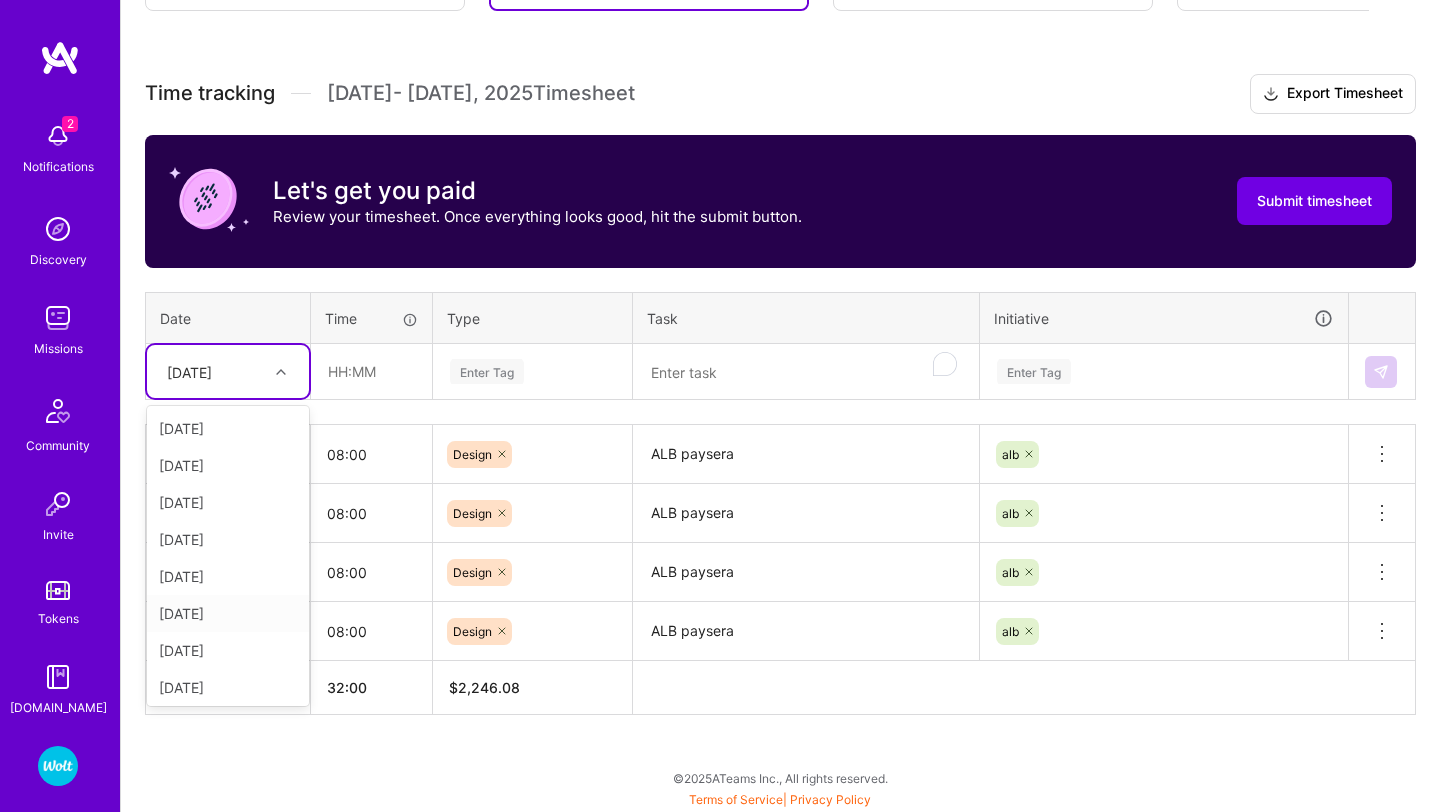 click on "[DATE]" at bounding box center (228, 613) 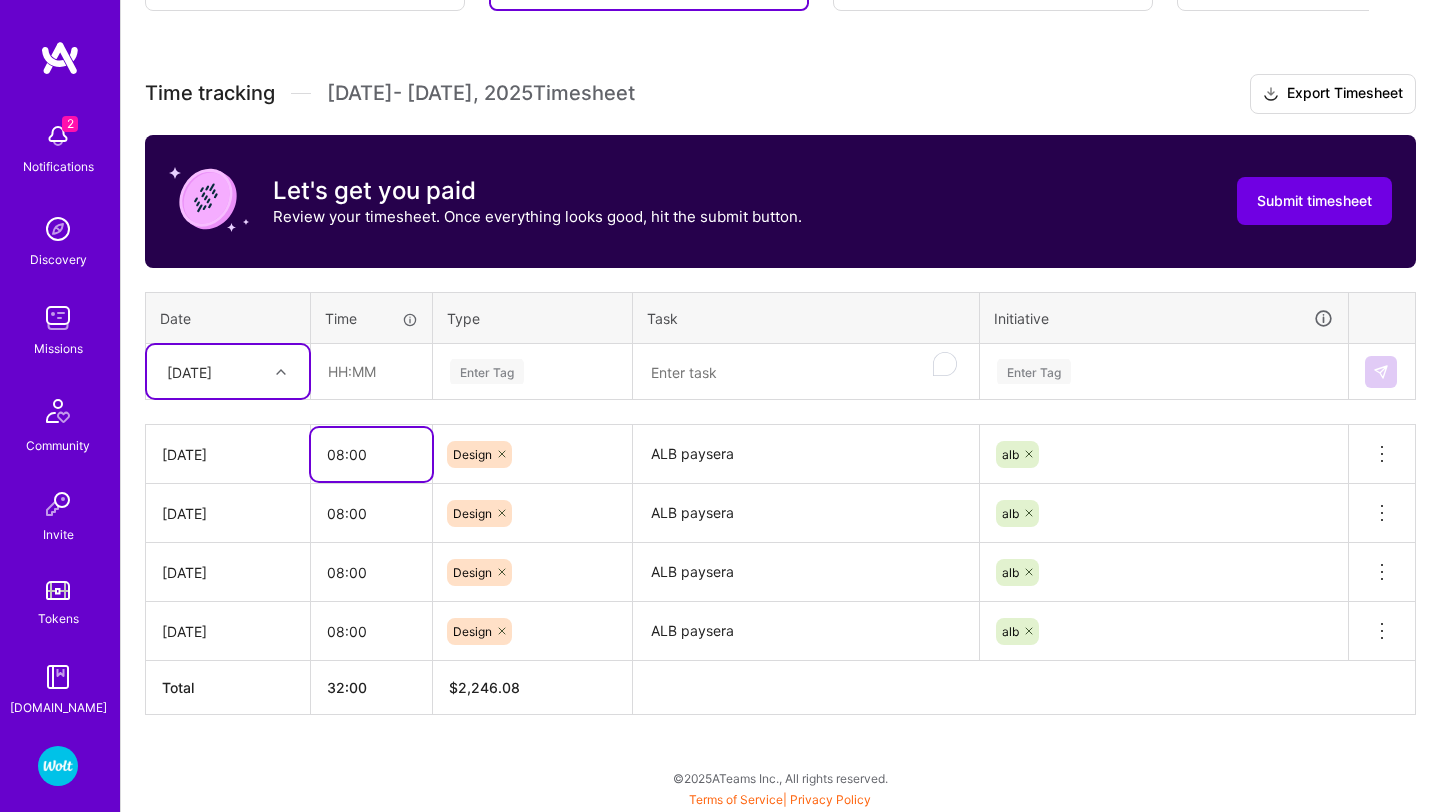 click on "08:00" at bounding box center (371, 454) 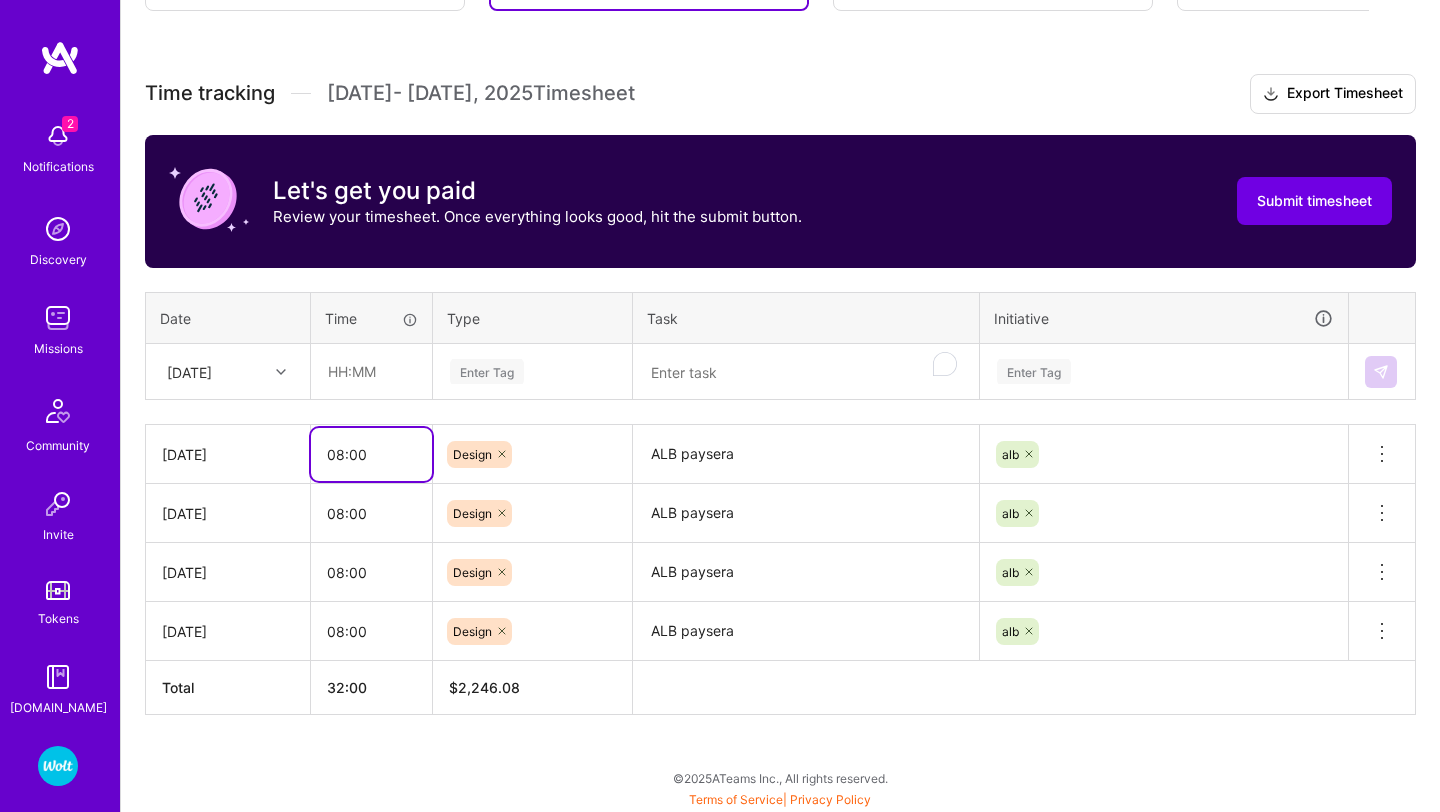 click on "08:00" at bounding box center (371, 454) 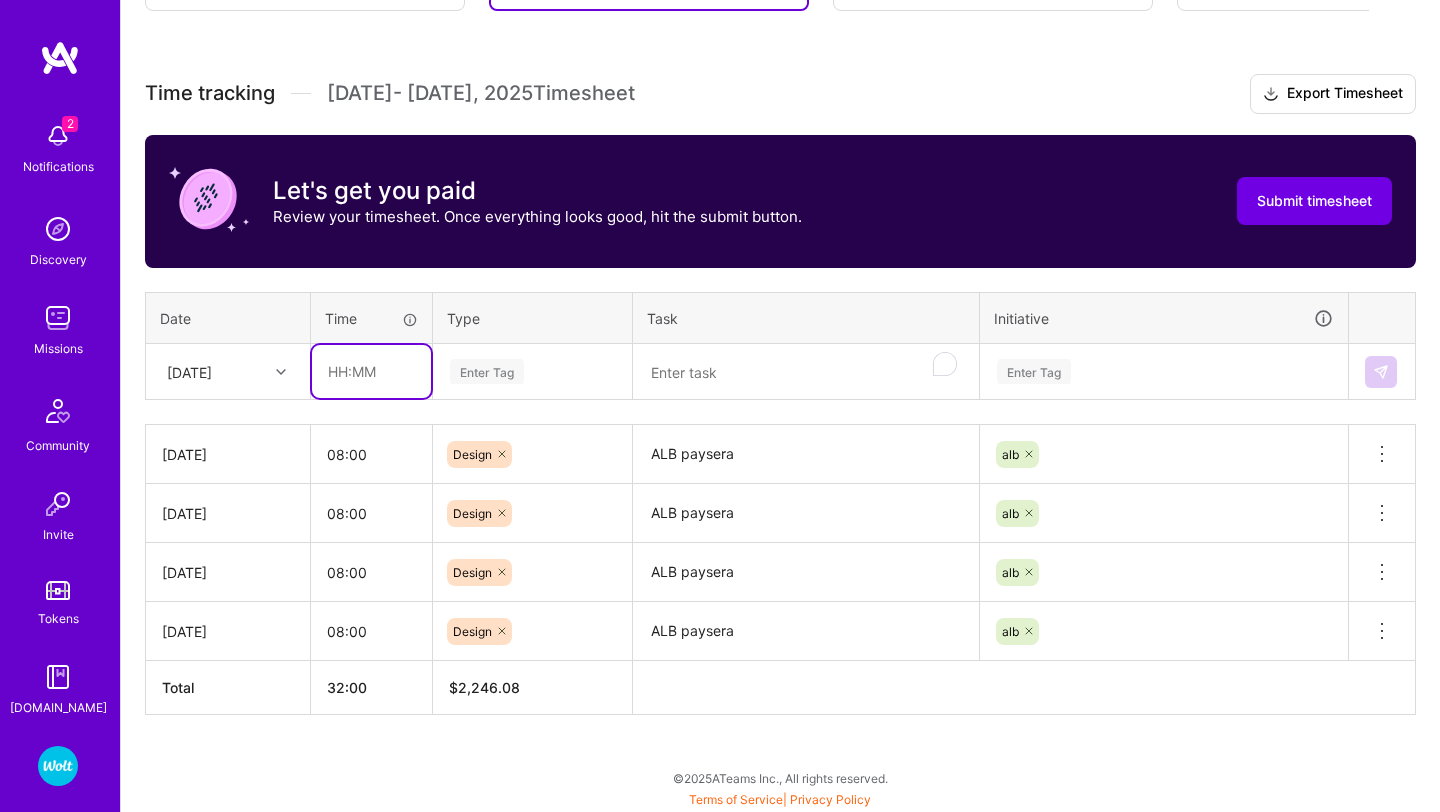 click at bounding box center (371, 371) 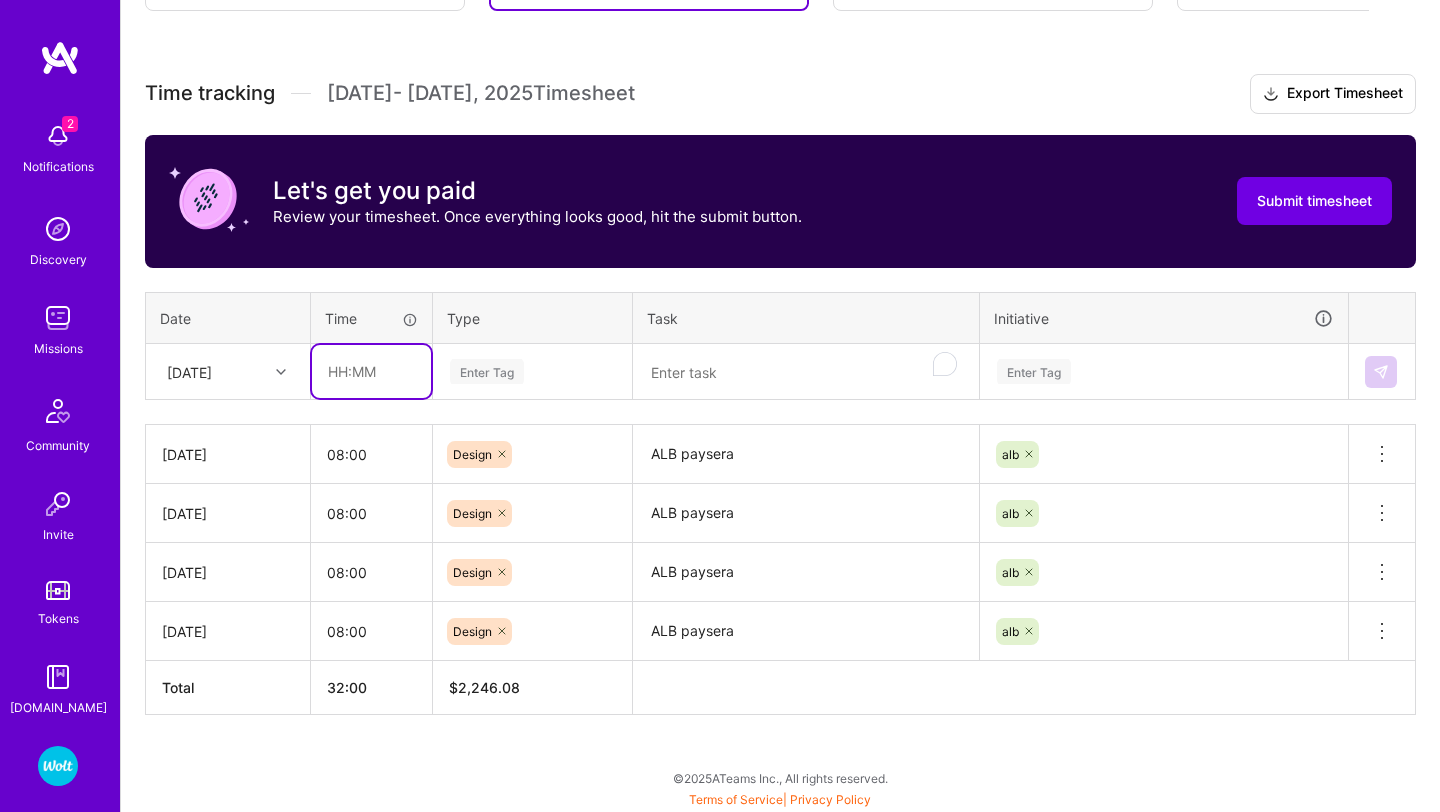paste on "08:00" 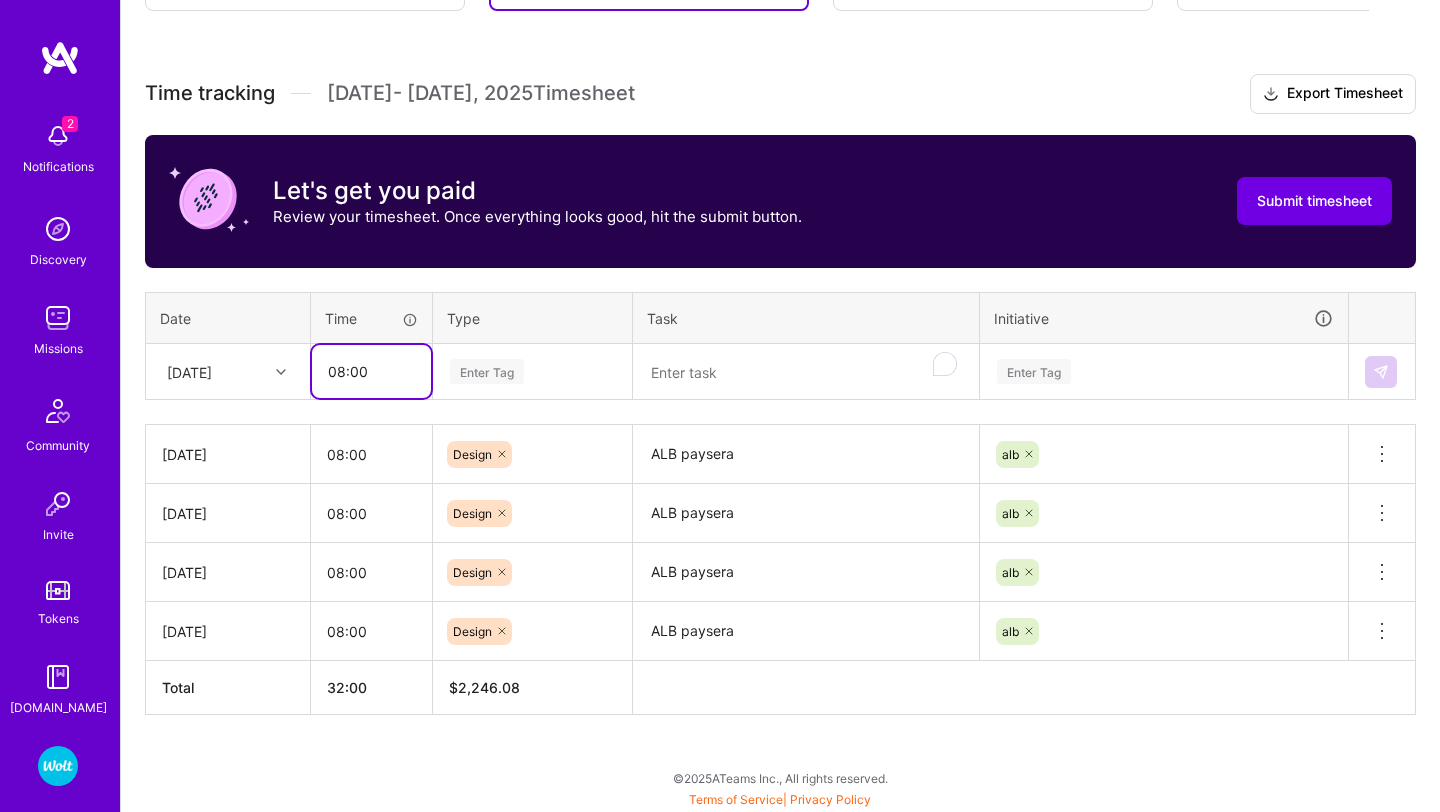 type on "08:00" 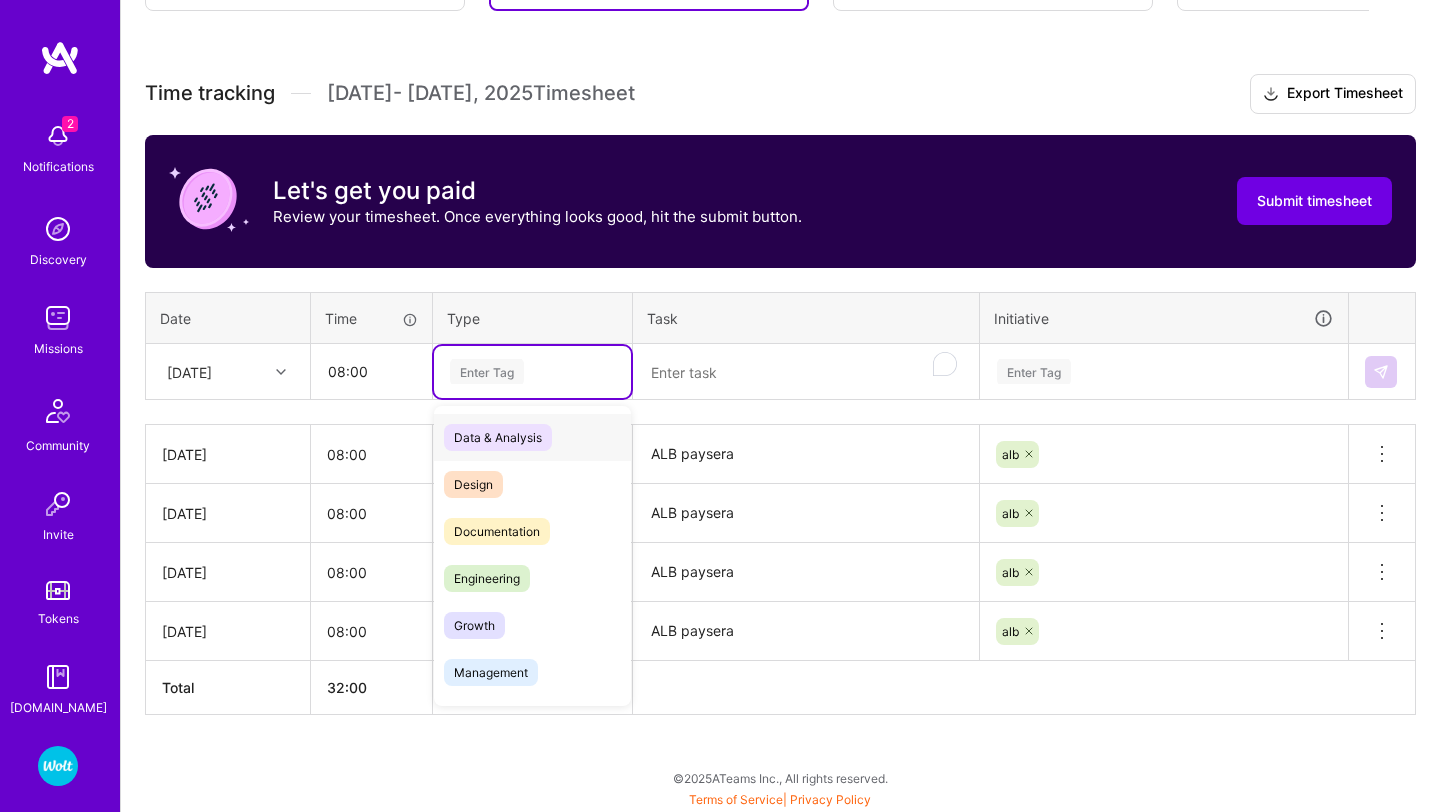 click on "Enter Tag" at bounding box center (487, 371) 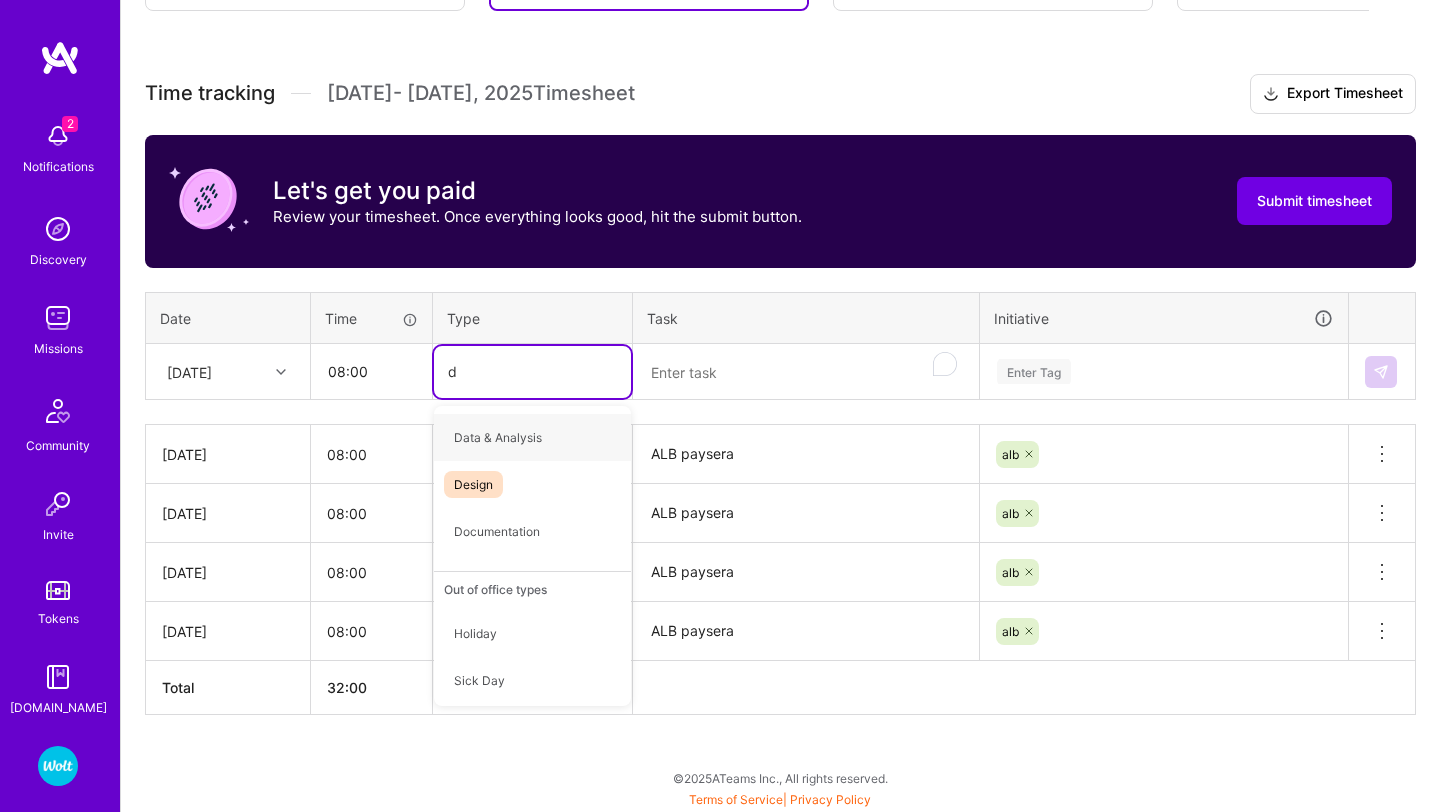 type on "de" 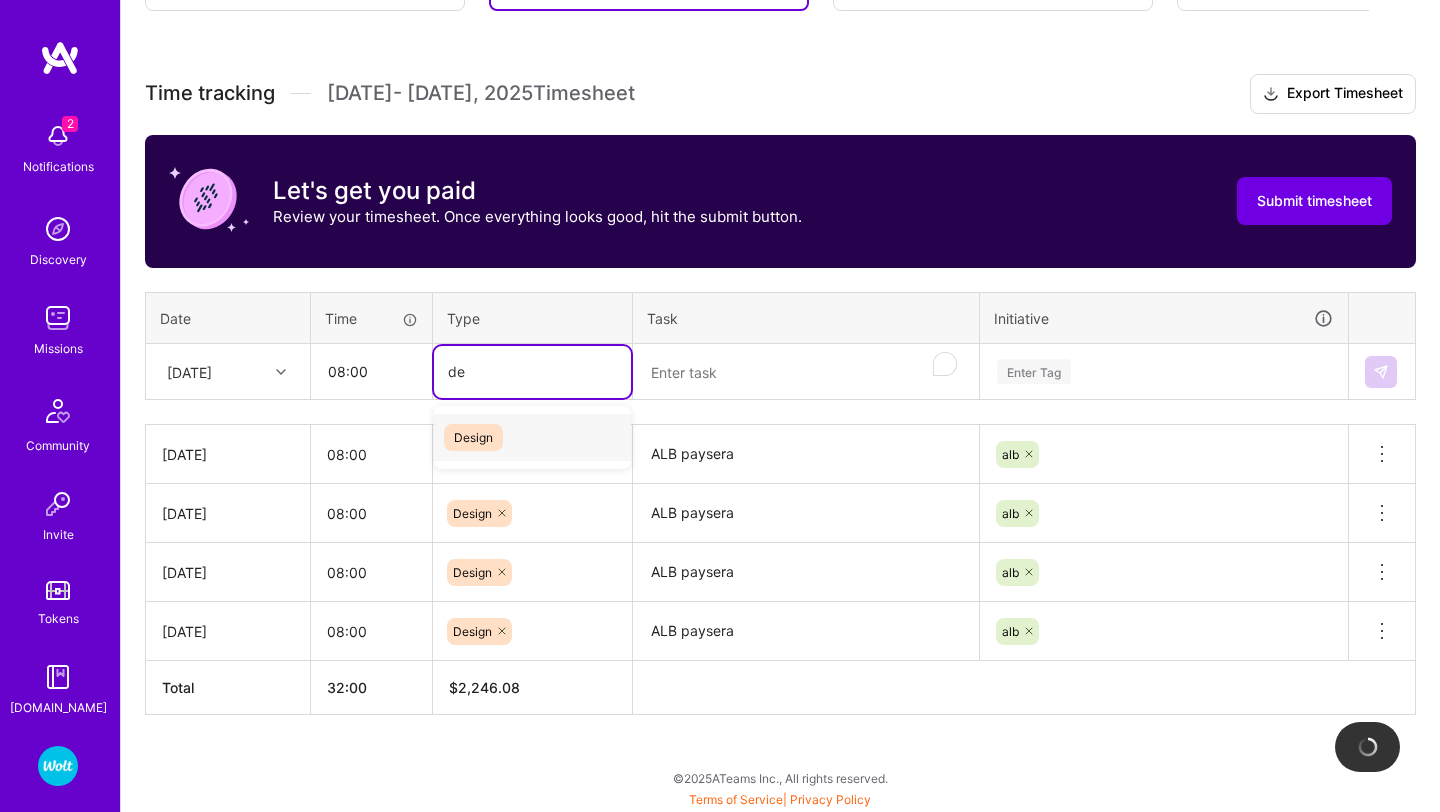 click on "Design" at bounding box center [473, 437] 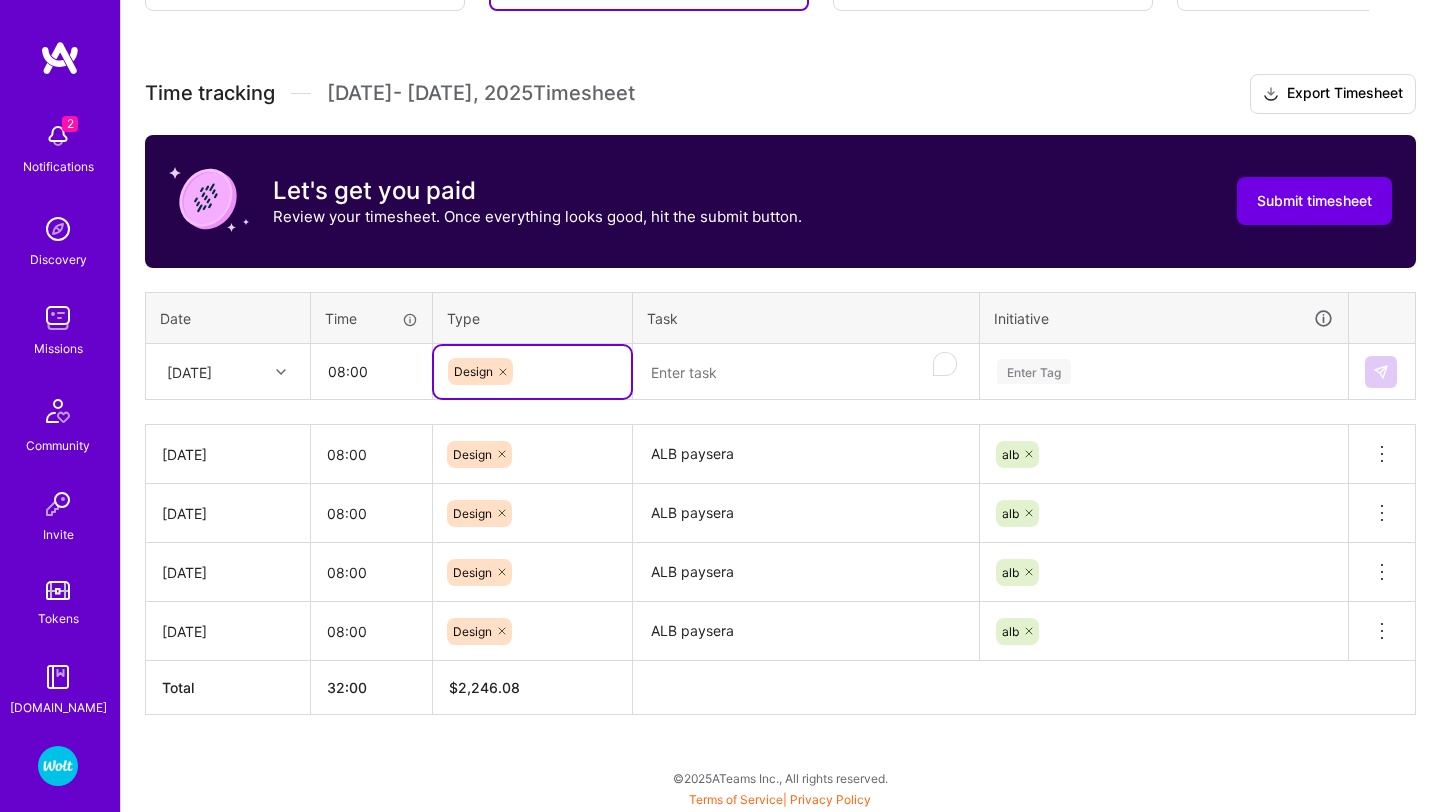 click on "ALB paysera" at bounding box center [806, 454] 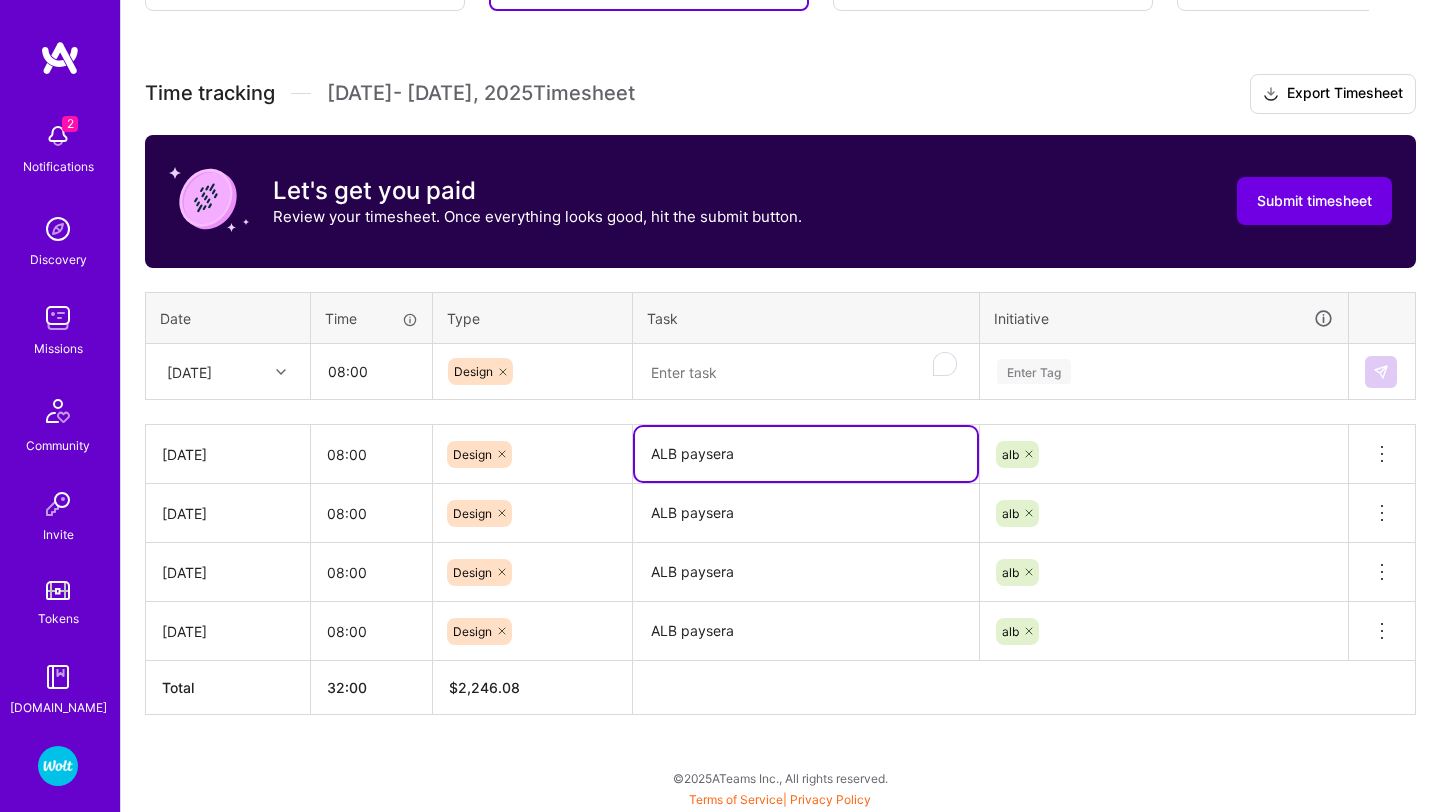 click on "ALB paysera" at bounding box center (806, 454) 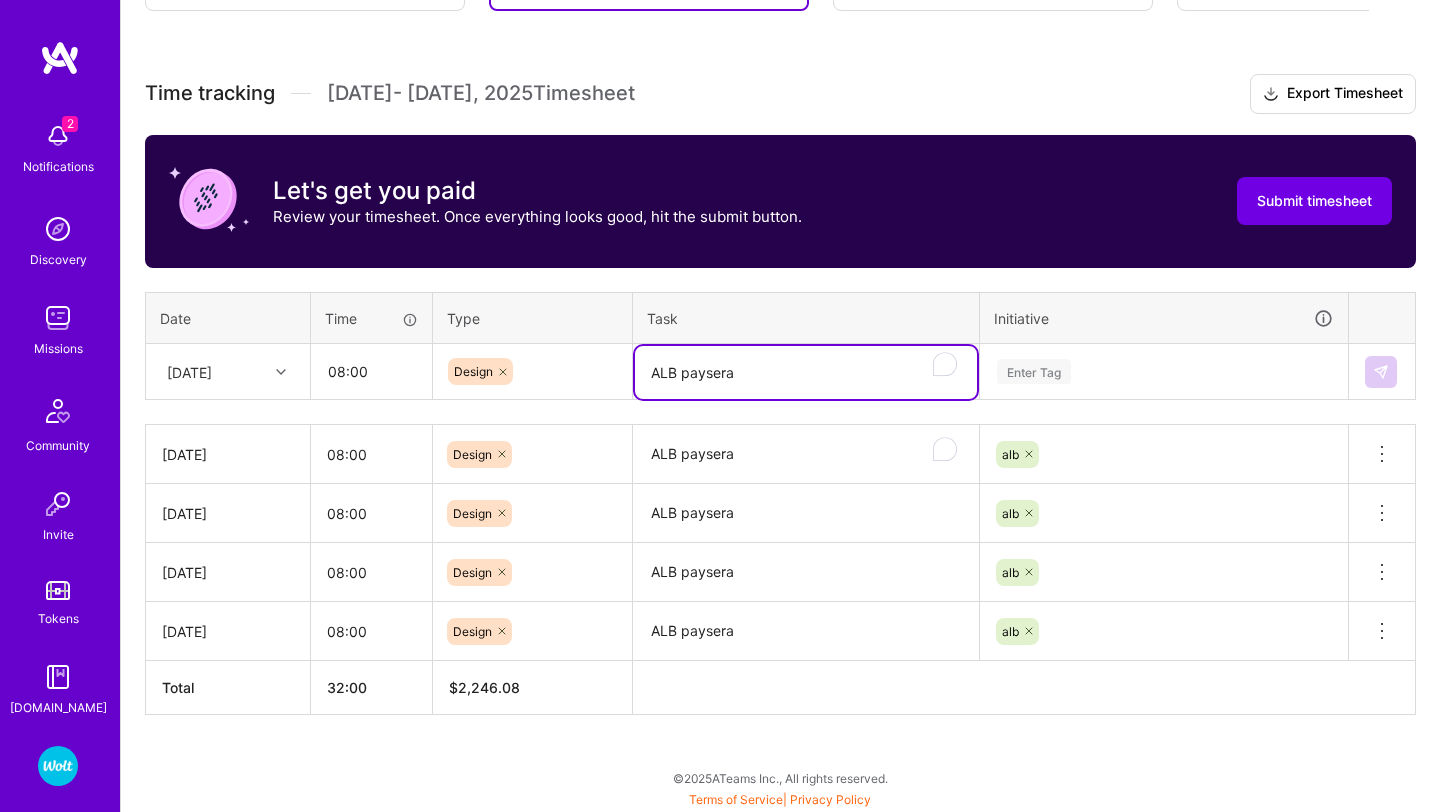type on "ALB paysera" 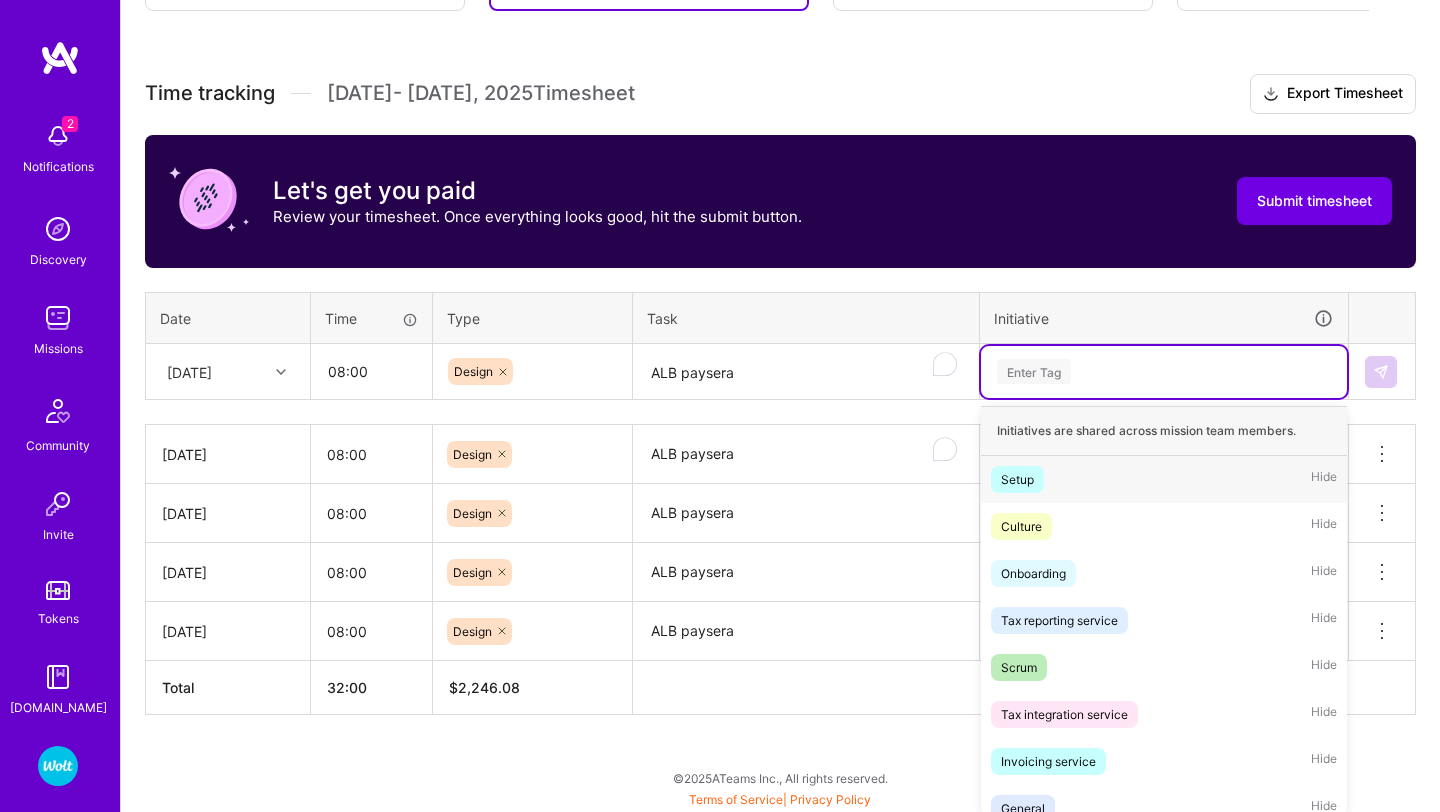 click on "Enter Tag" at bounding box center (1034, 371) 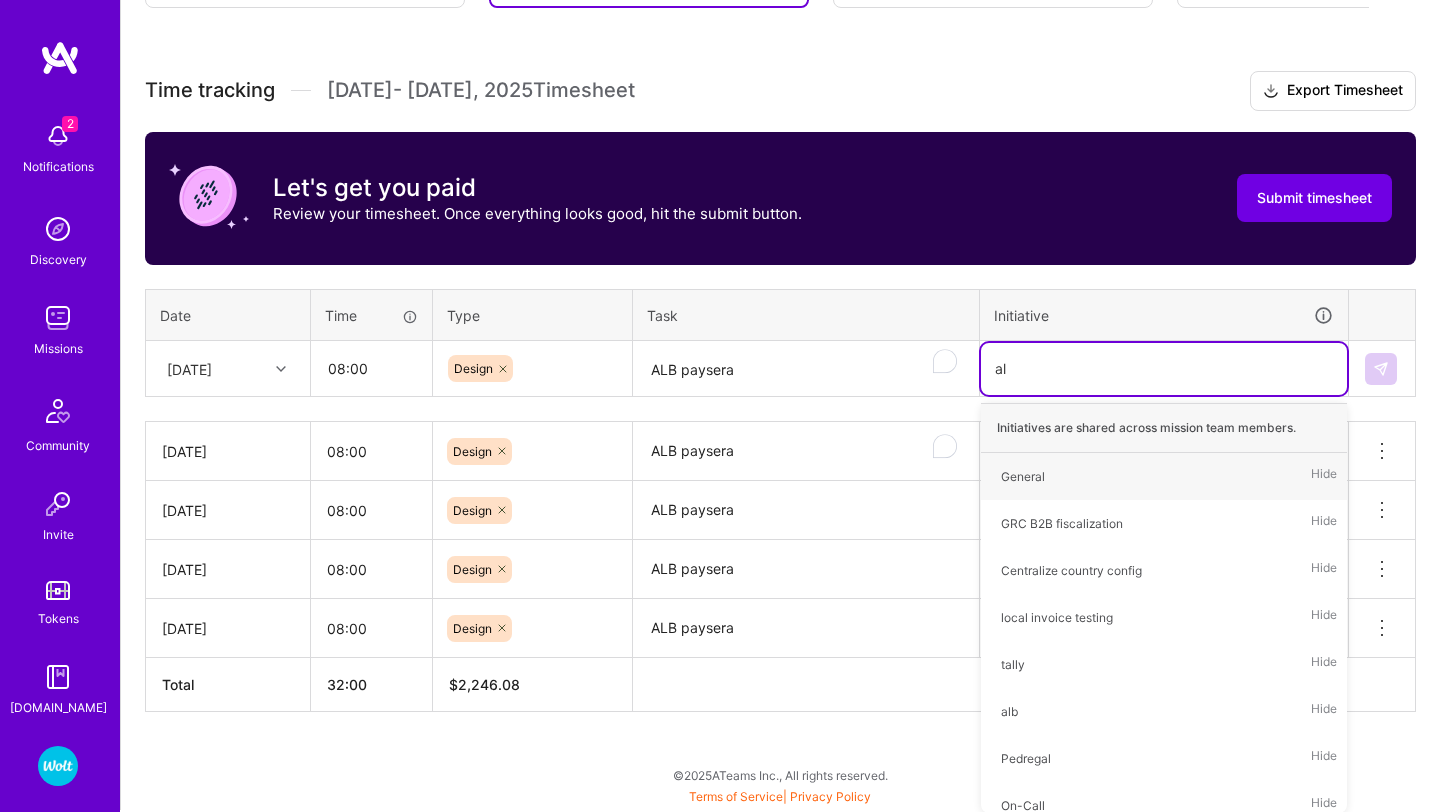 type on "alb" 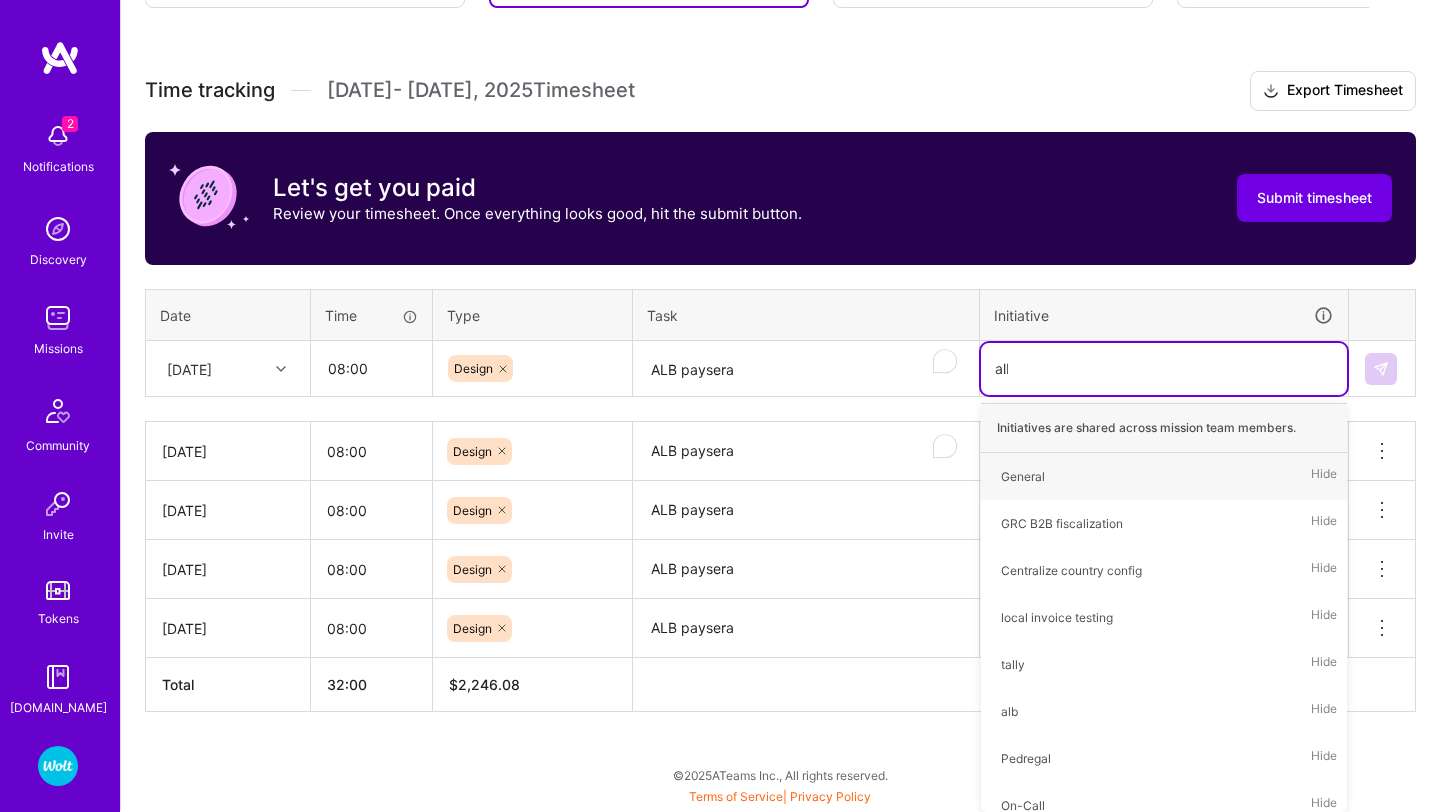 scroll, scrollTop: 505, scrollLeft: 0, axis: vertical 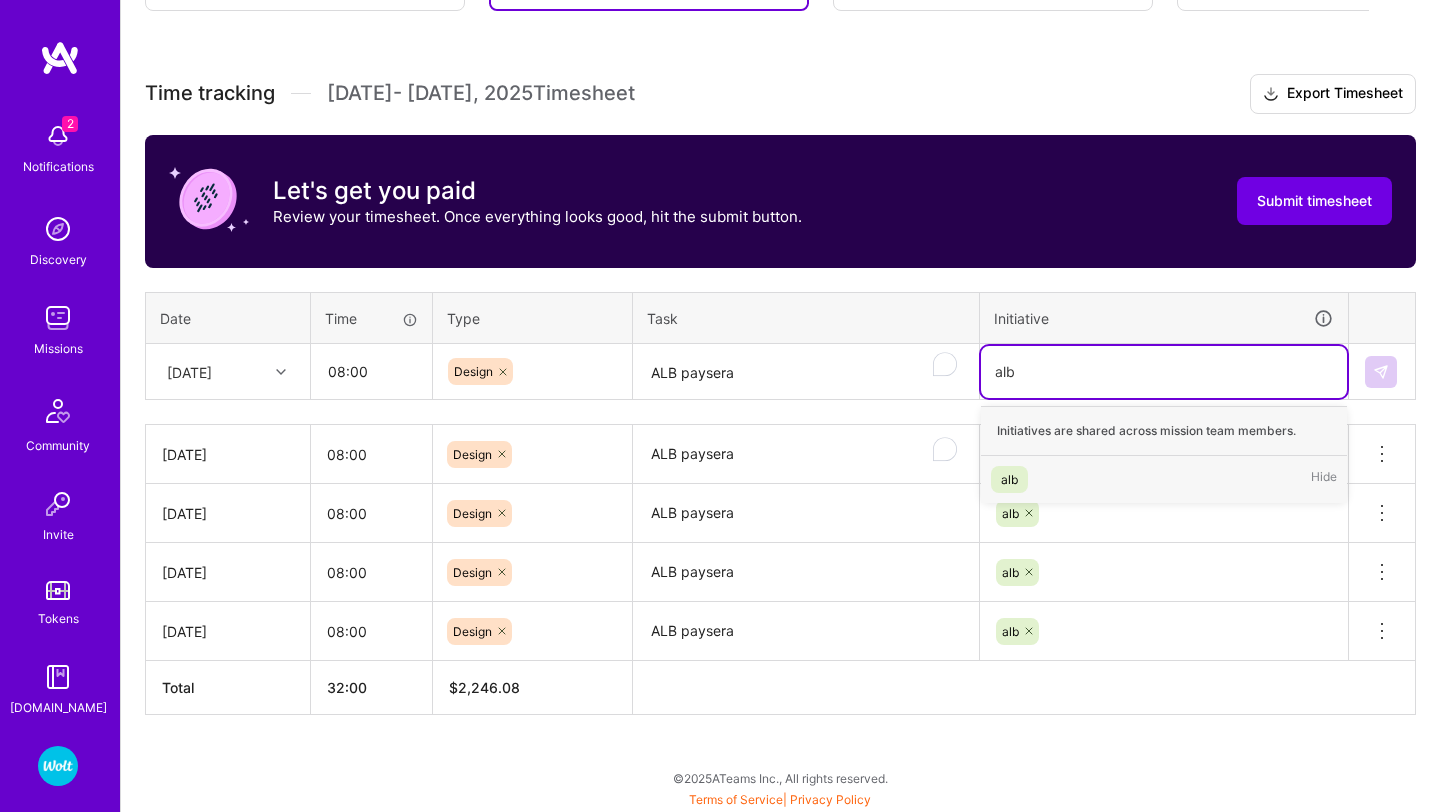 click on "alb" at bounding box center [1009, 479] 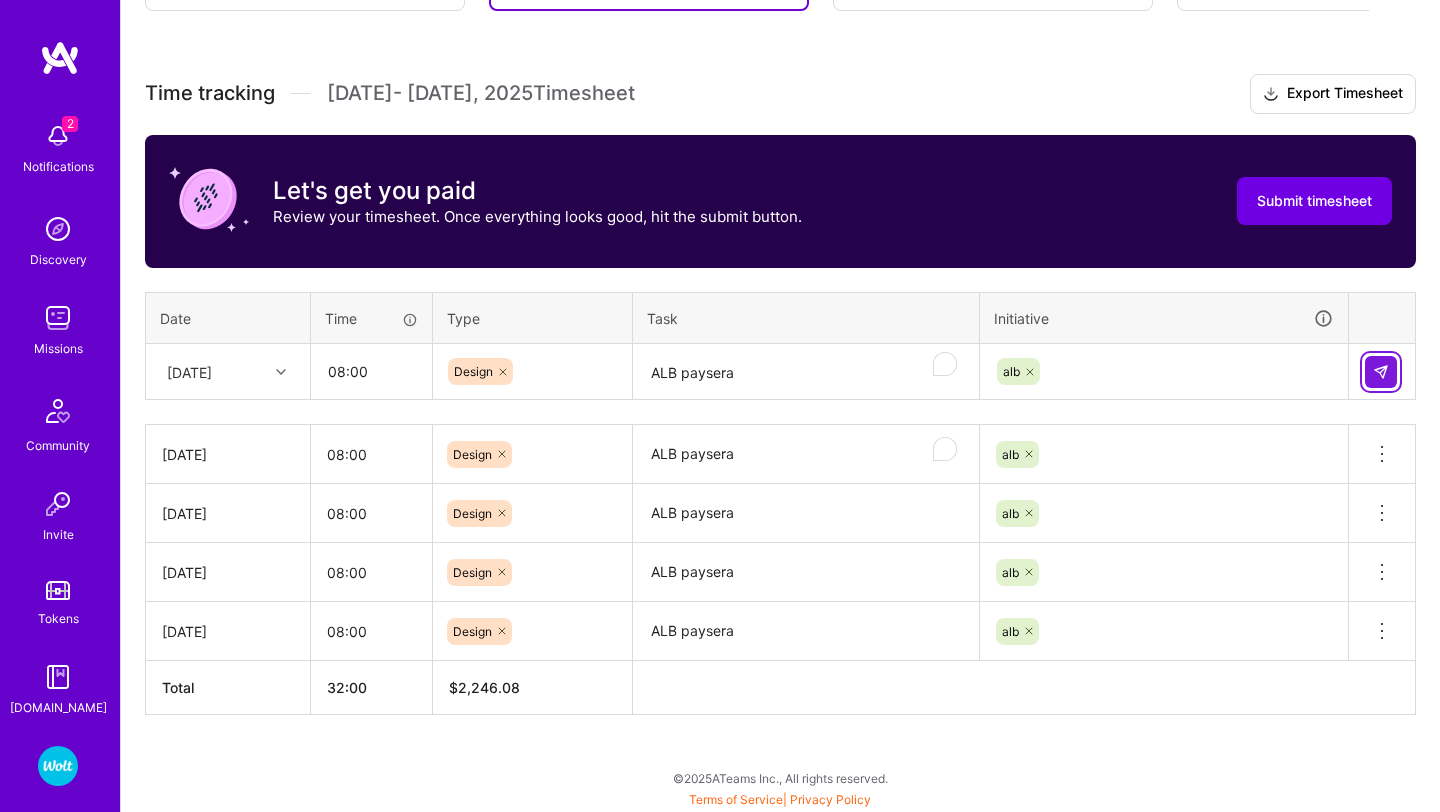 click at bounding box center [1381, 372] 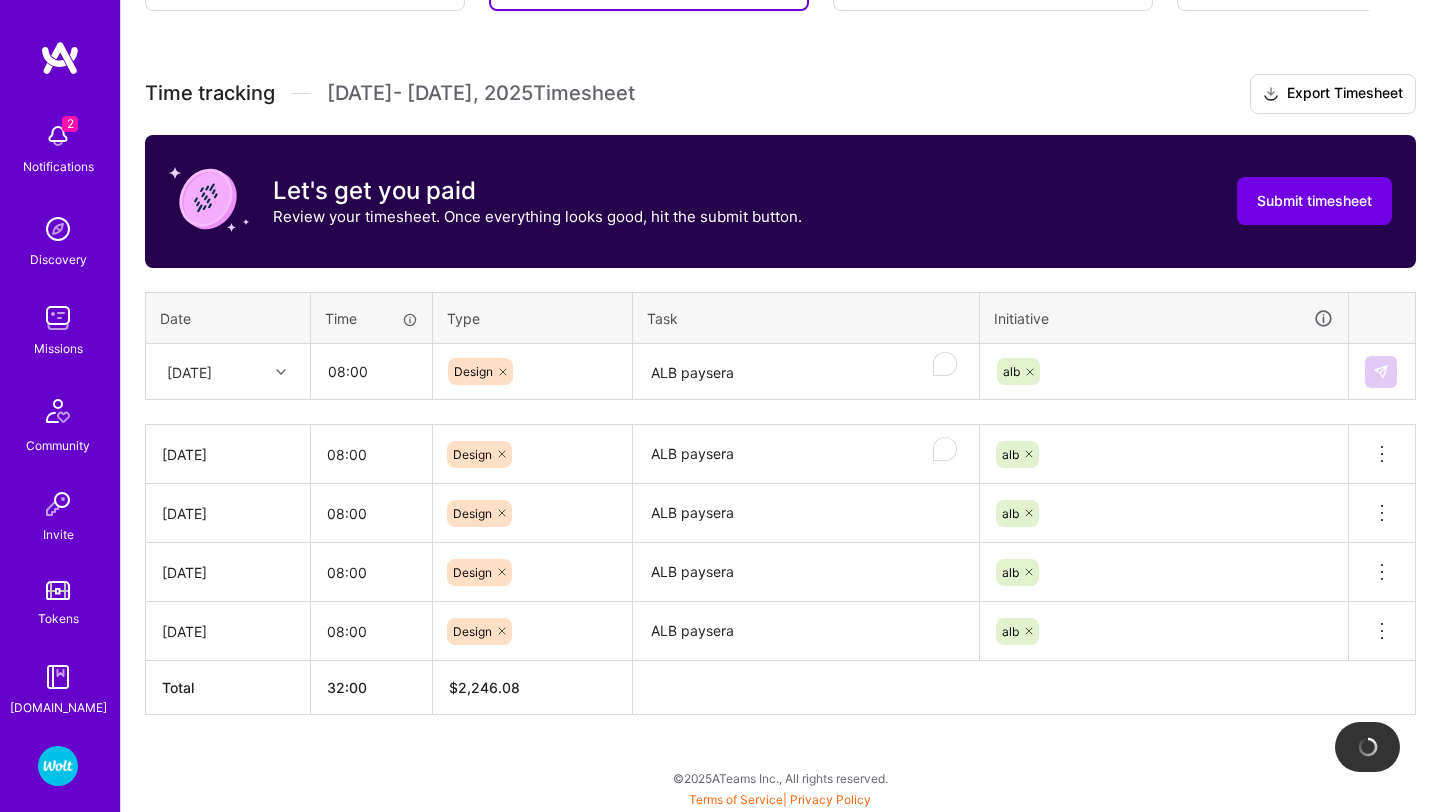 type 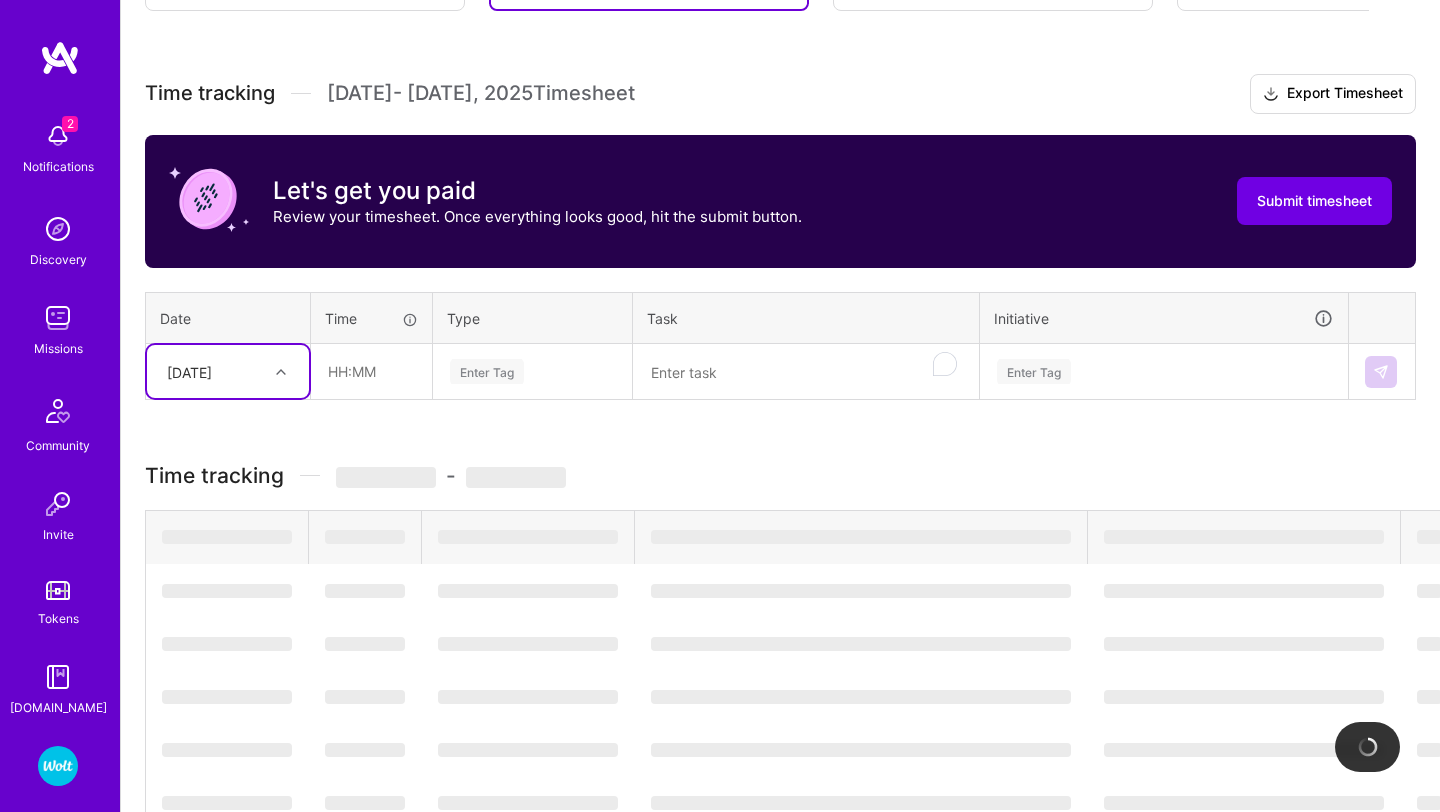 click on "[DATE]" at bounding box center (212, 371) 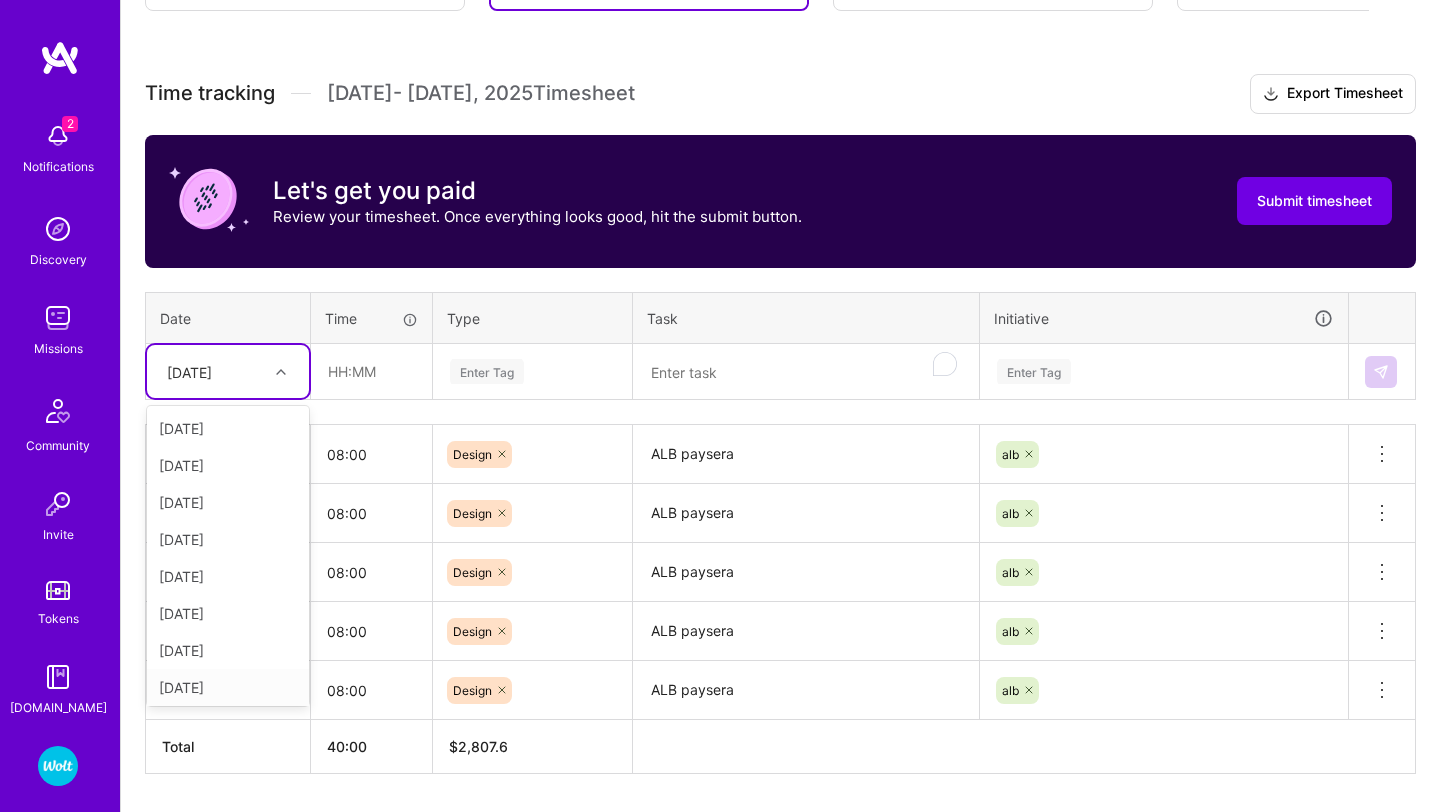 click on "Active [DATE] - [DATE] 0:00 h    $0 To Submit Submit now [DATE] - [DATE] 40:00 h    $2,807 Paid Out [DATE] - [DATE] 88:00 h    $6,176 Paid Out [DATE] - [DATE] 80:00 h    $5,615 Paid Out [DATE] - [DATE] 80:00 h    $5,615 Paid Out [DATE] - [DATE] 88:00 h    $6,176 Paid Out [DATE] - [DATE] 0:00 h    $0 Paid Out [DATE] - [DATE] 72:00 h    $5,053 Paid Out [DATE] - [DATE] 88:00 h    $6,176 Paid Out [DATE] - [DATE] 80:00 h    $5,615 Paid Out [DATE] - [DATE] 80:00 h    $5,615 Paid Out [DATE] - [DATE] 56:00 h    $3,930 Paid Out [DATE] - [DATE] 96:00 h    $6,738 Paid Out [DATE] - [DATE] 88:00 h    $6,176 Paid Out [DATE] - [DATE] 80:00 h    $5,615 Paid Out [DATE] - [DATE] 80:00 h    $5,615 Paid Out [DATE] - [DATE] 80:00 h    $5,615 Paid Out [DATE] - [DATE] 80:01 h    $5,616 Paid Out [DATE] - [DATE] 88:00 h    $6,176 Paid Out [DATE] - [DATE] 80:00 h    $5,615 Time tracking [DATE]  -   [DATE]  Timesheet" at bounding box center [780, 355] 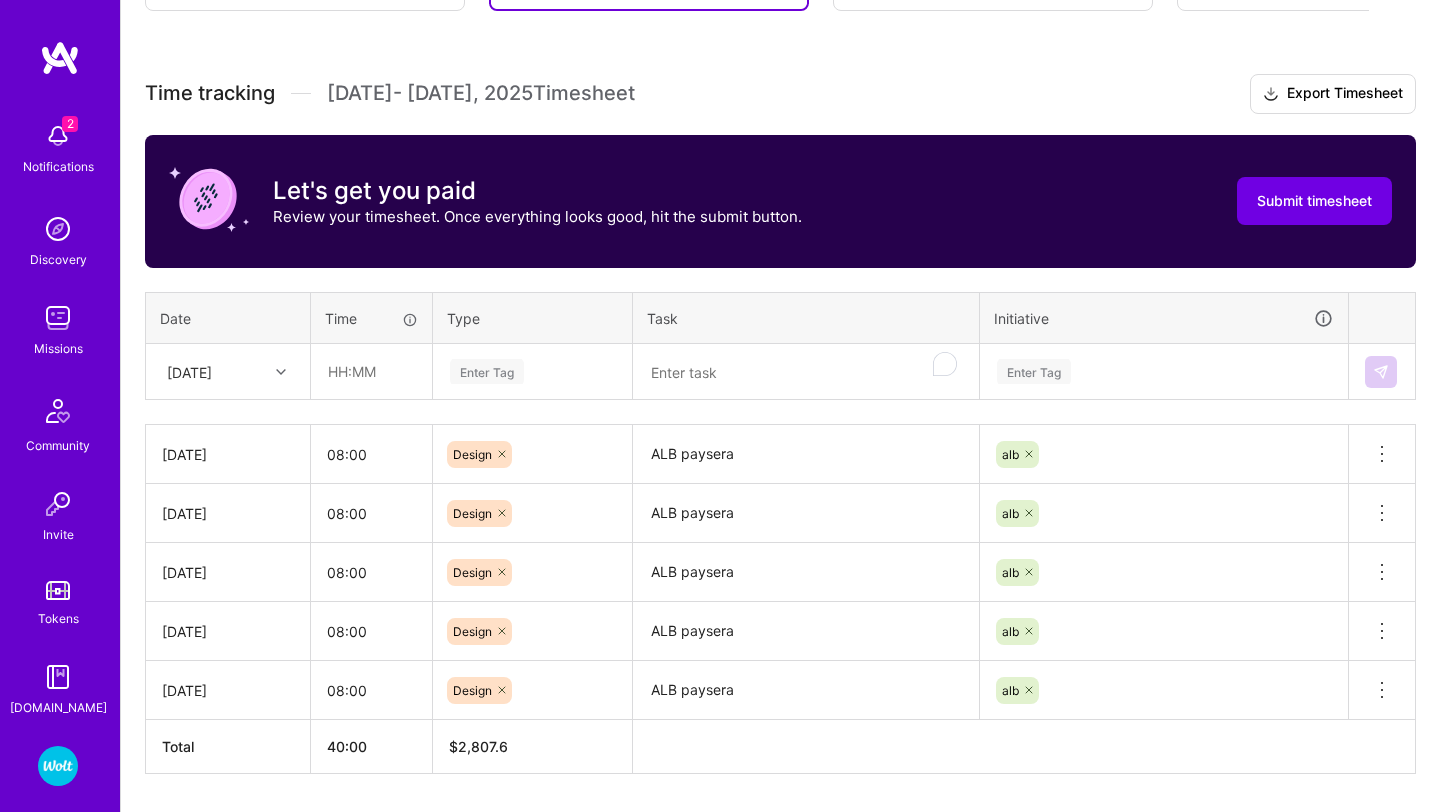 click on "[DATE]" at bounding box center (189, 371) 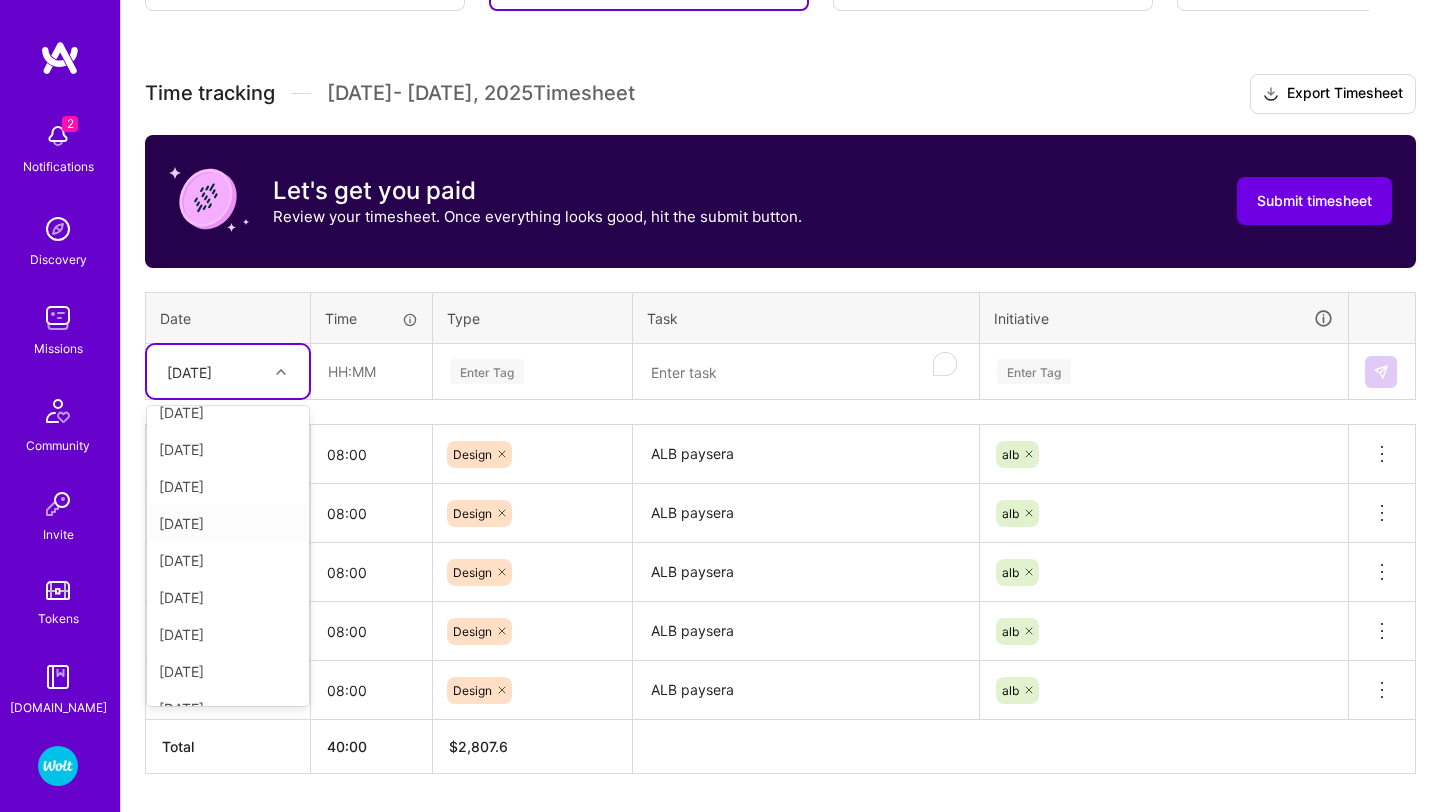 scroll, scrollTop: 182, scrollLeft: 0, axis: vertical 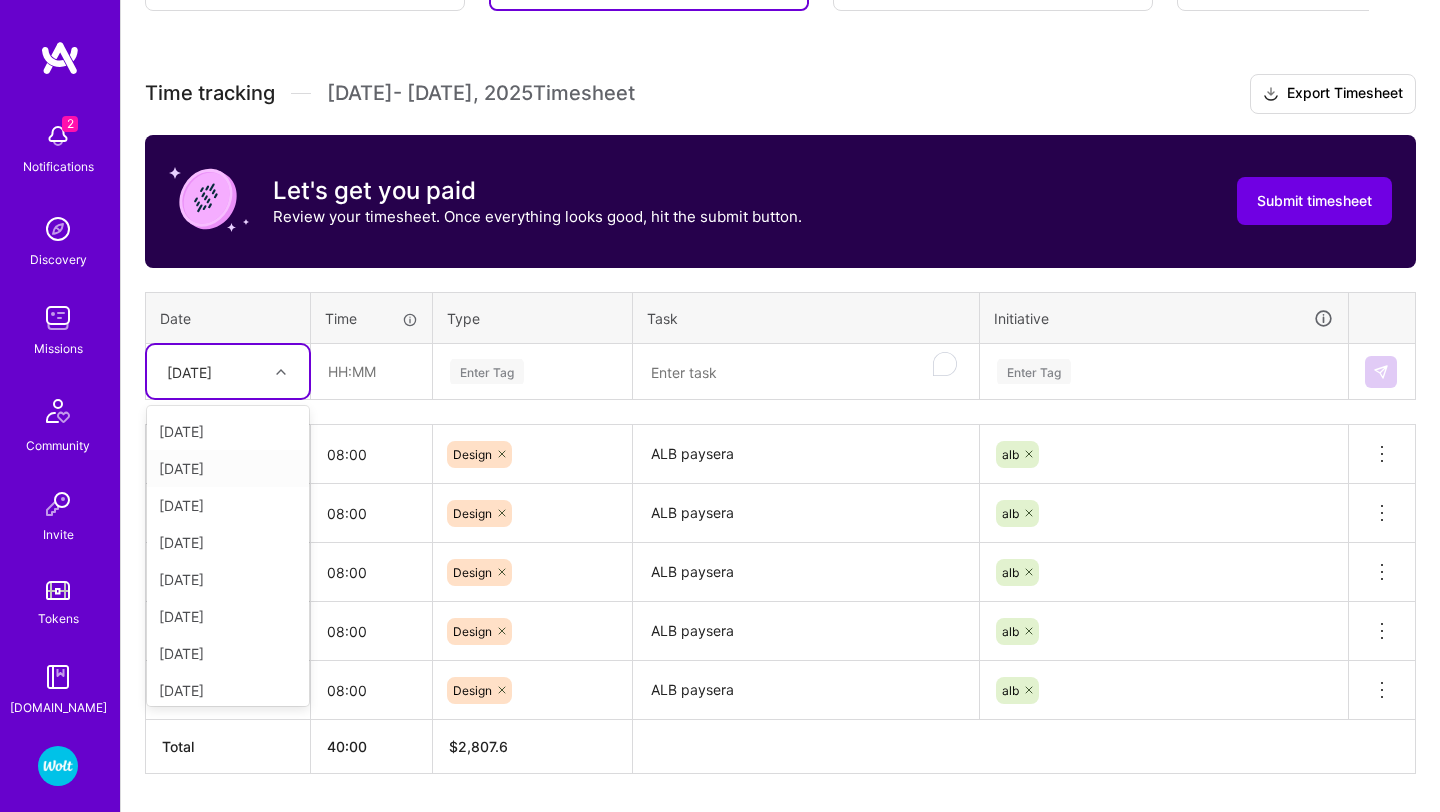 click on "[DATE]" at bounding box center (228, 468) 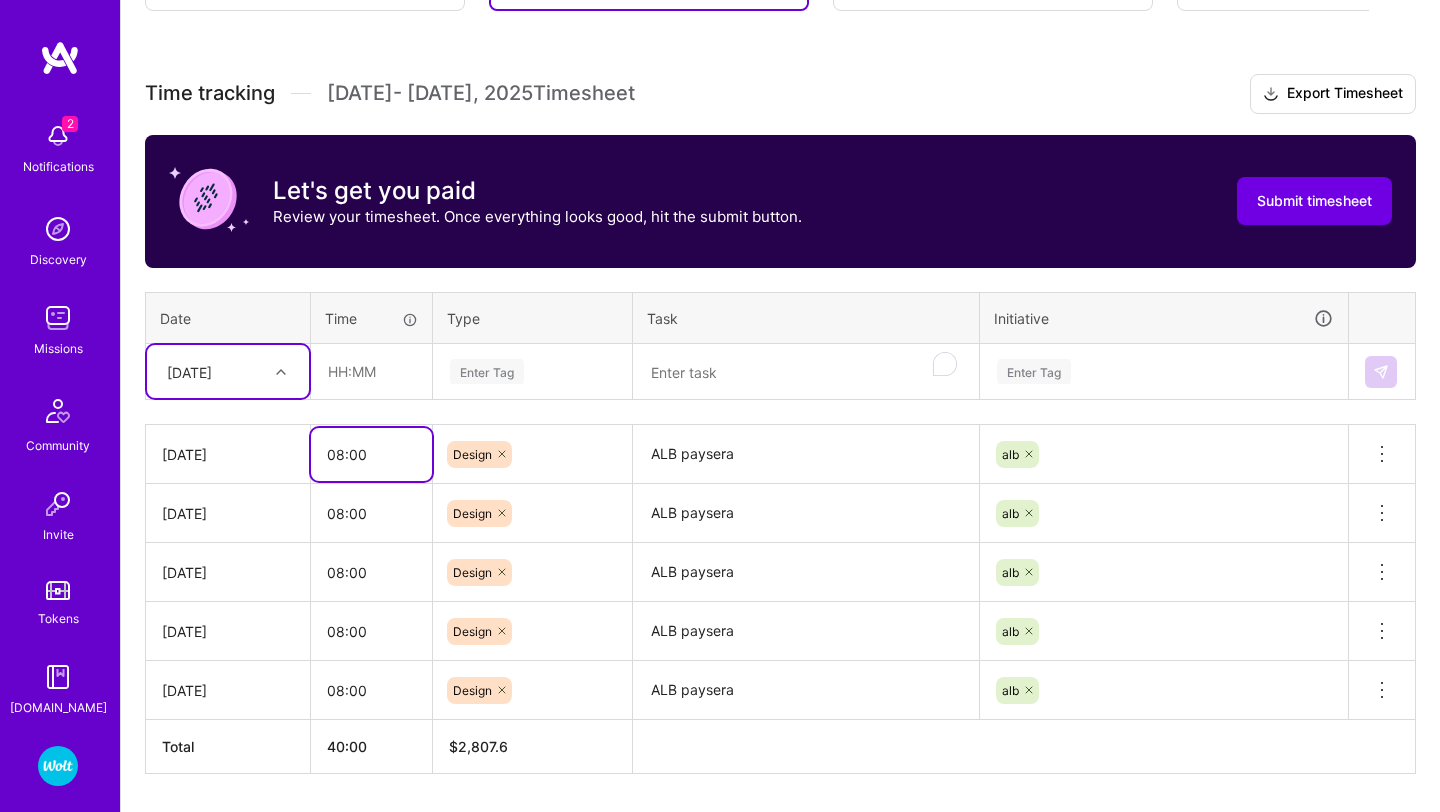click on "08:00" at bounding box center (371, 454) 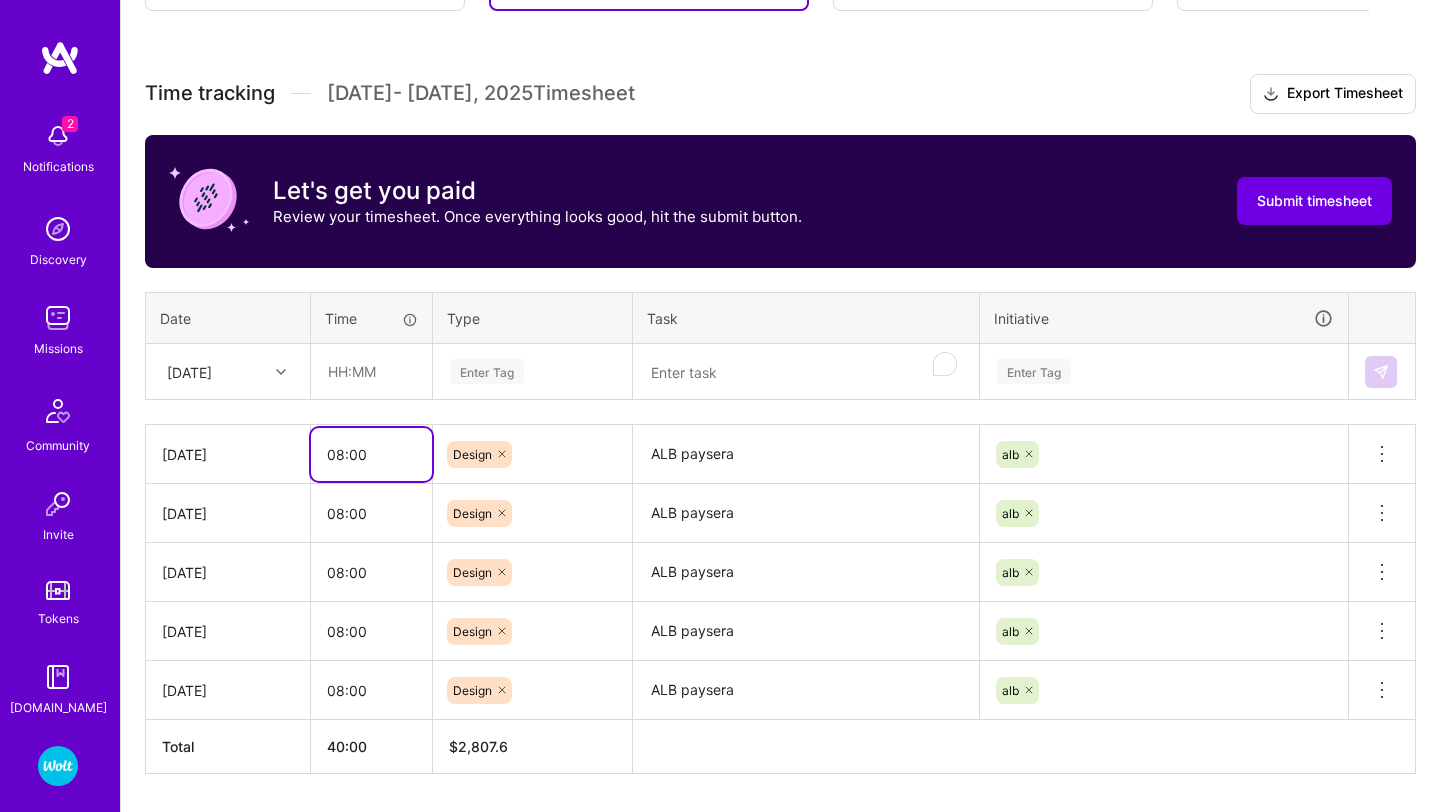 click on "08:00" at bounding box center [371, 454] 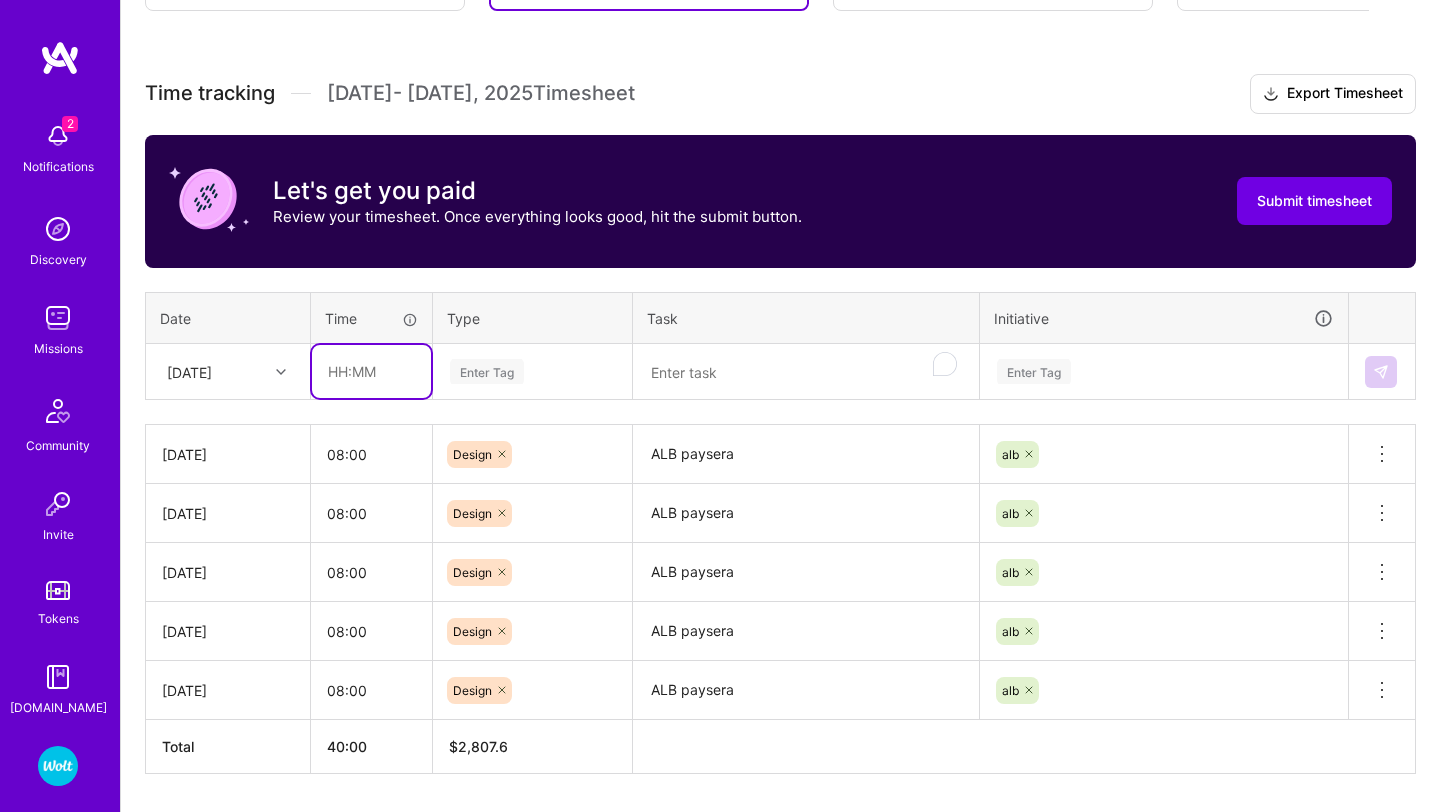 click at bounding box center (371, 371) 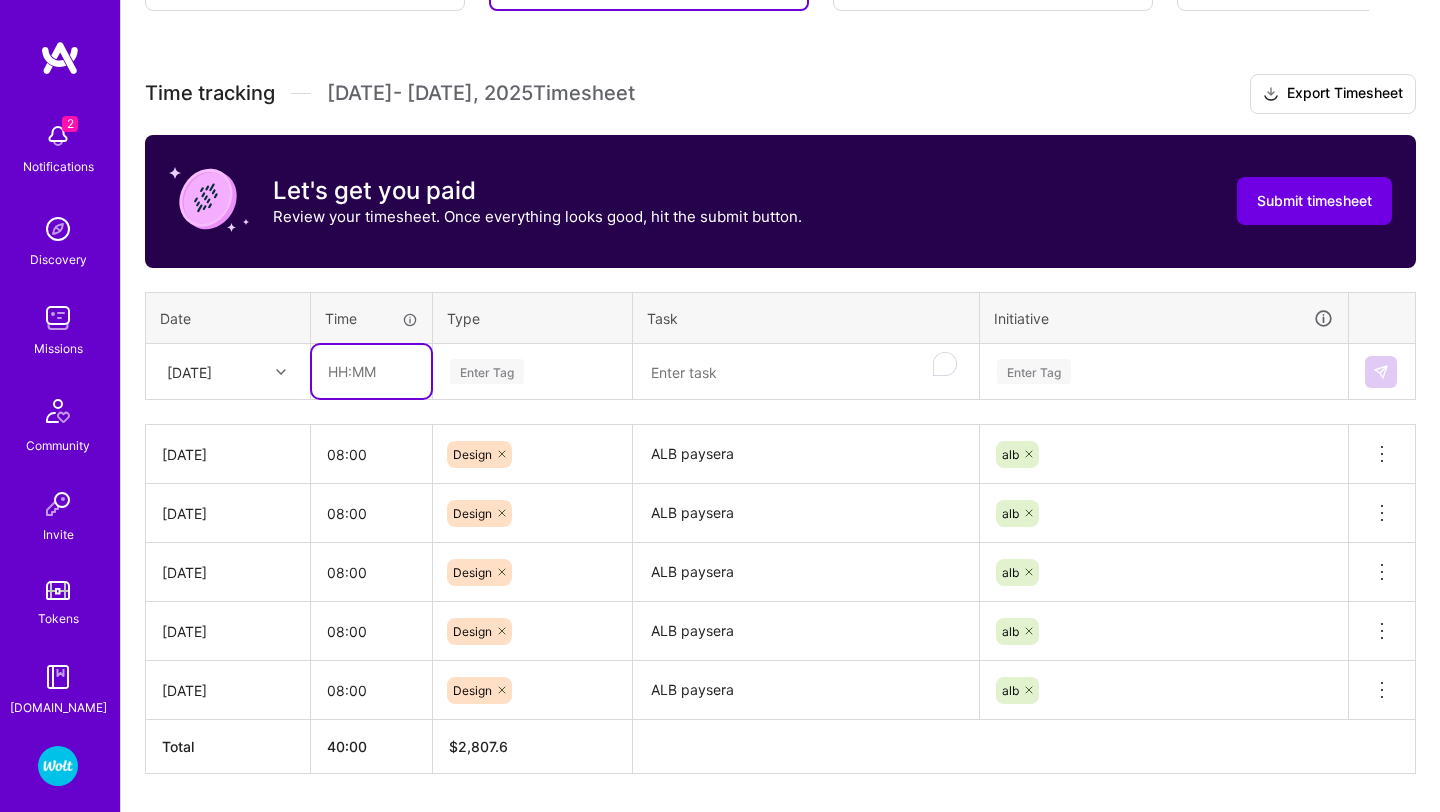 paste on "08:00" 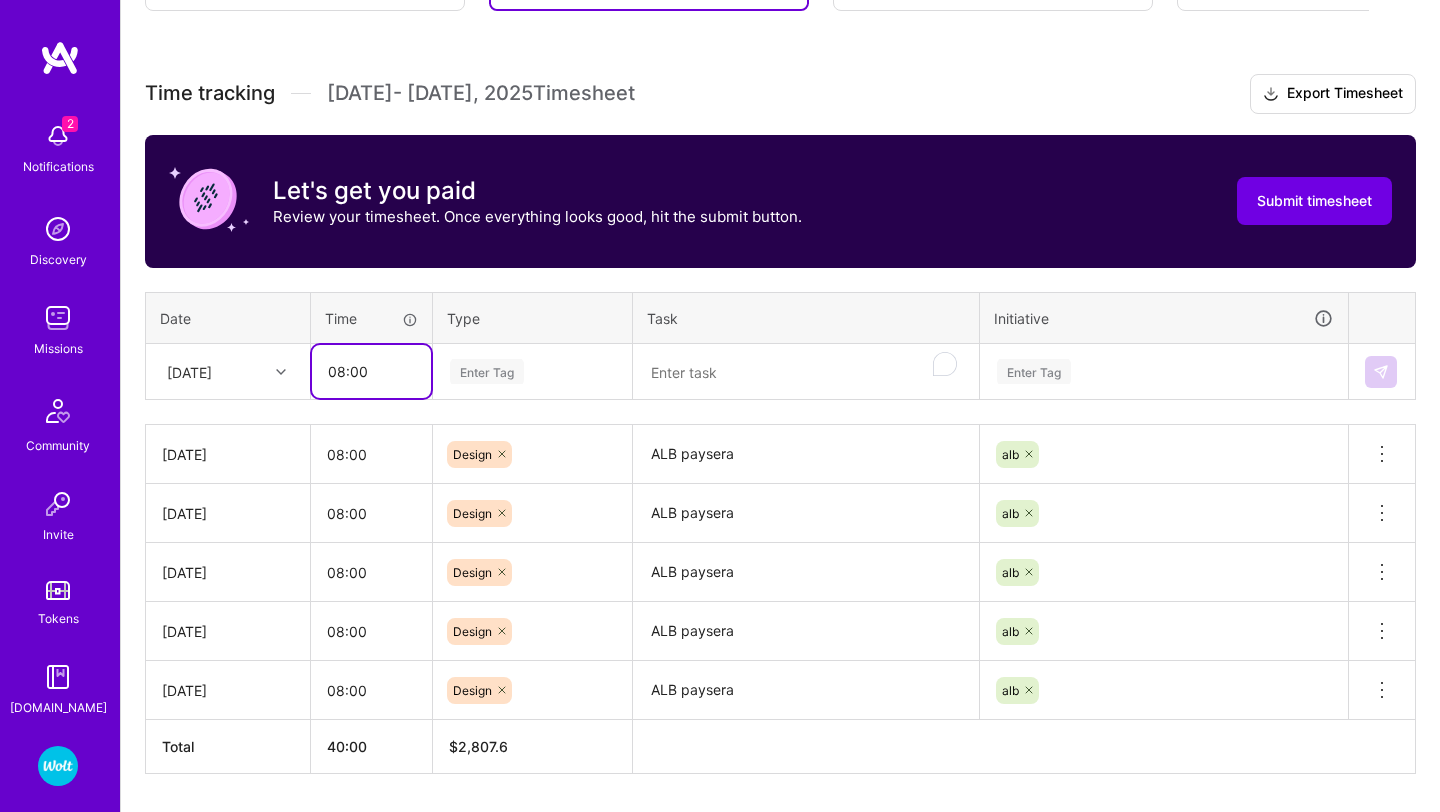 type on "08:00" 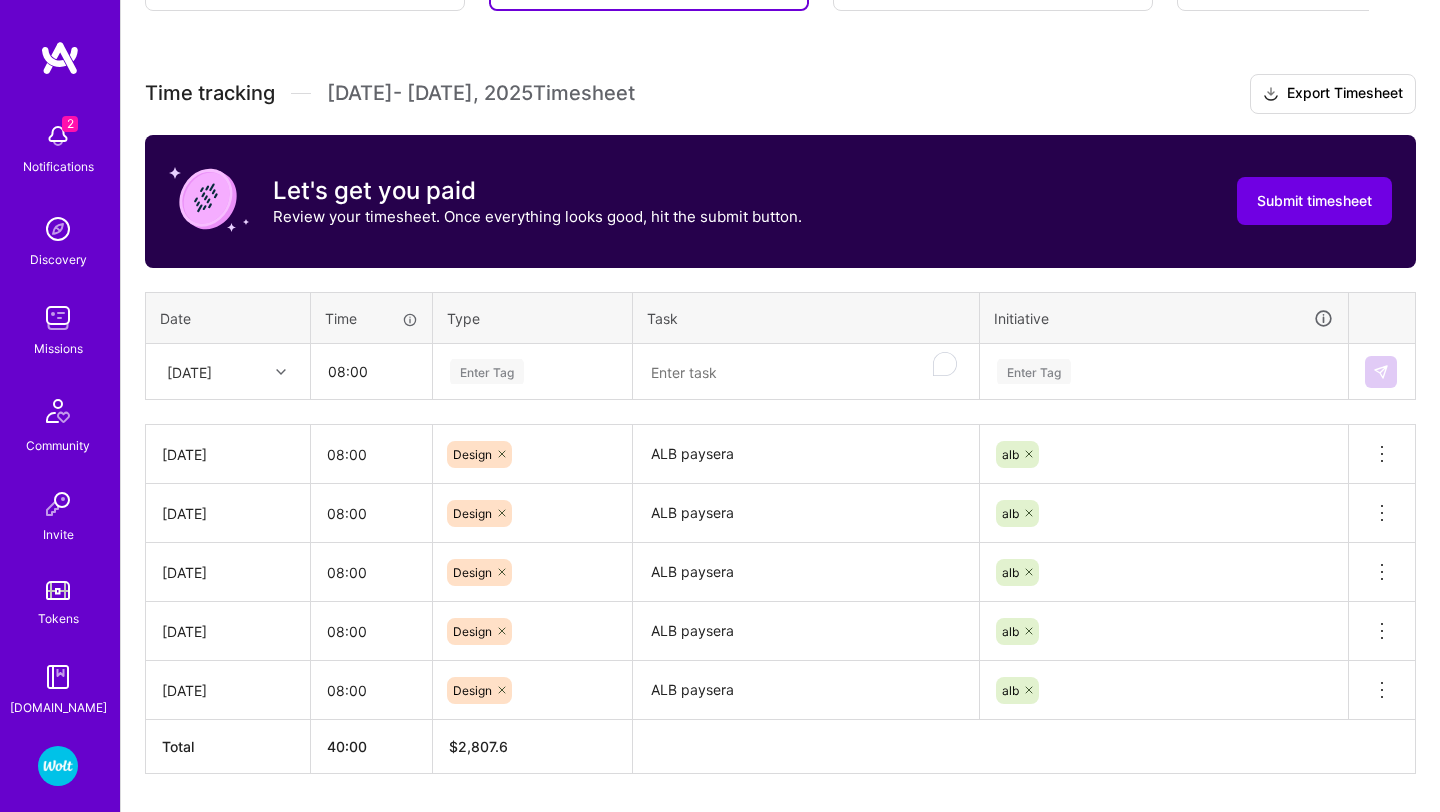 click on "Enter Tag" at bounding box center (487, 371) 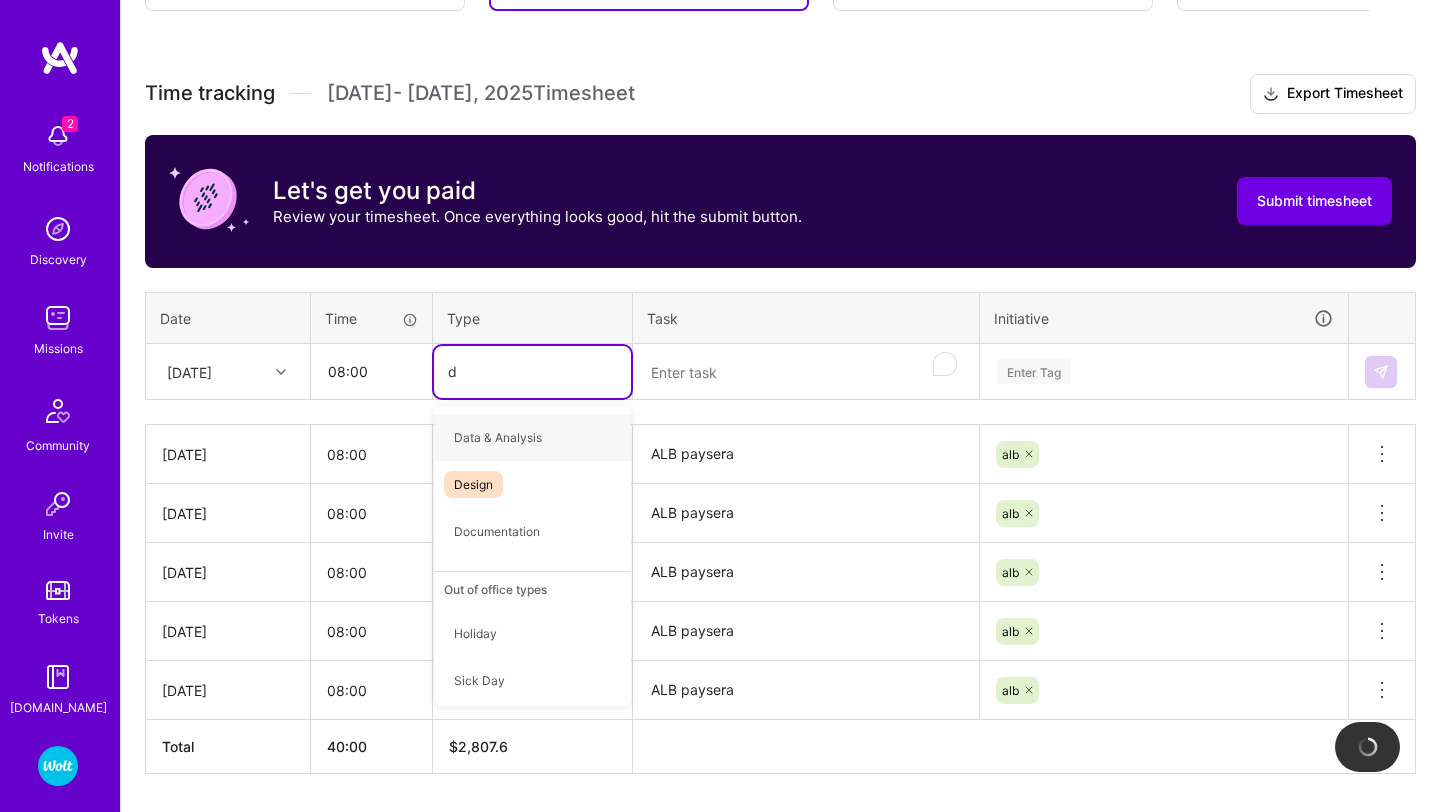 type on "de" 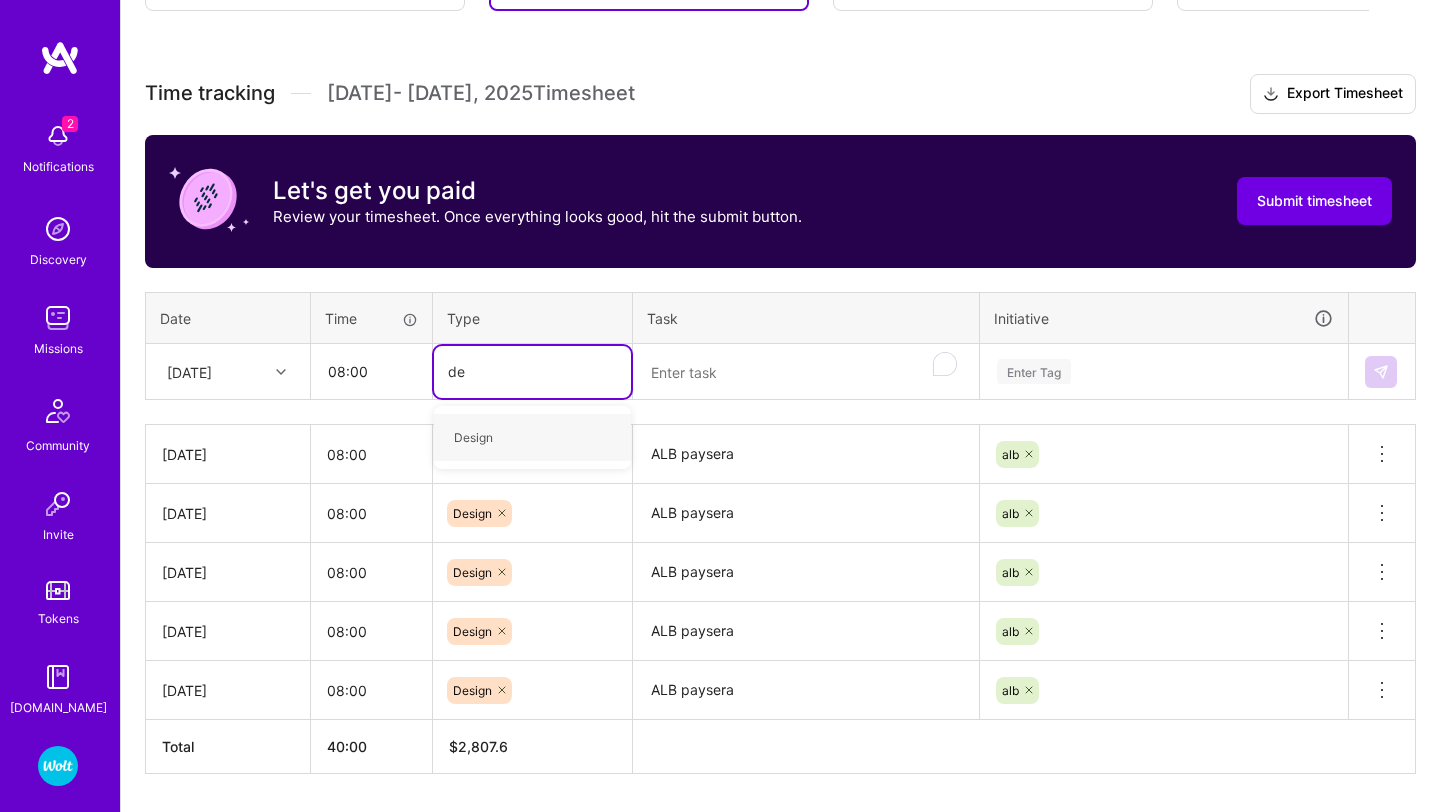 type 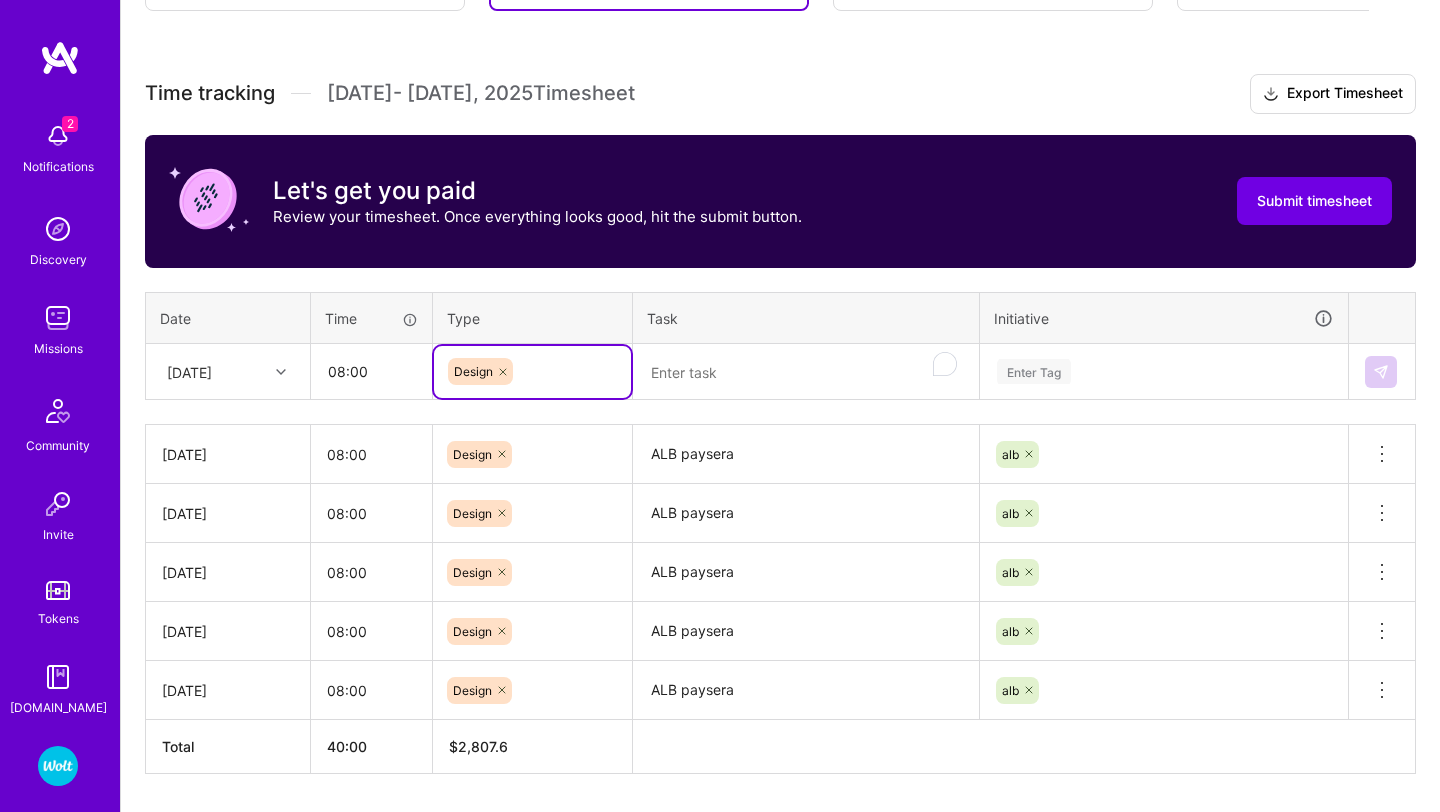 click on "ALB paysera" at bounding box center (806, 454) 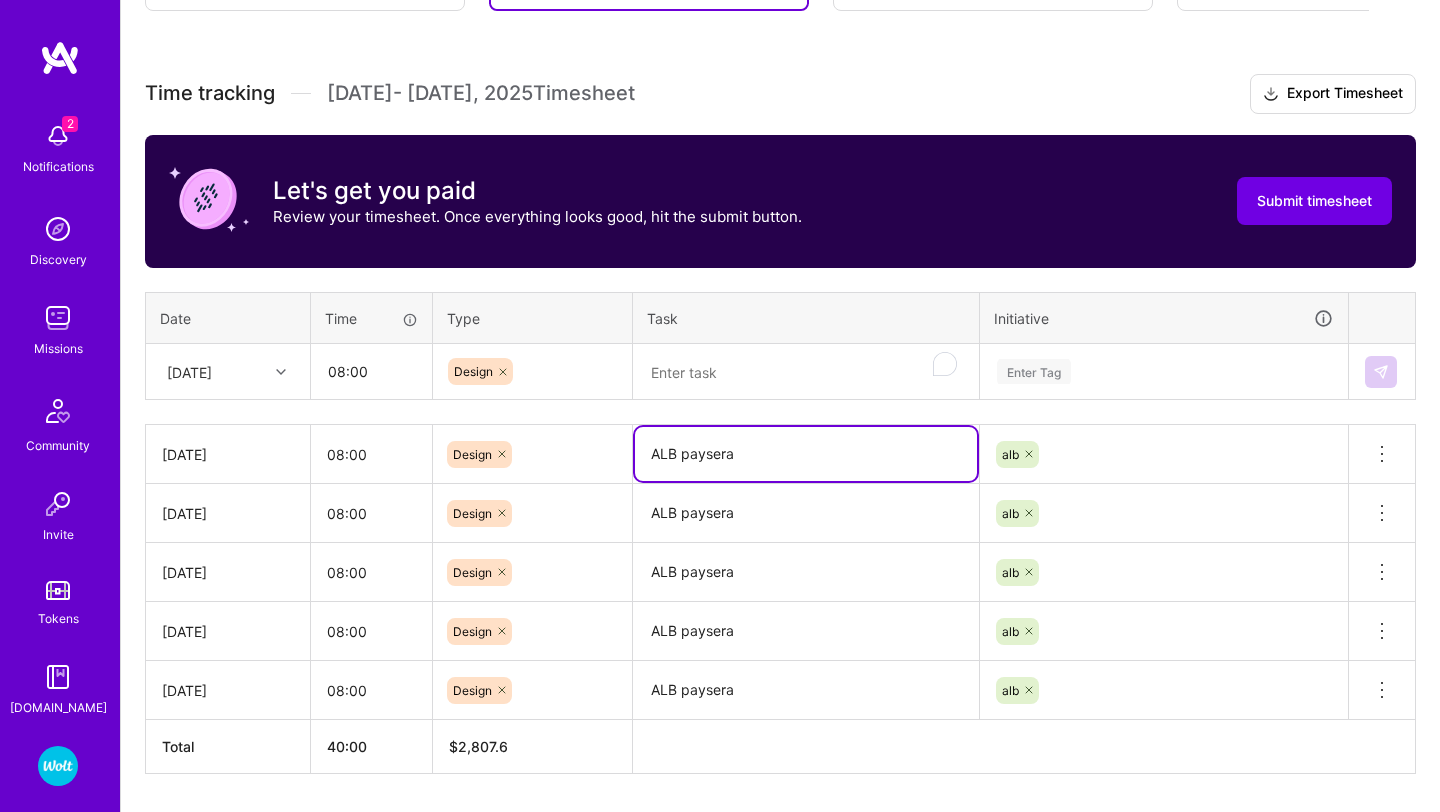 click on "ALB paysera" at bounding box center (806, 454) 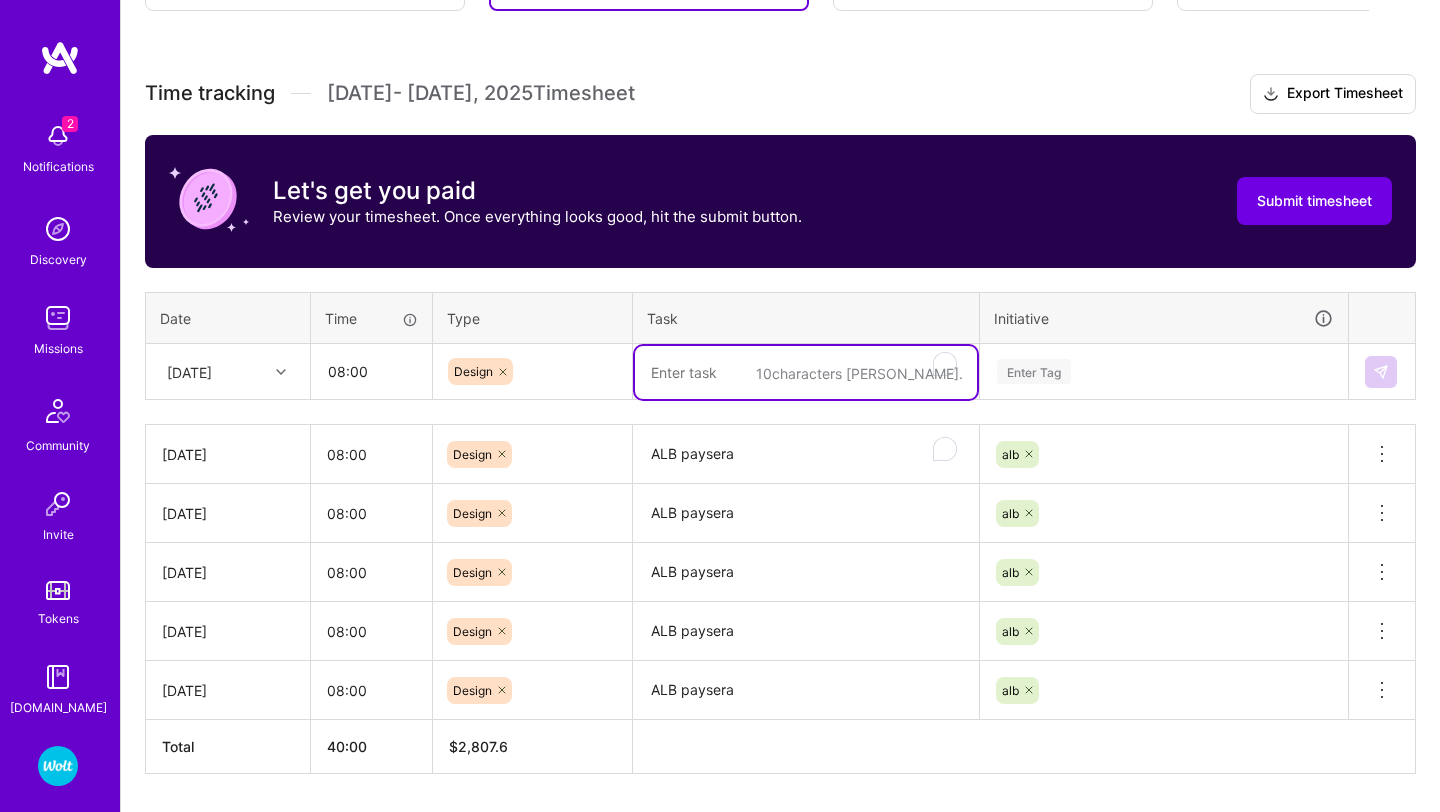 paste on "ALB paysera" 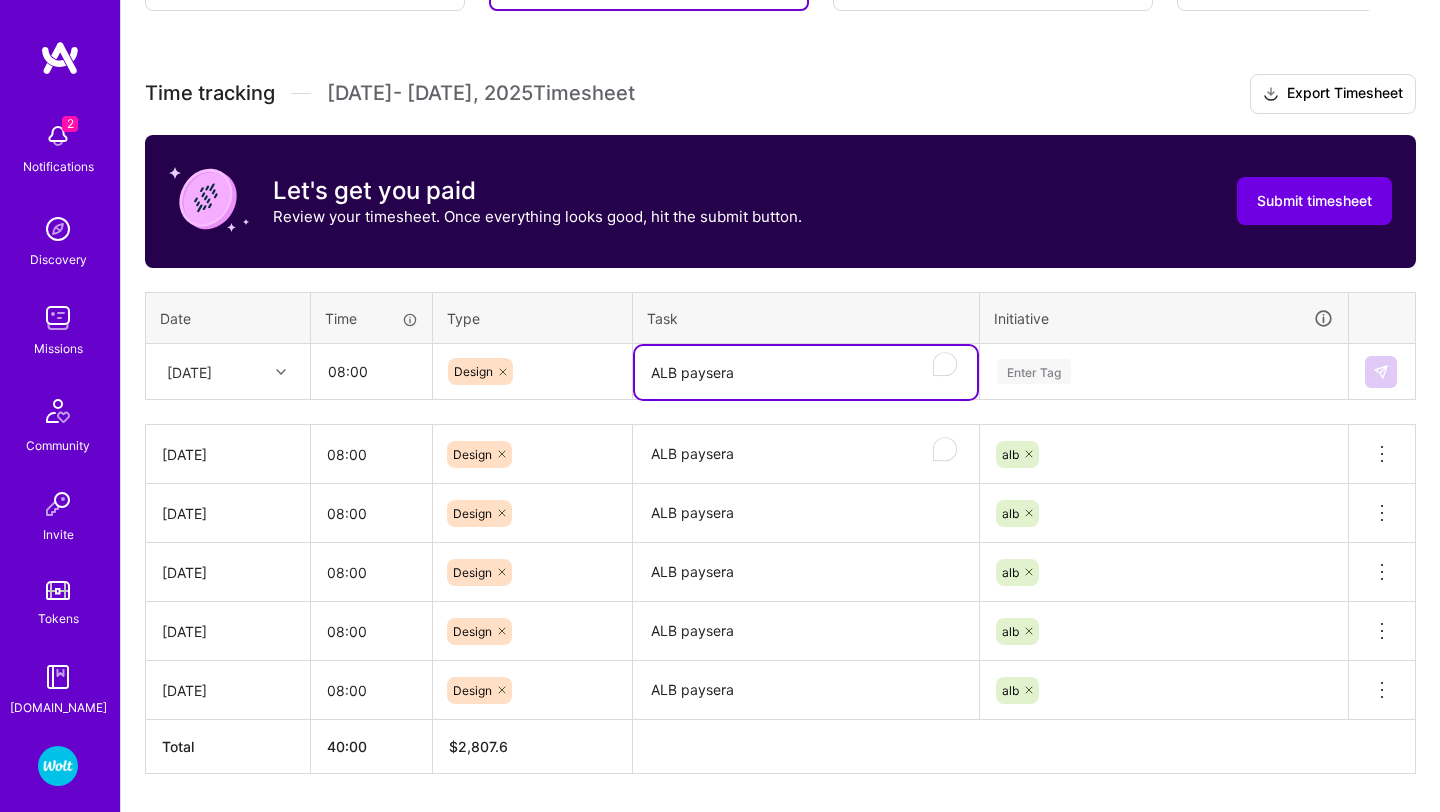 type on "ALB paysera" 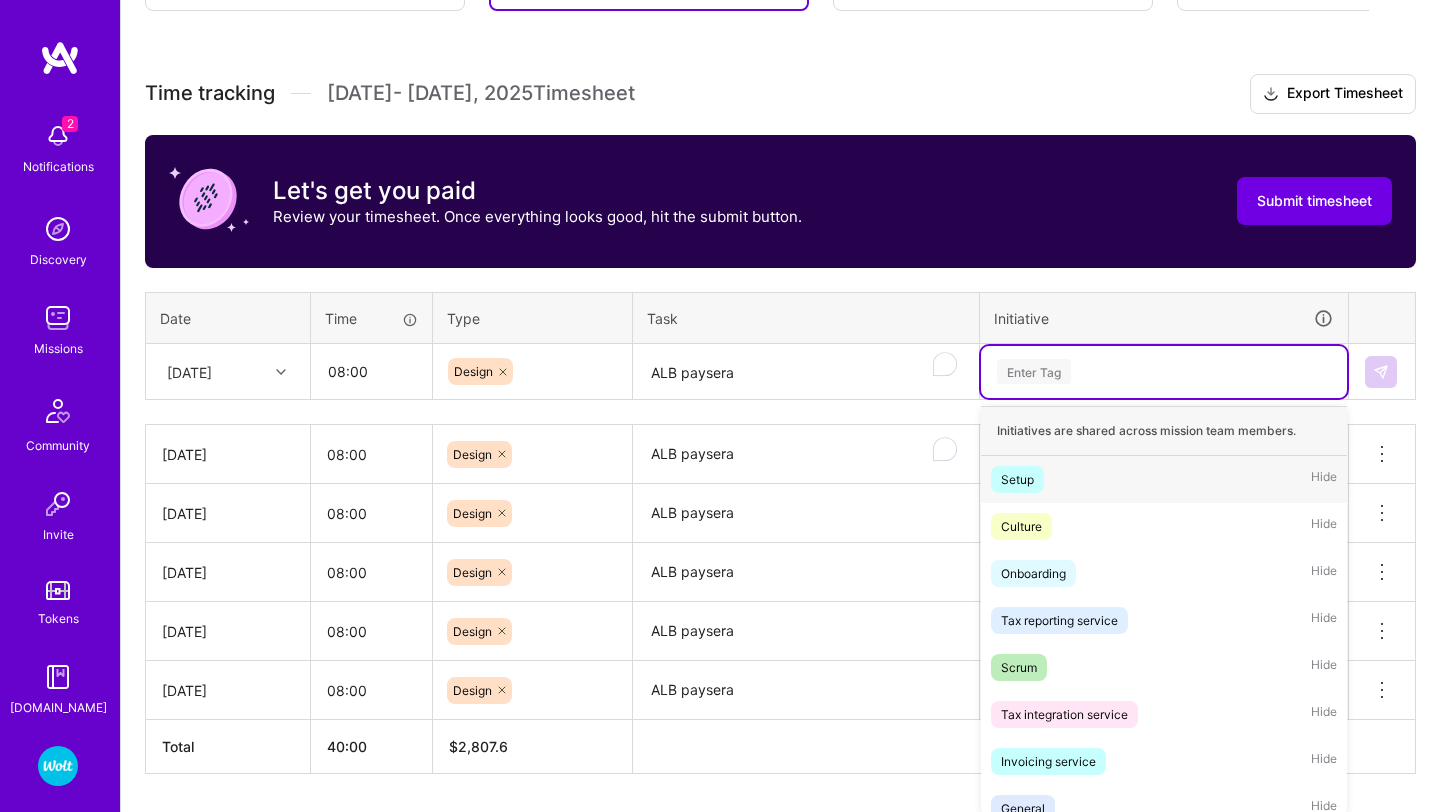 click on "Enter Tag" at bounding box center (1034, 371) 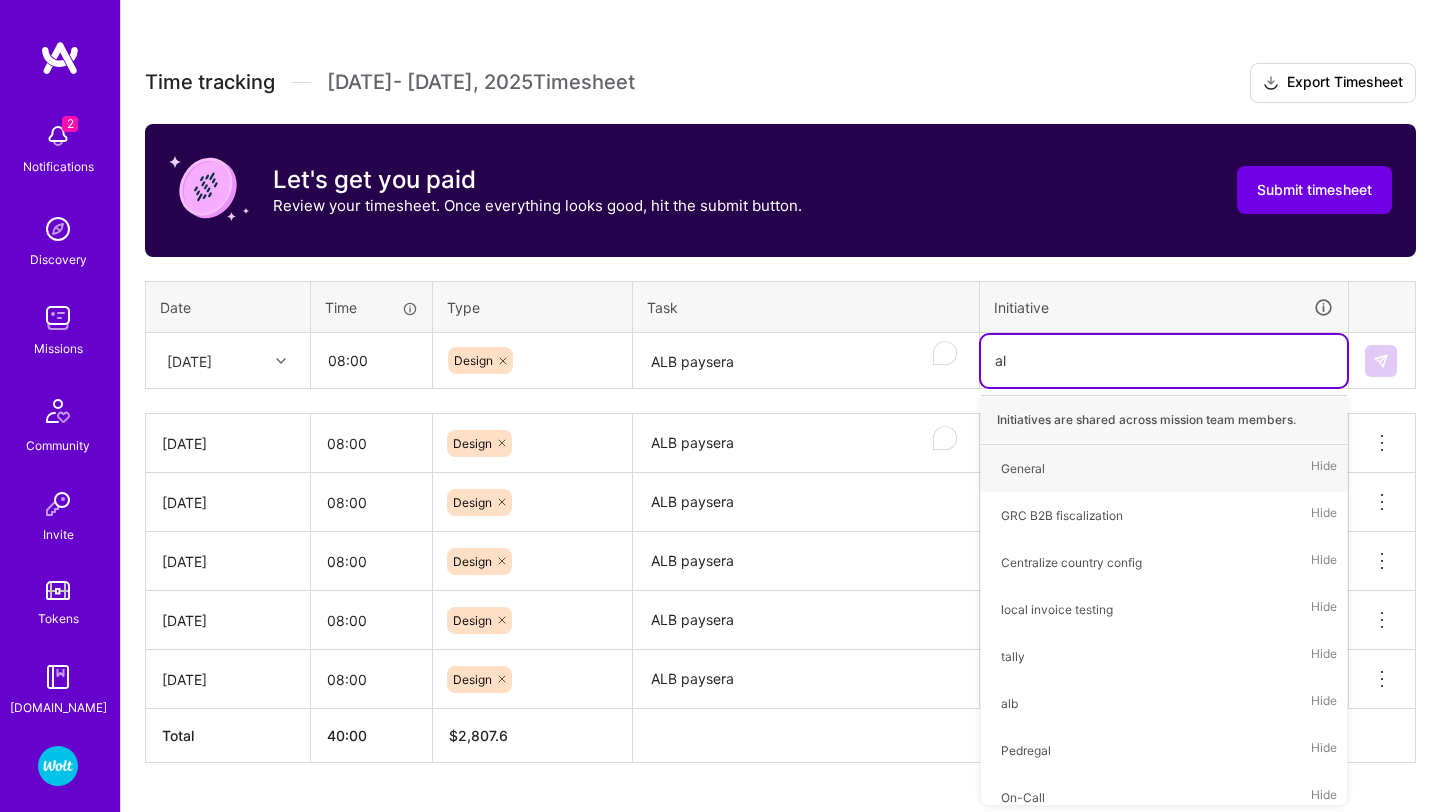 type on "alb" 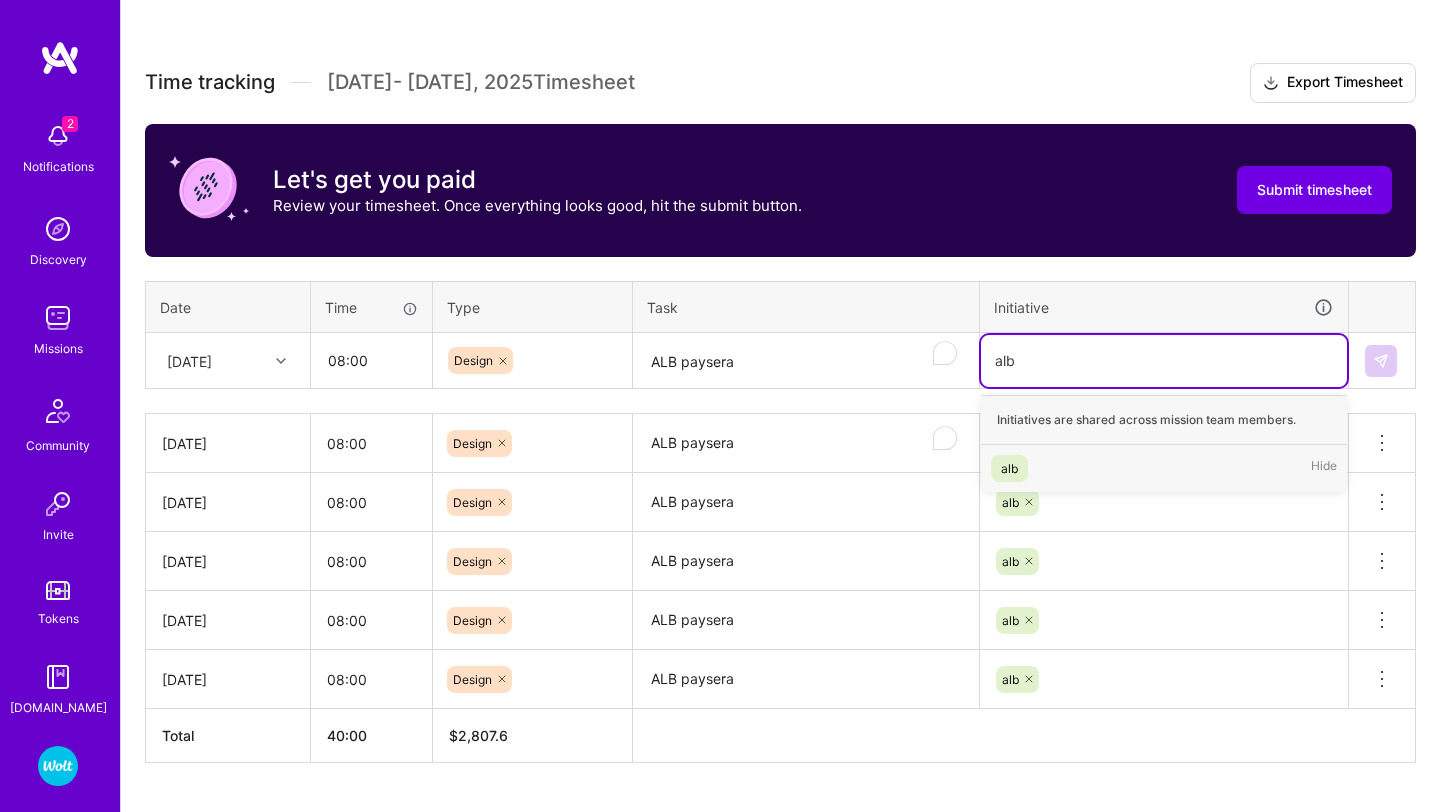click on "alb Hide" at bounding box center [1164, 468] 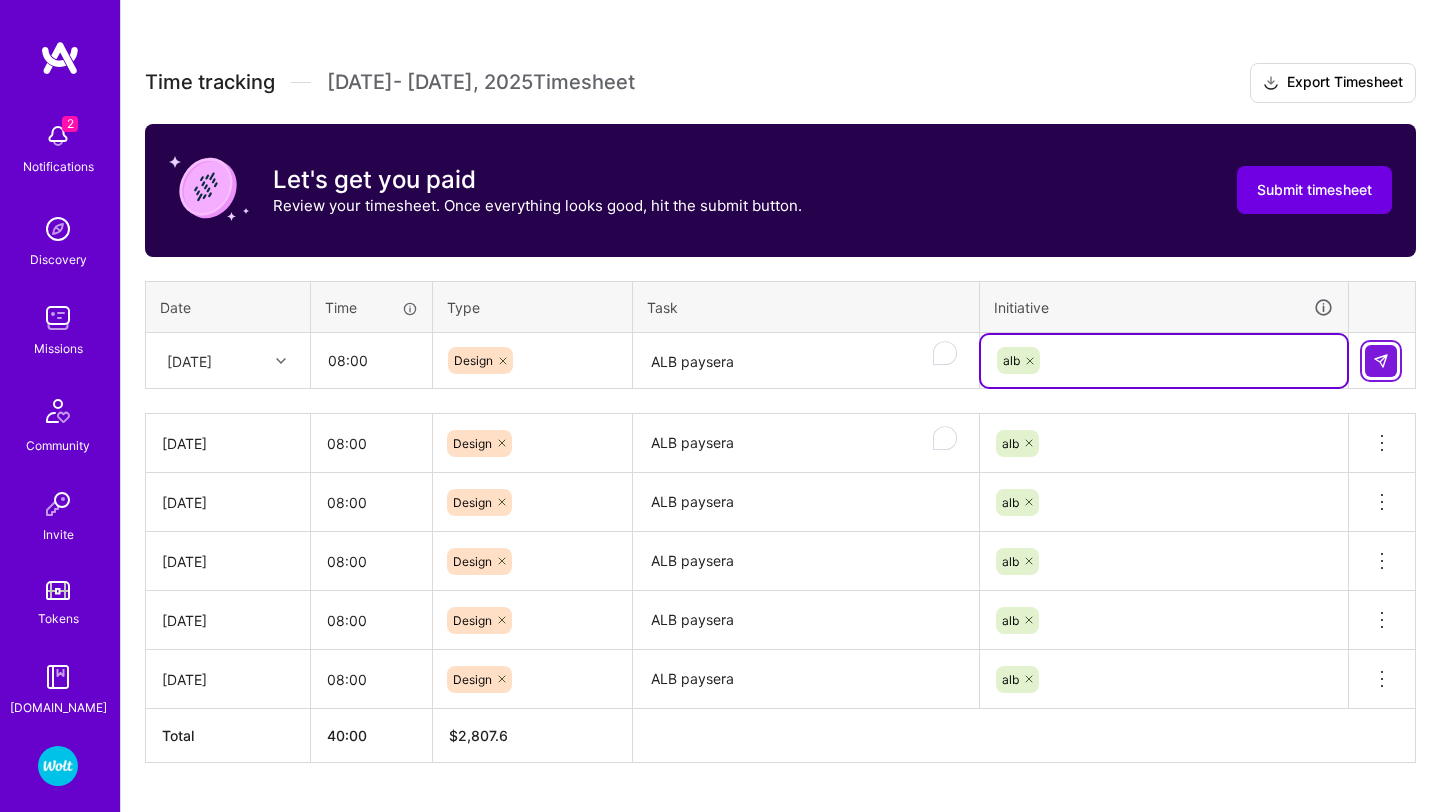 click at bounding box center (1381, 361) 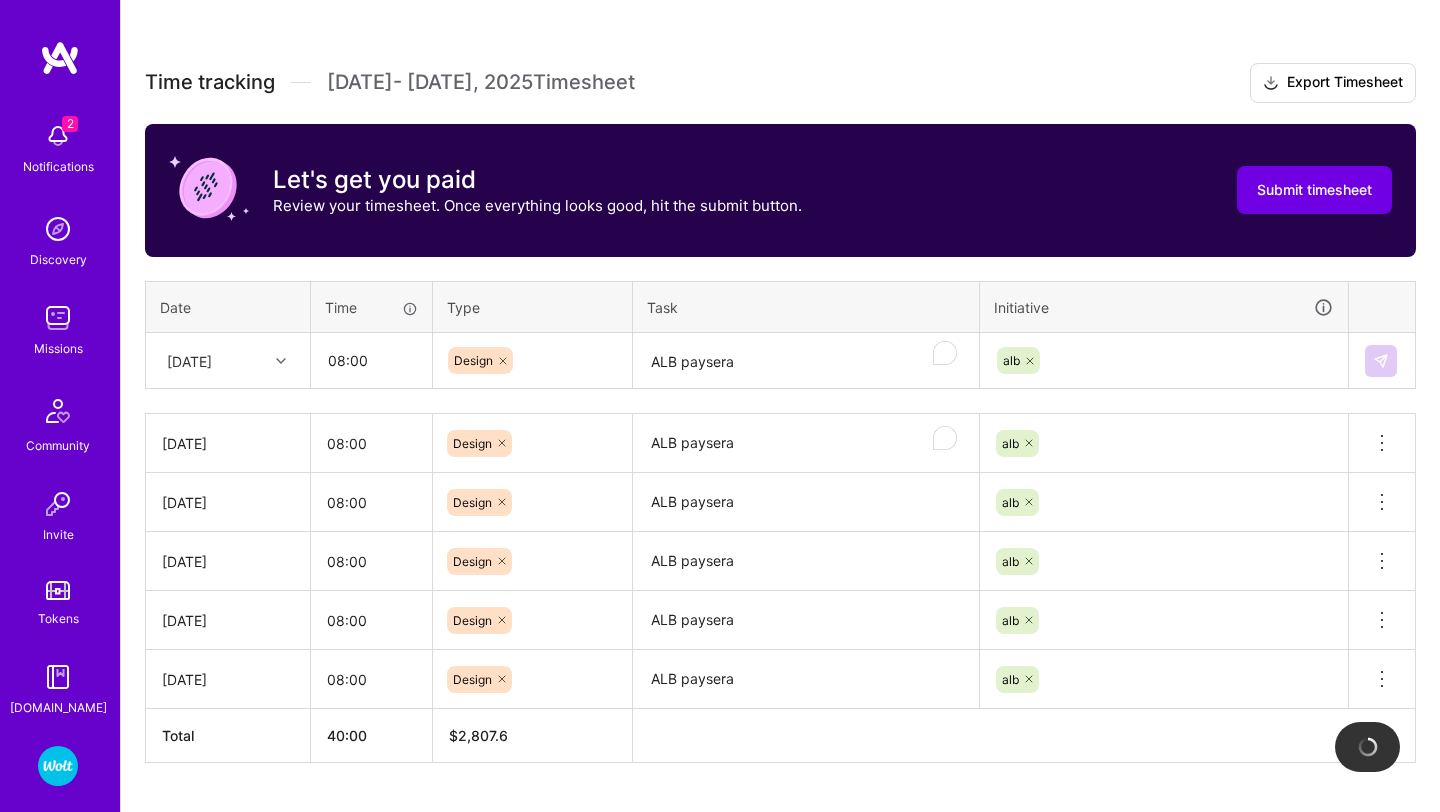 type 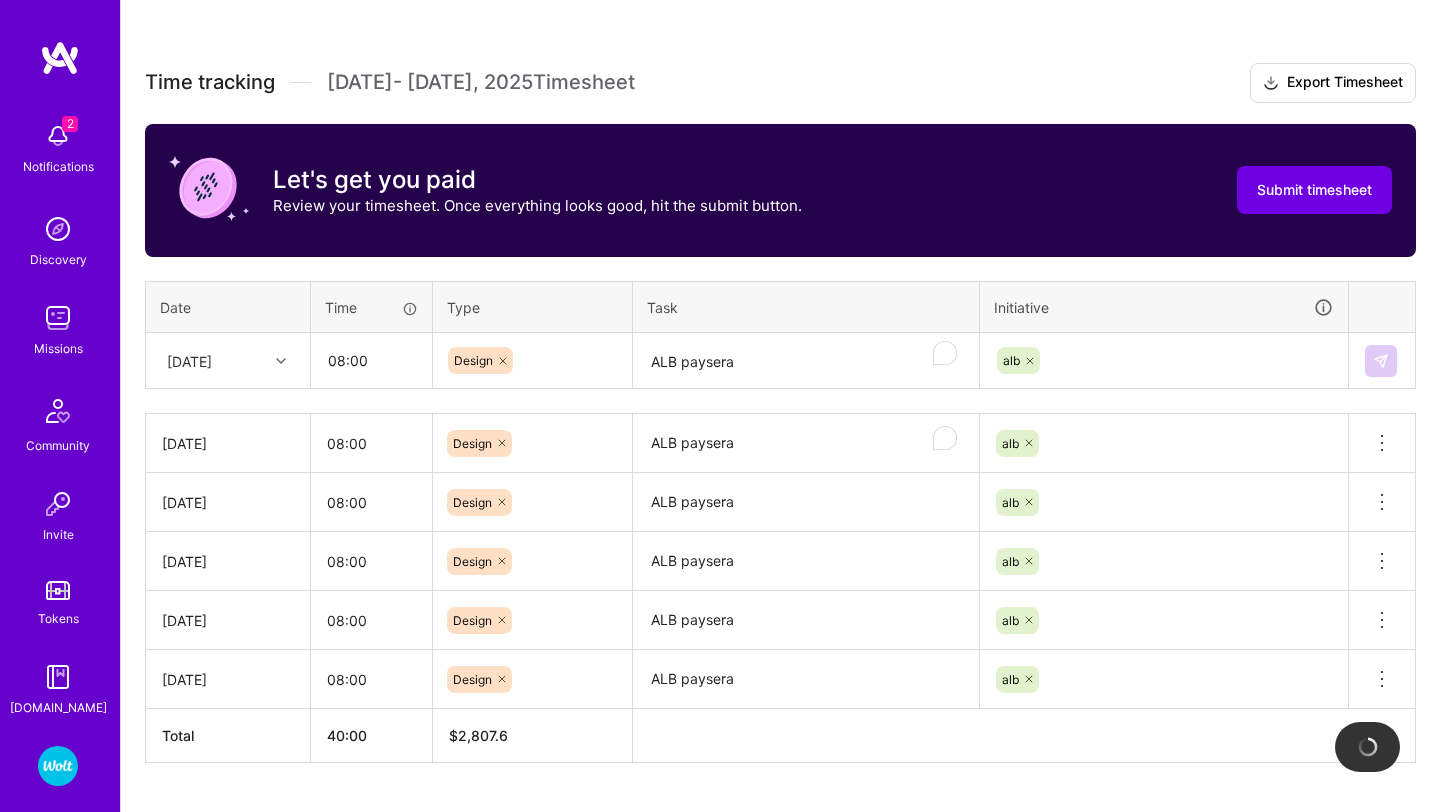 type 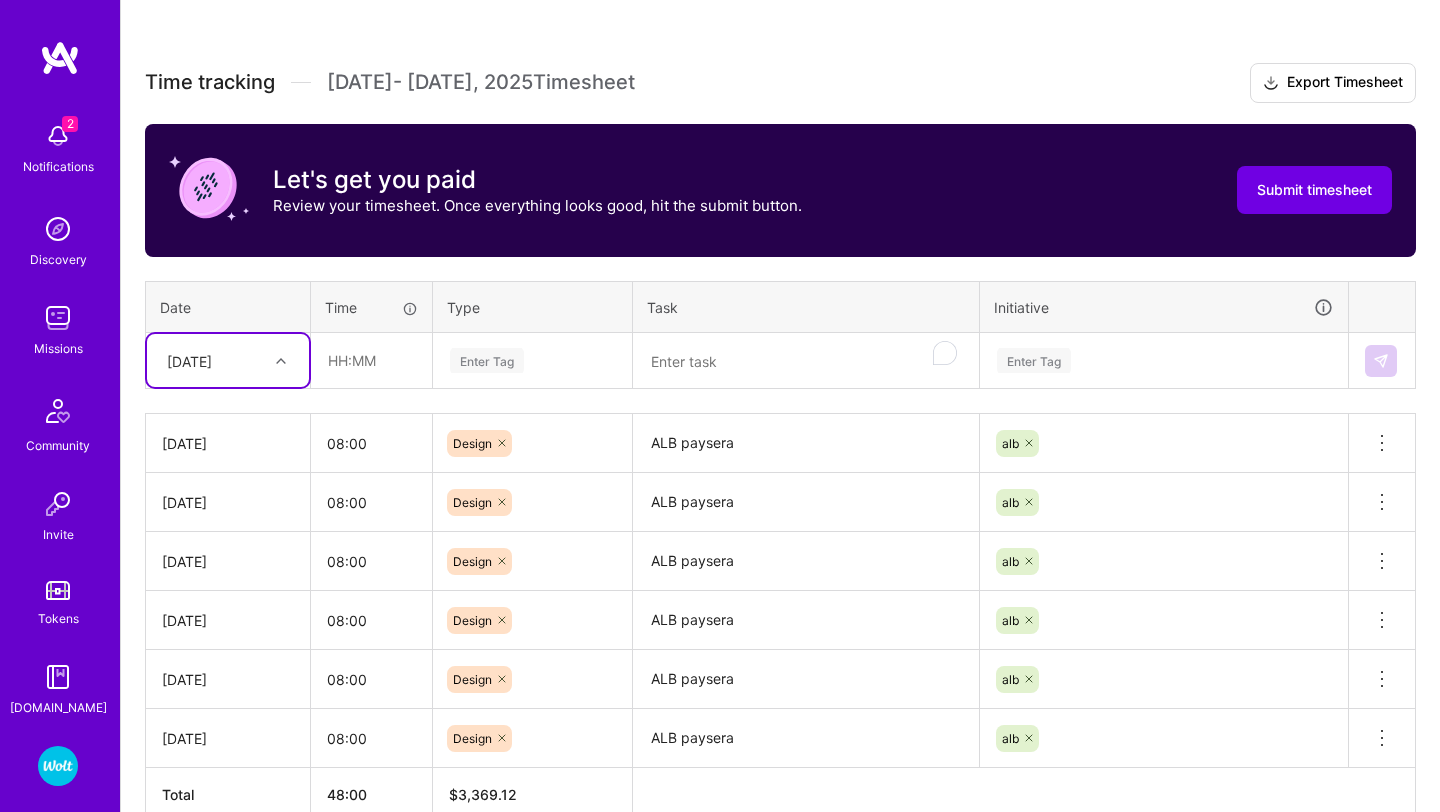 scroll, scrollTop: 623, scrollLeft: 0, axis: vertical 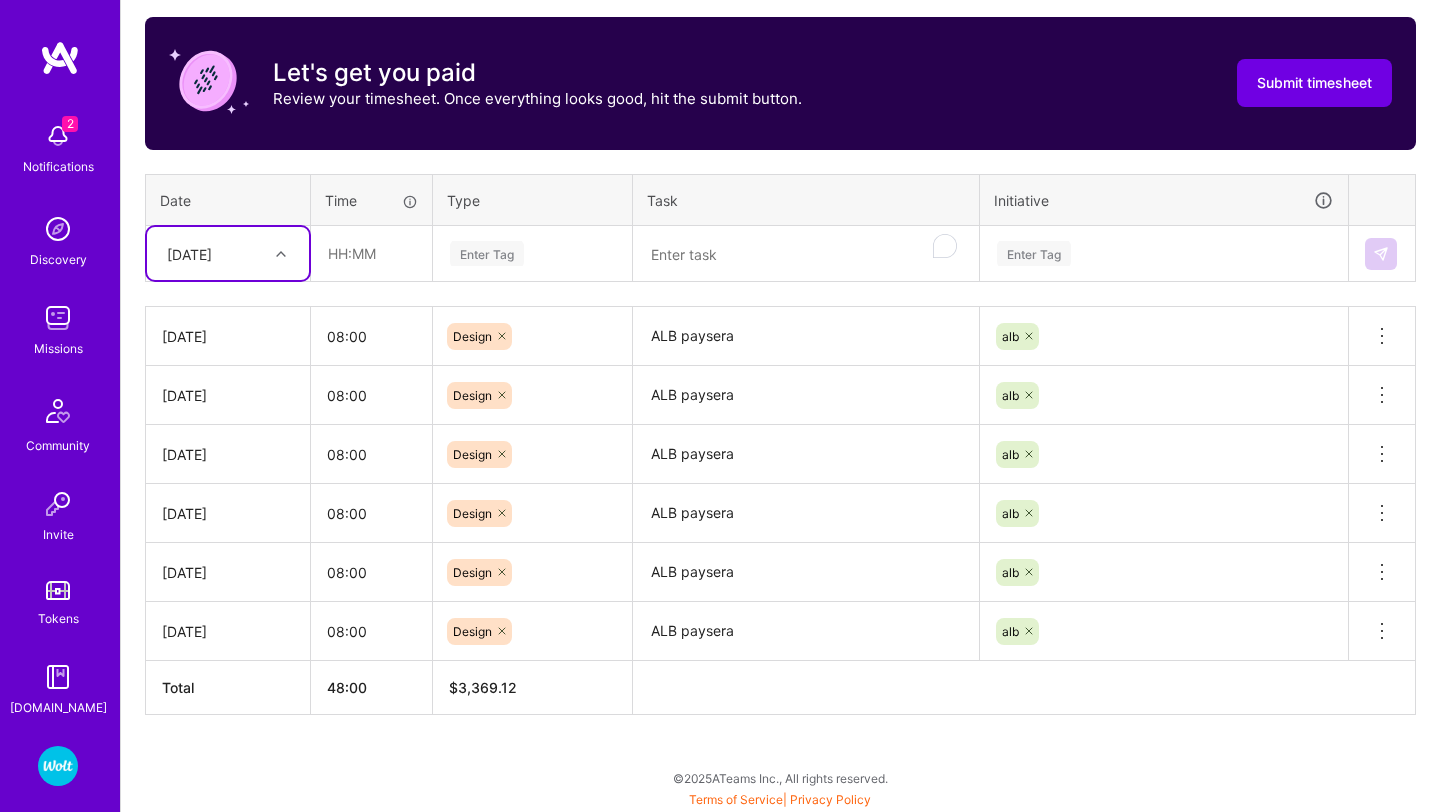 click on "[DATE]" at bounding box center [212, 253] 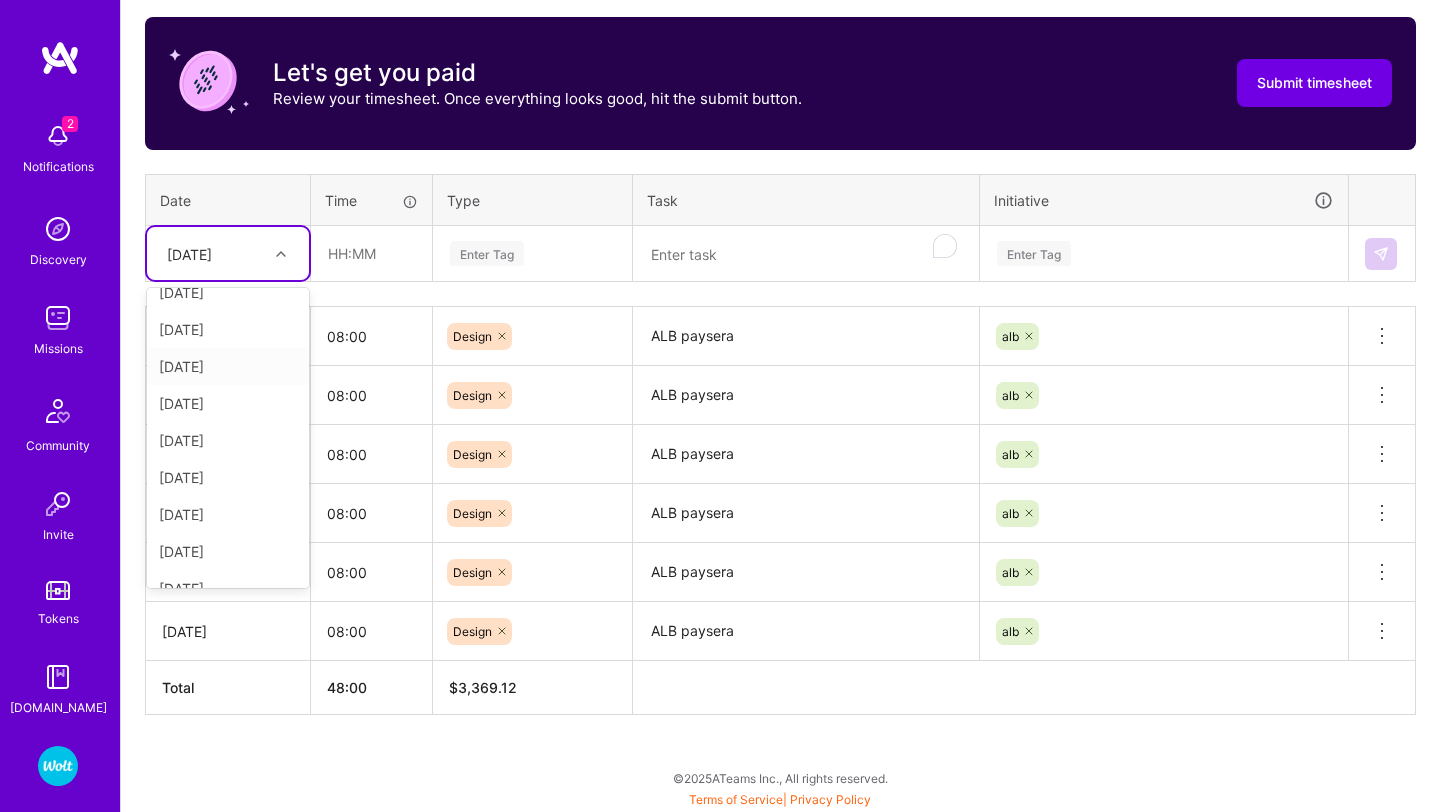 scroll, scrollTop: 0, scrollLeft: 0, axis: both 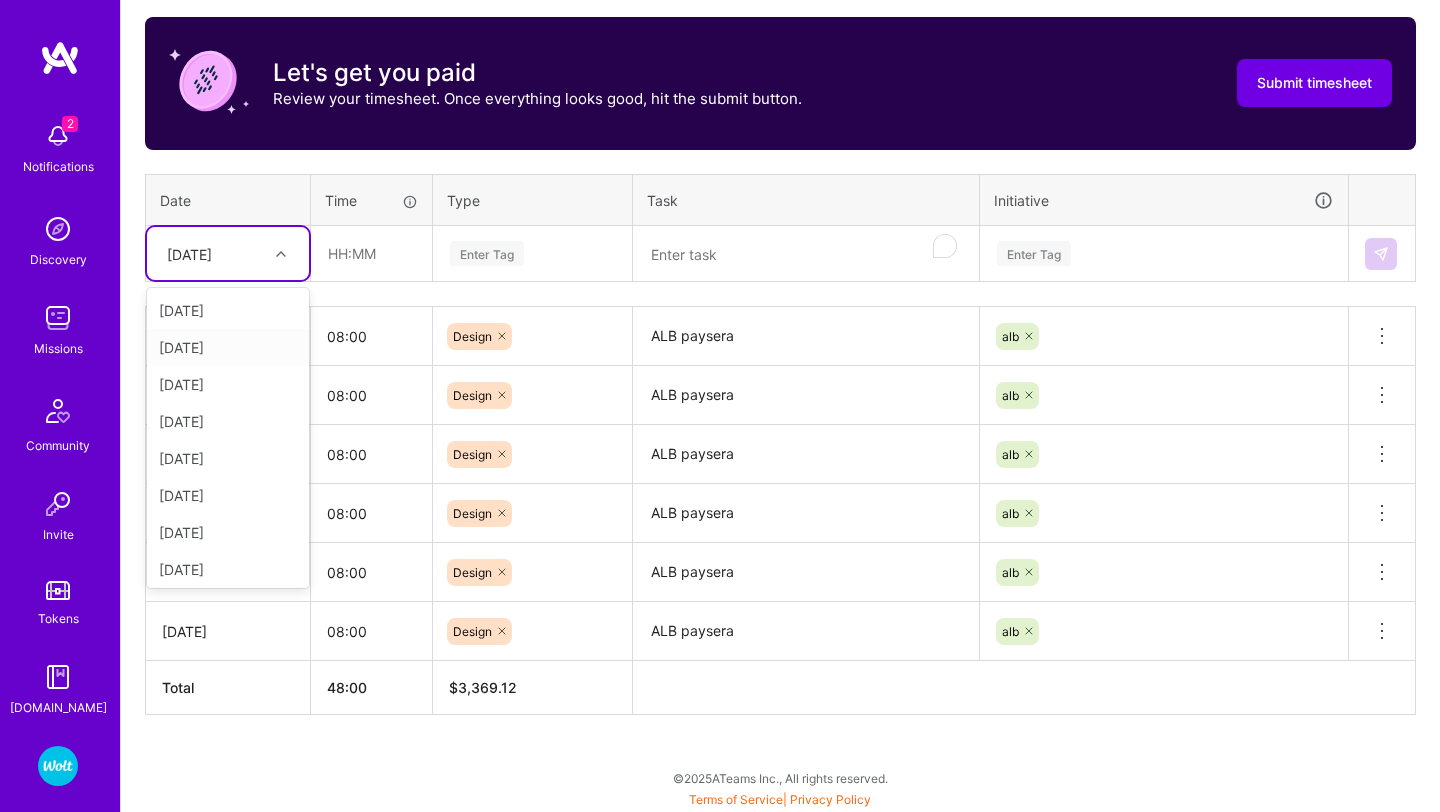 click on "[DATE]" at bounding box center (228, 347) 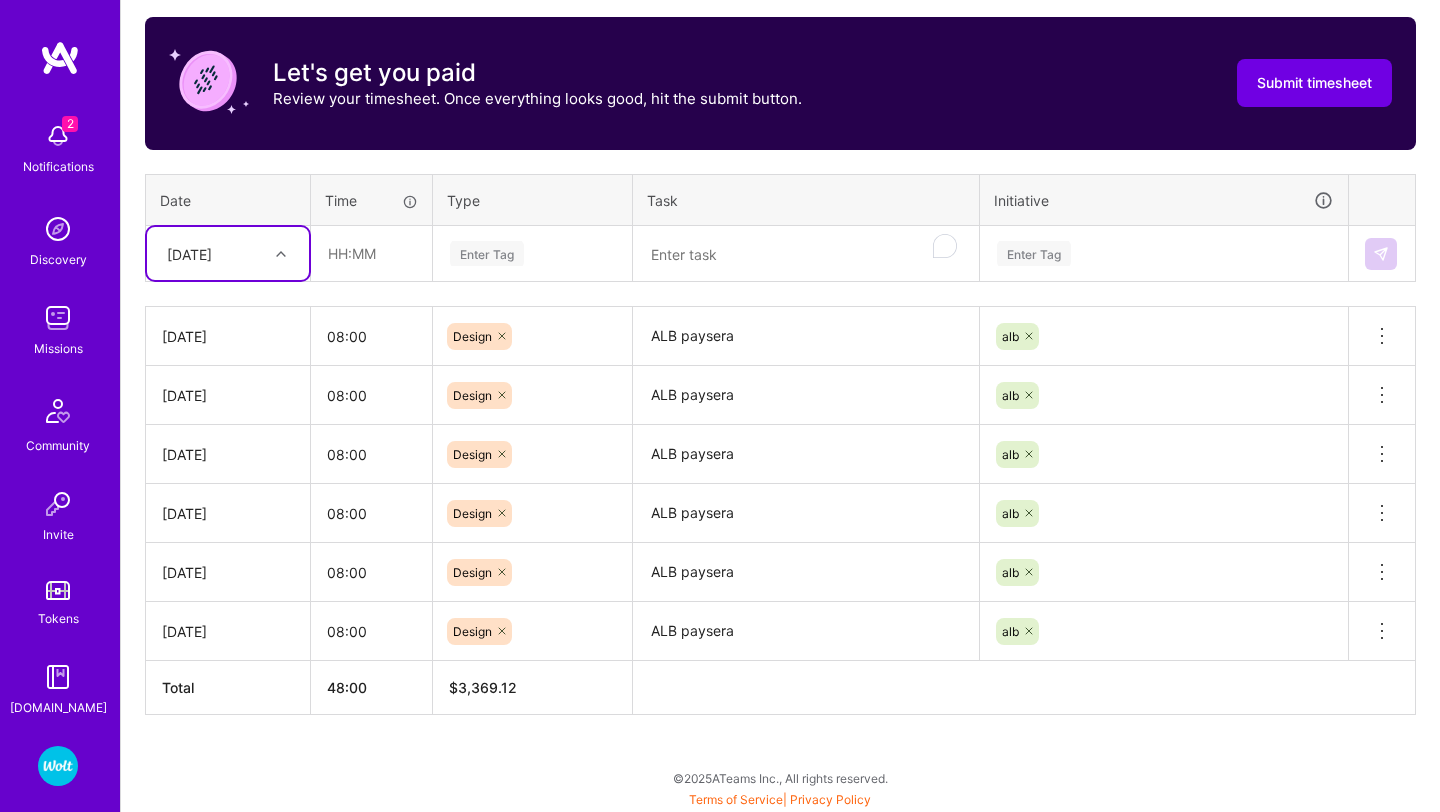 click on "[DATE]" at bounding box center (212, 253) 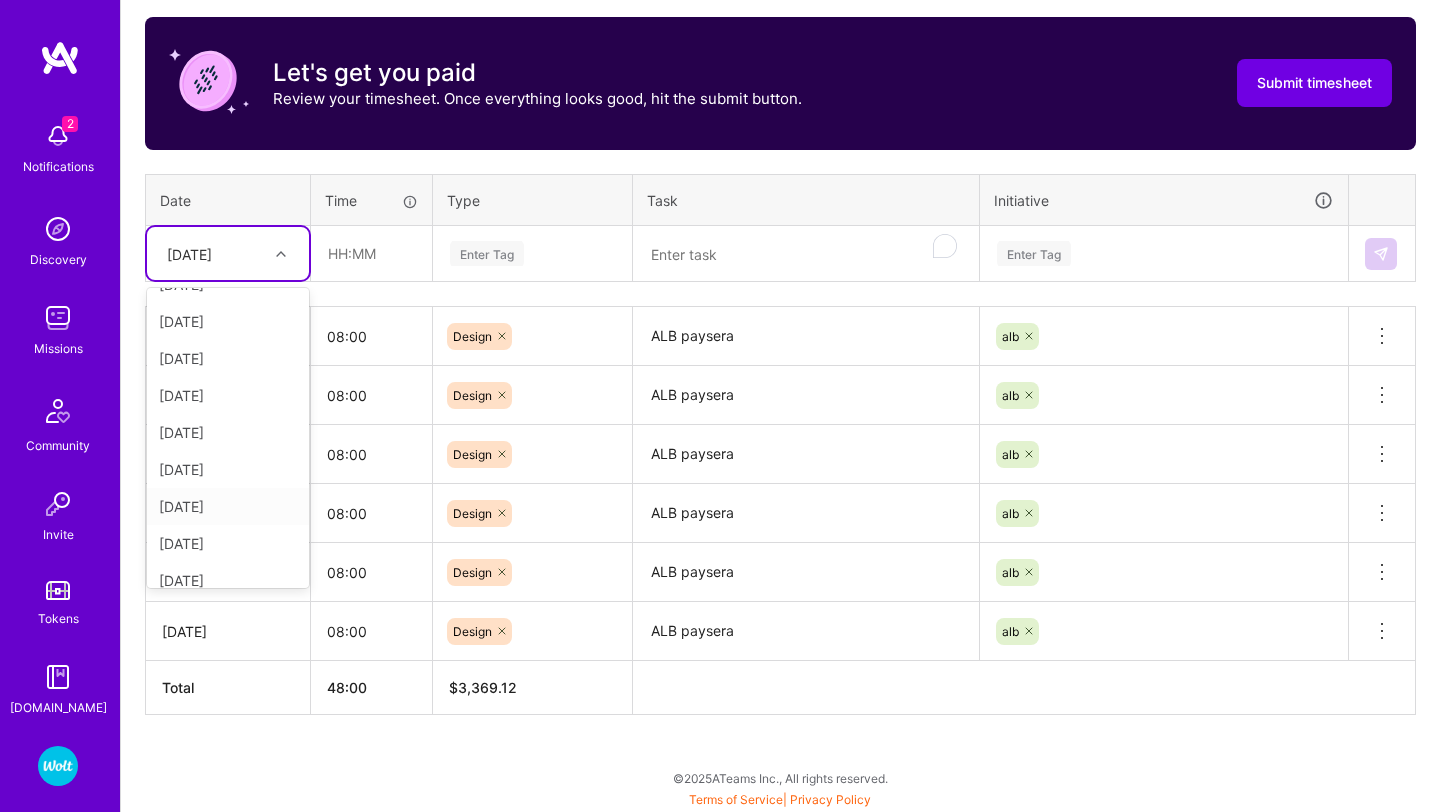 scroll, scrollTop: 155, scrollLeft: 0, axis: vertical 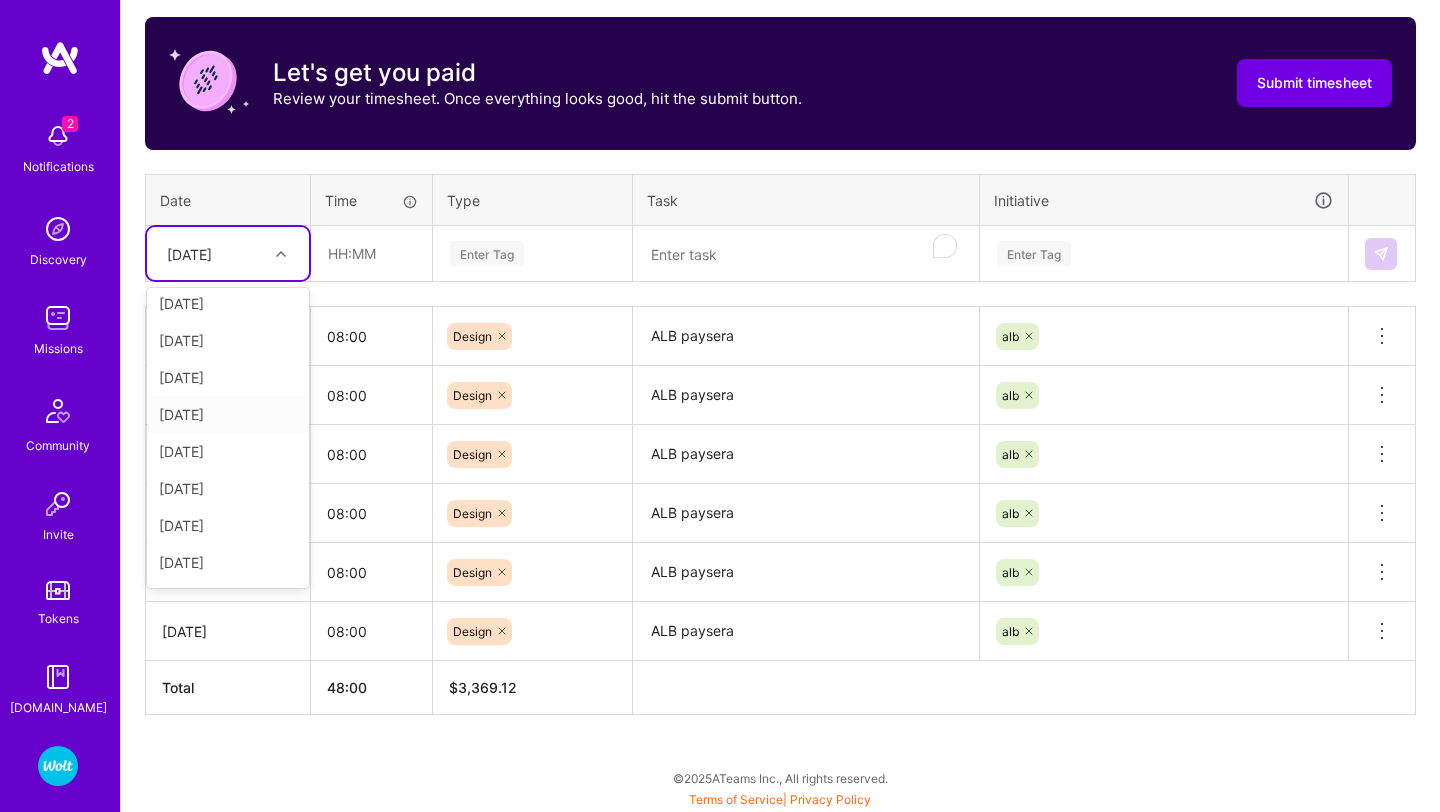 click on "[DATE]" at bounding box center [228, 414] 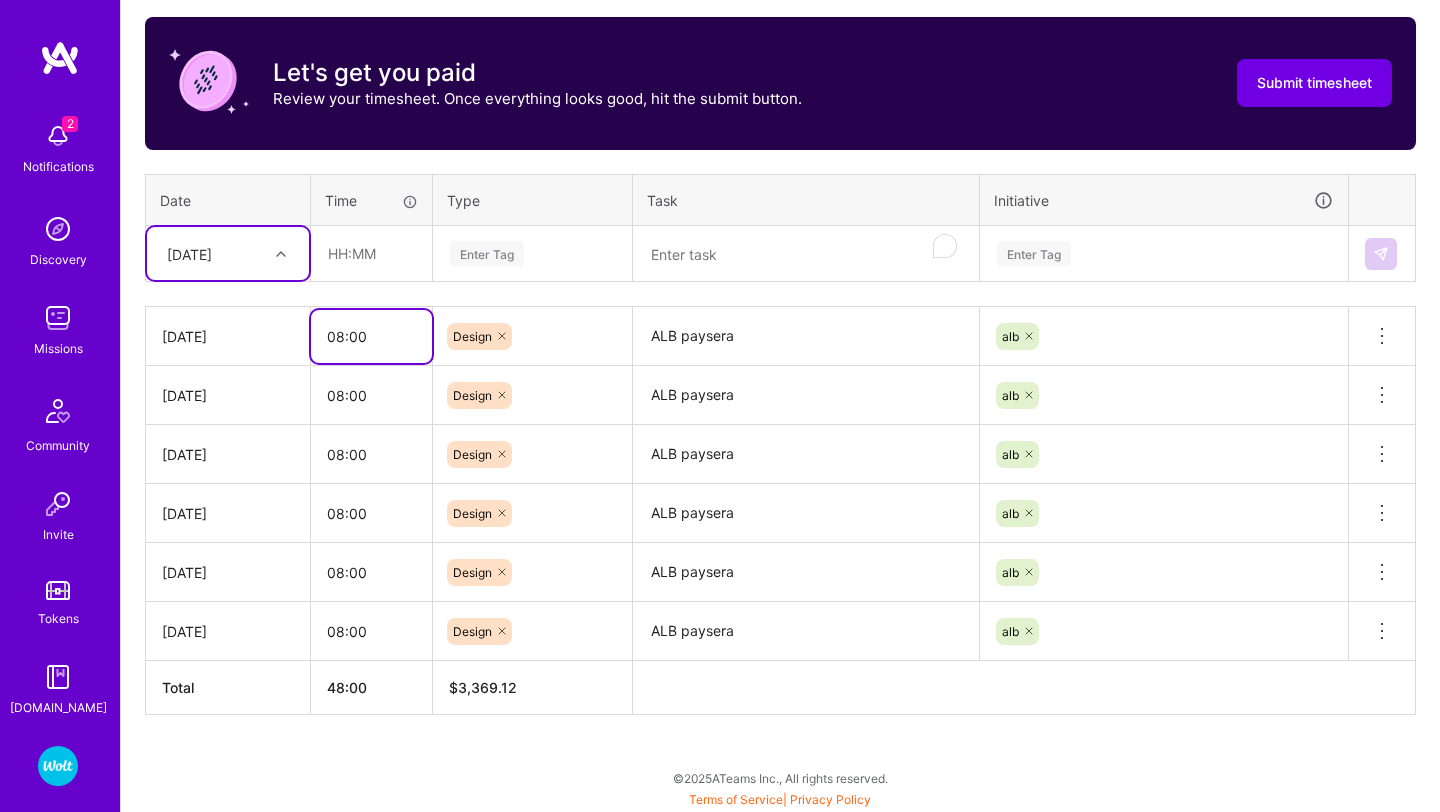 click on "08:00" at bounding box center [371, 336] 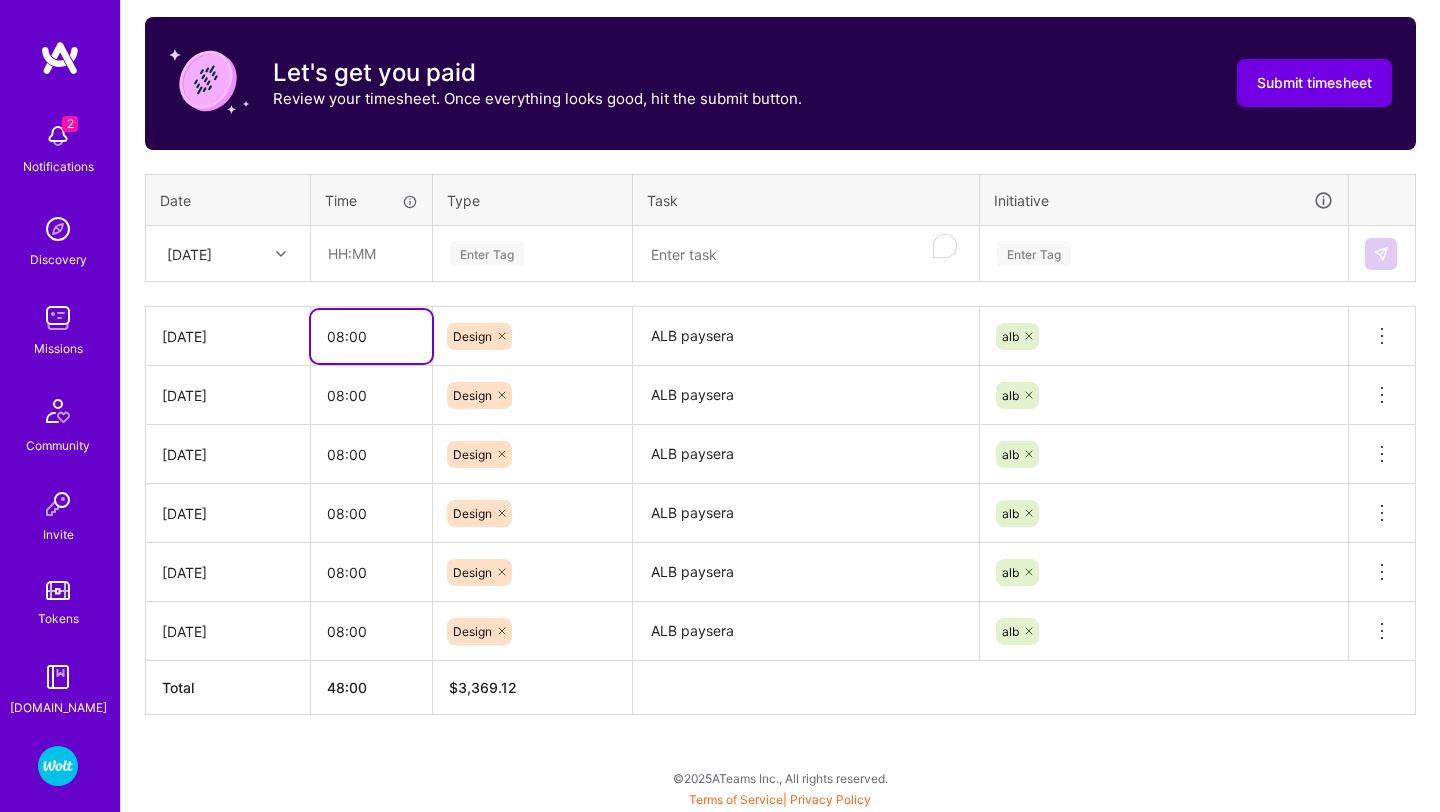 click on "08:00" at bounding box center (371, 336) 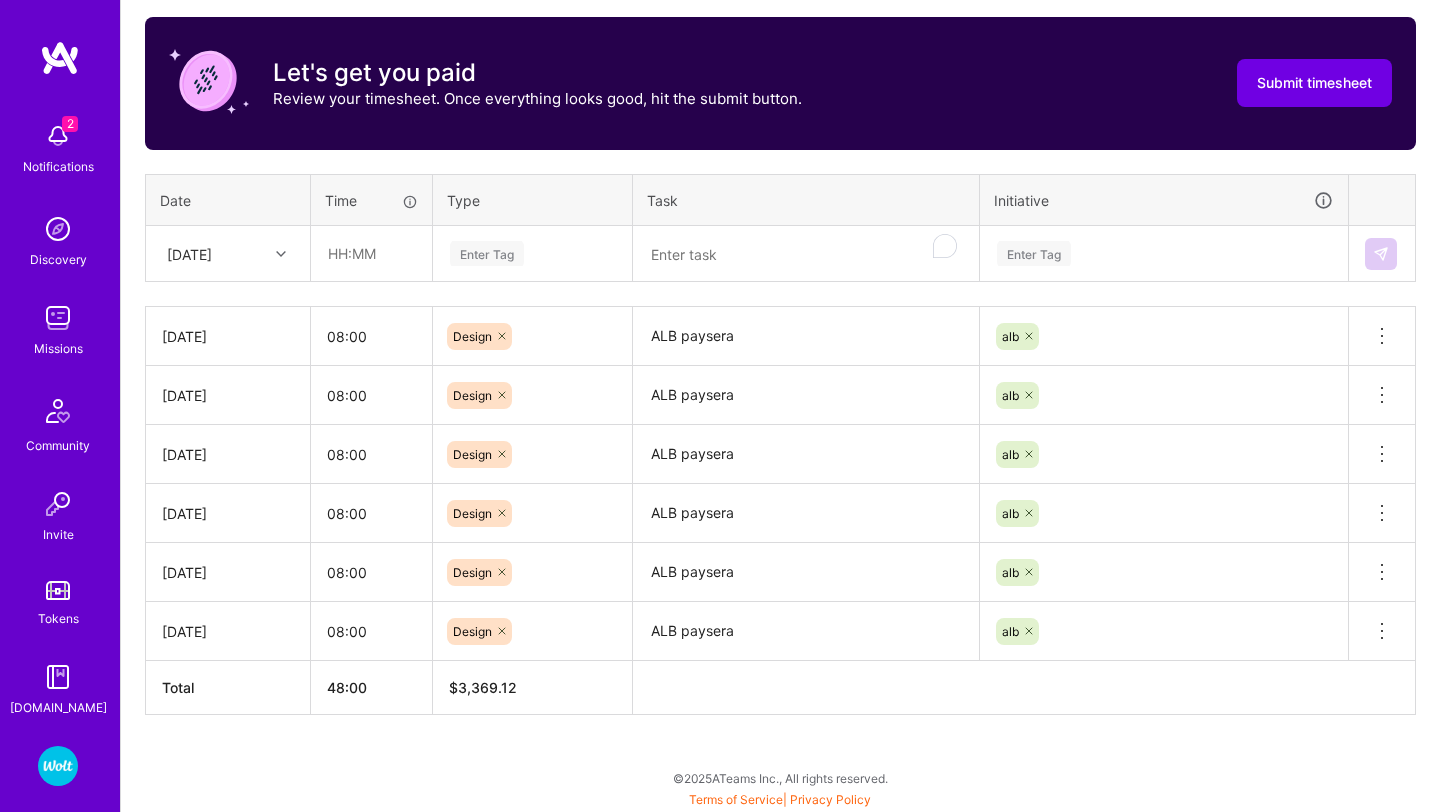click on "Time" at bounding box center [372, 200] 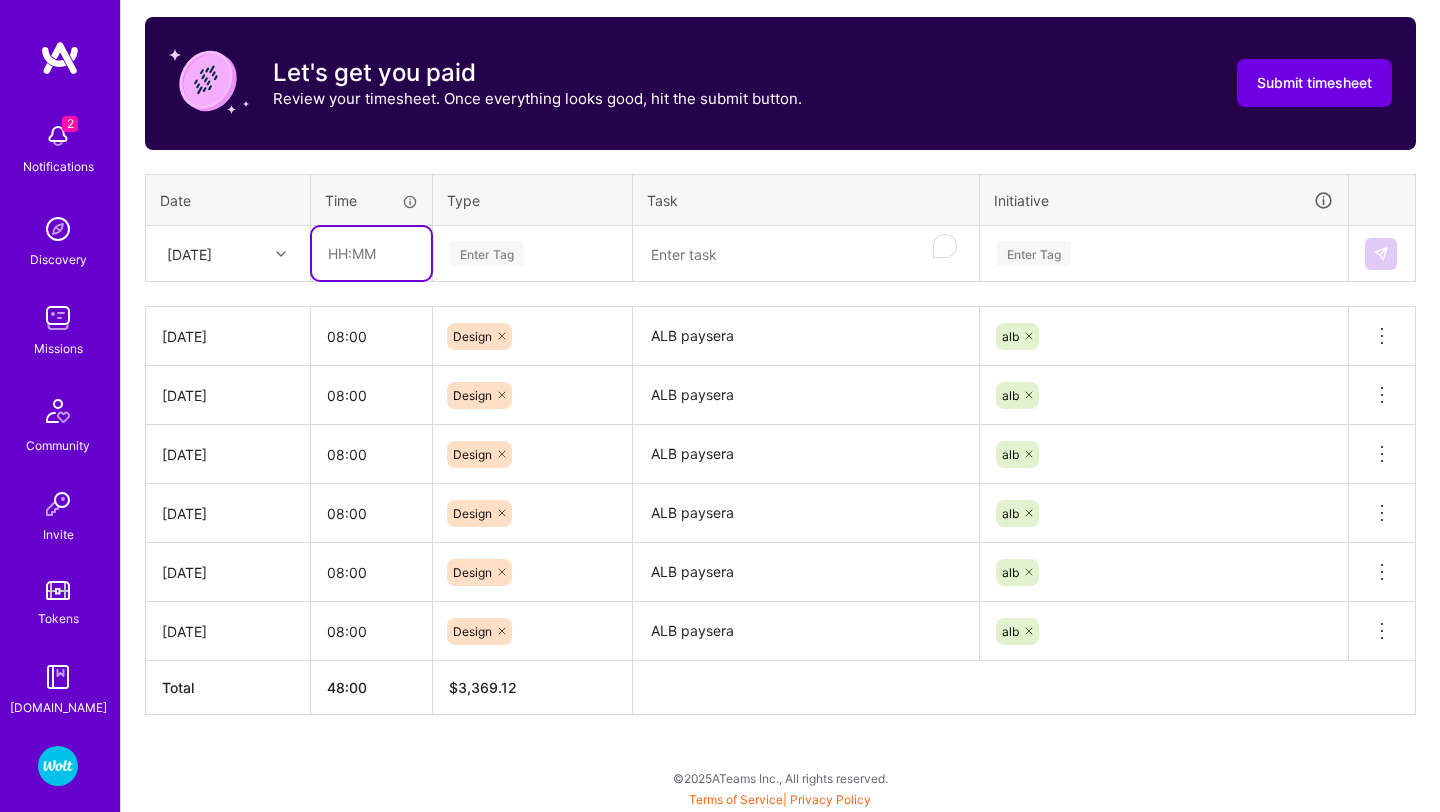 click at bounding box center [371, 253] 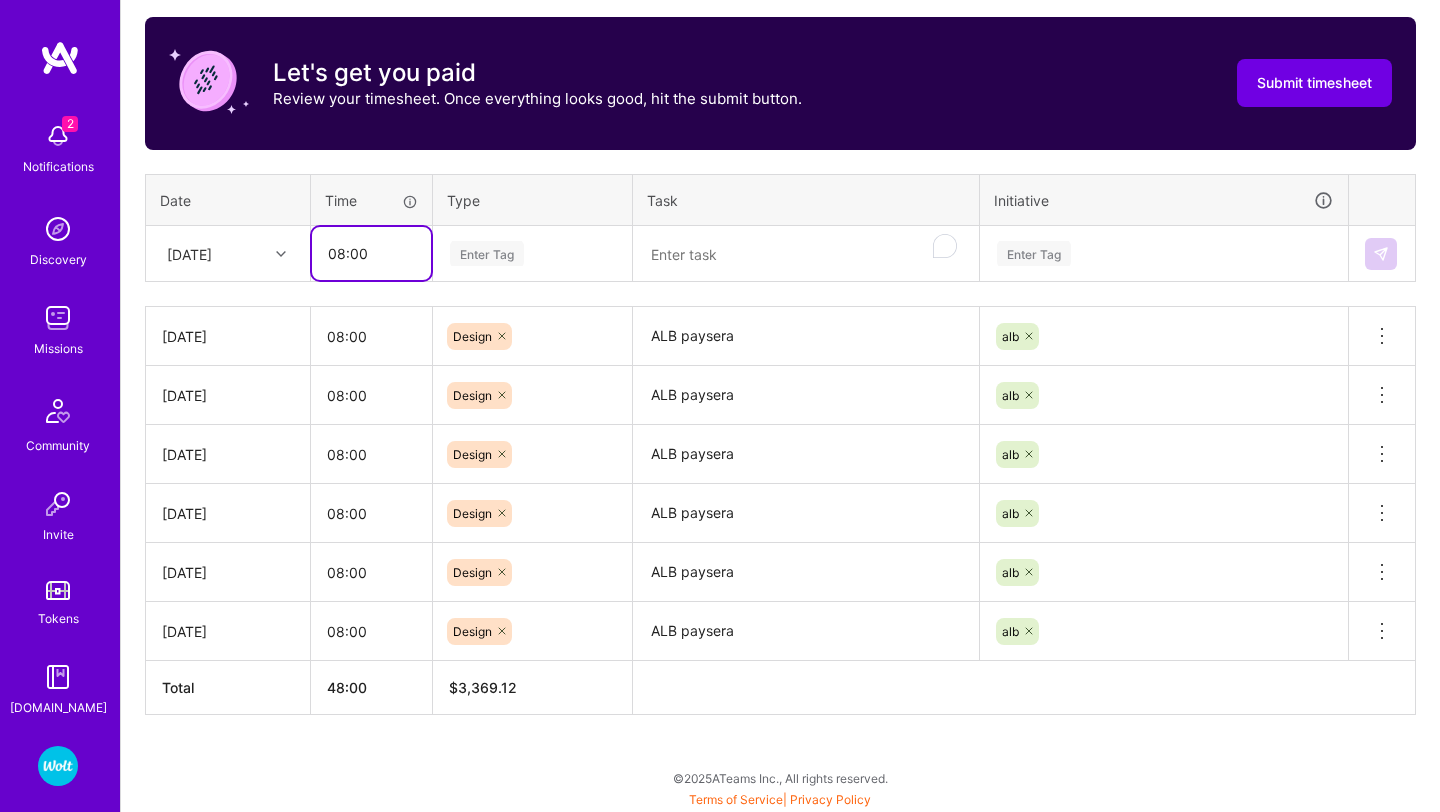 type on "08:00" 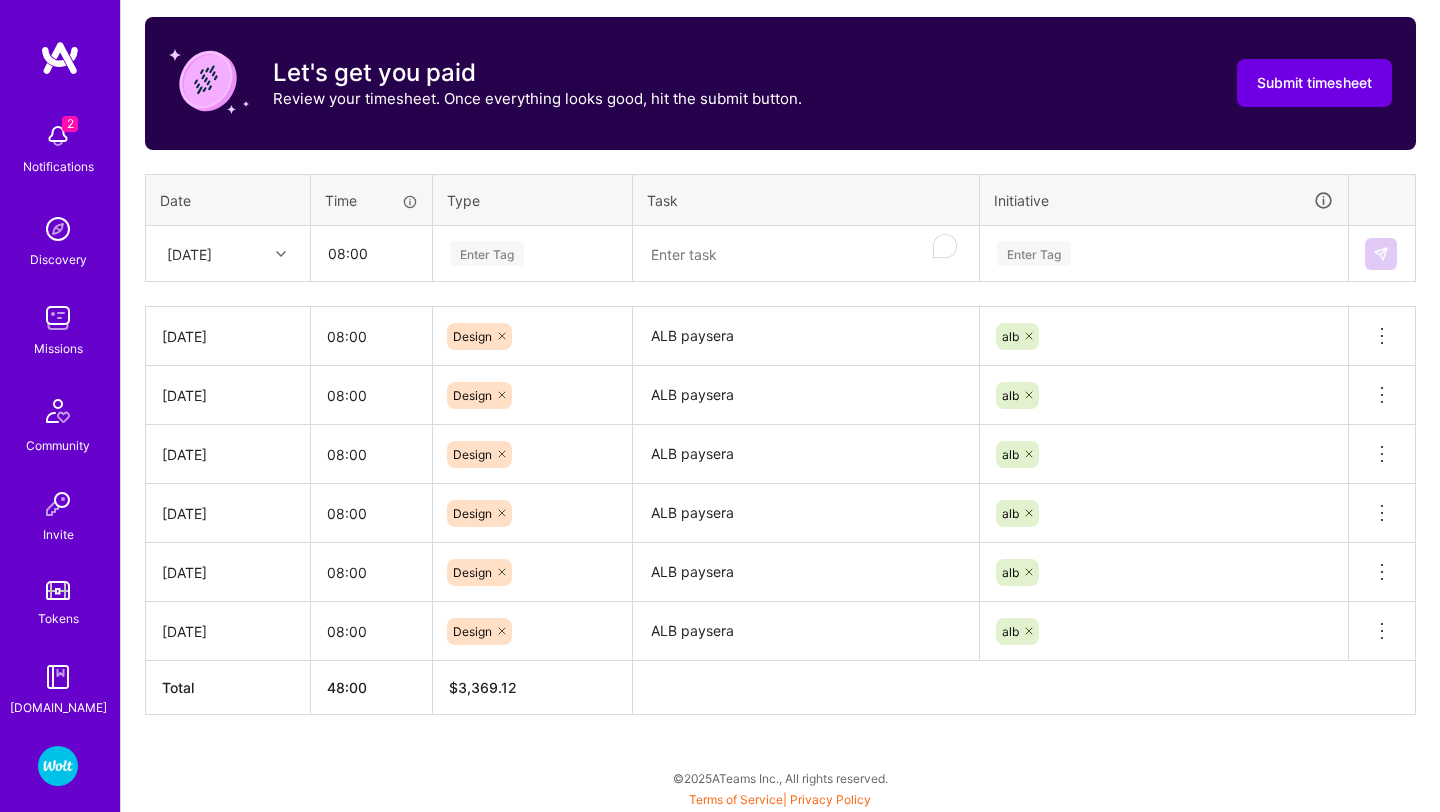 click on "Enter Tag" at bounding box center (487, 253) 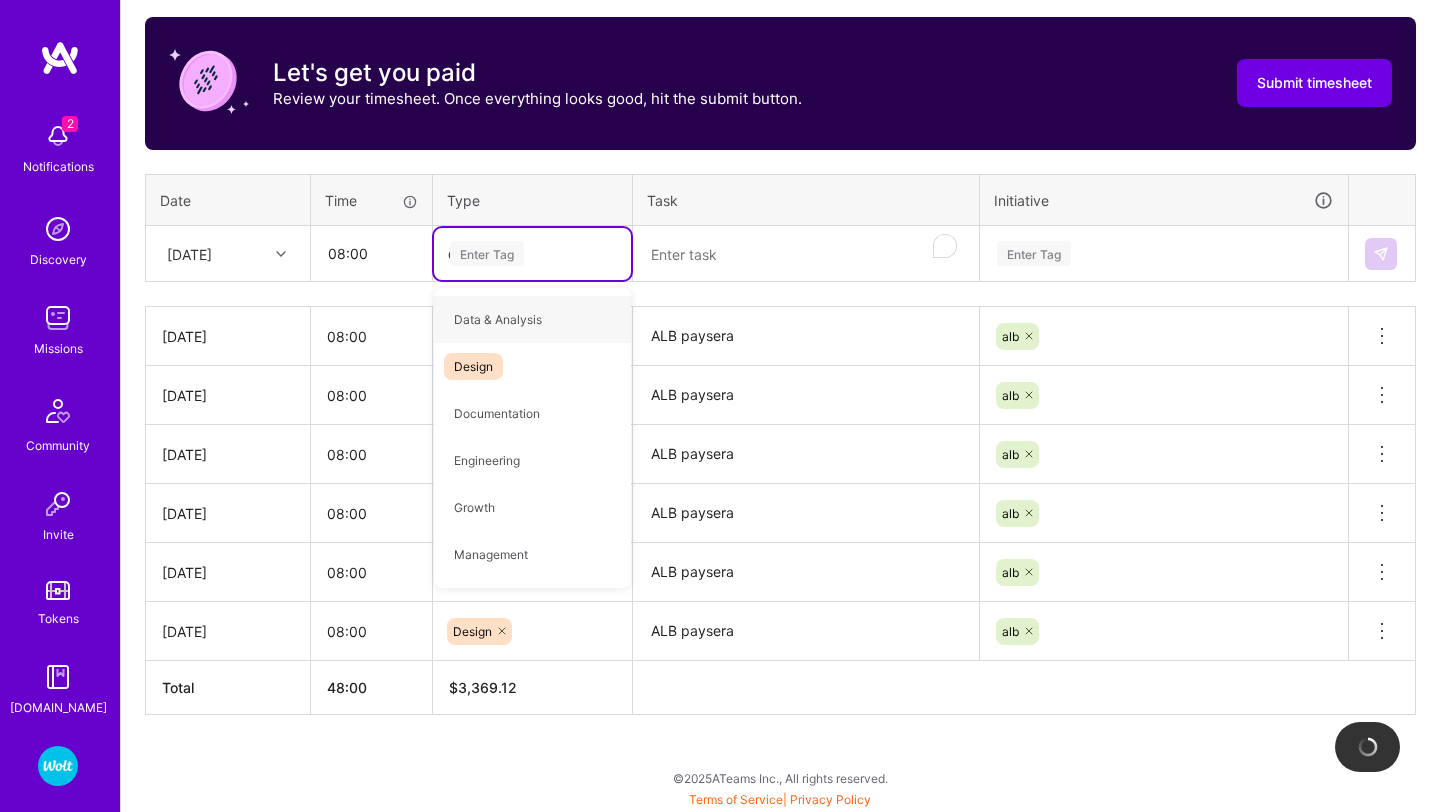 type on "de" 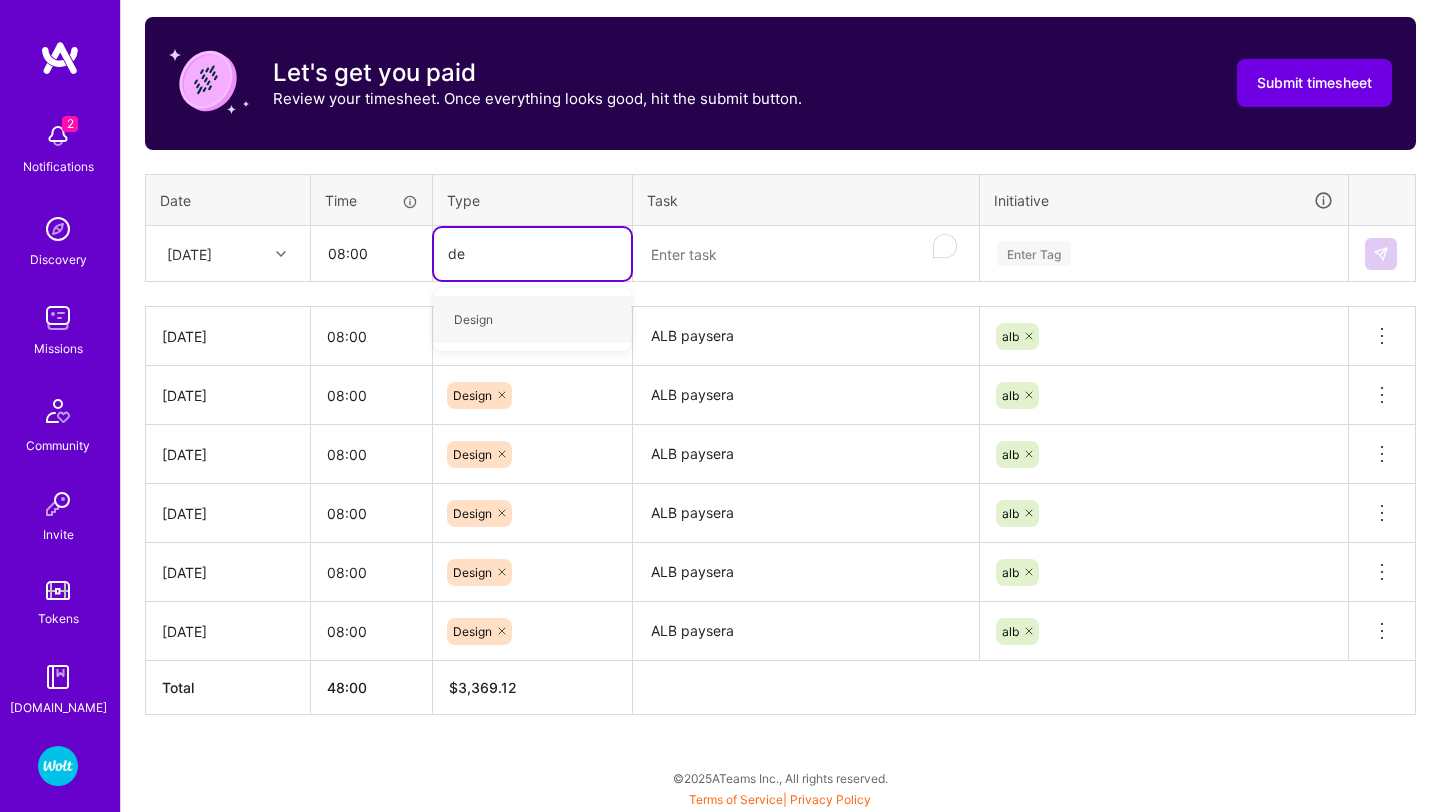 type 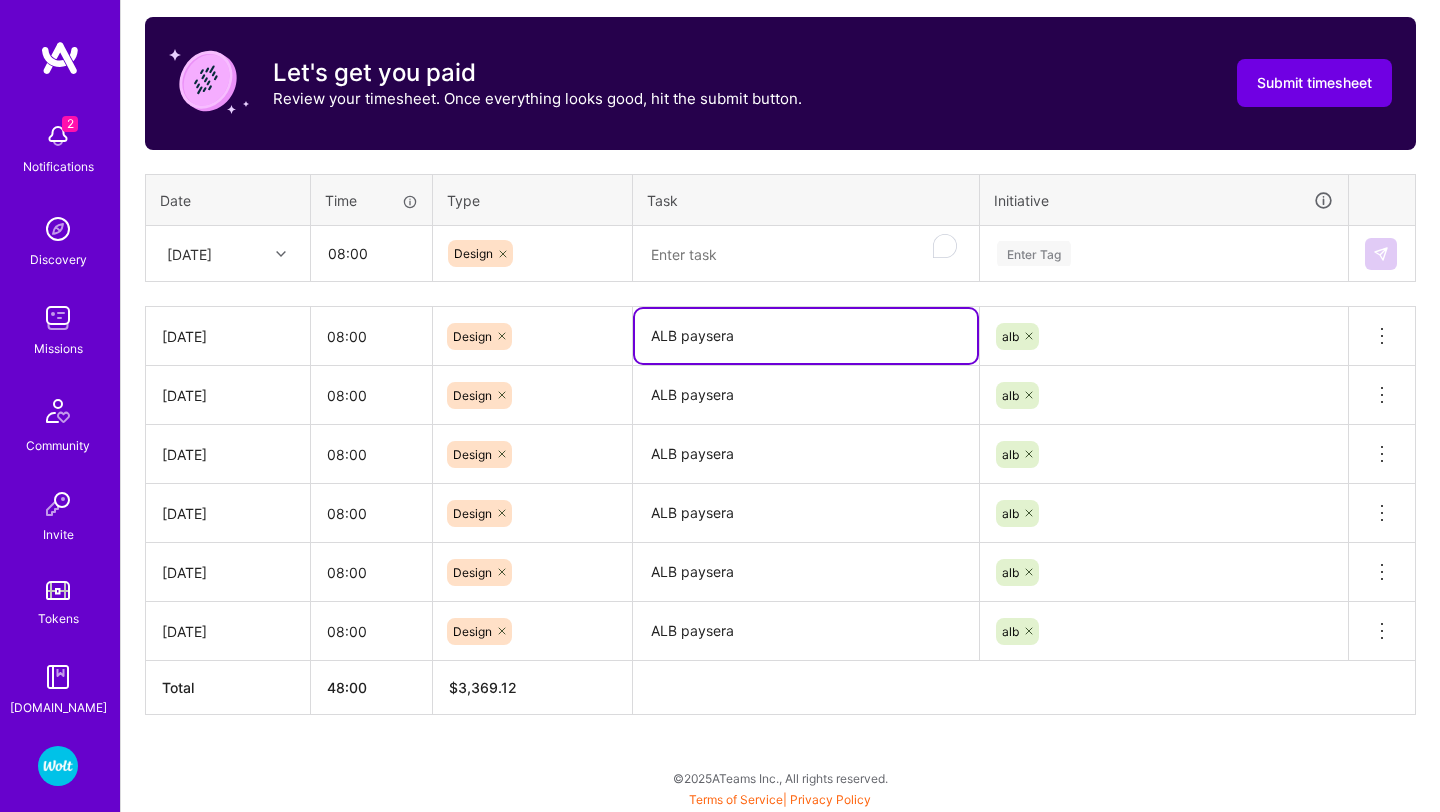 click on "ALB paysera" at bounding box center [806, 336] 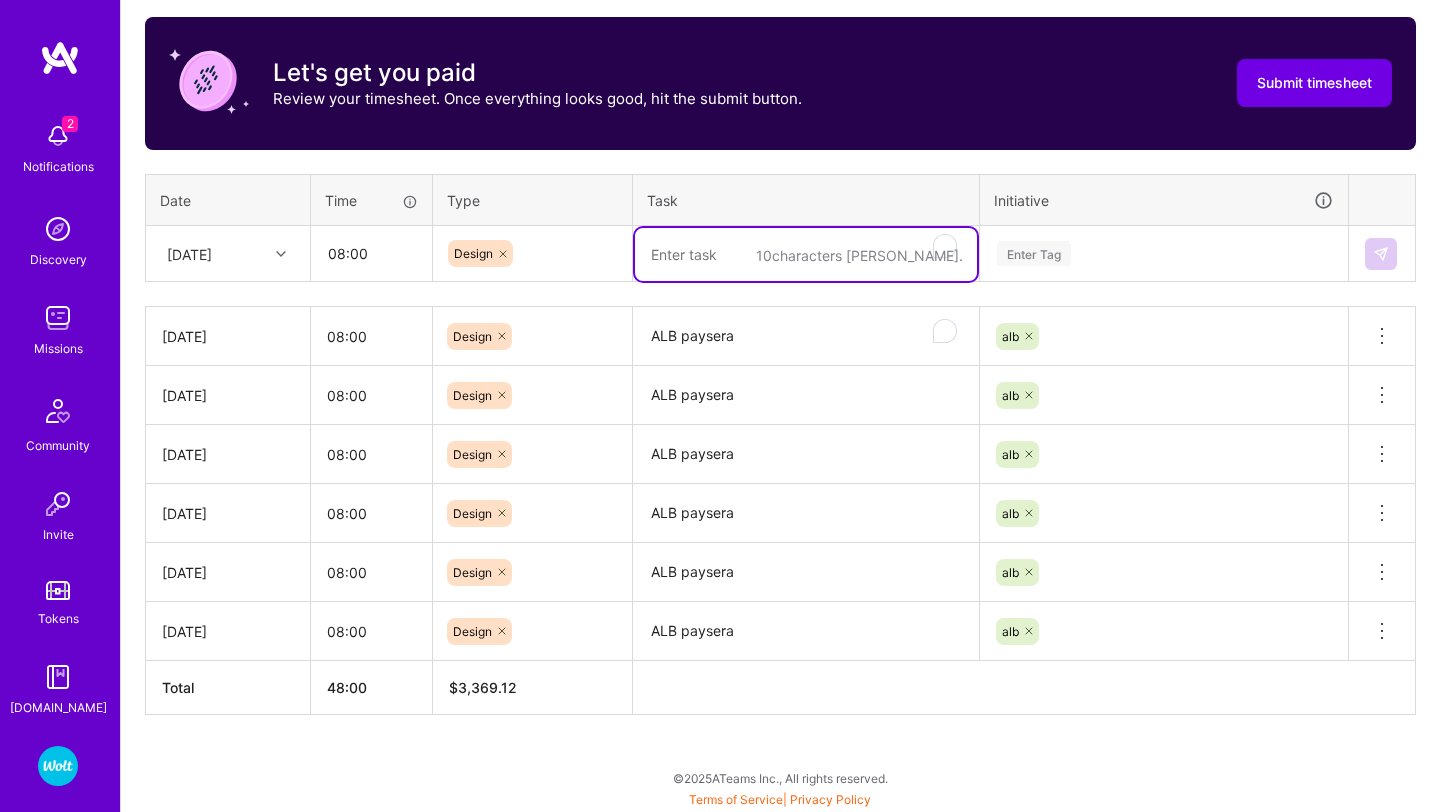 click at bounding box center [806, 254] 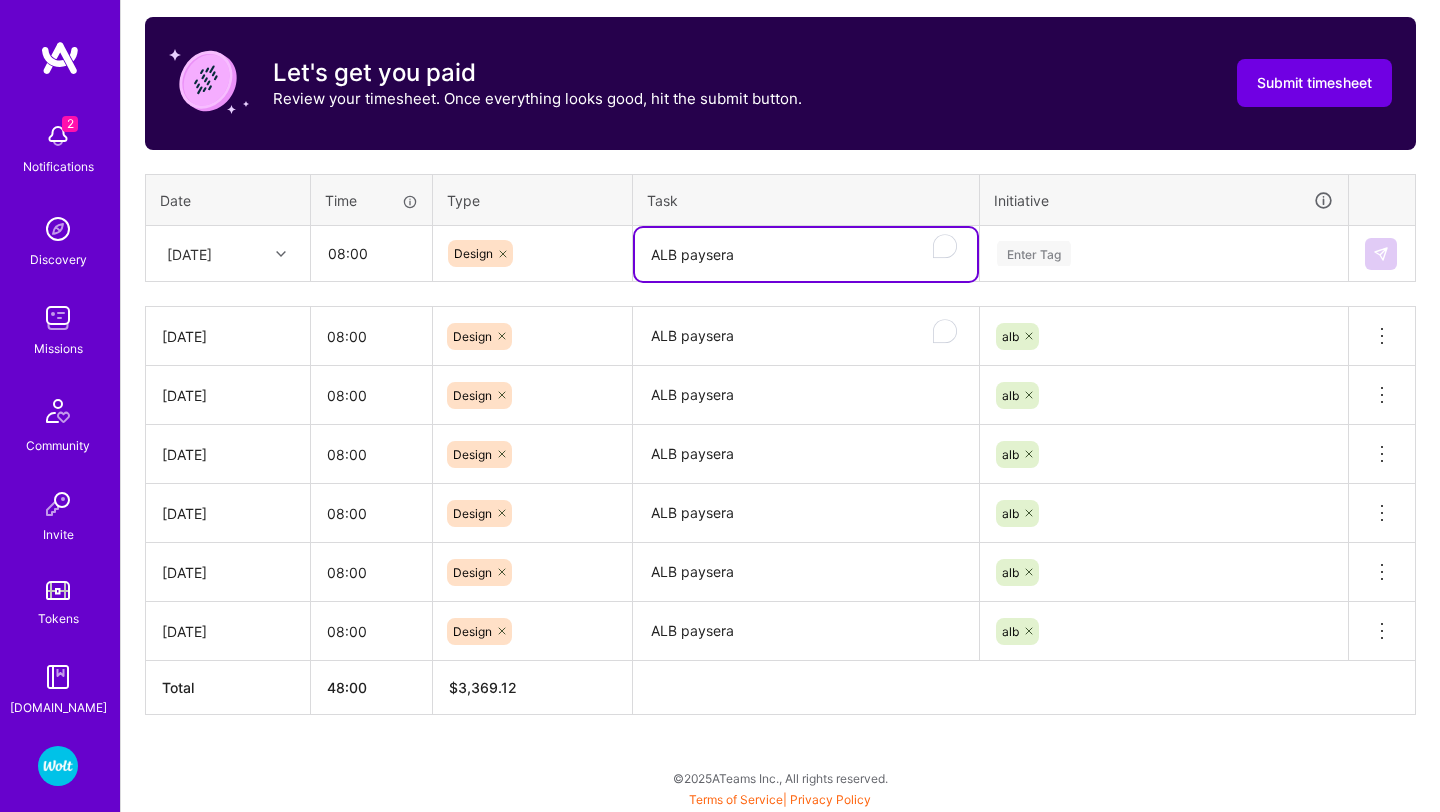 type on "ALB paysera" 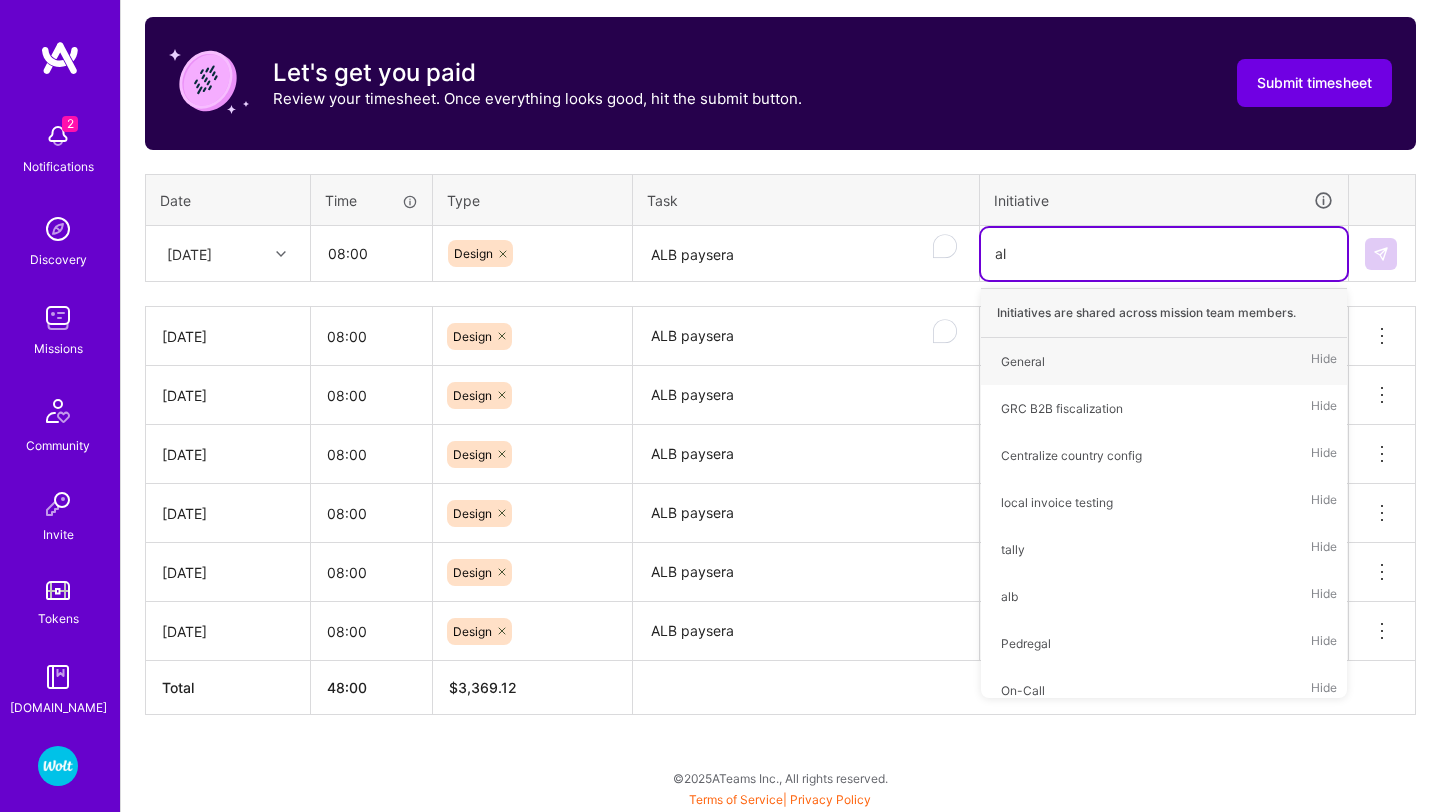 type on "alb" 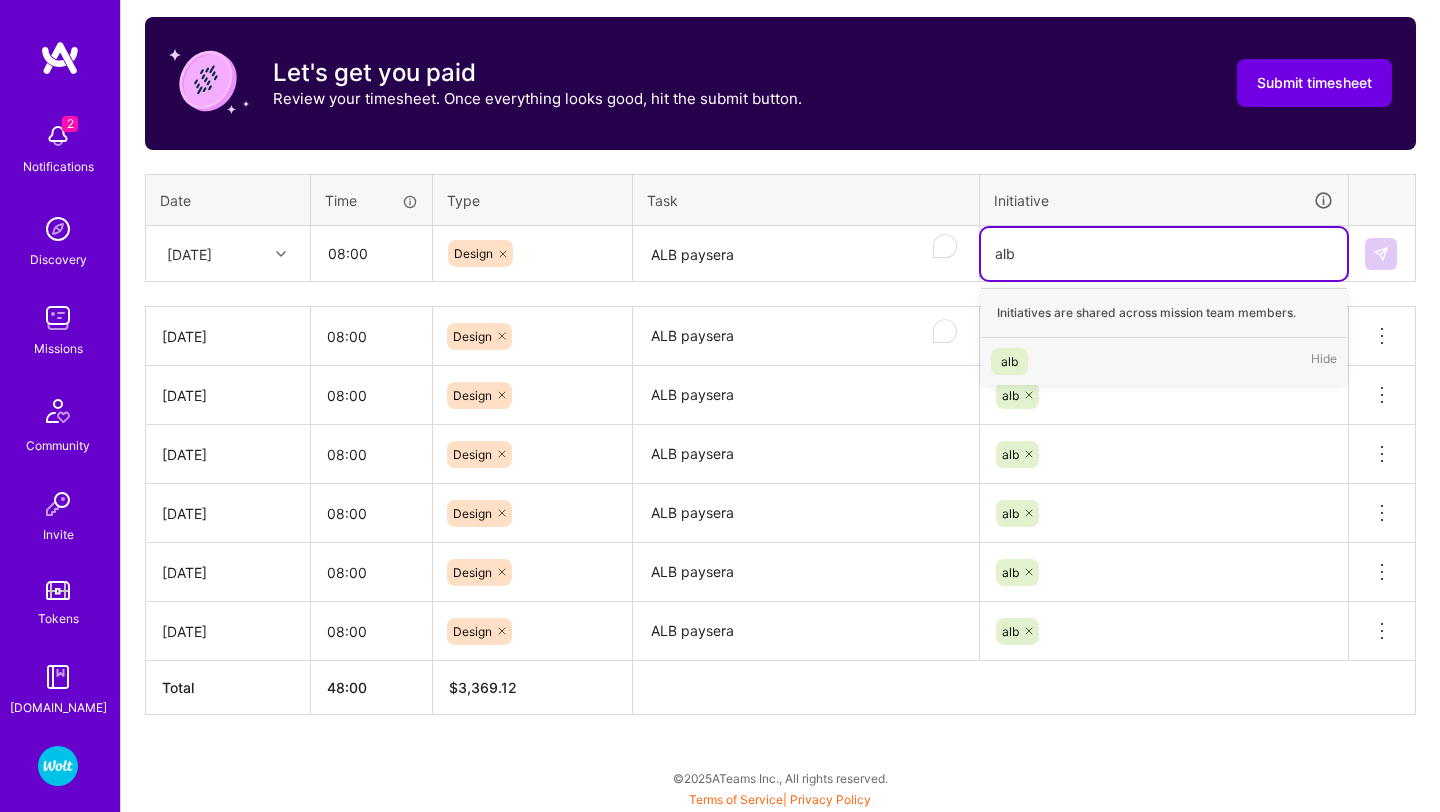 click on "alb Hide" at bounding box center [1164, 361] 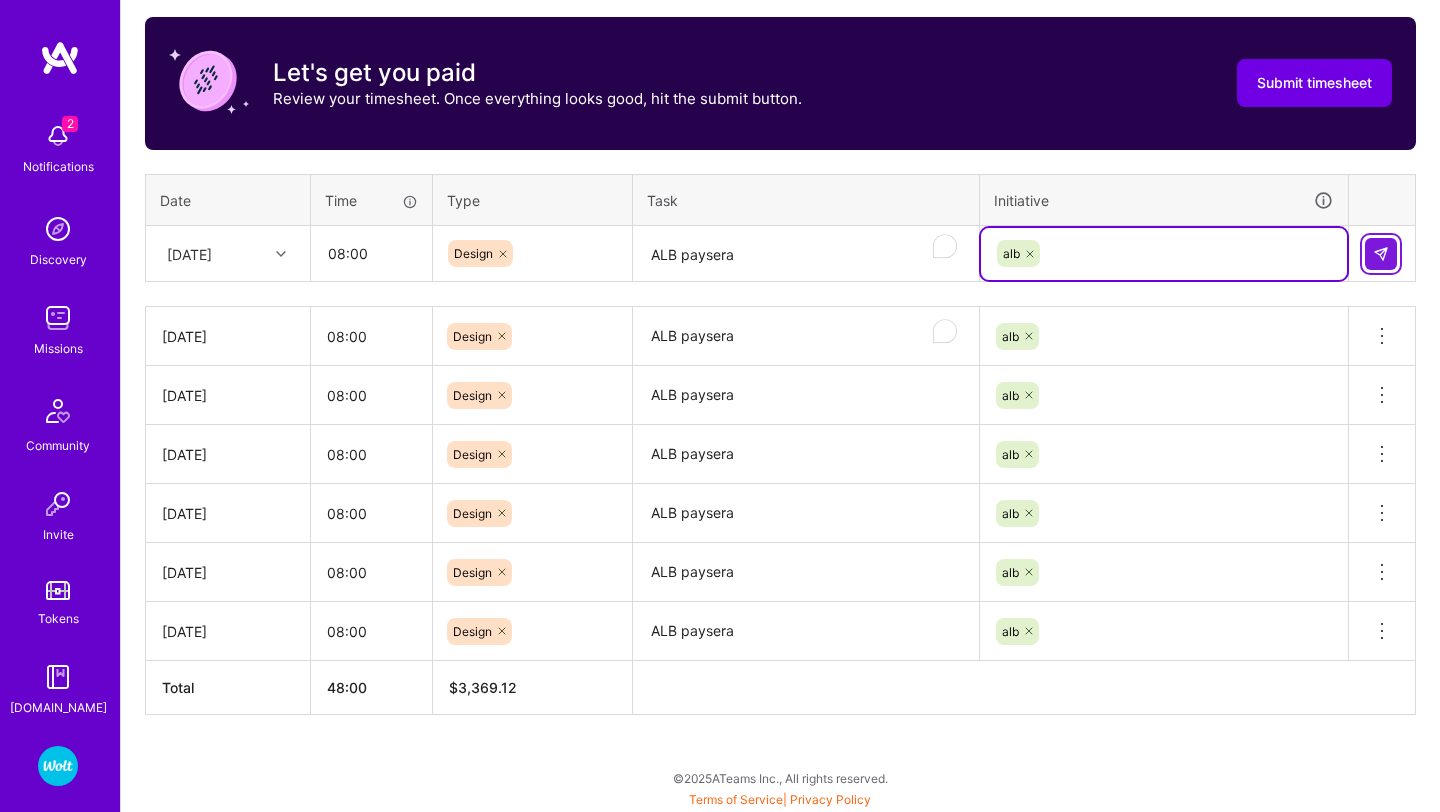 click at bounding box center (1381, 254) 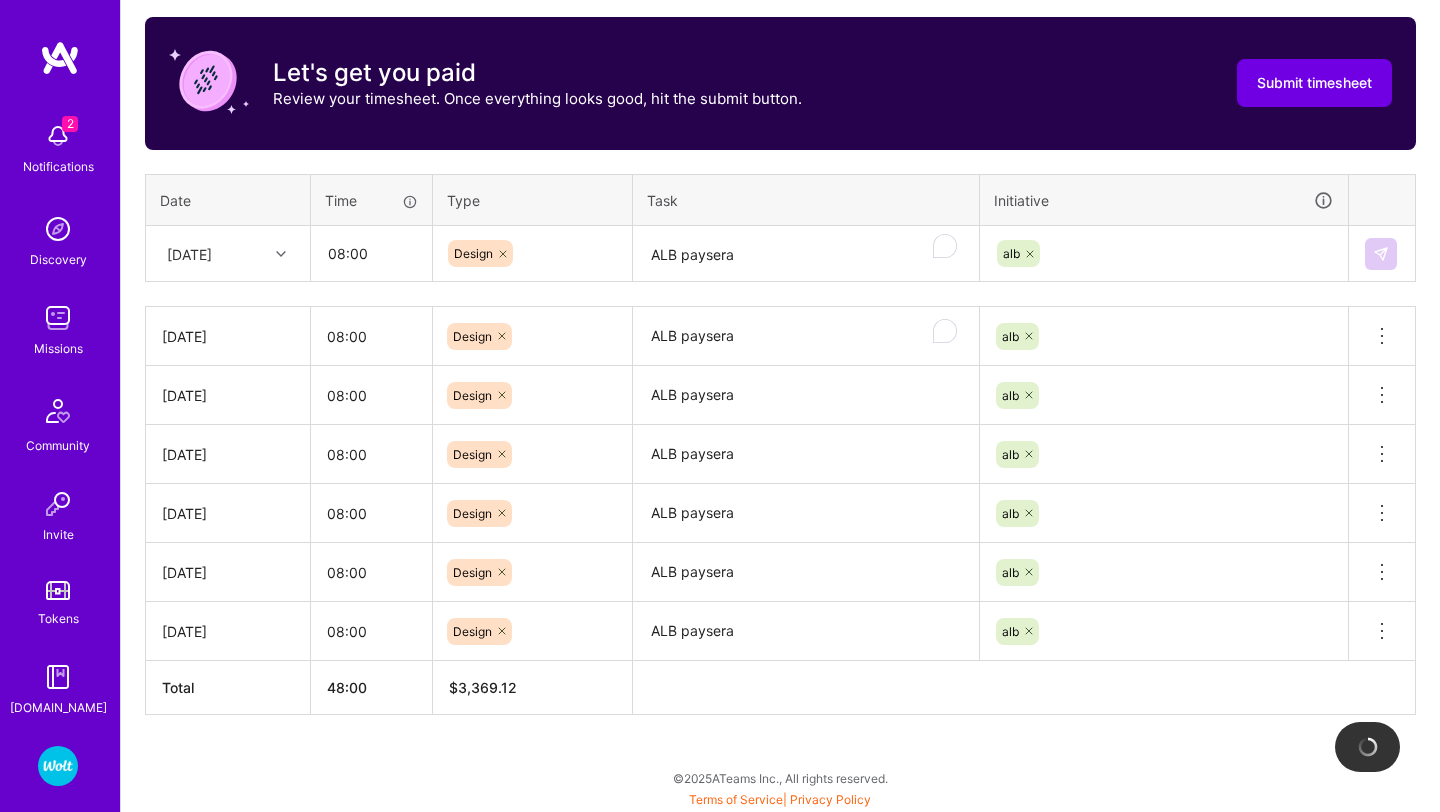 type 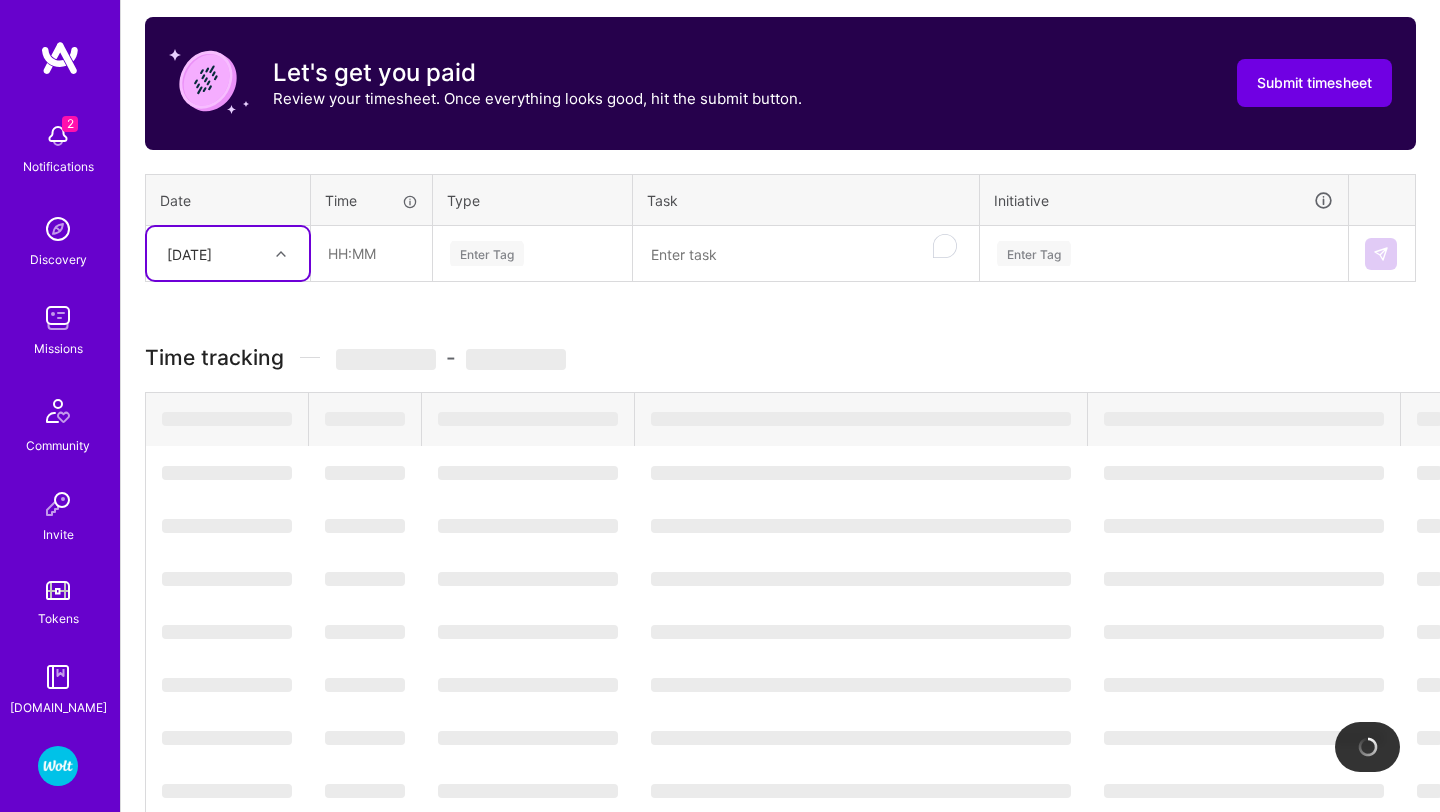 click on "[DATE]" at bounding box center [212, 253] 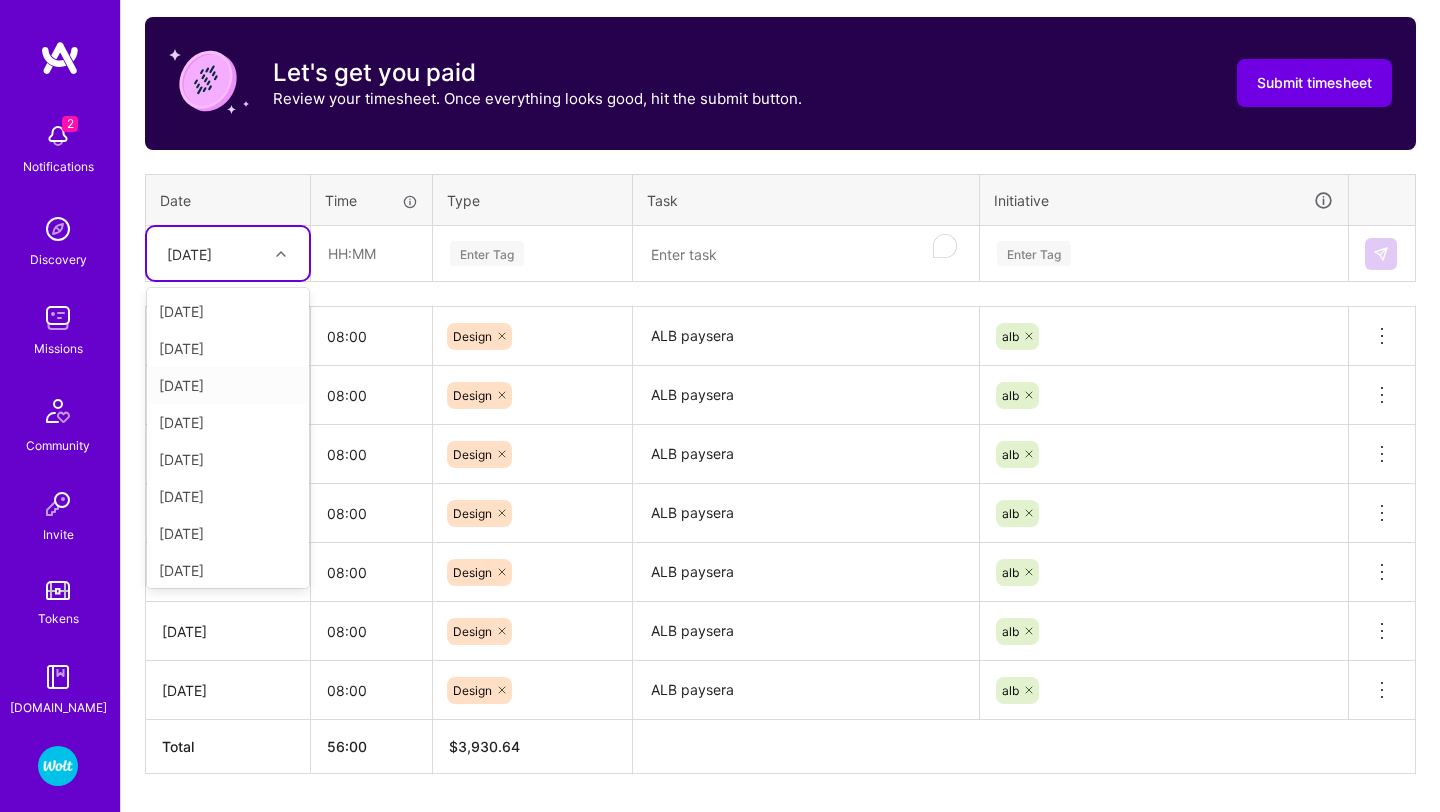 scroll, scrollTop: 226, scrollLeft: 0, axis: vertical 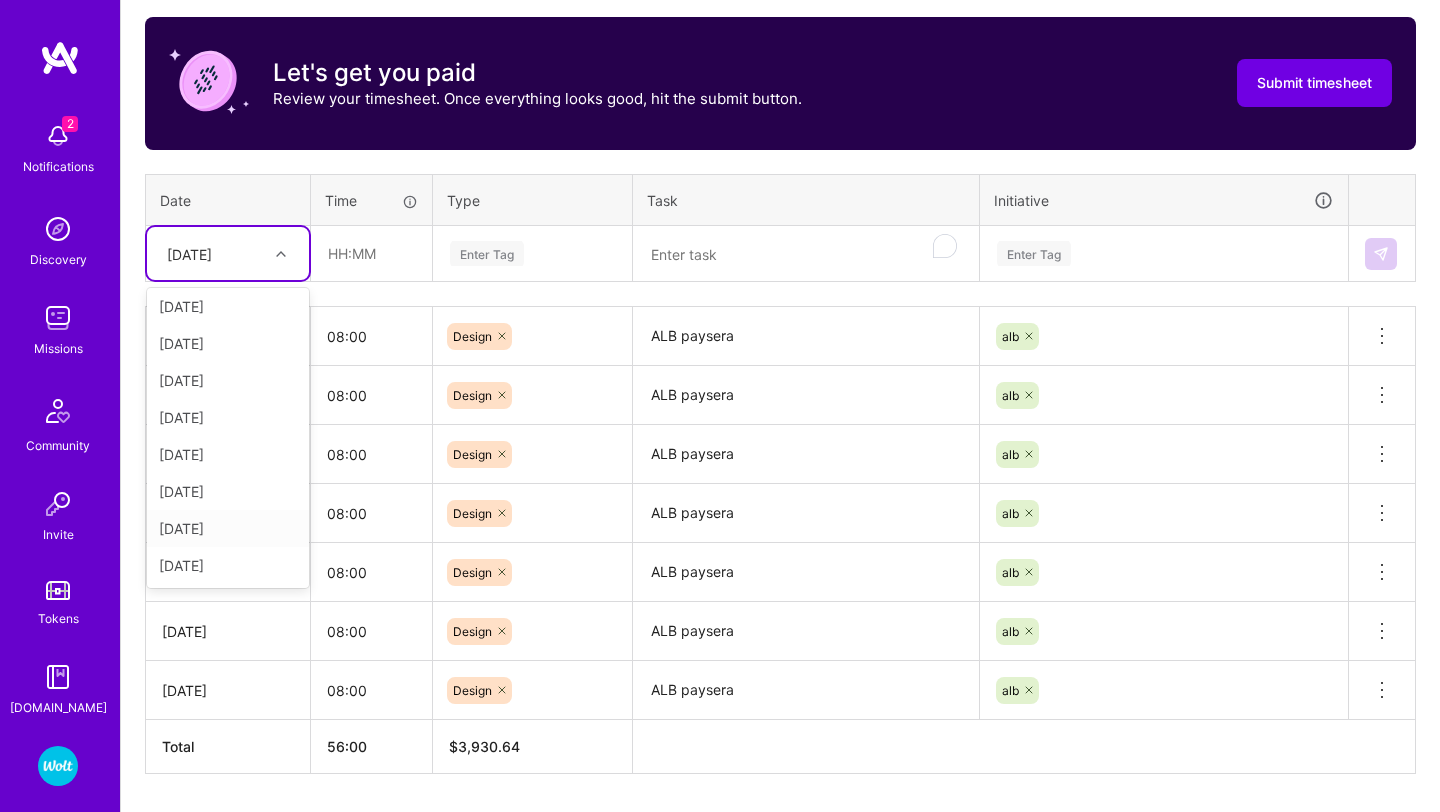click on "[DATE]" at bounding box center [228, 690] 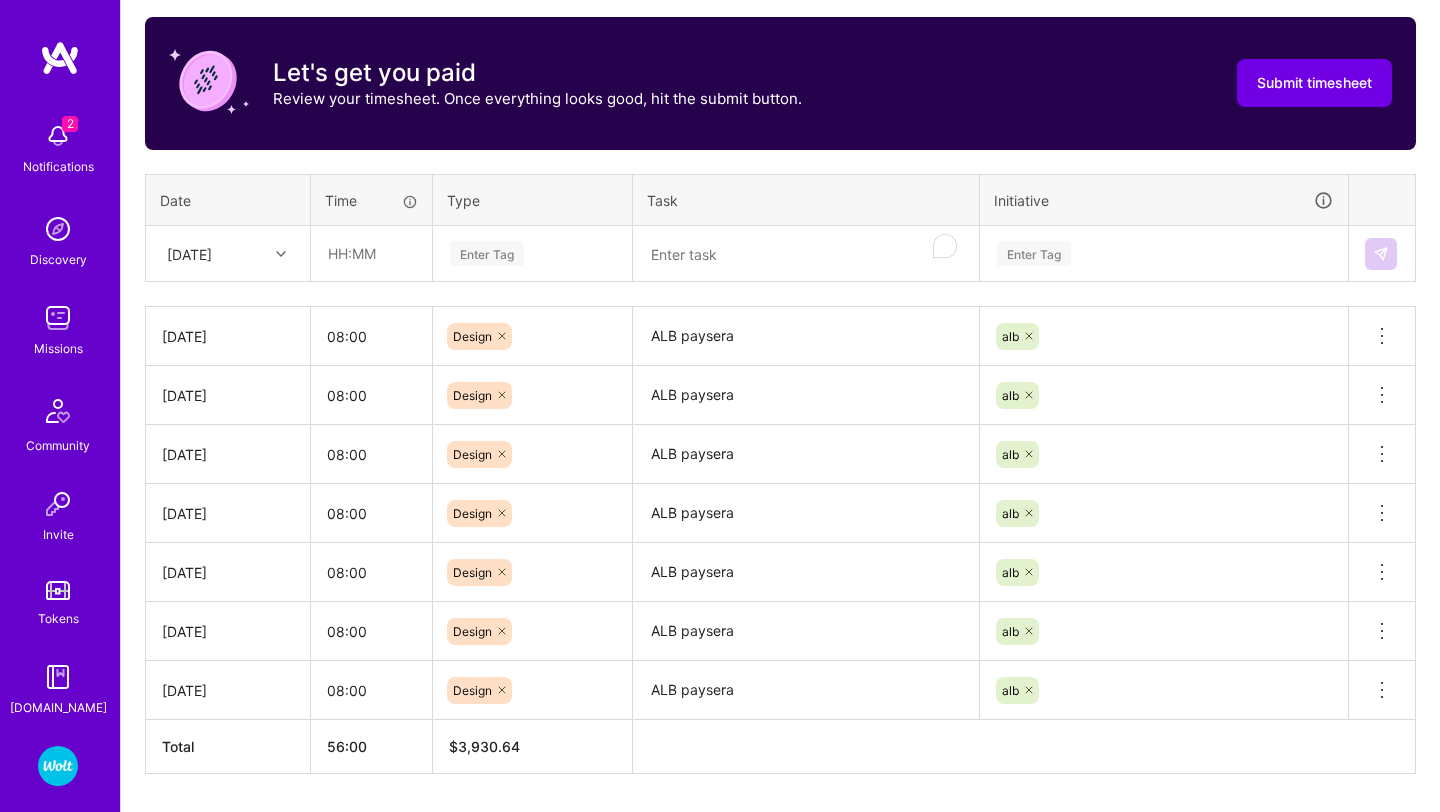 click on "[DATE]" at bounding box center (212, 253) 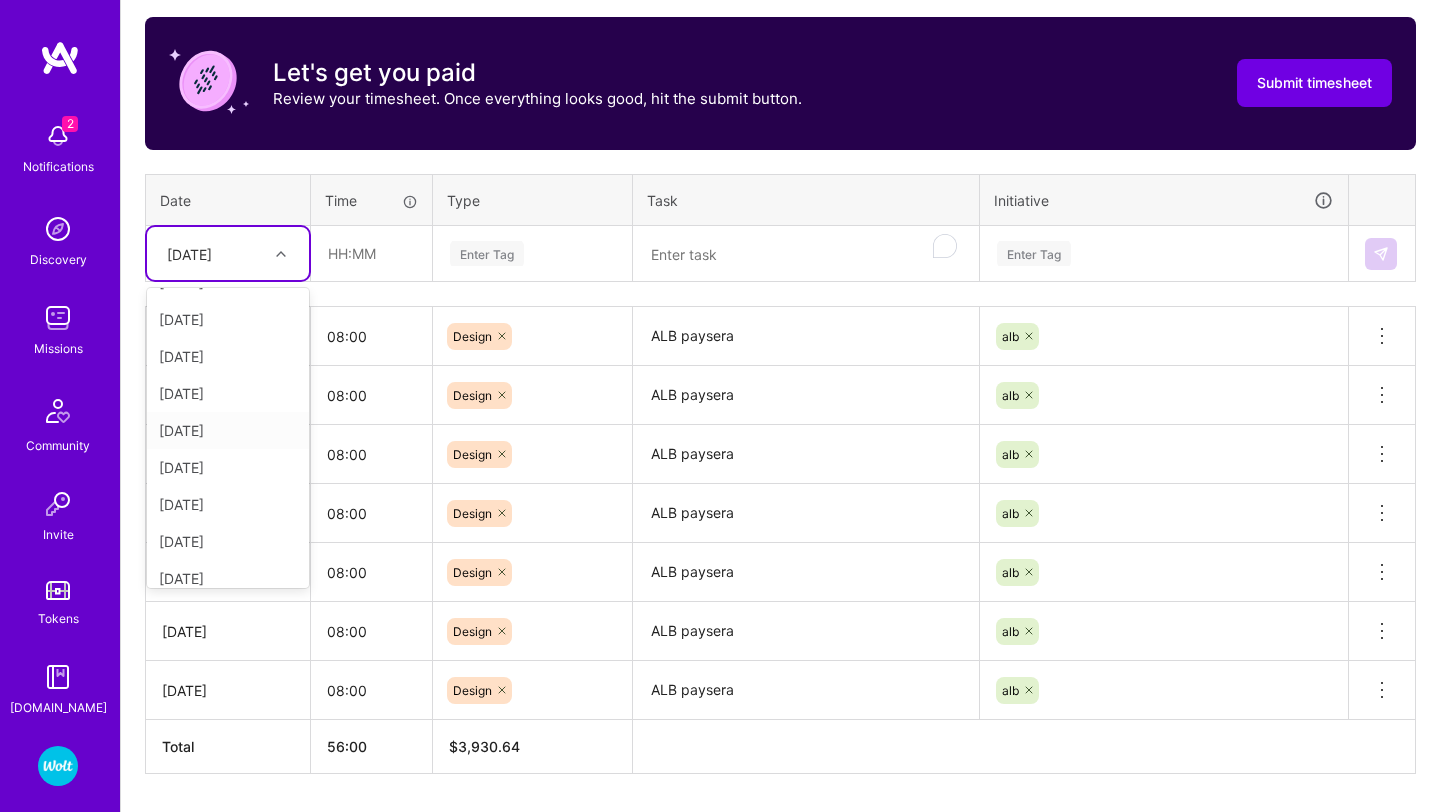 scroll, scrollTop: 150, scrollLeft: 0, axis: vertical 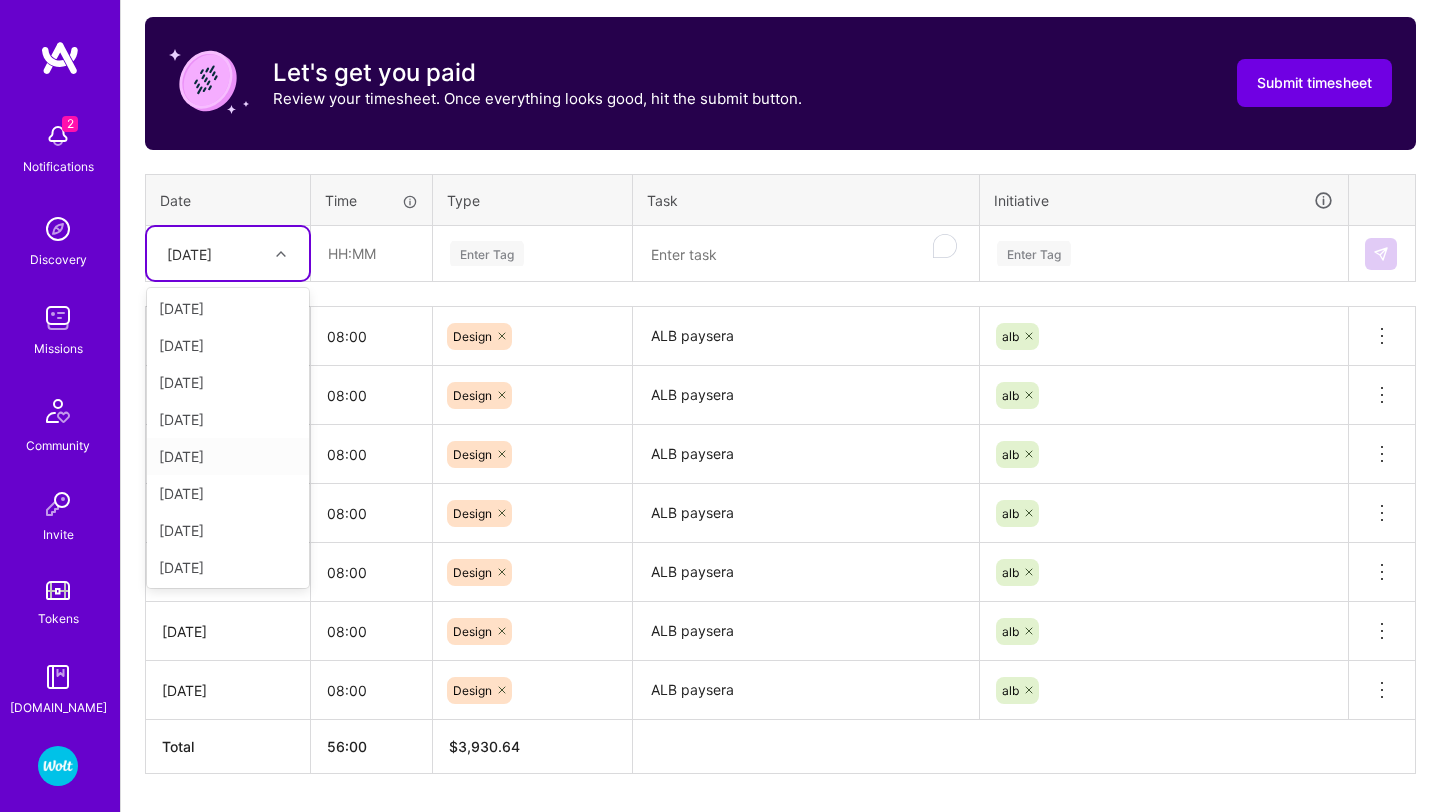 click on "[DATE]" at bounding box center [228, 456] 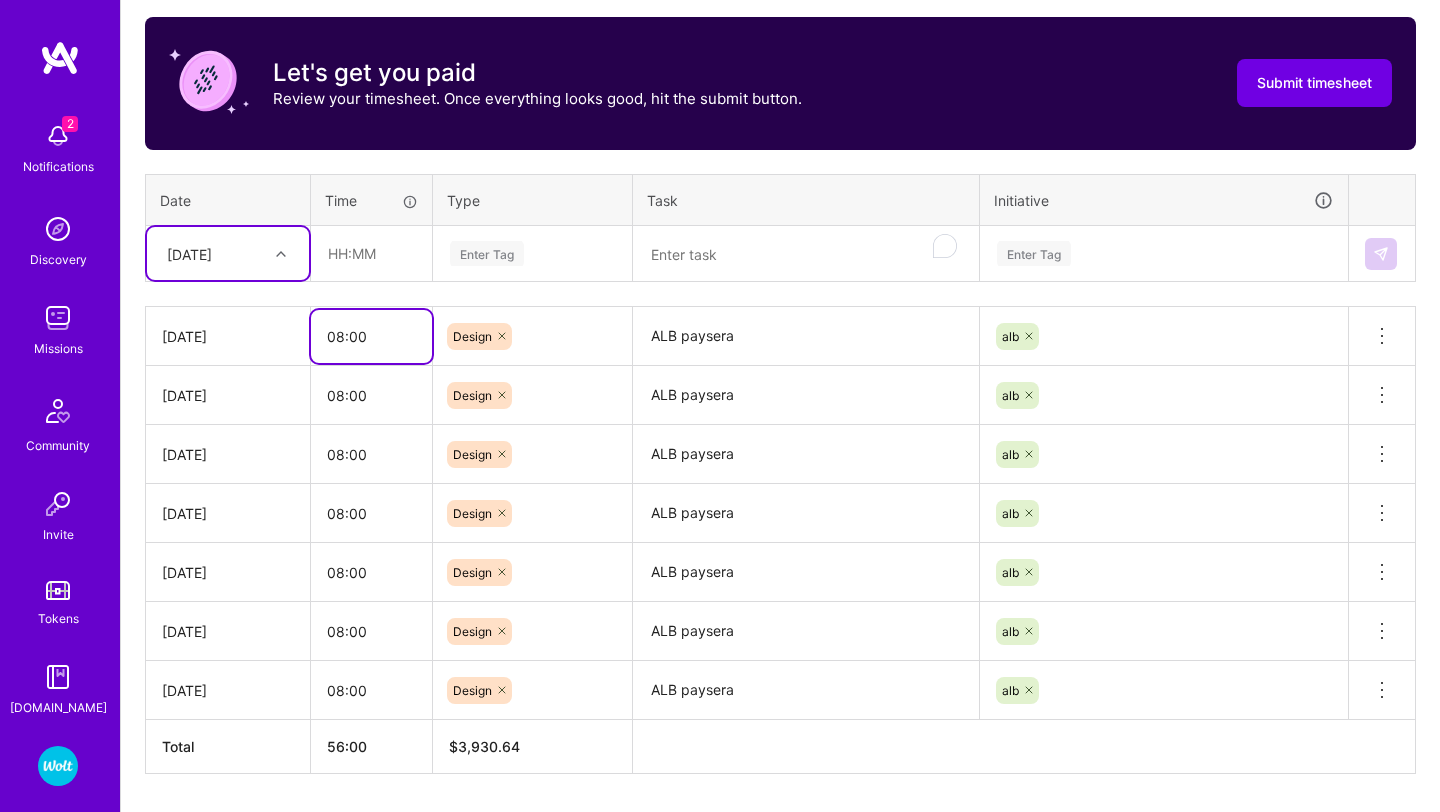 click on "08:00" at bounding box center [371, 336] 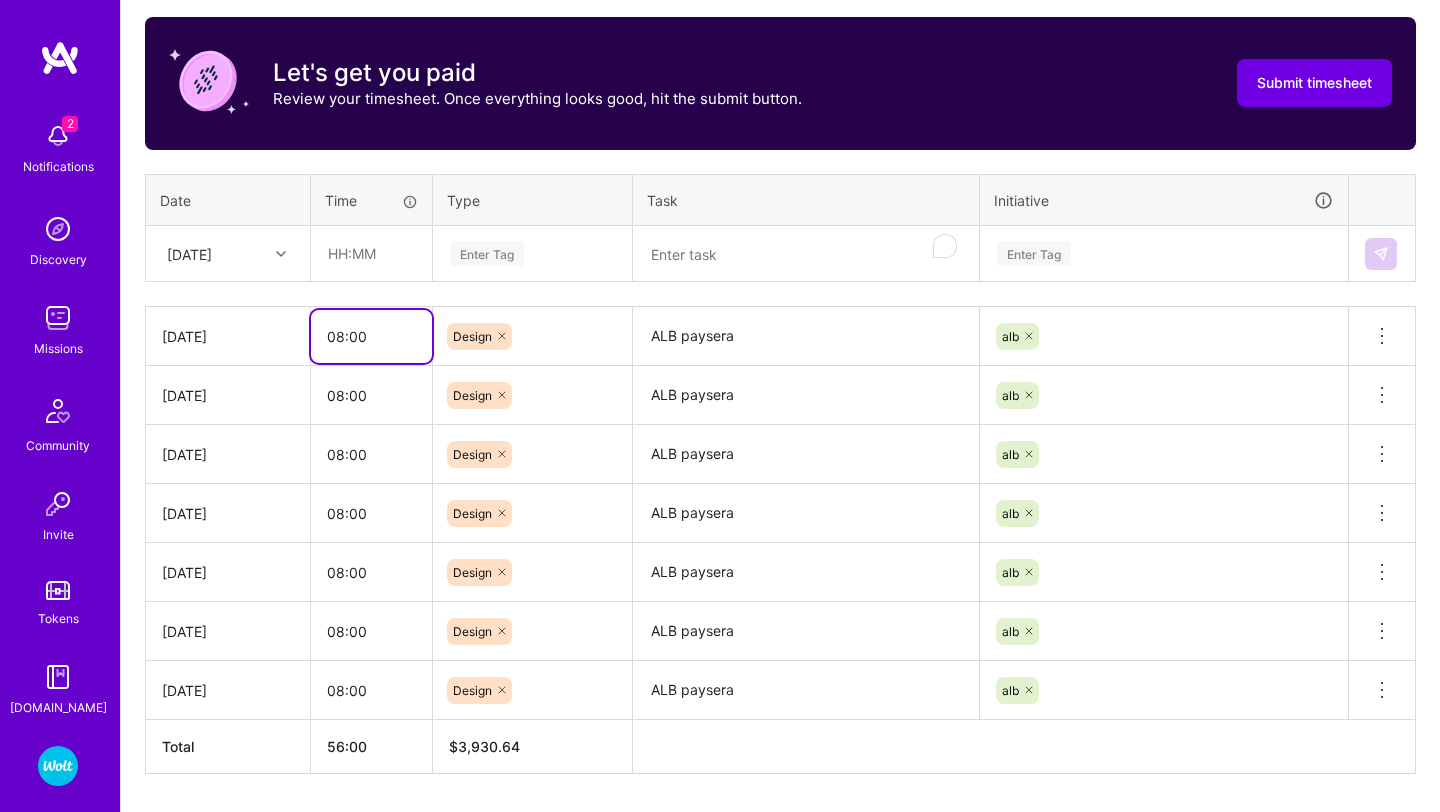 click on "08:00" at bounding box center (371, 336) 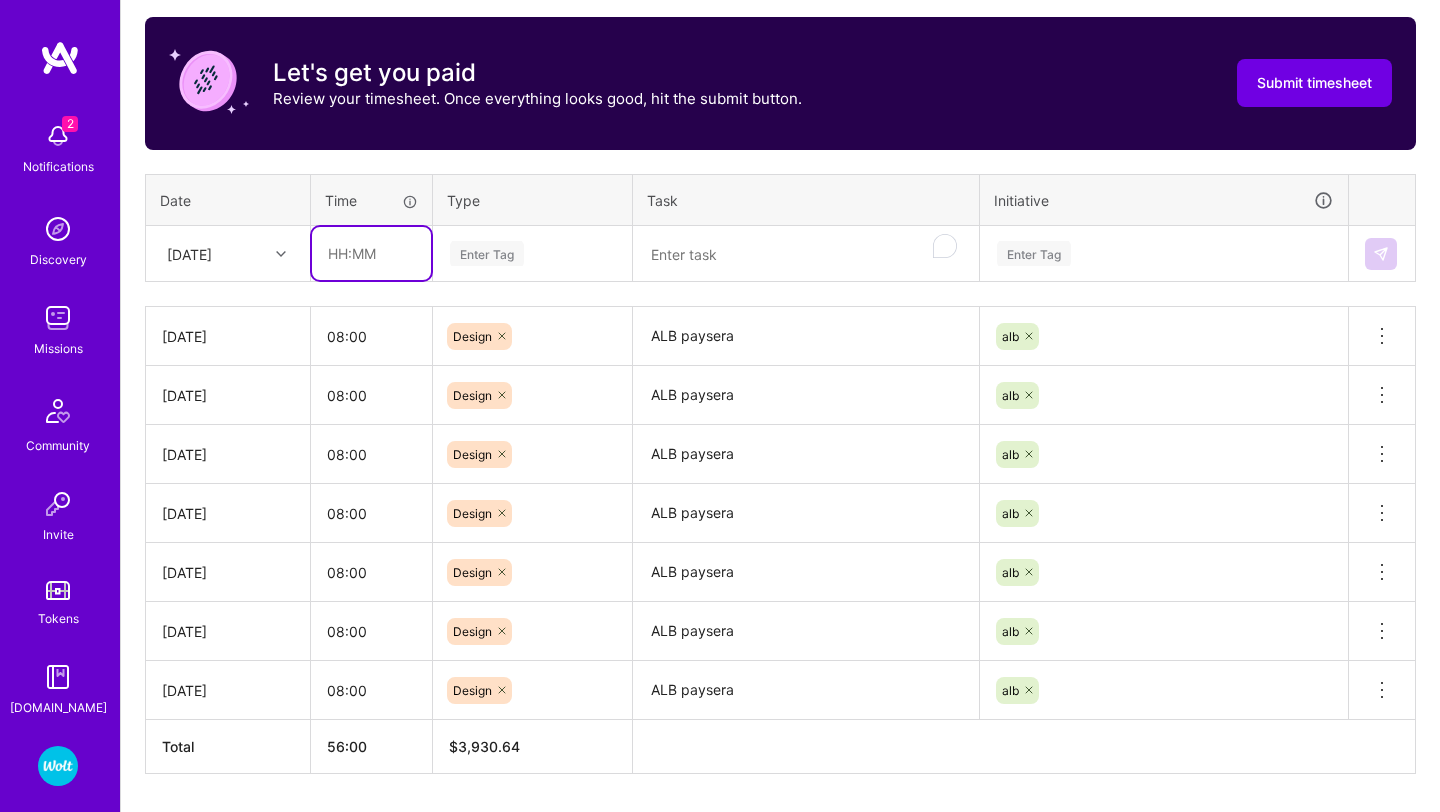 click at bounding box center (371, 253) 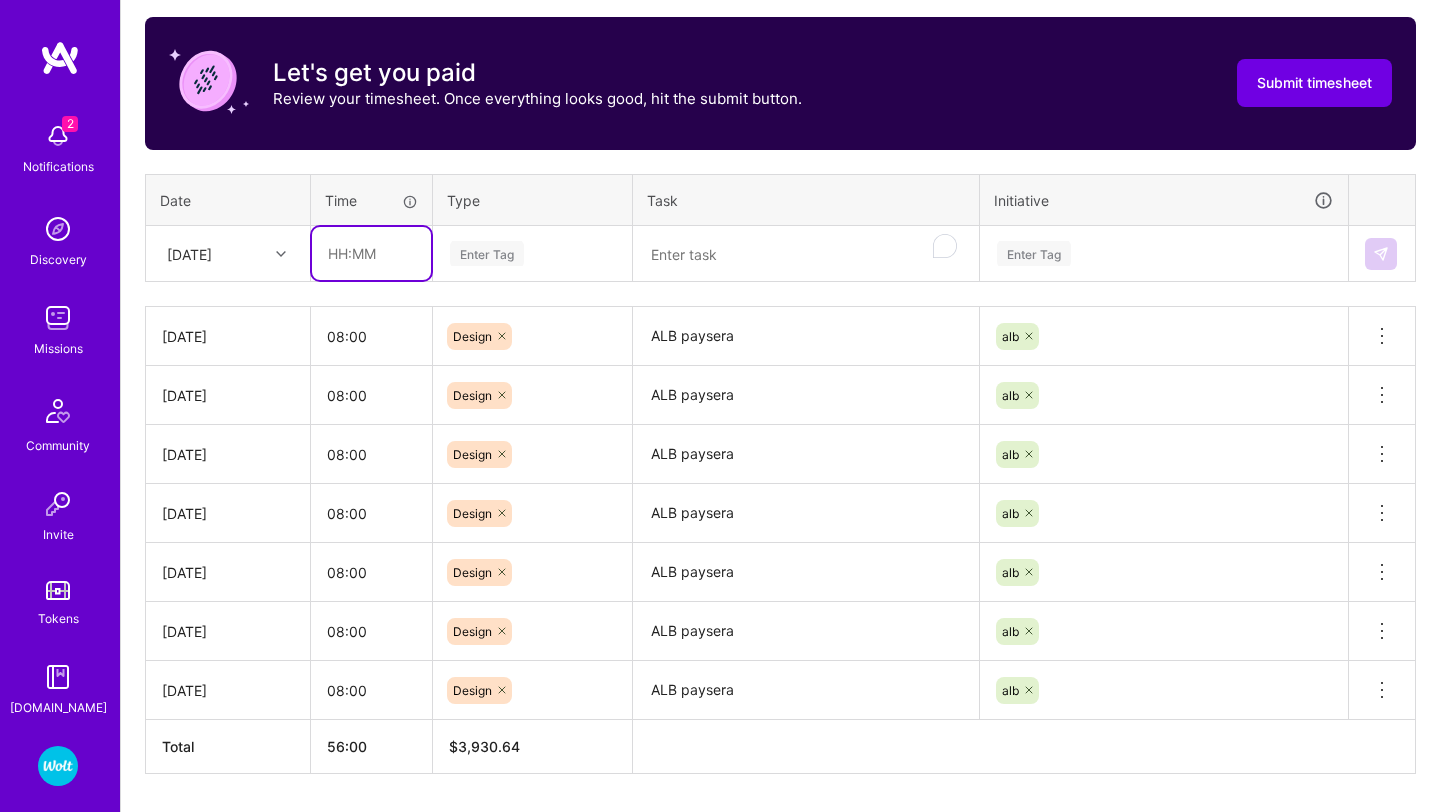 paste on "08:00" 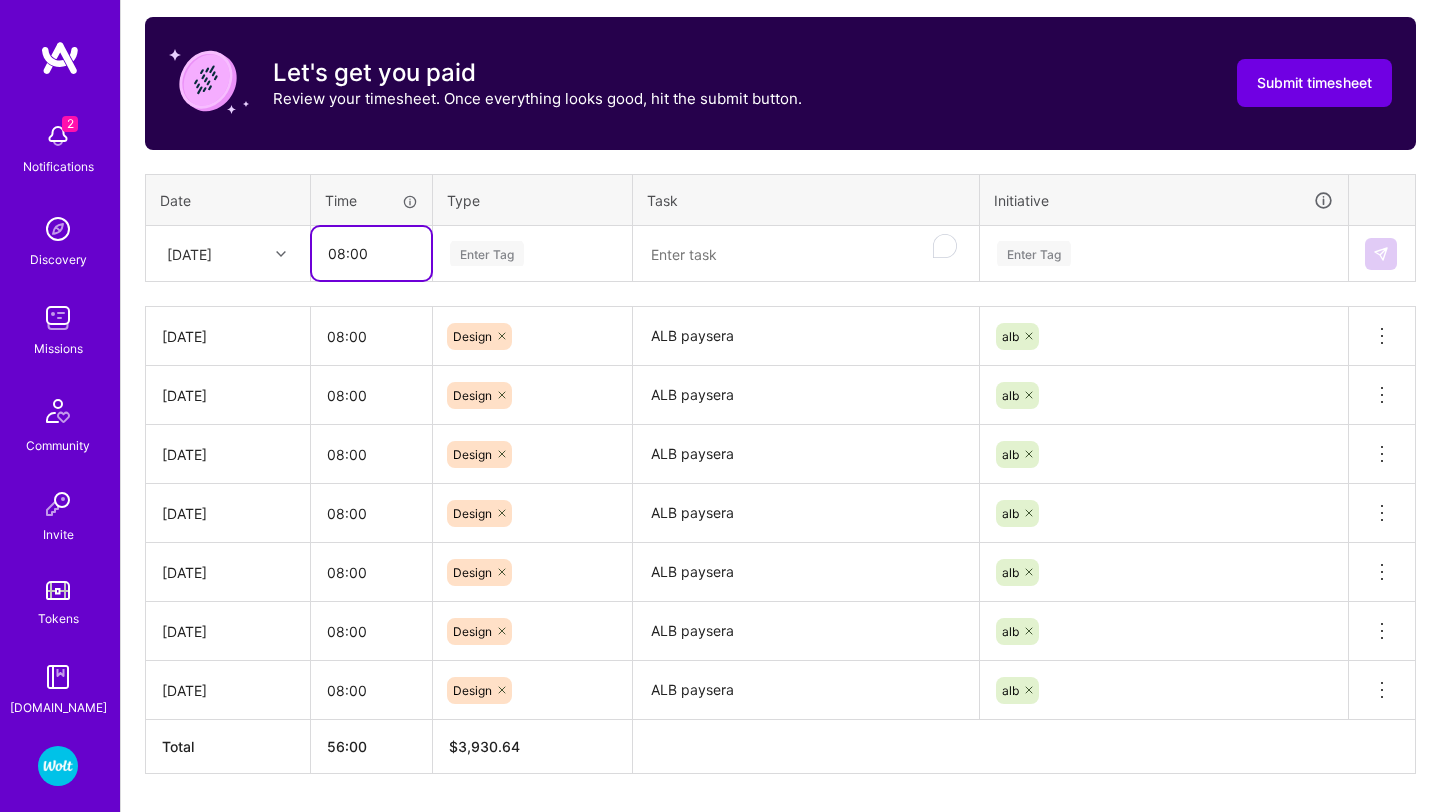 type on "08:00" 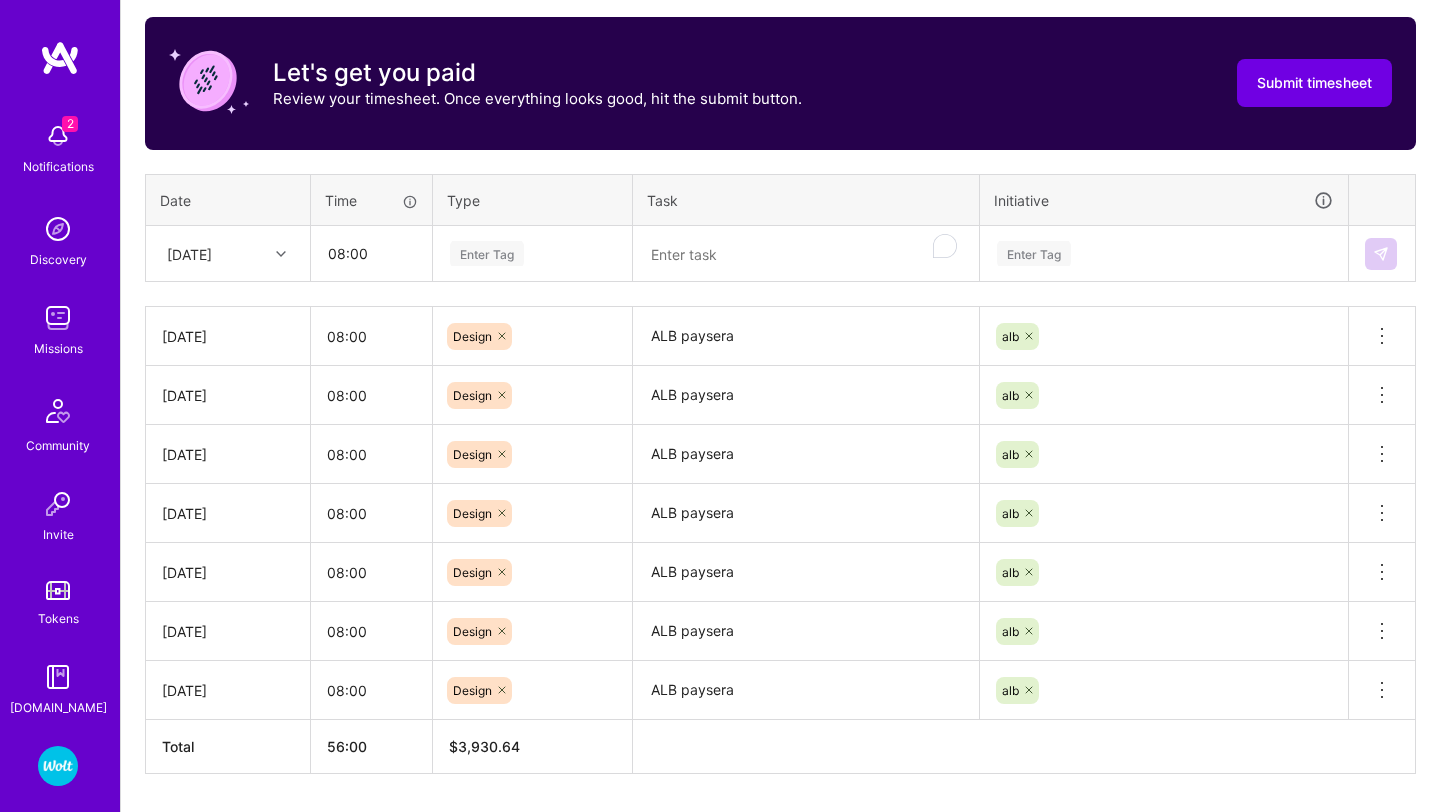 click on "Enter Tag" at bounding box center [487, 253] 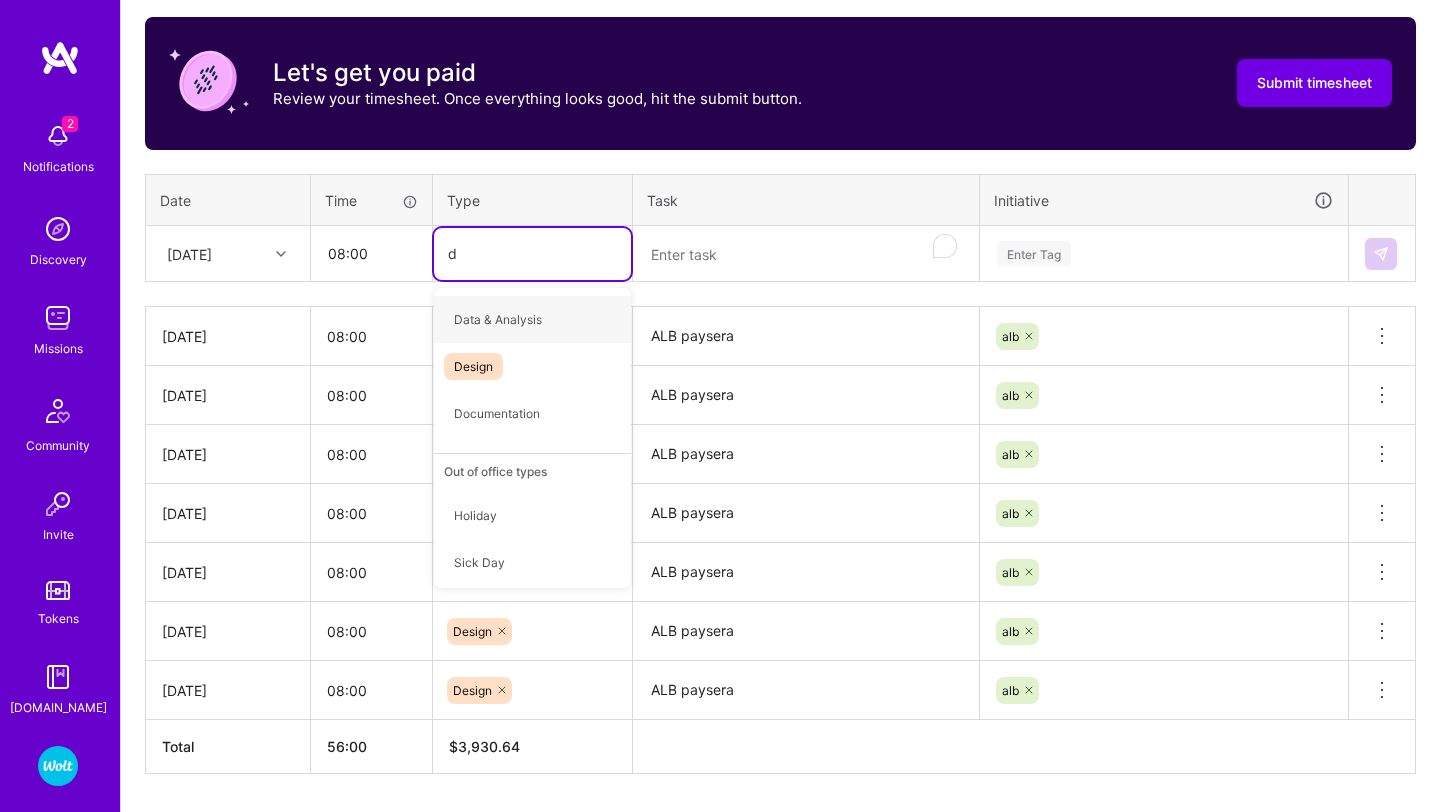 type on "de" 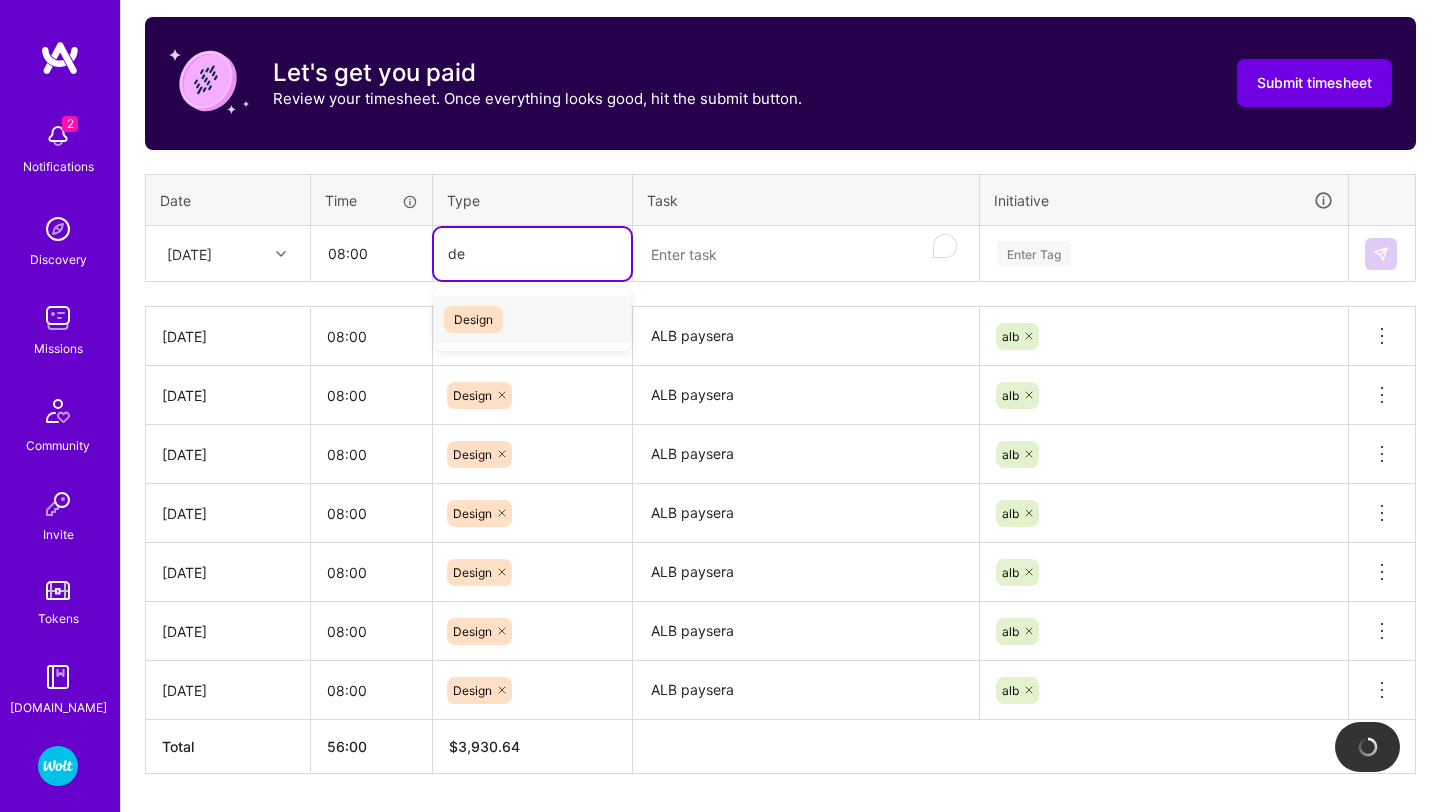 click on "Design" at bounding box center [473, 319] 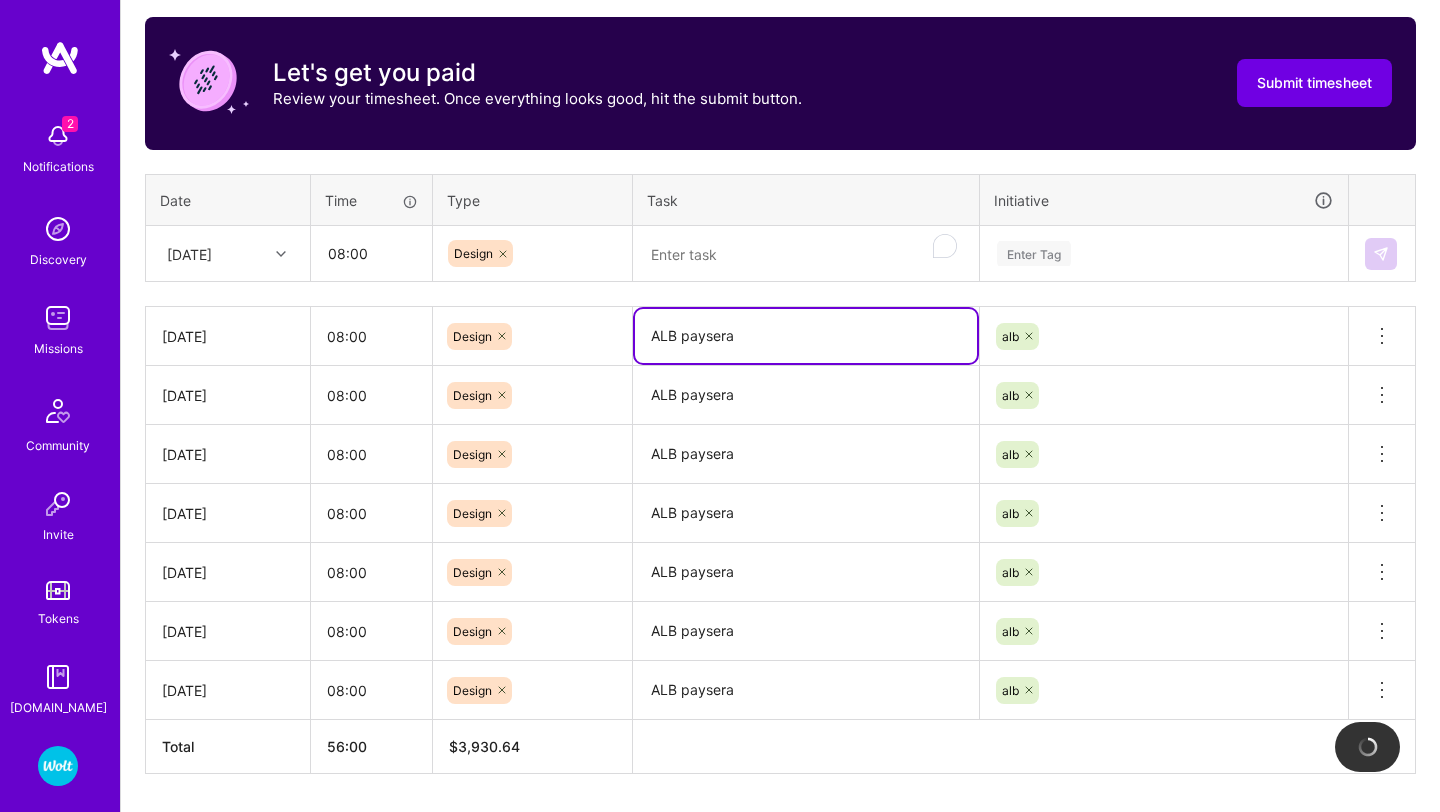 click on "ALB paysera" at bounding box center (806, 336) 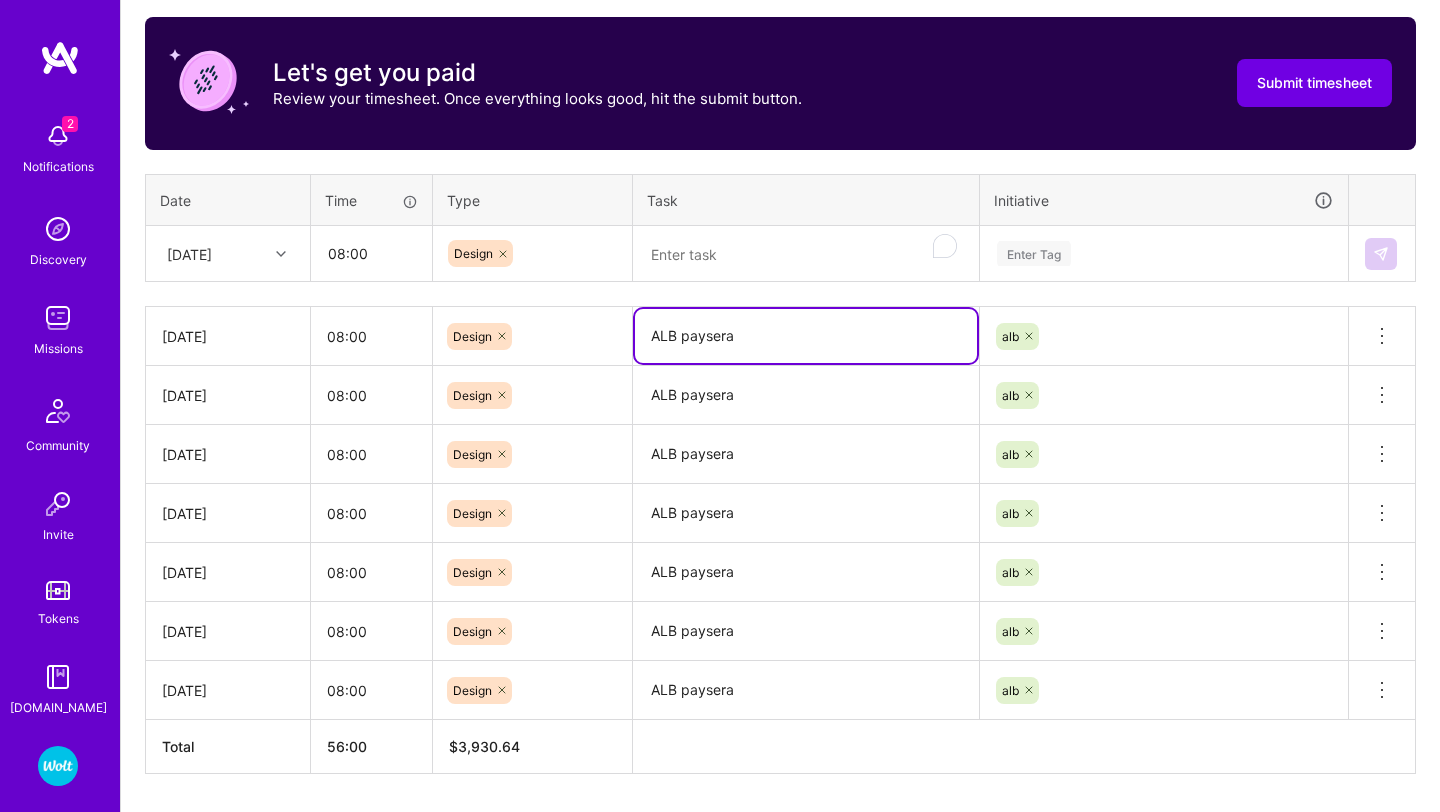 click on "ALB paysera" at bounding box center (806, 336) 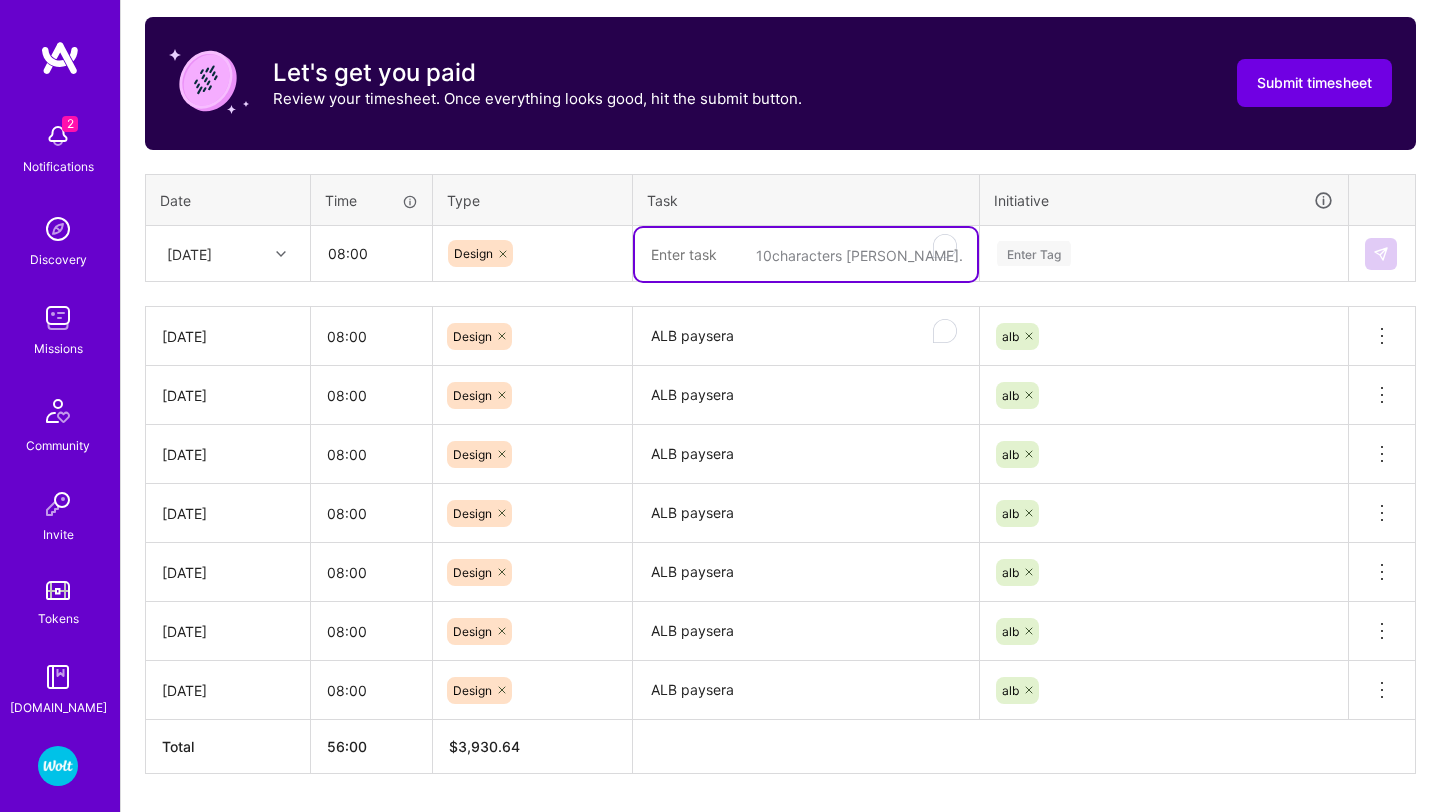 paste on "ALB paysera" 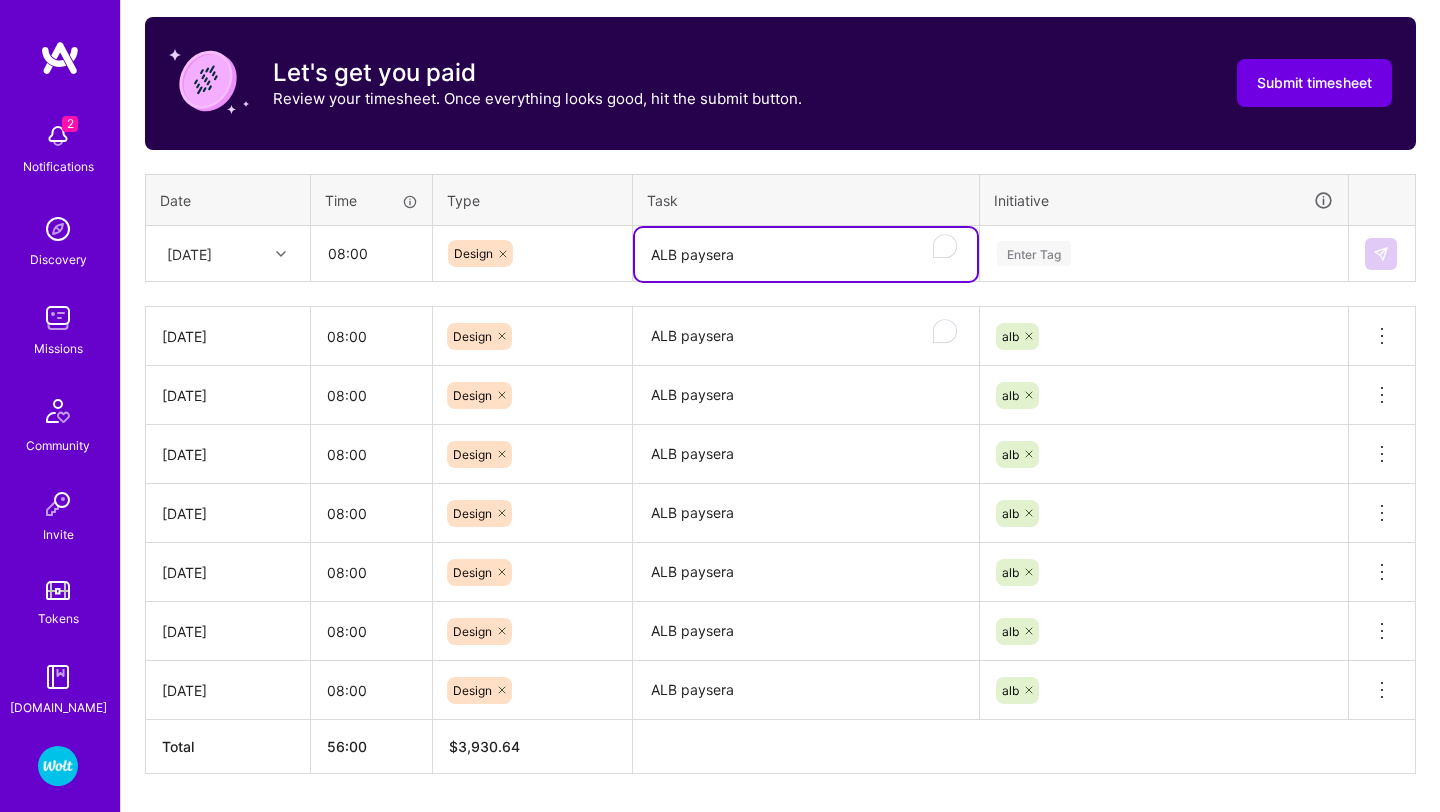 type on "ALB paysera" 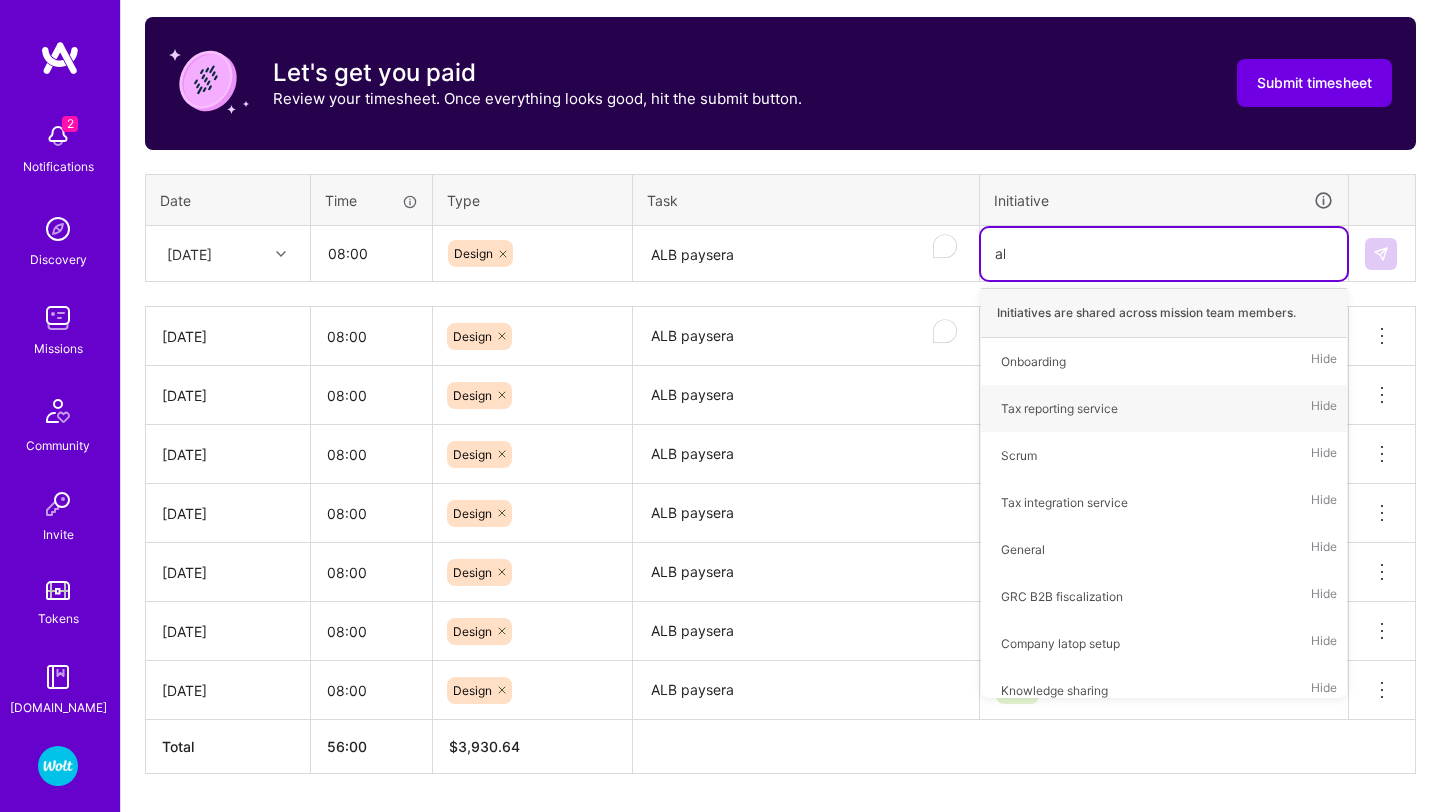 type on "alb" 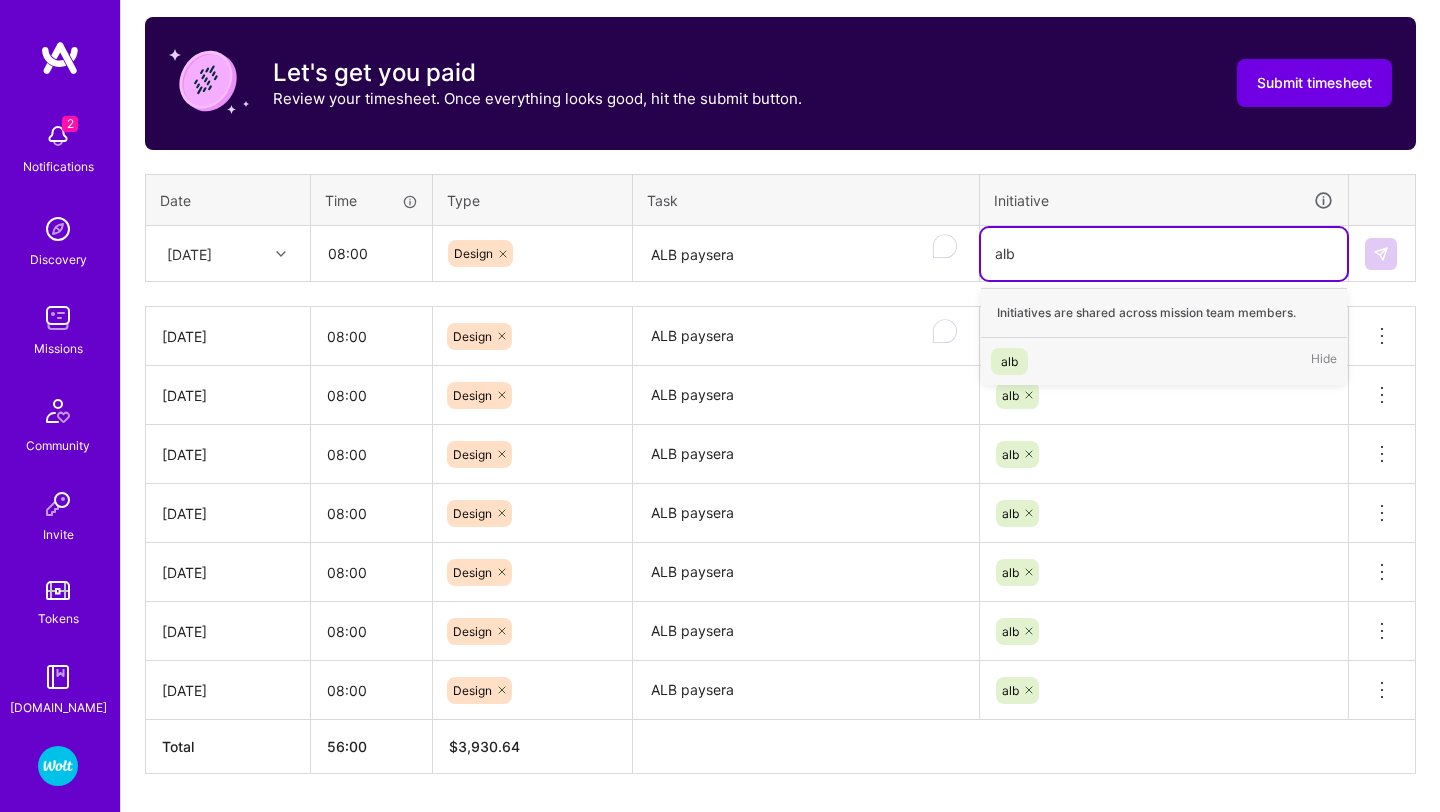 click on "alb Hide" at bounding box center [1164, 361] 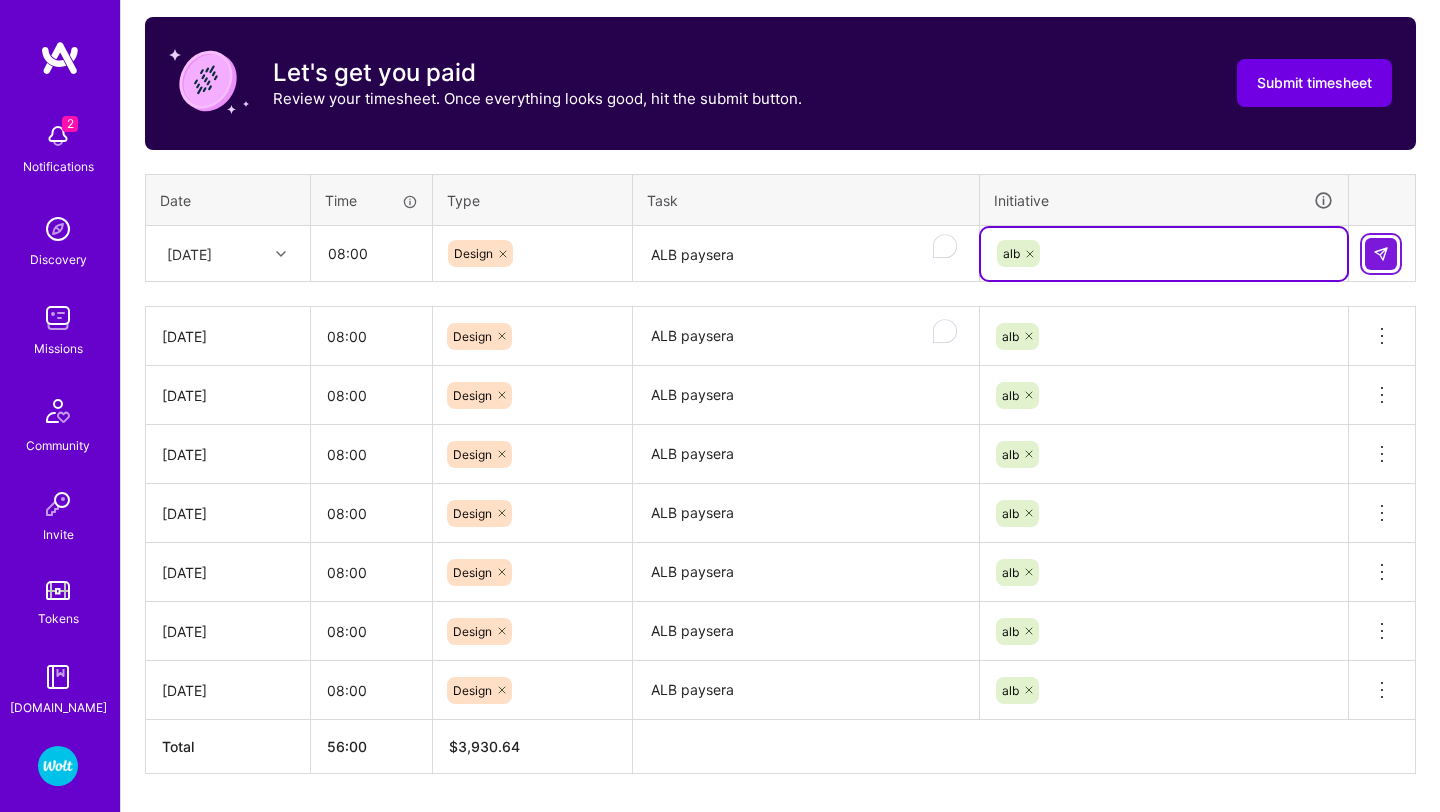click at bounding box center (1381, 254) 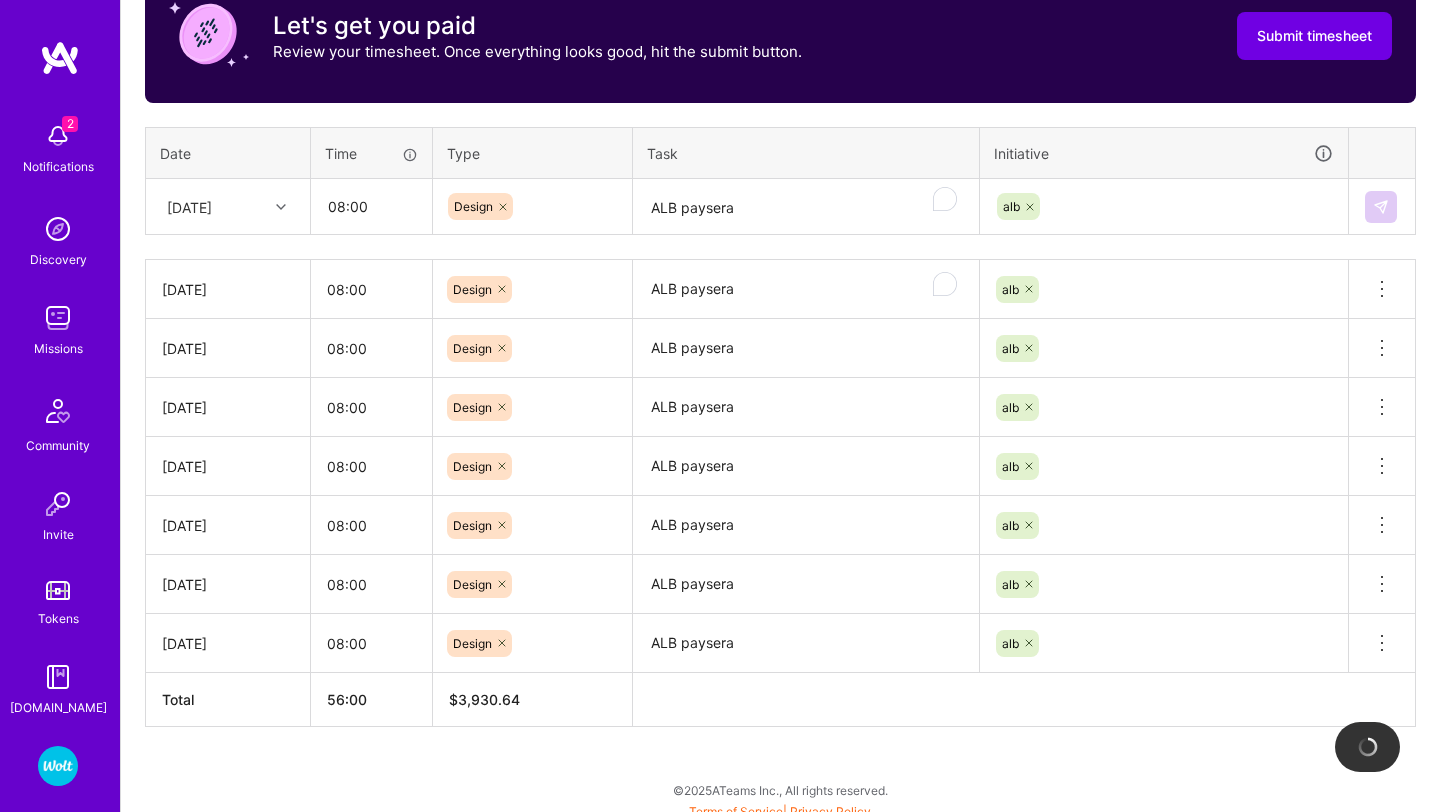scroll, scrollTop: 682, scrollLeft: 0, axis: vertical 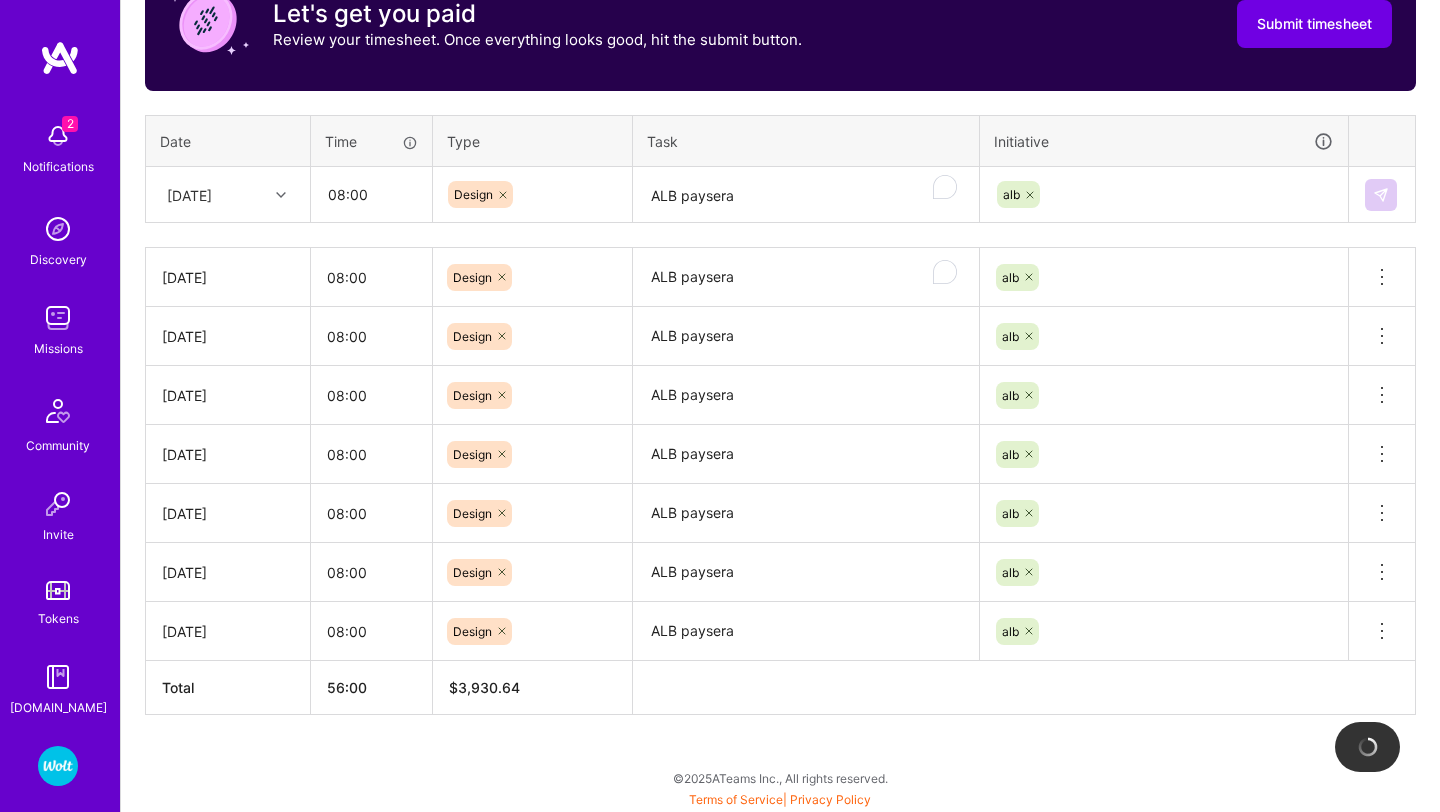 type 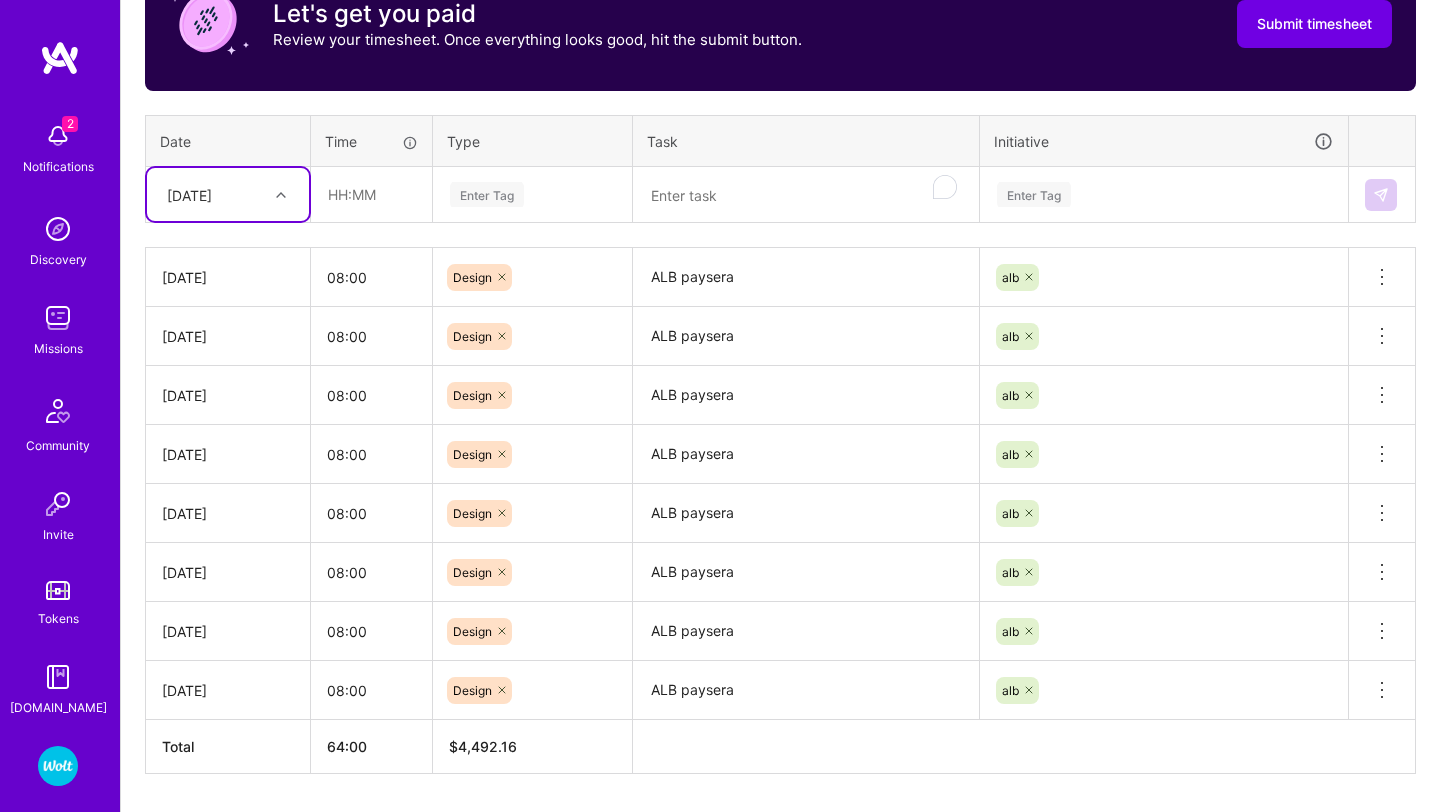 click on "[DATE]" at bounding box center (212, 194) 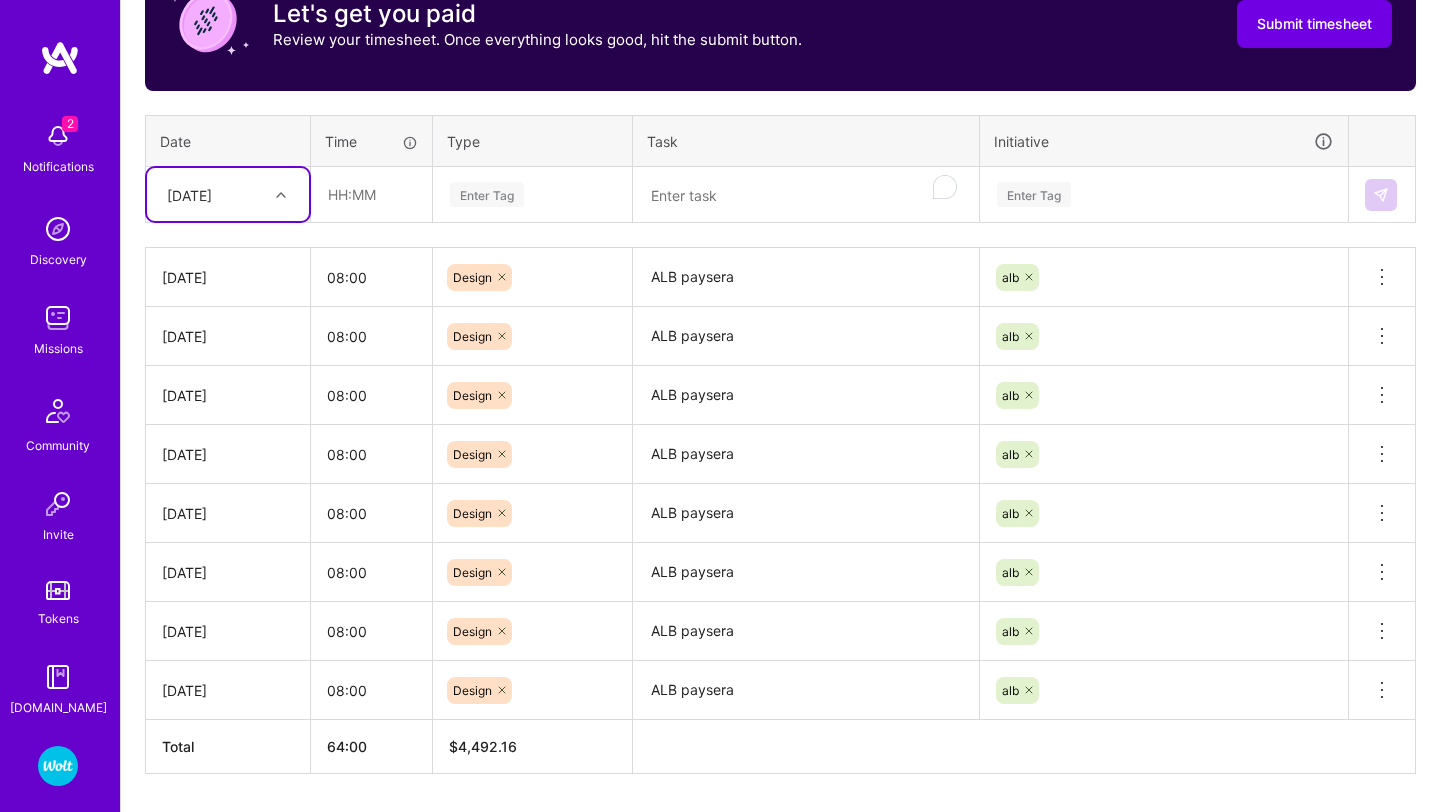 click on "[DATE]" at bounding box center (212, 194) 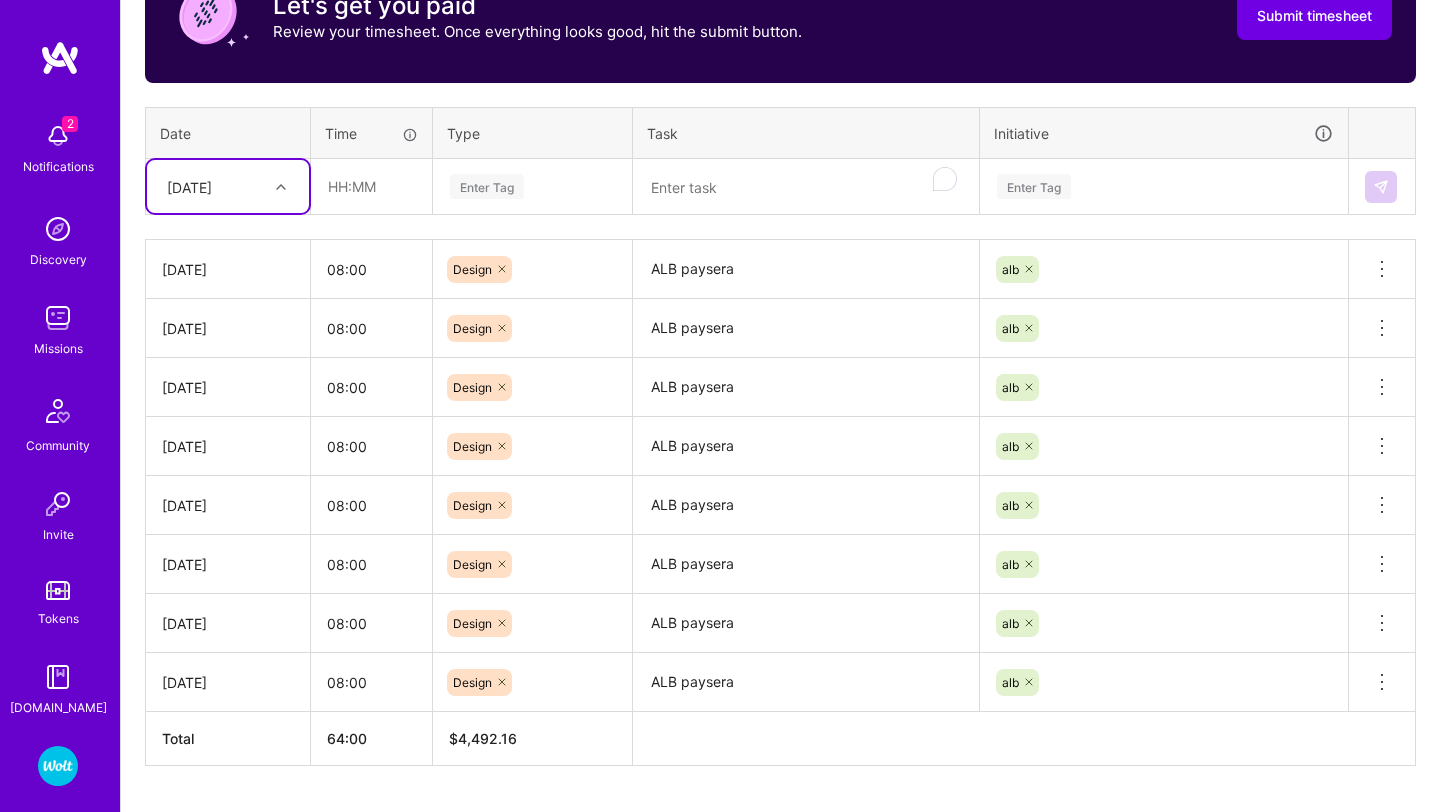 scroll, scrollTop: 693, scrollLeft: 0, axis: vertical 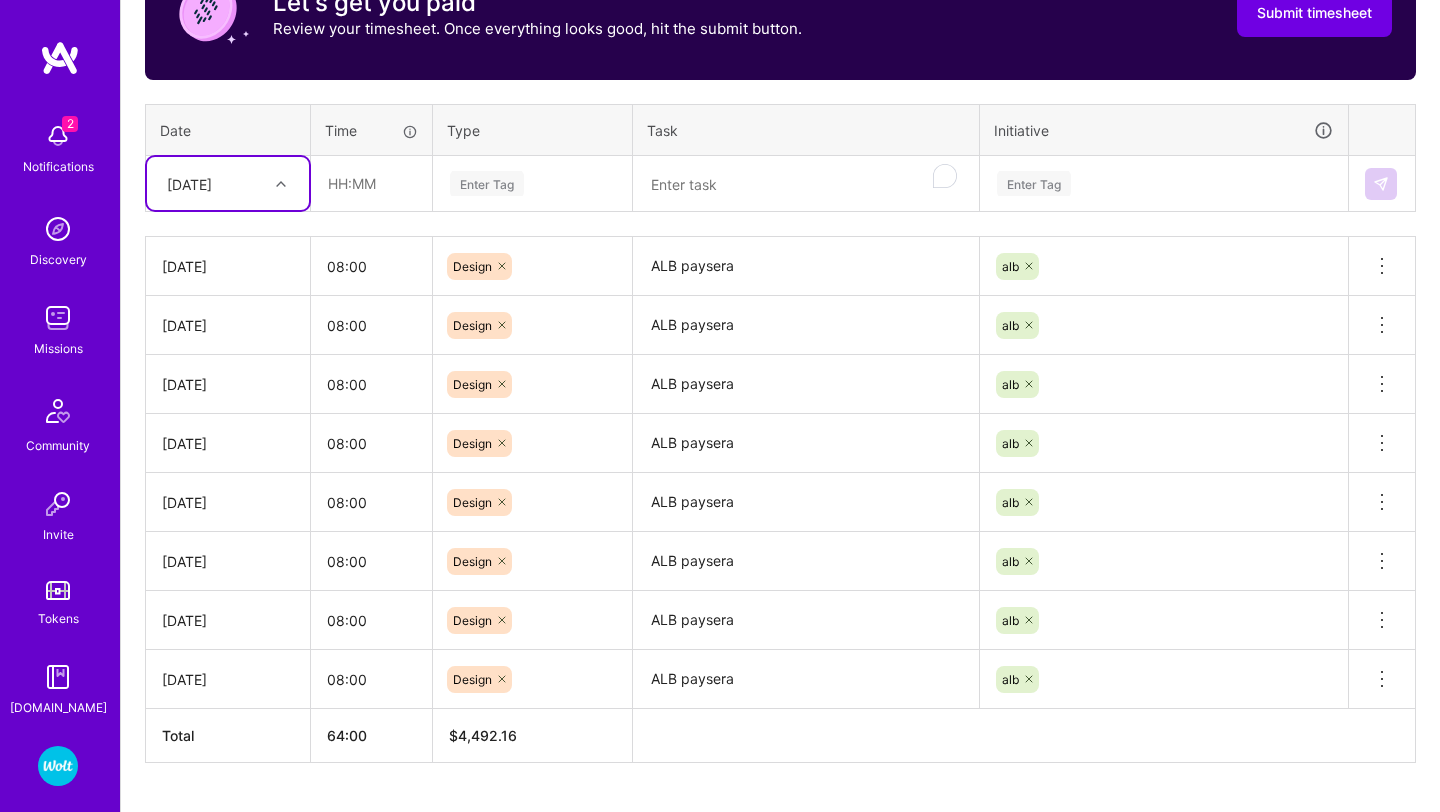 click on "[DATE]" at bounding box center (212, 183) 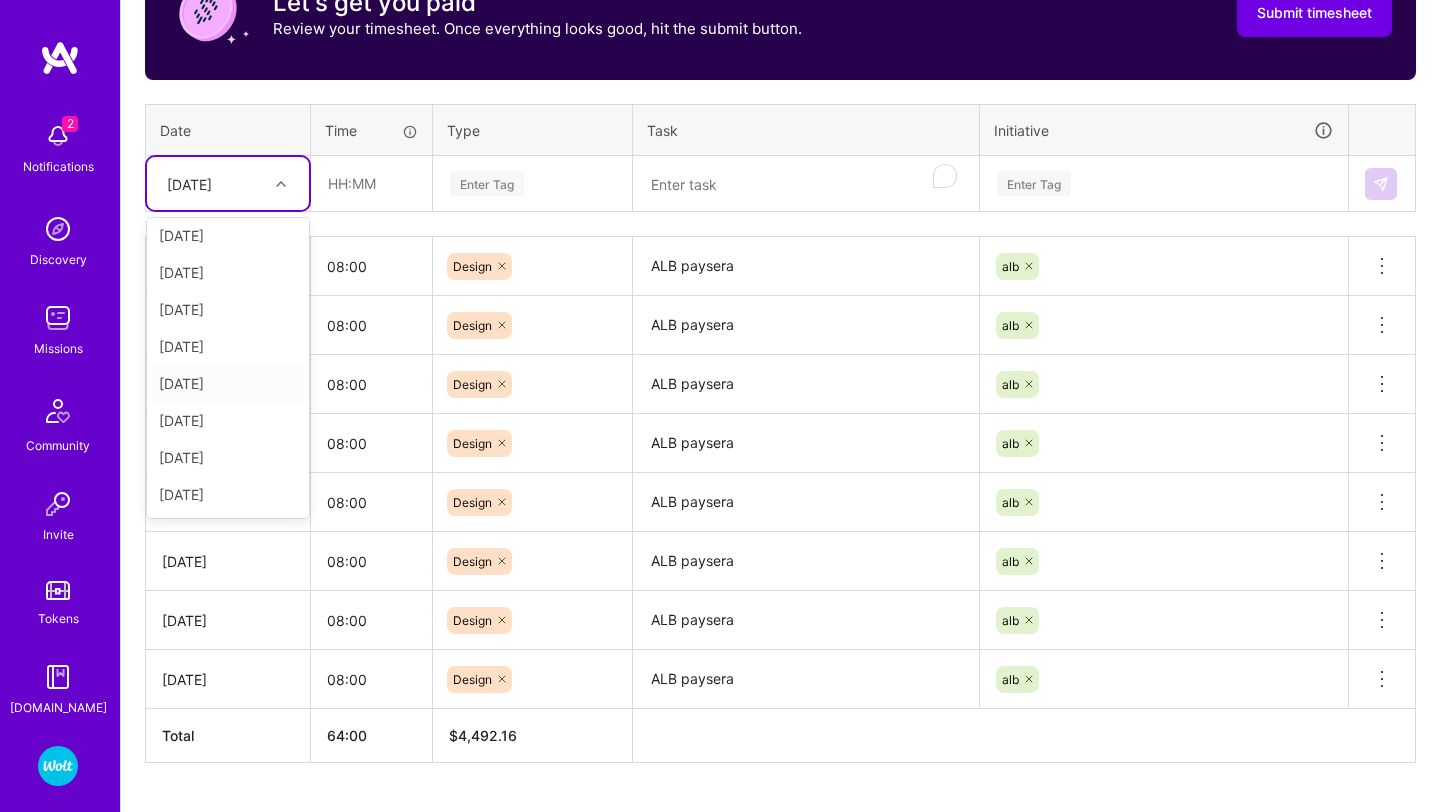 scroll, scrollTop: 200, scrollLeft: 0, axis: vertical 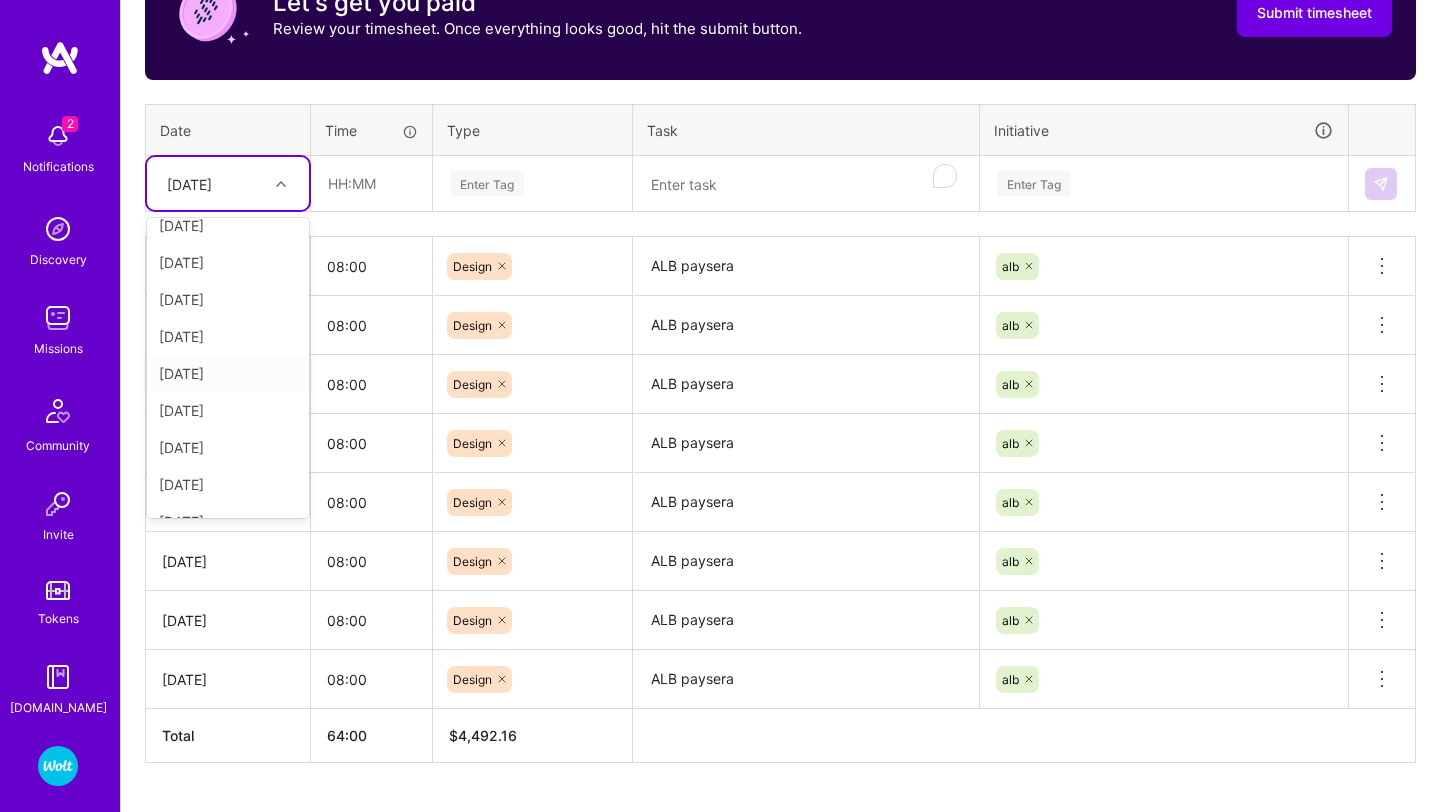 click on "[DATE]" at bounding box center [228, 373] 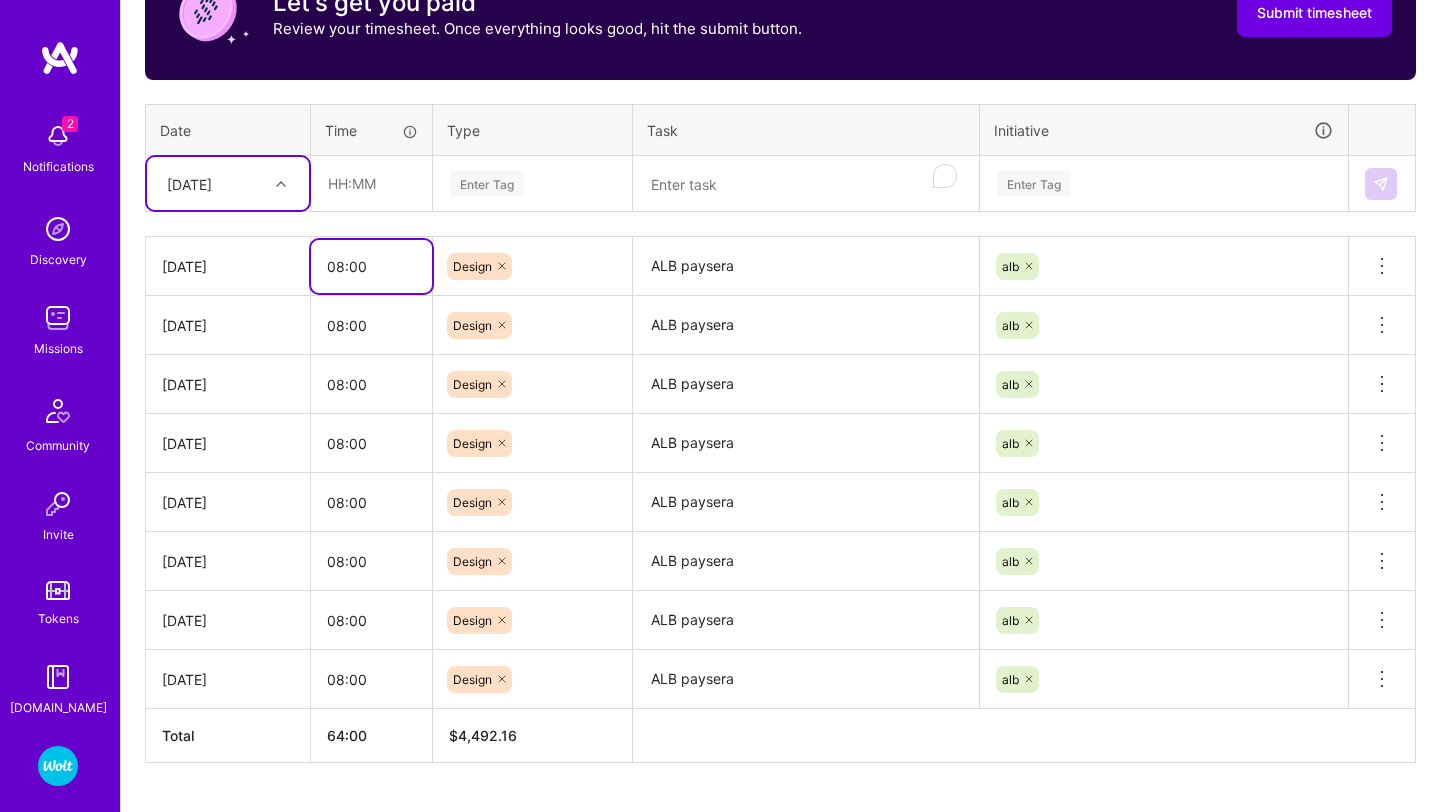 click on "08:00" at bounding box center [371, 266] 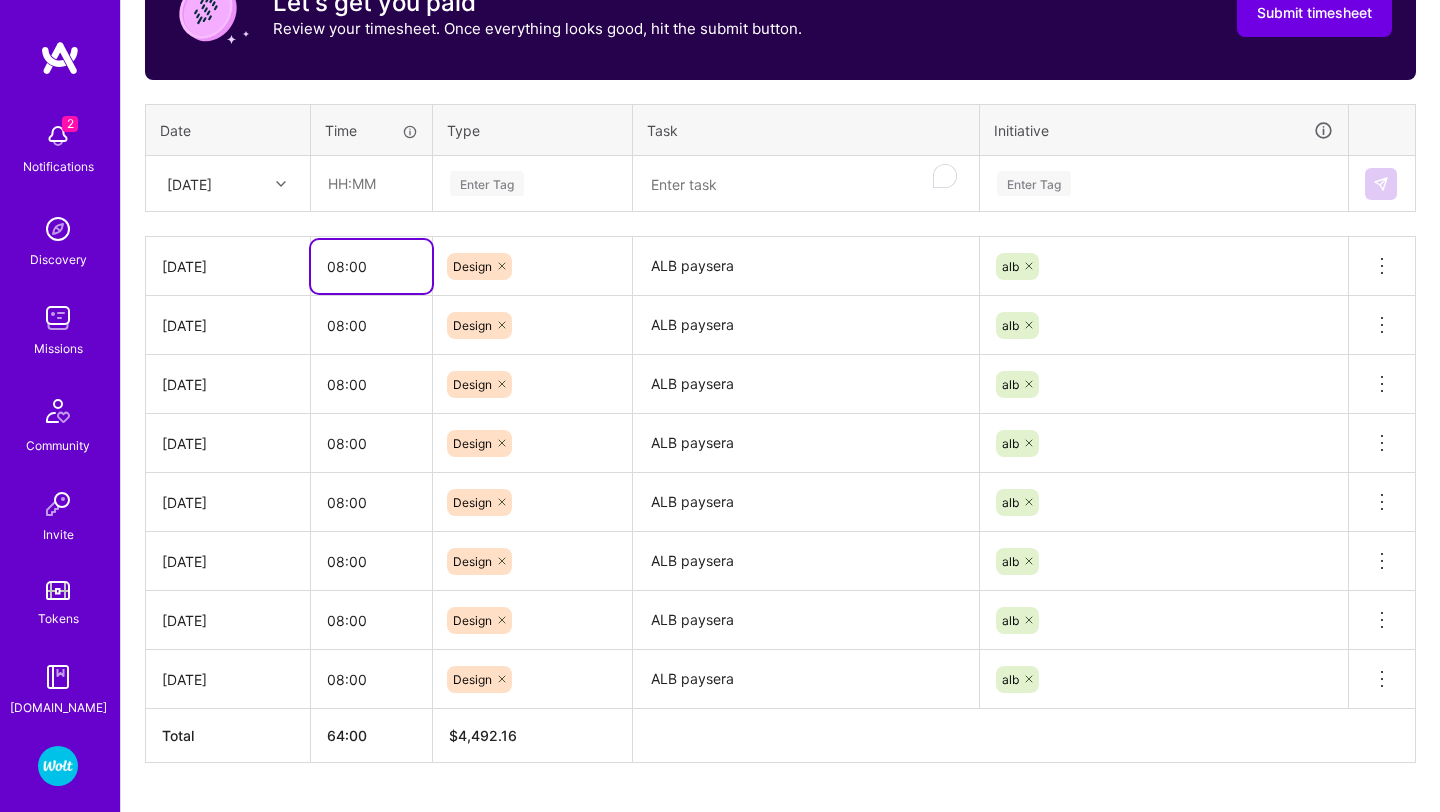 click on "08:00" at bounding box center (371, 266) 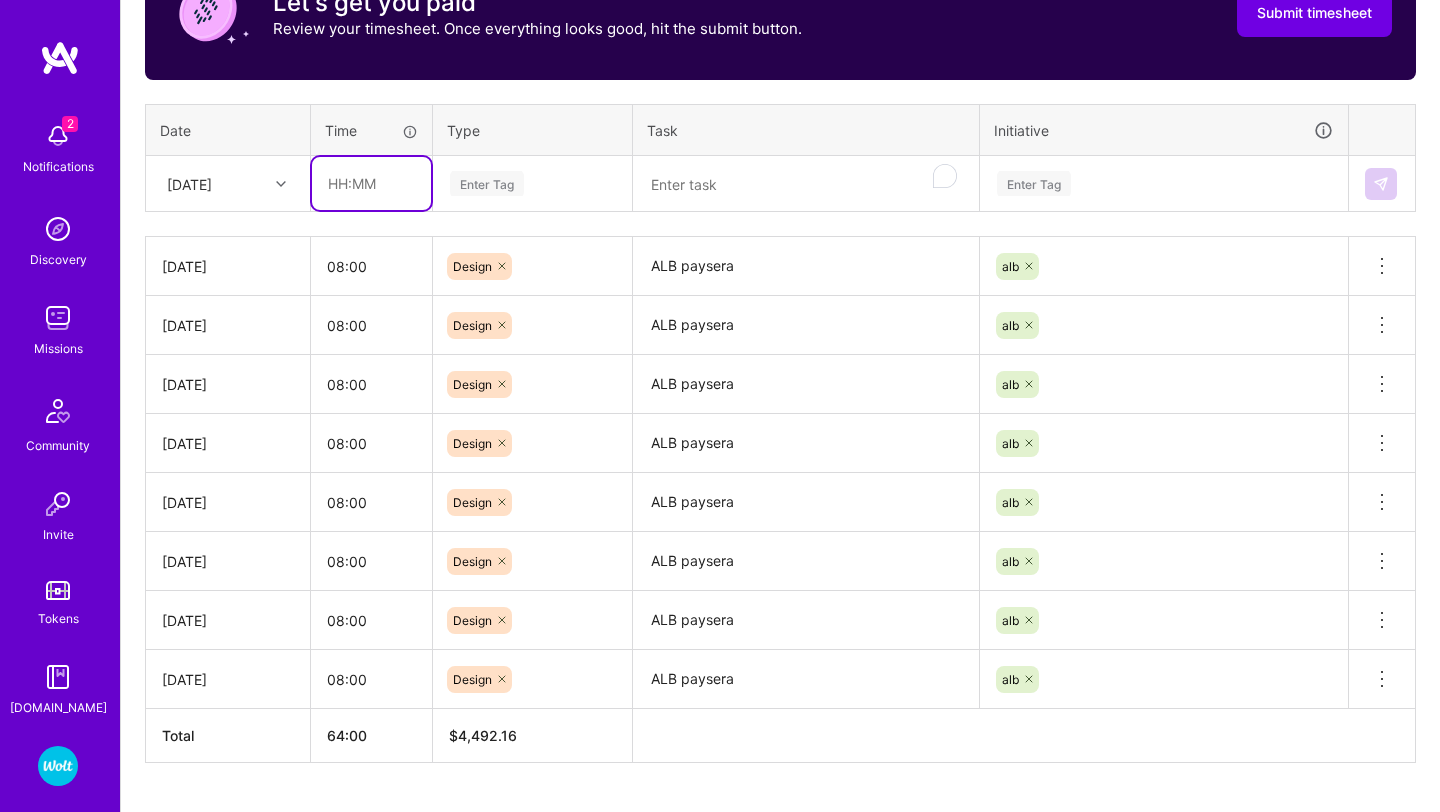 click at bounding box center (371, 183) 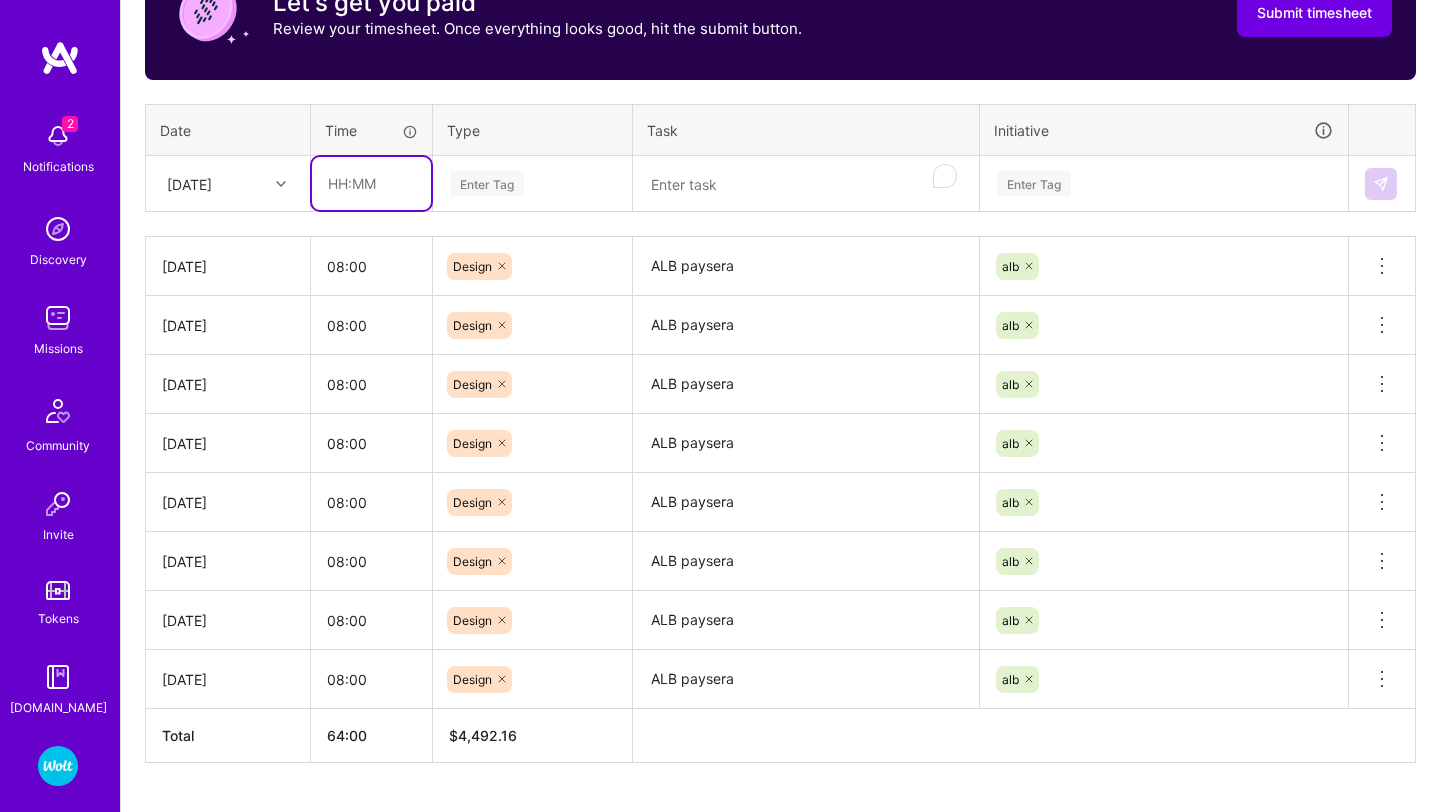 paste on "08:00" 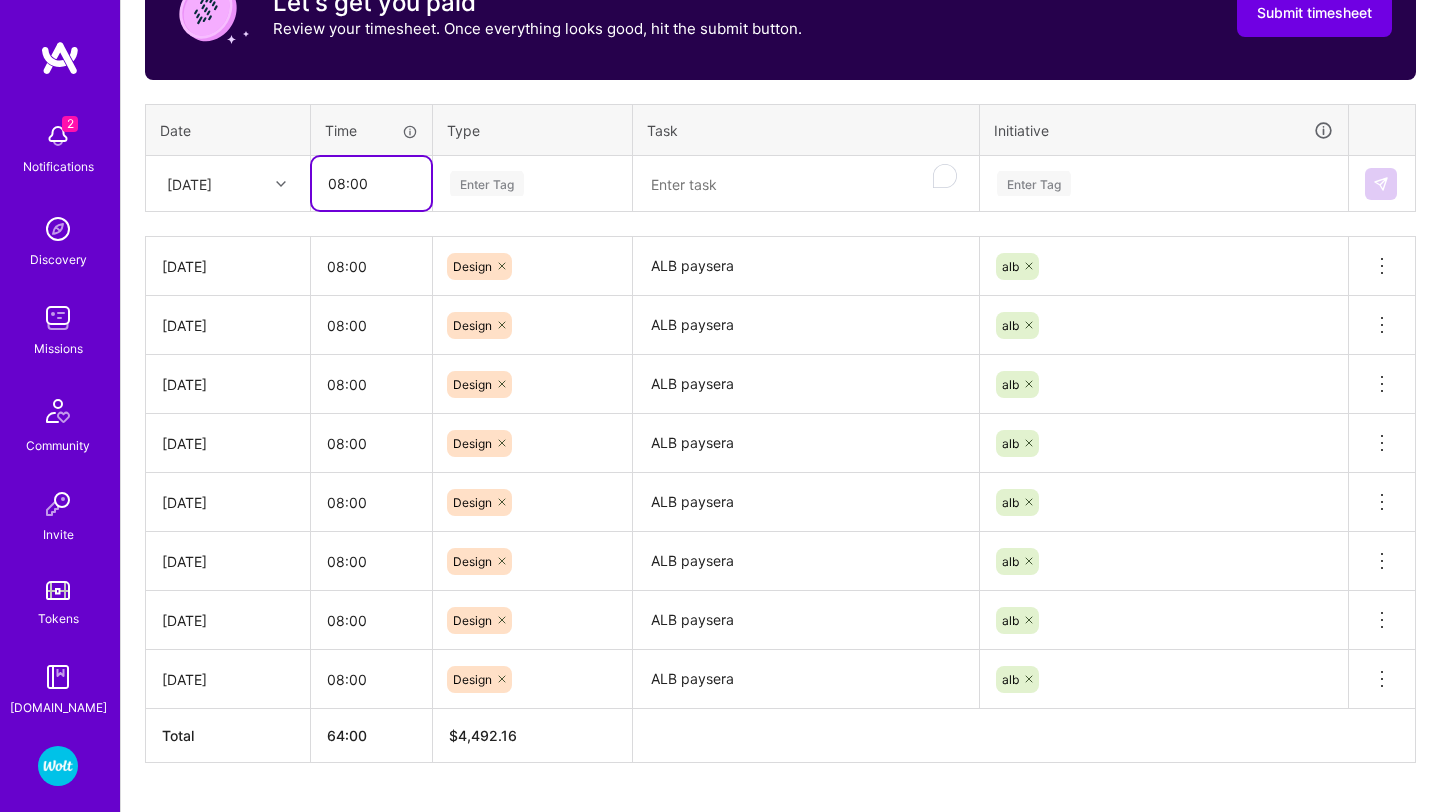 type on "08:00" 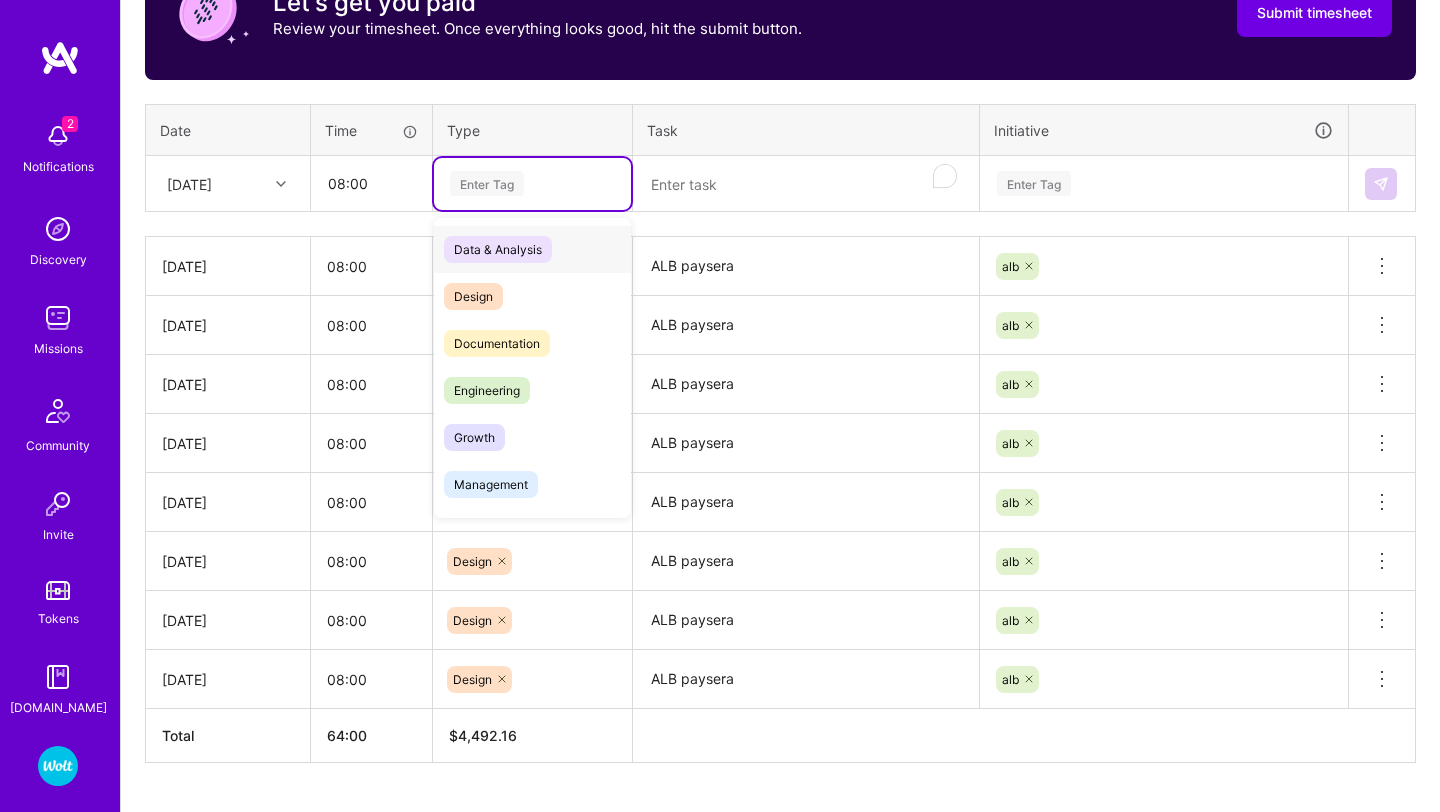 click on "Enter Tag" at bounding box center (487, 183) 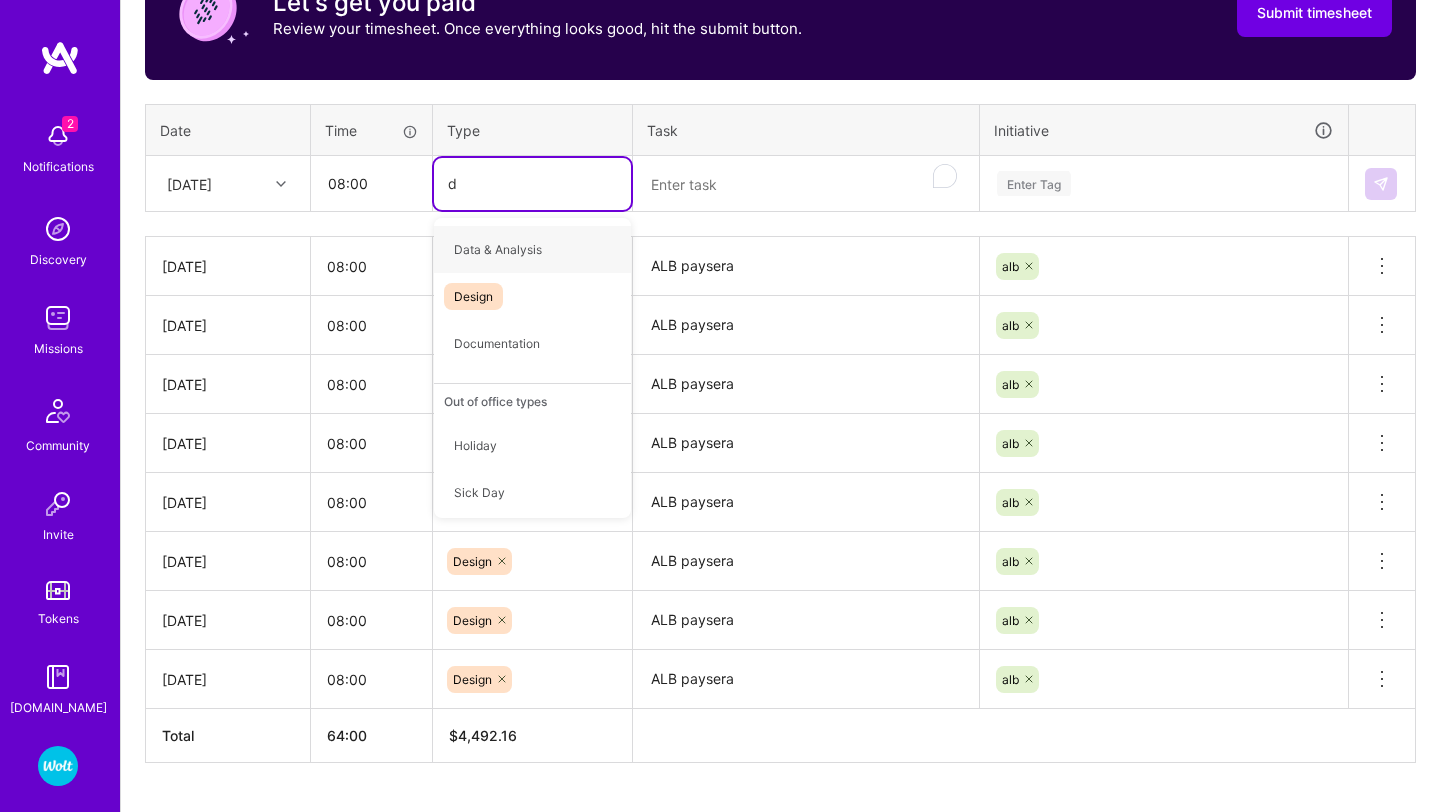 type on "de" 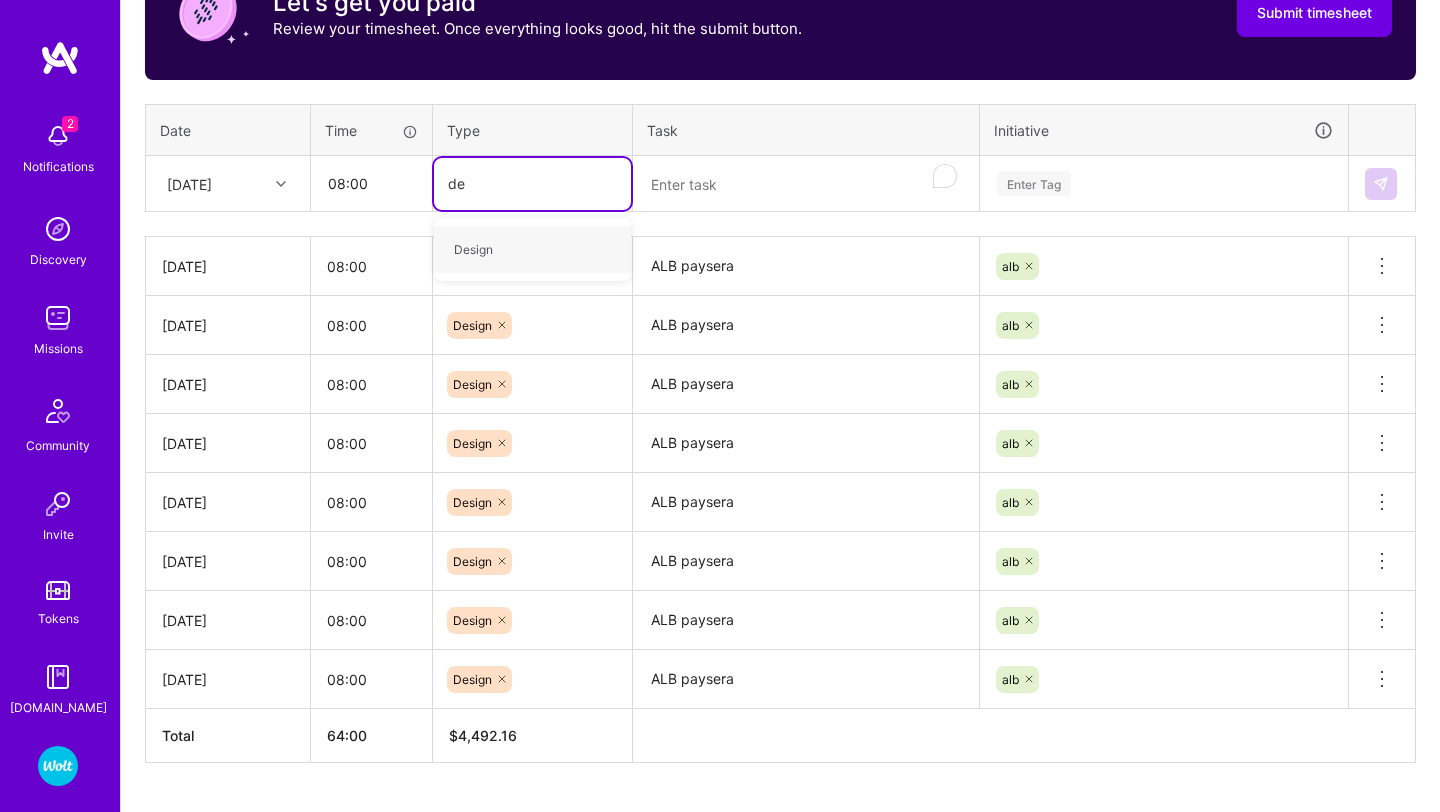 click on "Design" at bounding box center [532, 249] 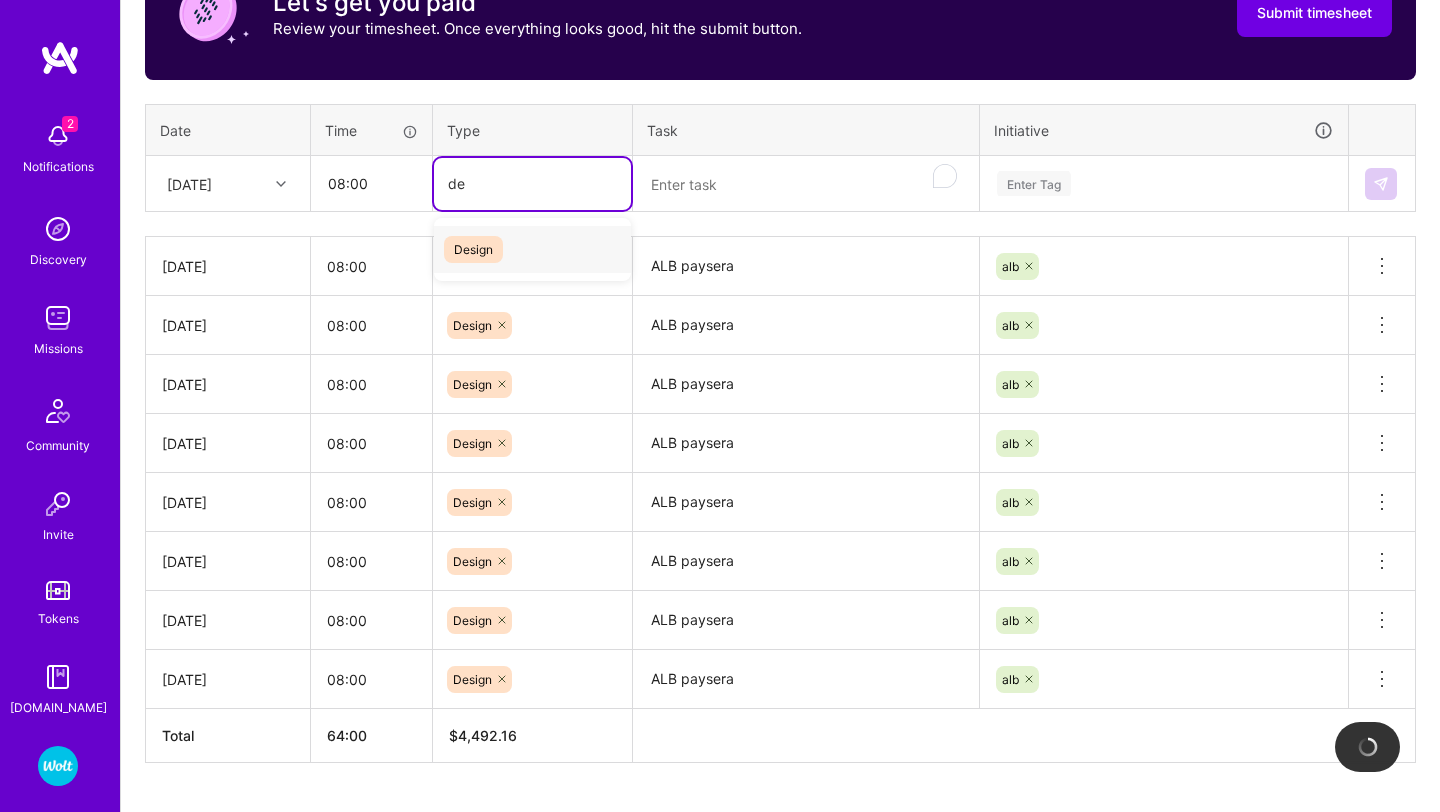 click on "Design" at bounding box center (532, 249) 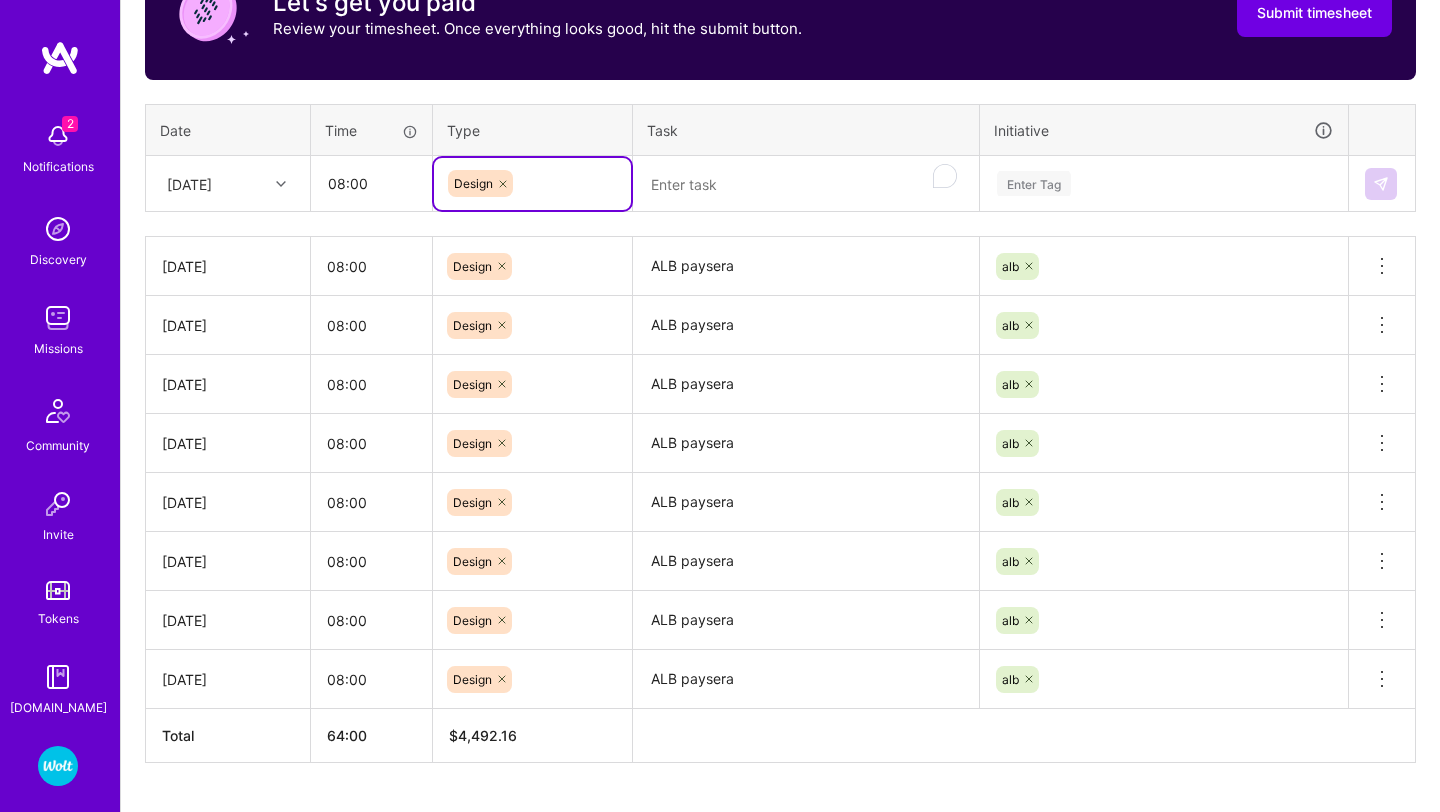 click on "ALB paysera" at bounding box center [806, 266] 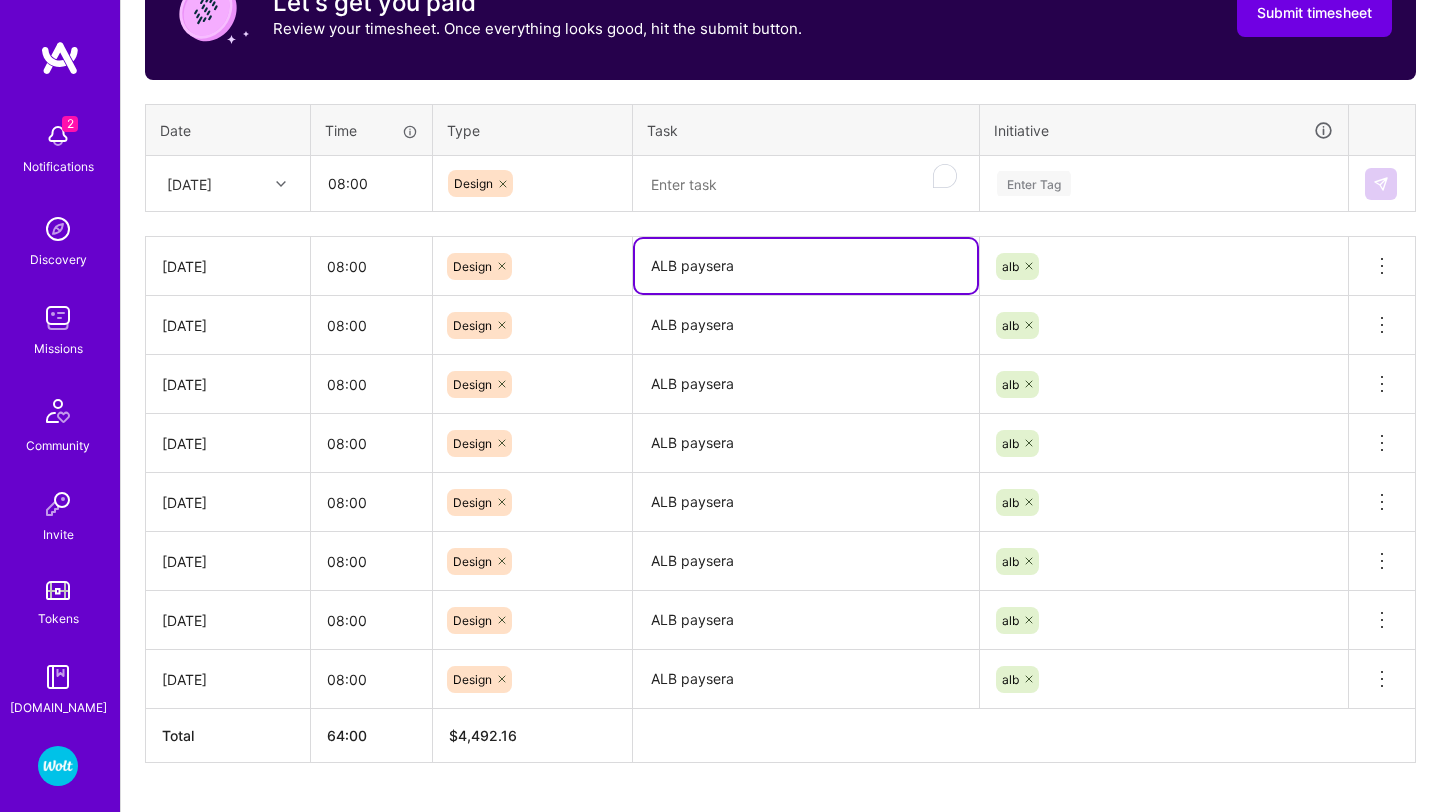 click on "ALB paysera" at bounding box center [806, 266] 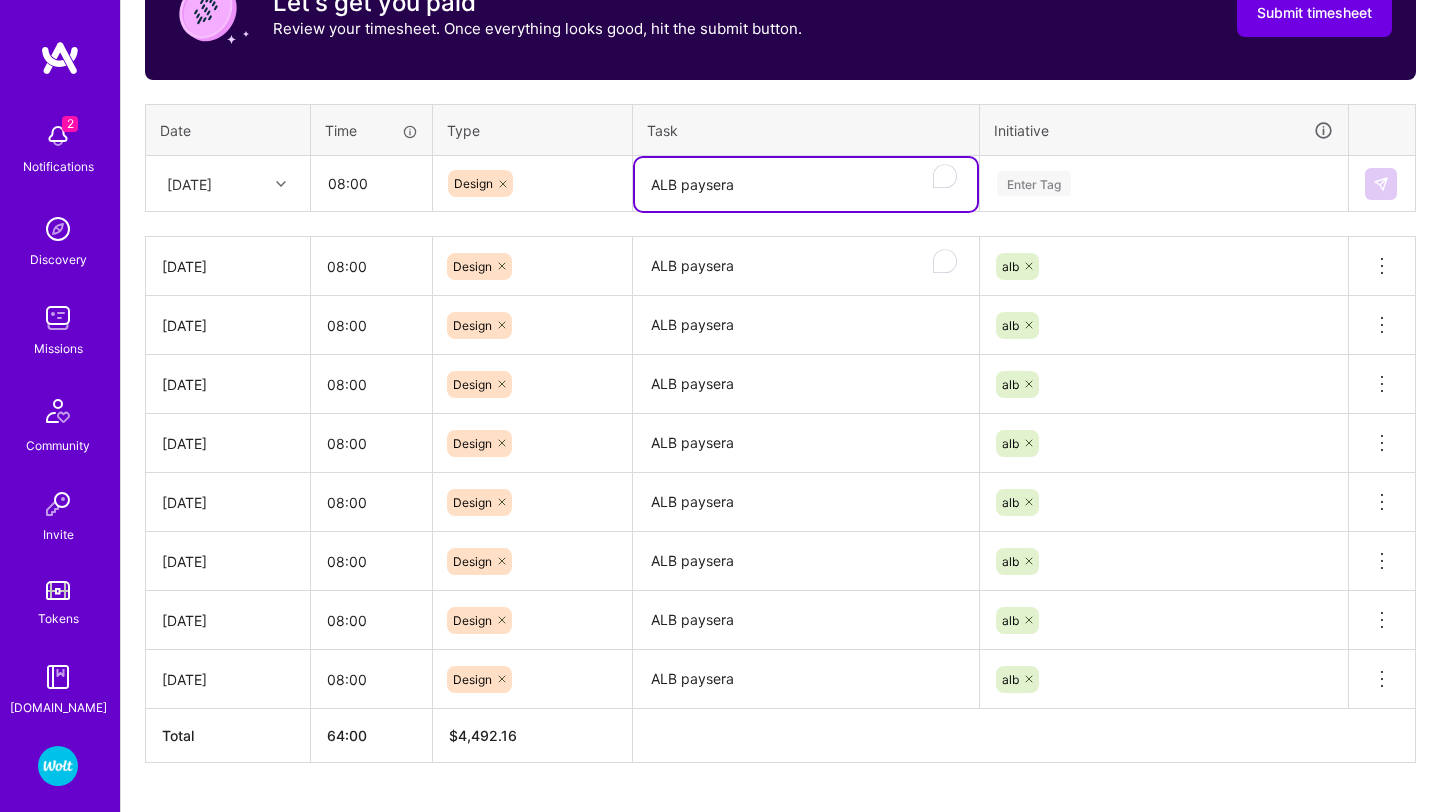 type on "ALB paysera" 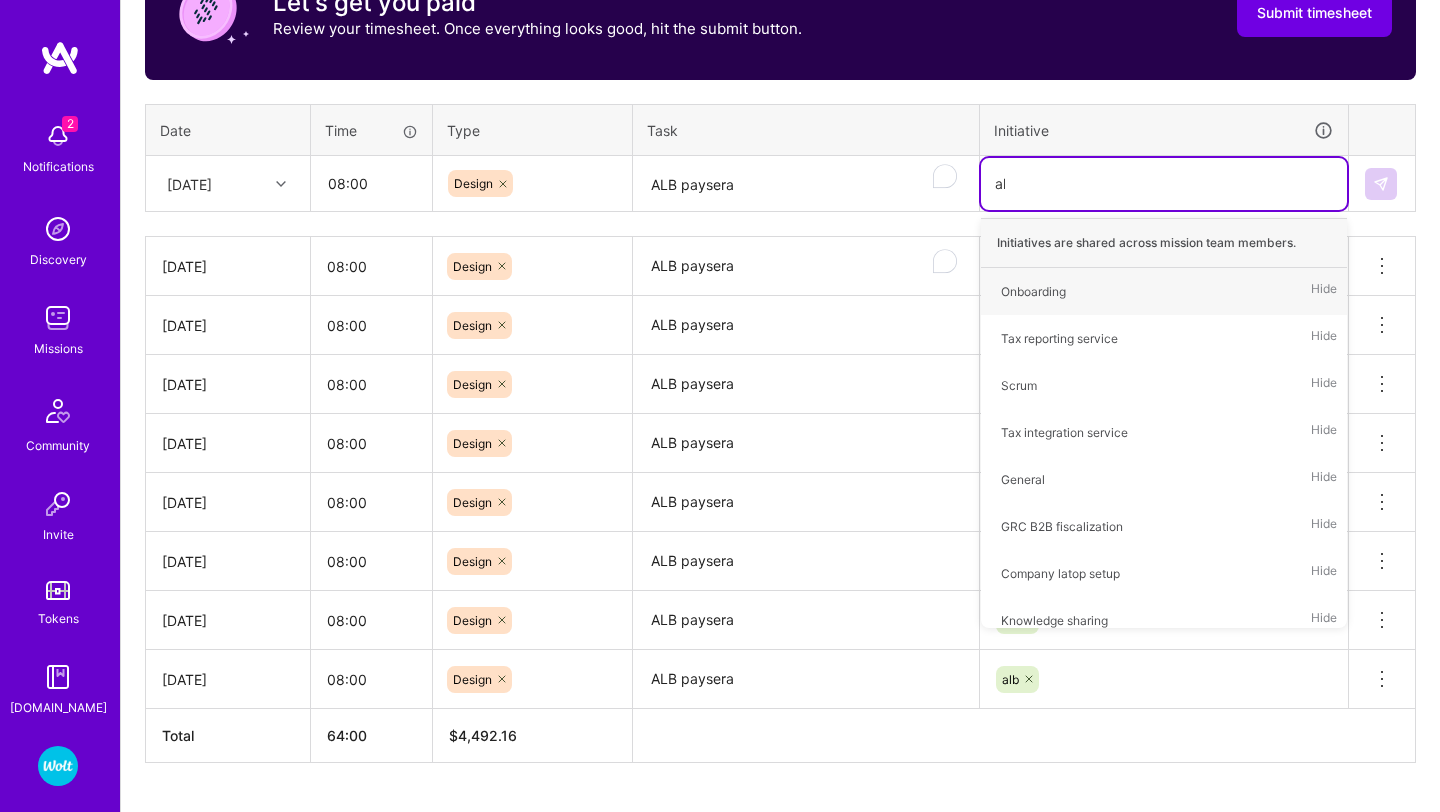 type on "alb" 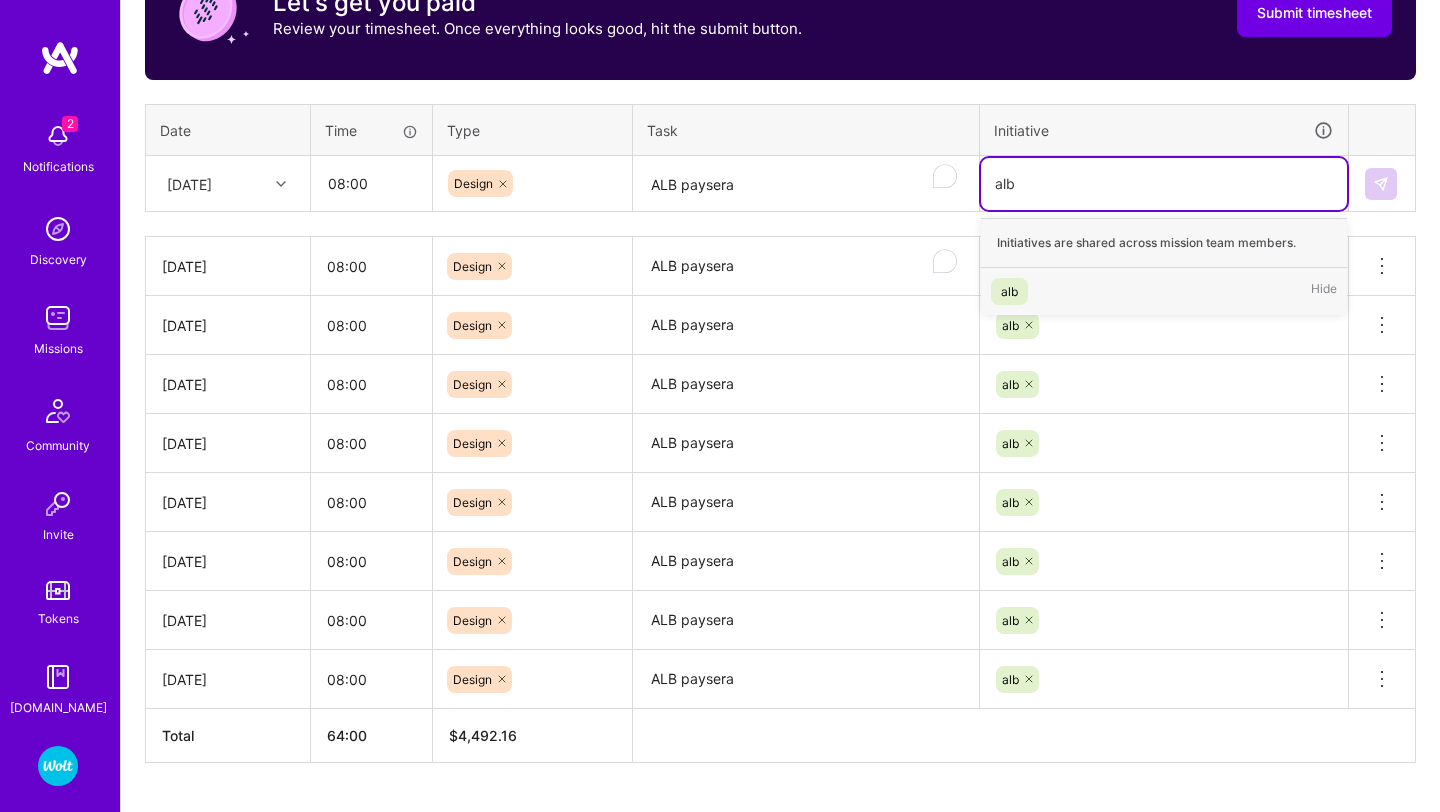 click on "alb Hide" at bounding box center (1164, 291) 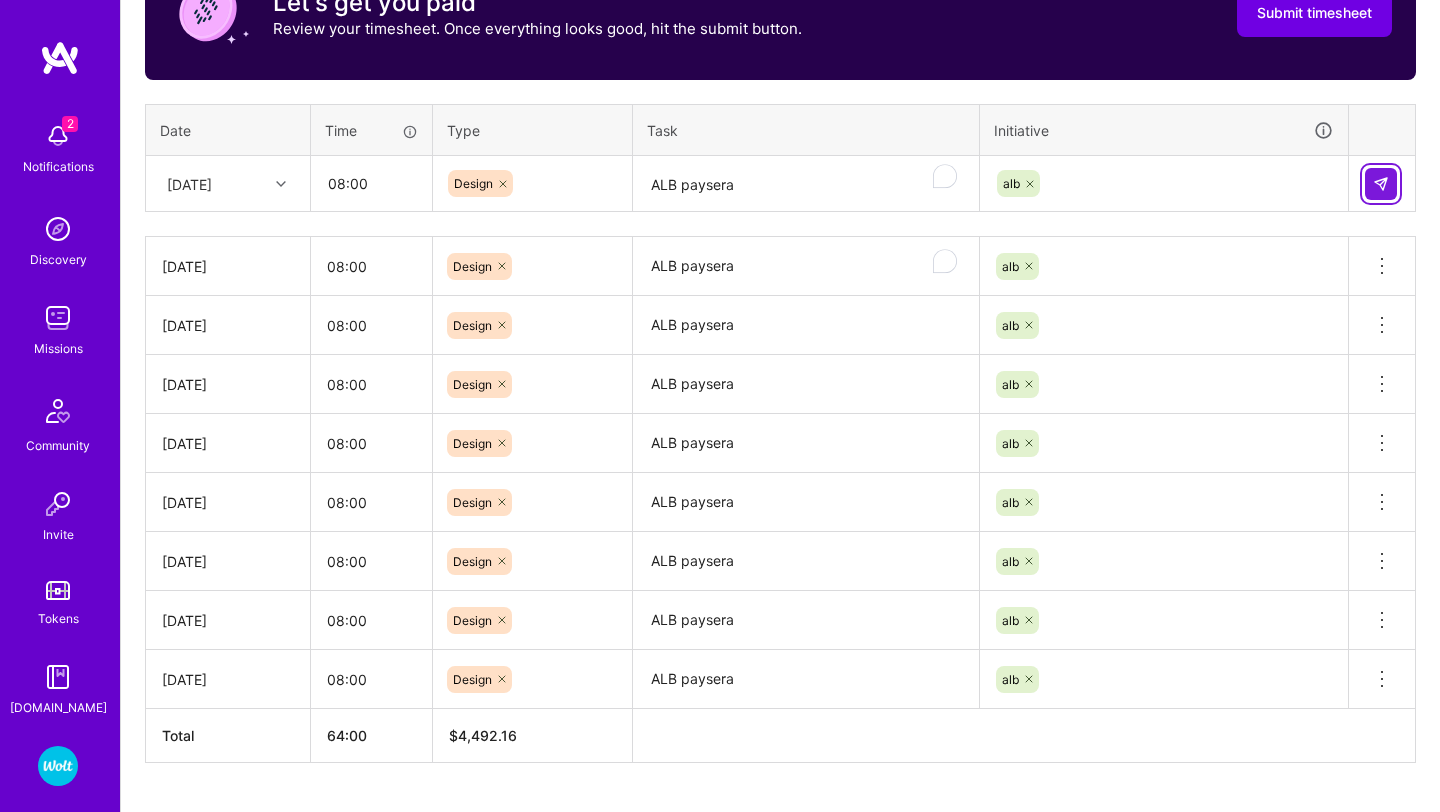 click at bounding box center [1381, 184] 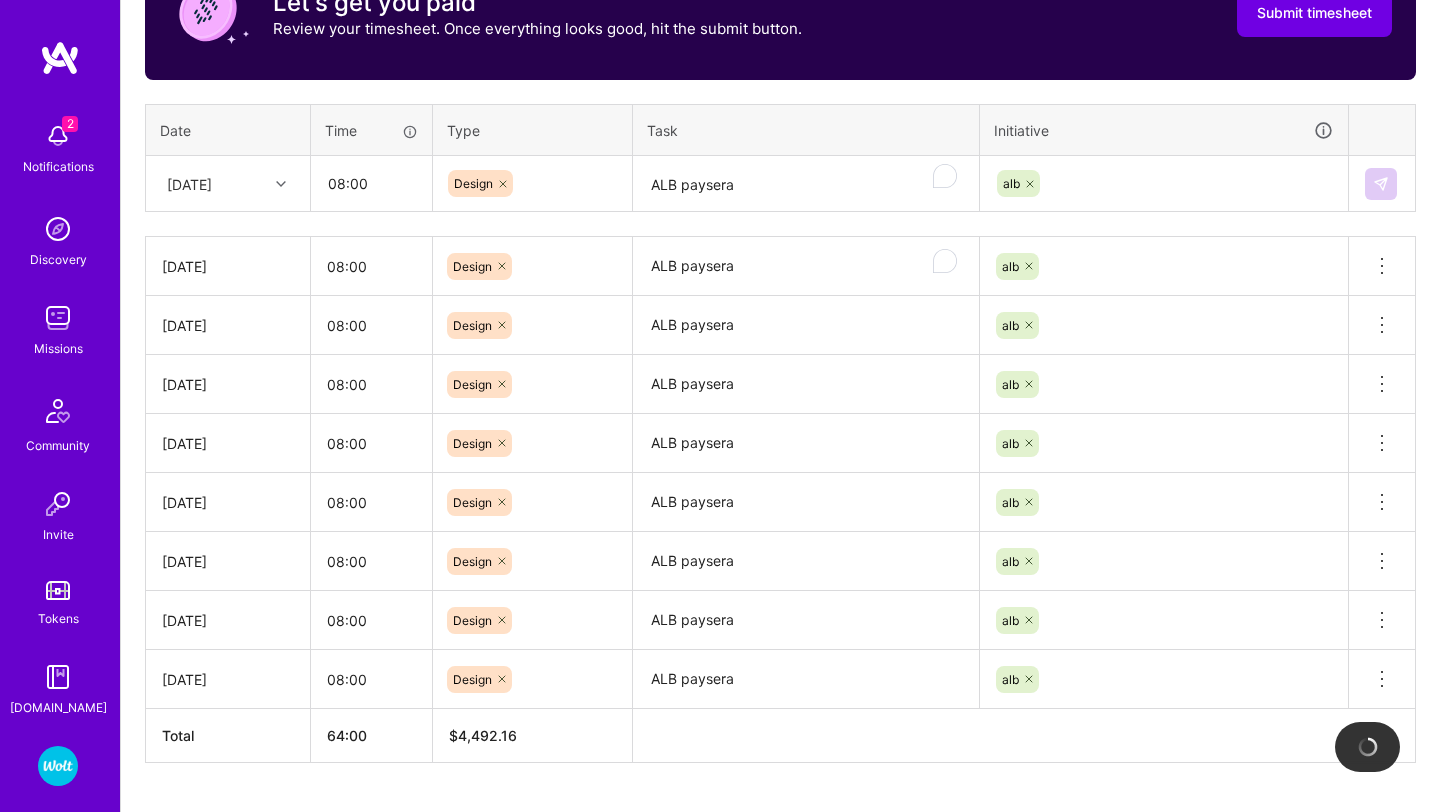 type 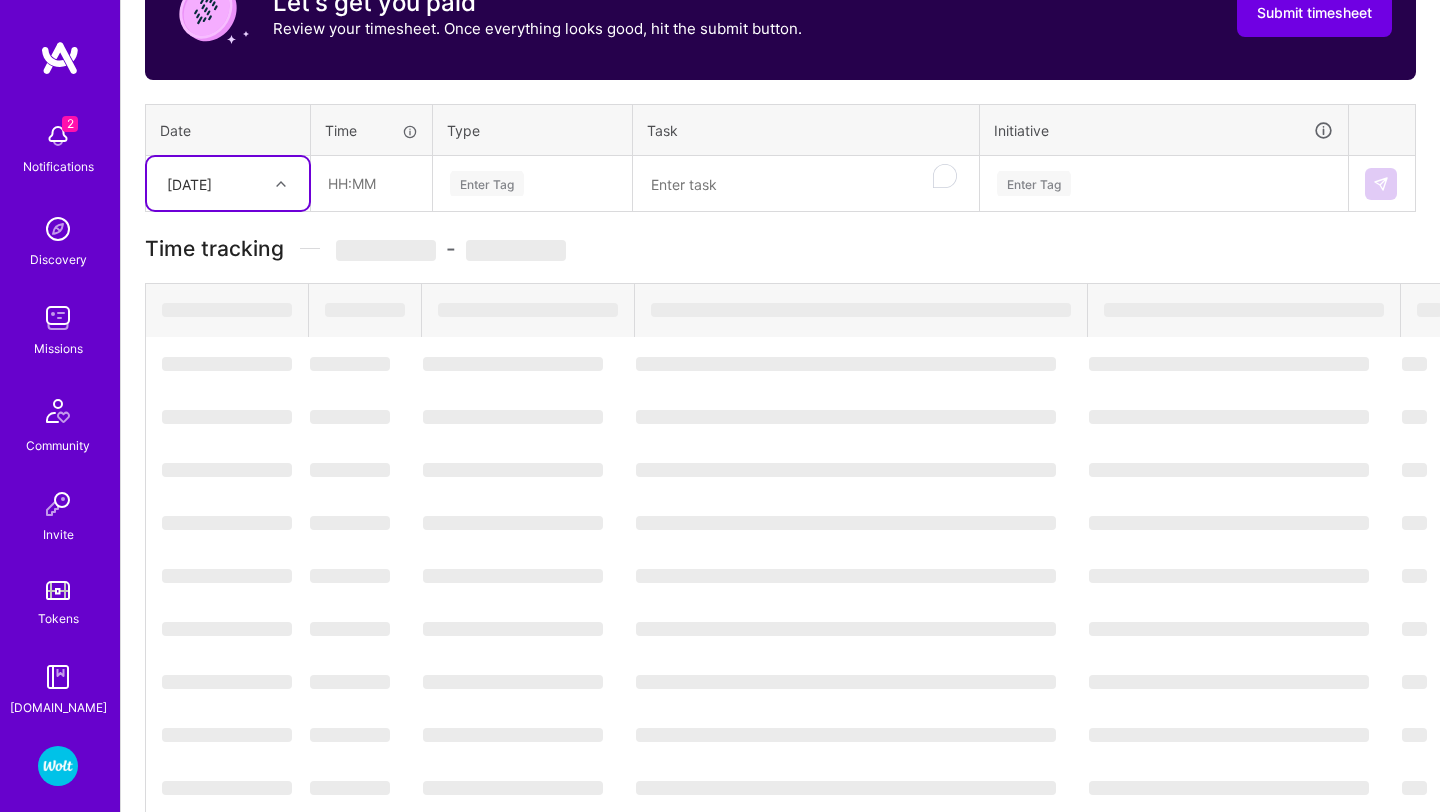 click on "[DATE]" at bounding box center (212, 183) 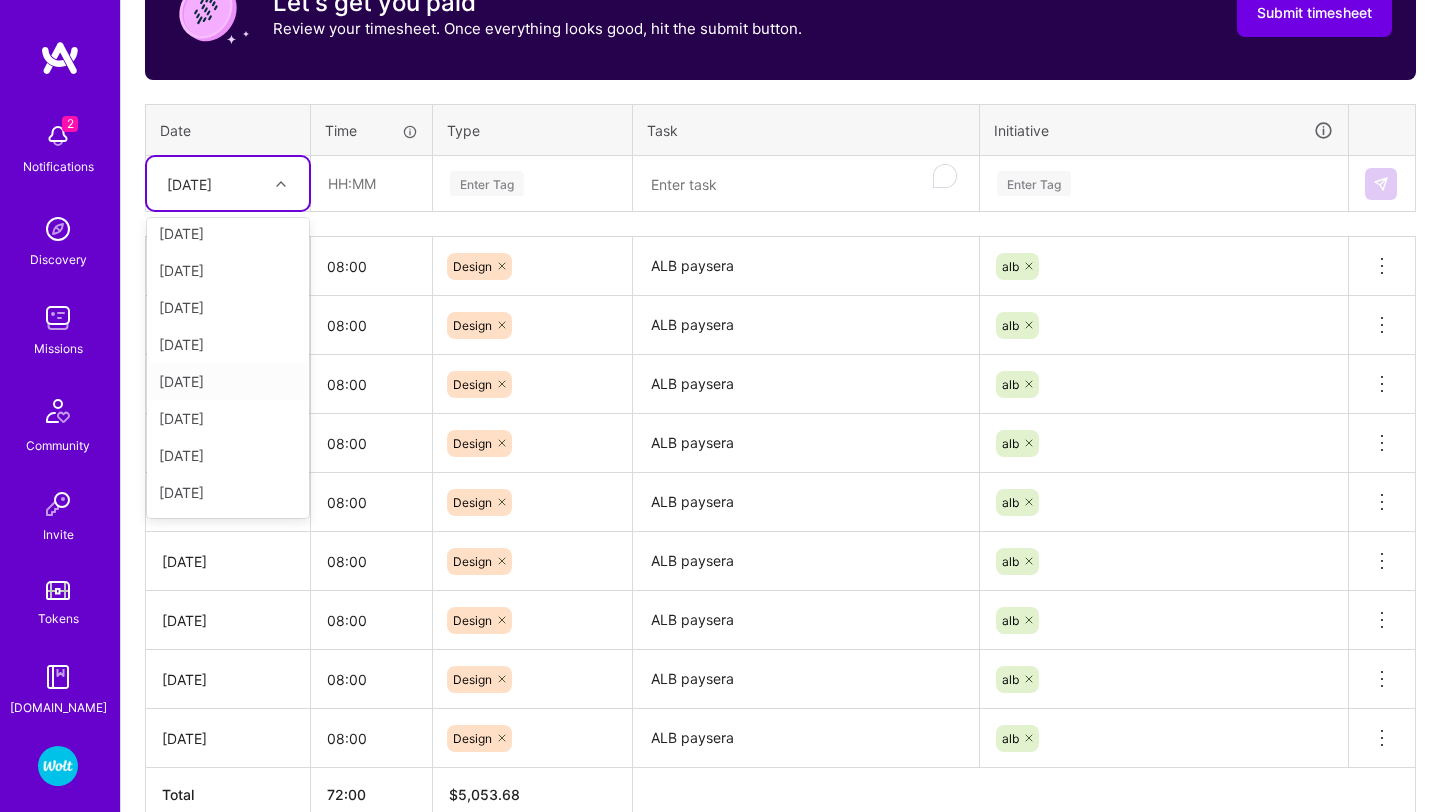 scroll, scrollTop: 226, scrollLeft: 0, axis: vertical 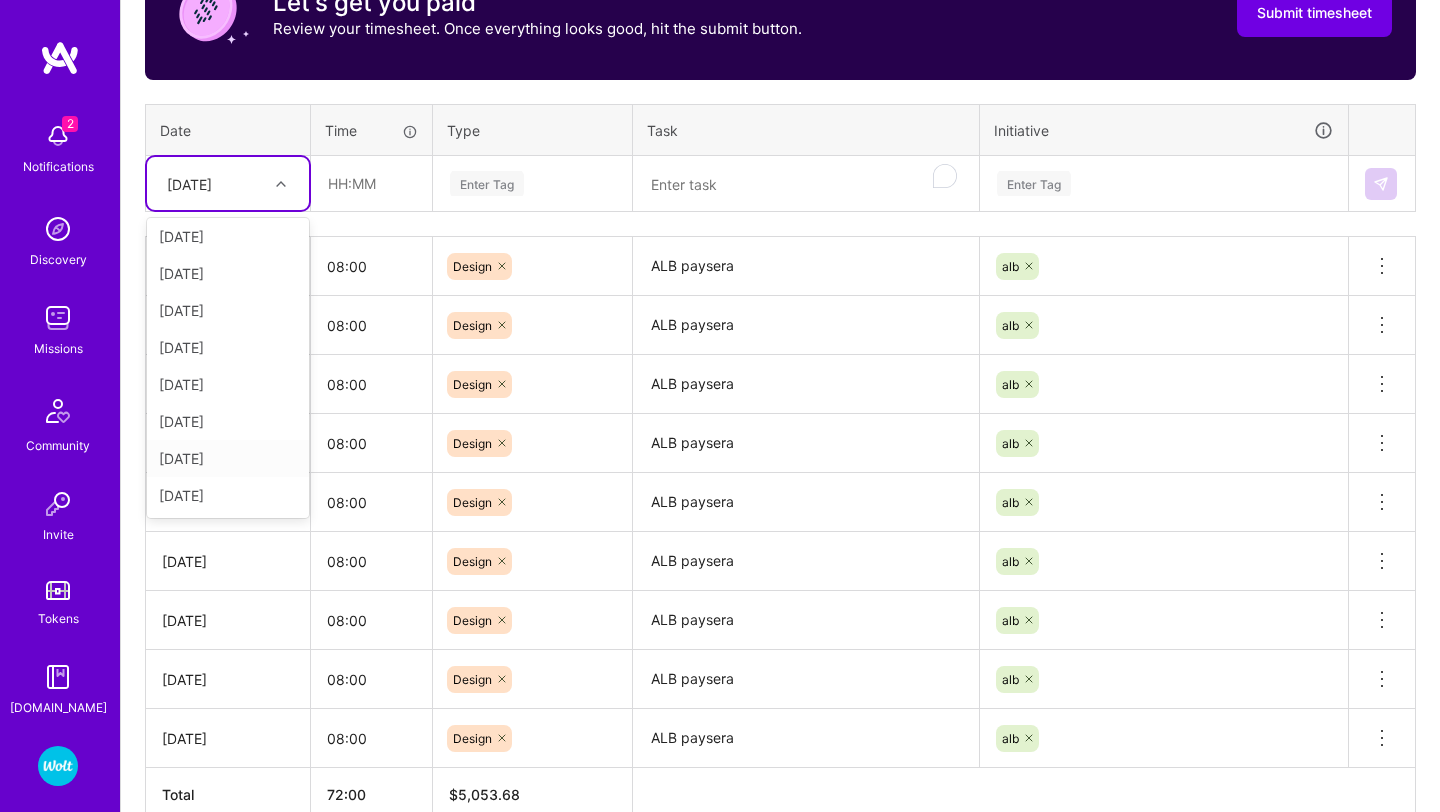 click on "[DATE]" at bounding box center [228, 458] 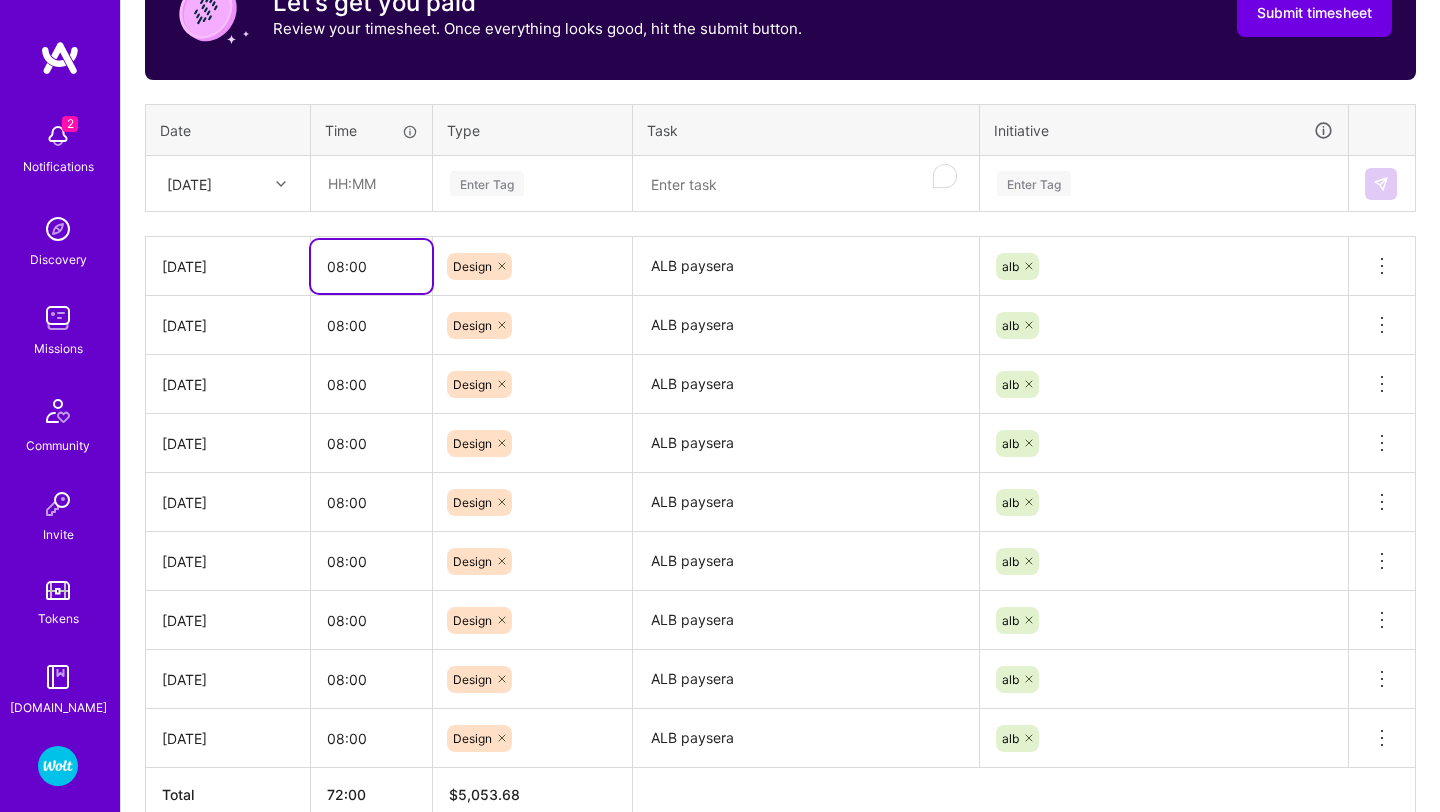 click on "08:00" at bounding box center (371, 266) 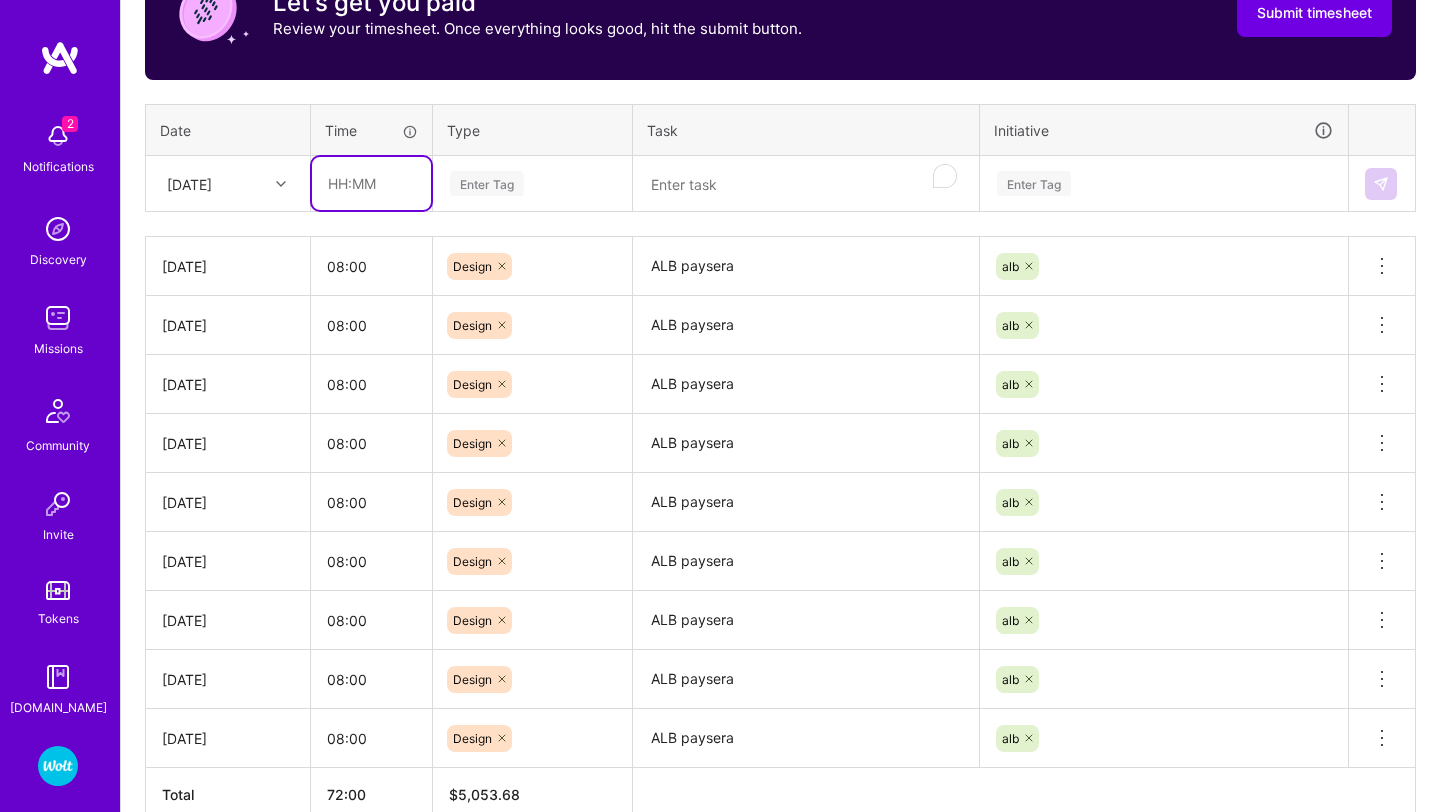 click at bounding box center (371, 183) 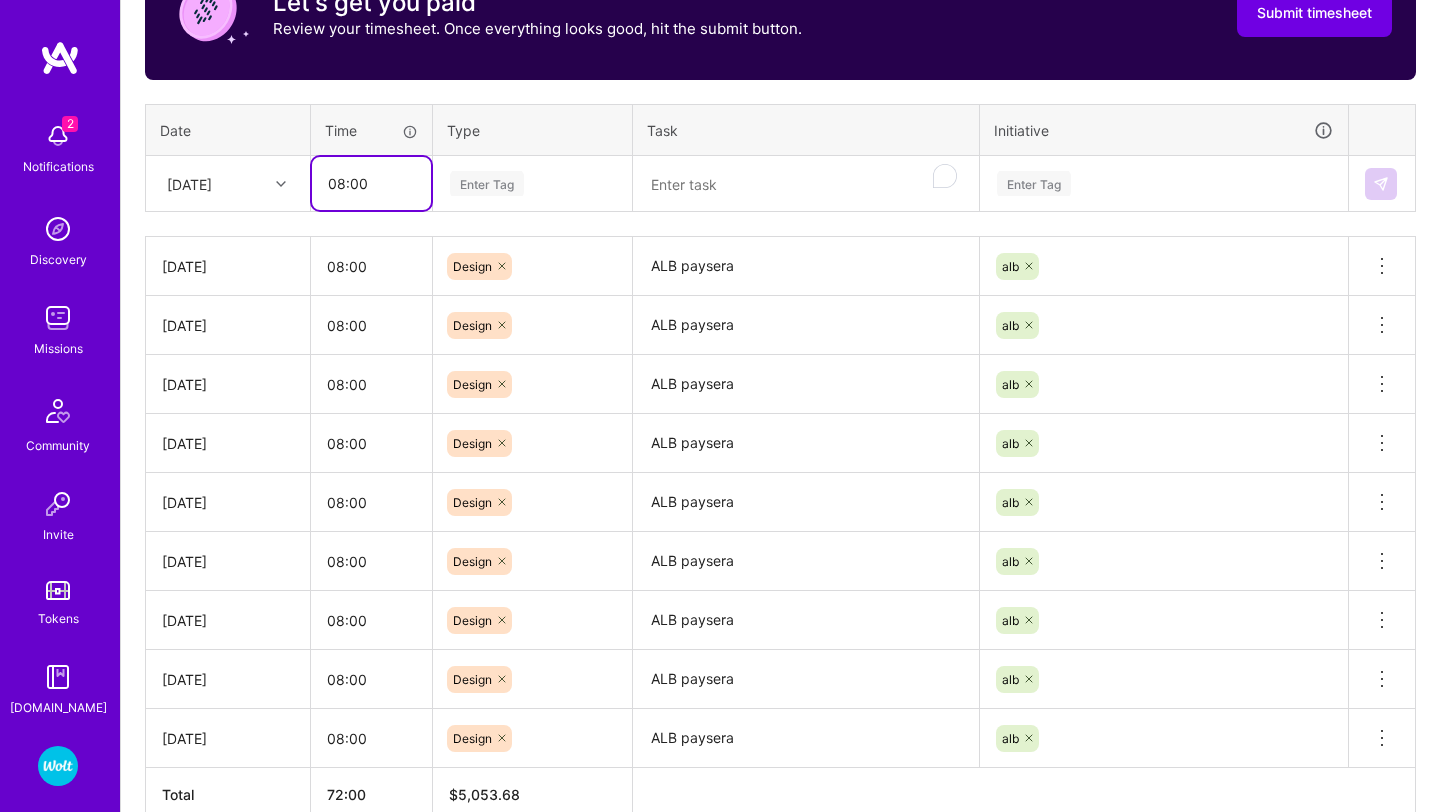 type on "08:00" 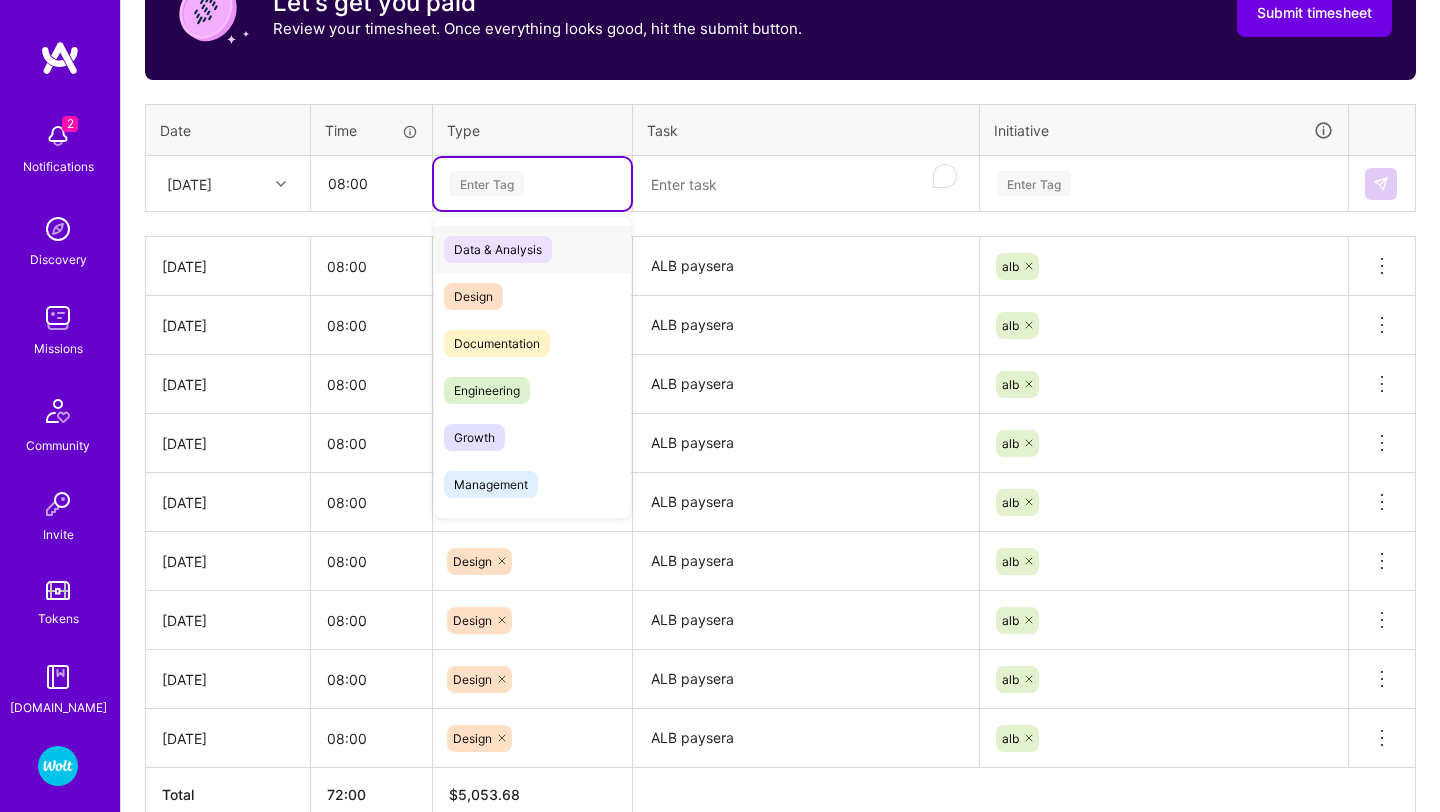 click on "Enter Tag" at bounding box center [487, 183] 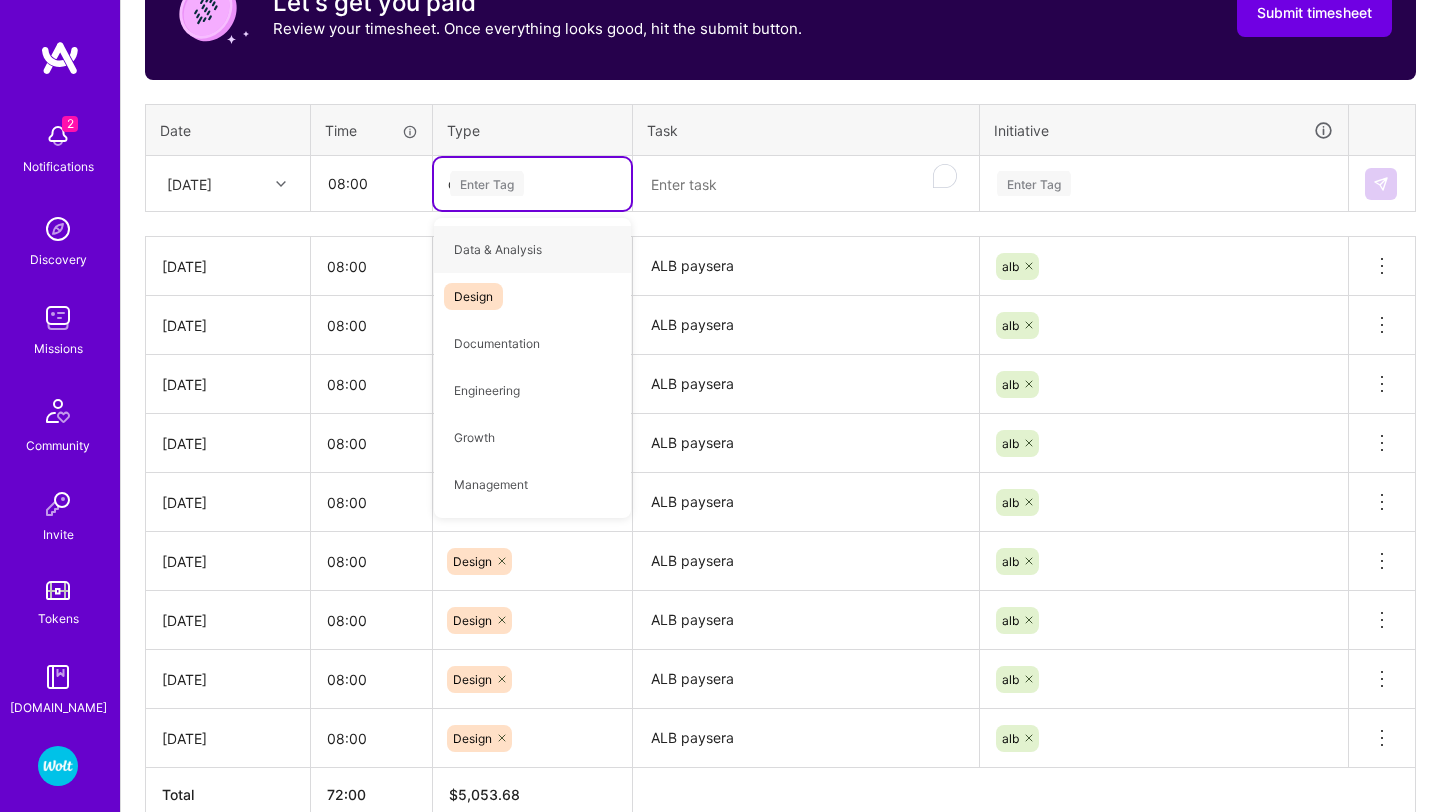 type on "de" 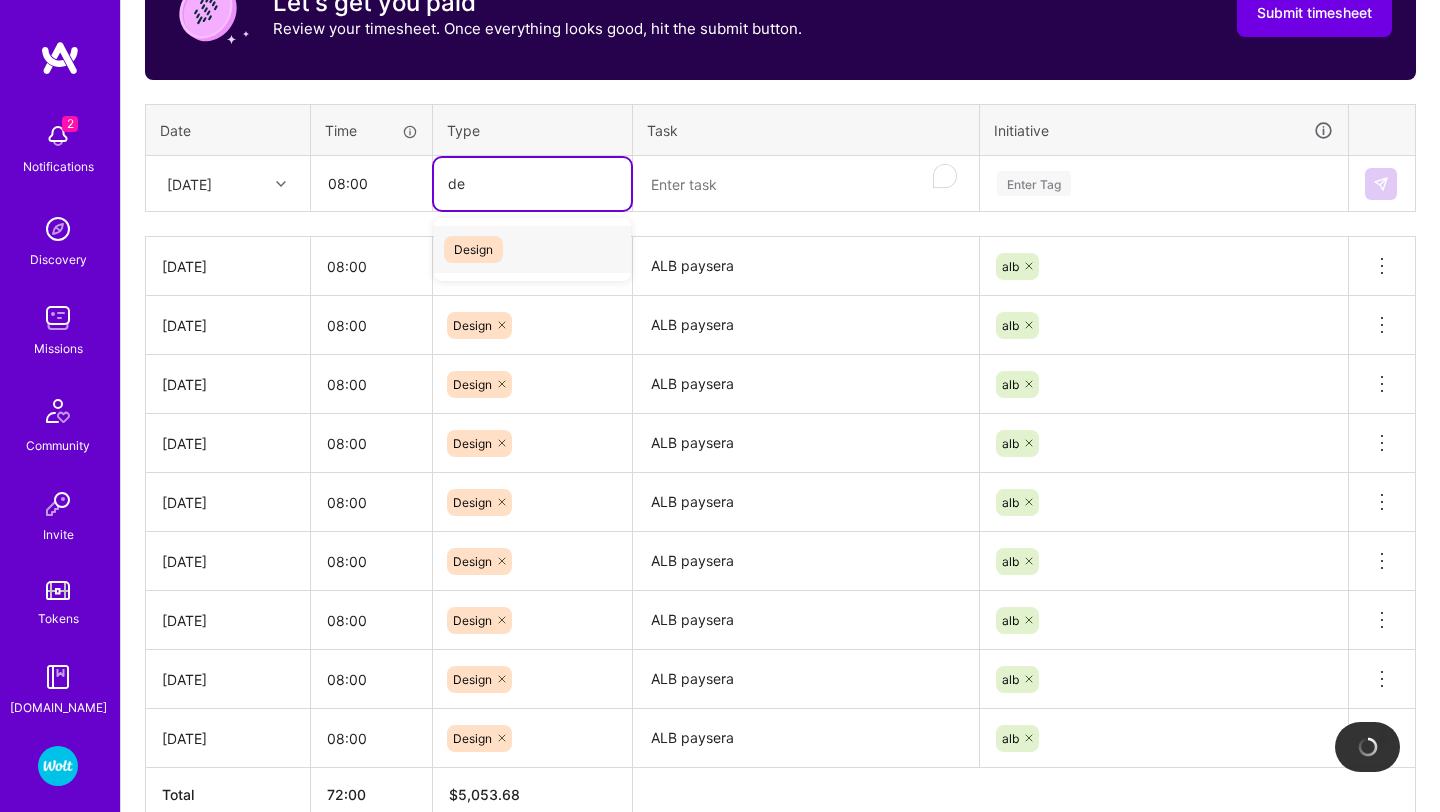 click on "Design" at bounding box center [473, 249] 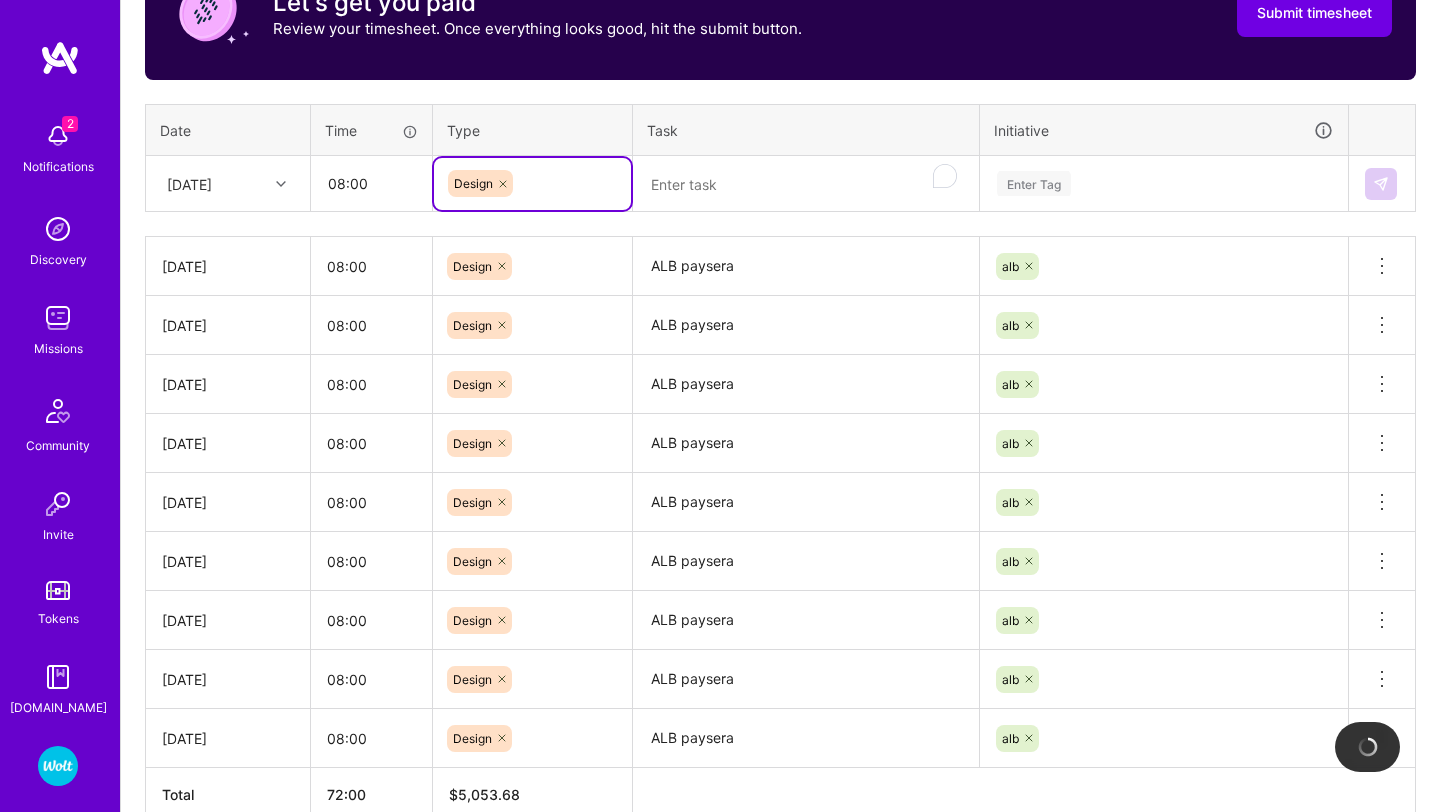 click at bounding box center [806, 184] 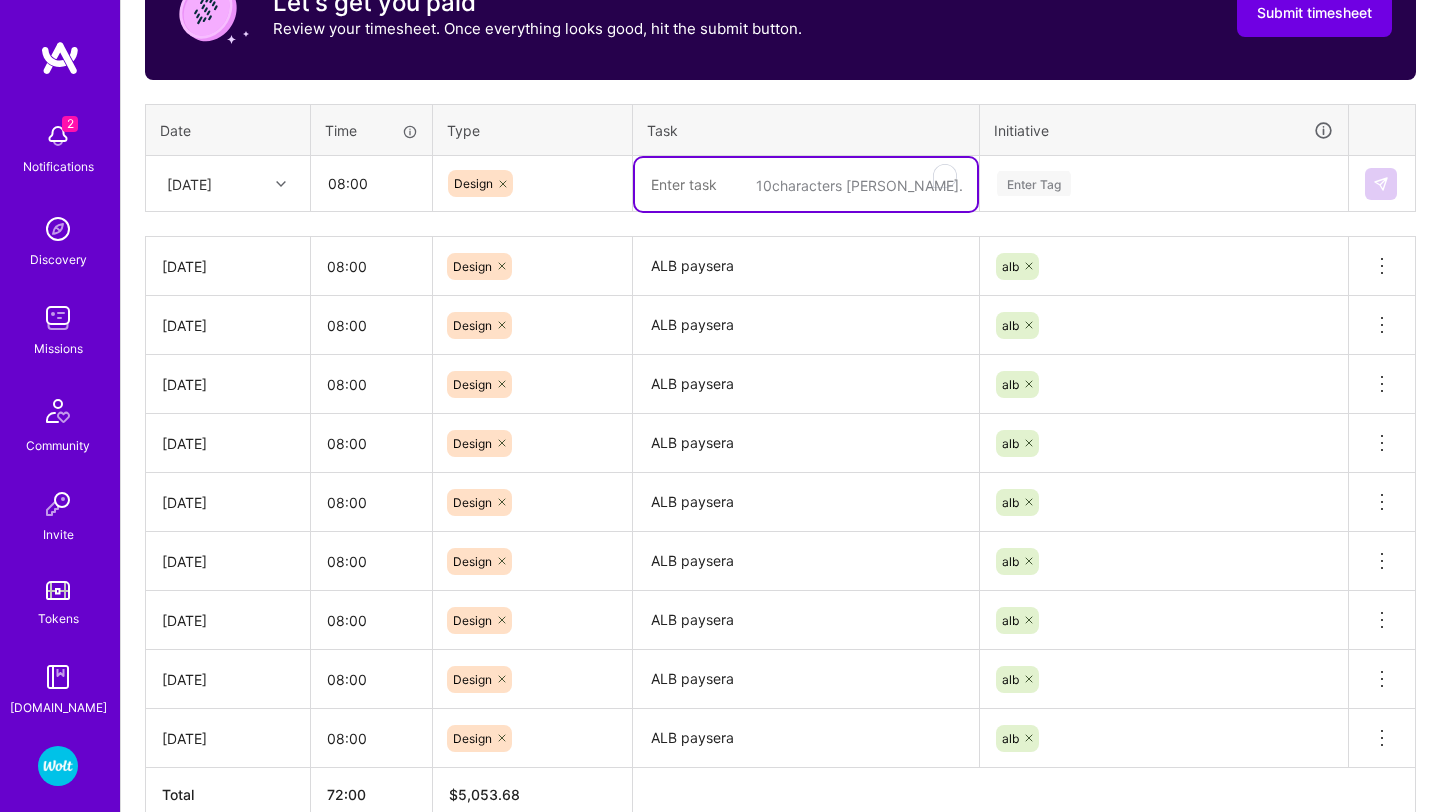 type on "a" 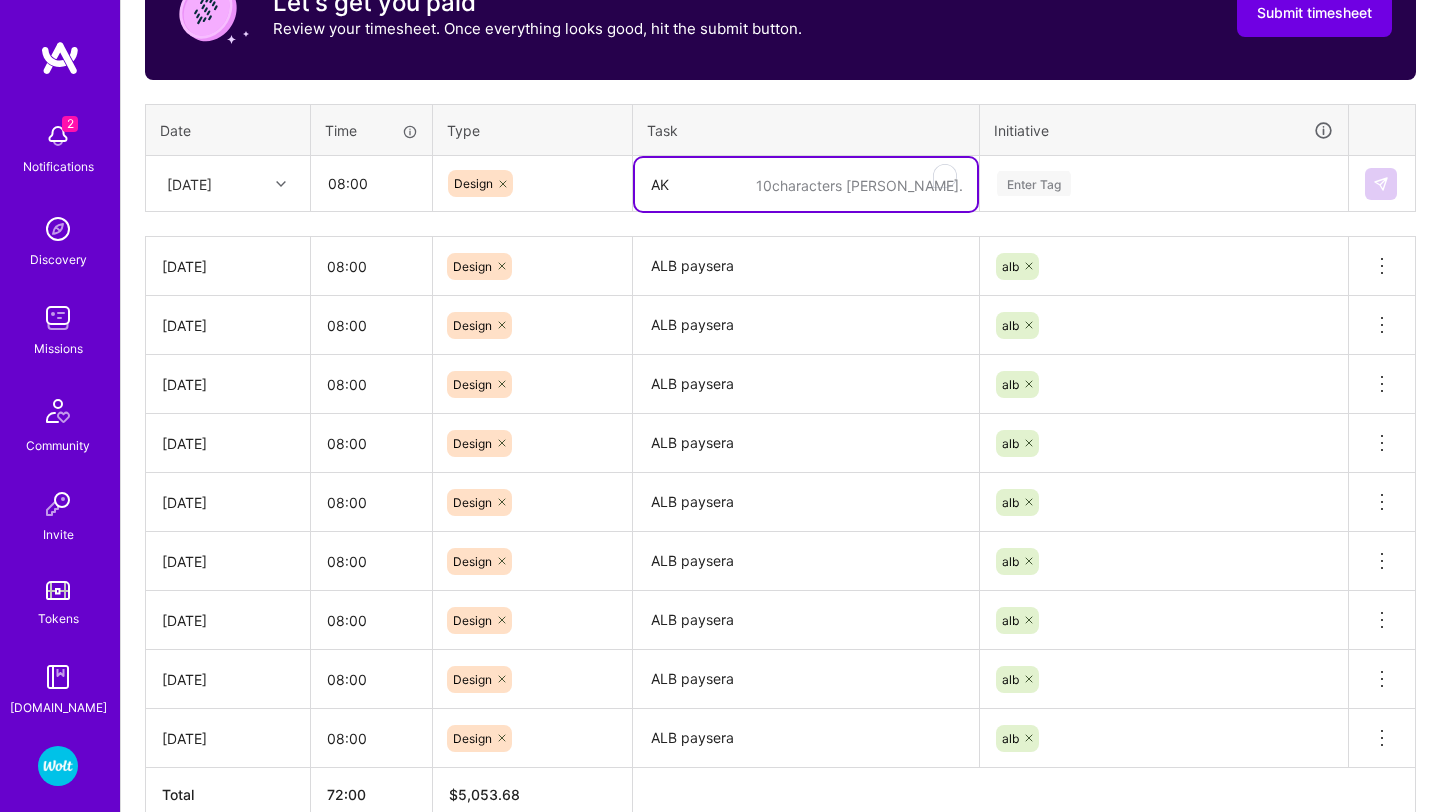 click on "AK" at bounding box center (806, 184) 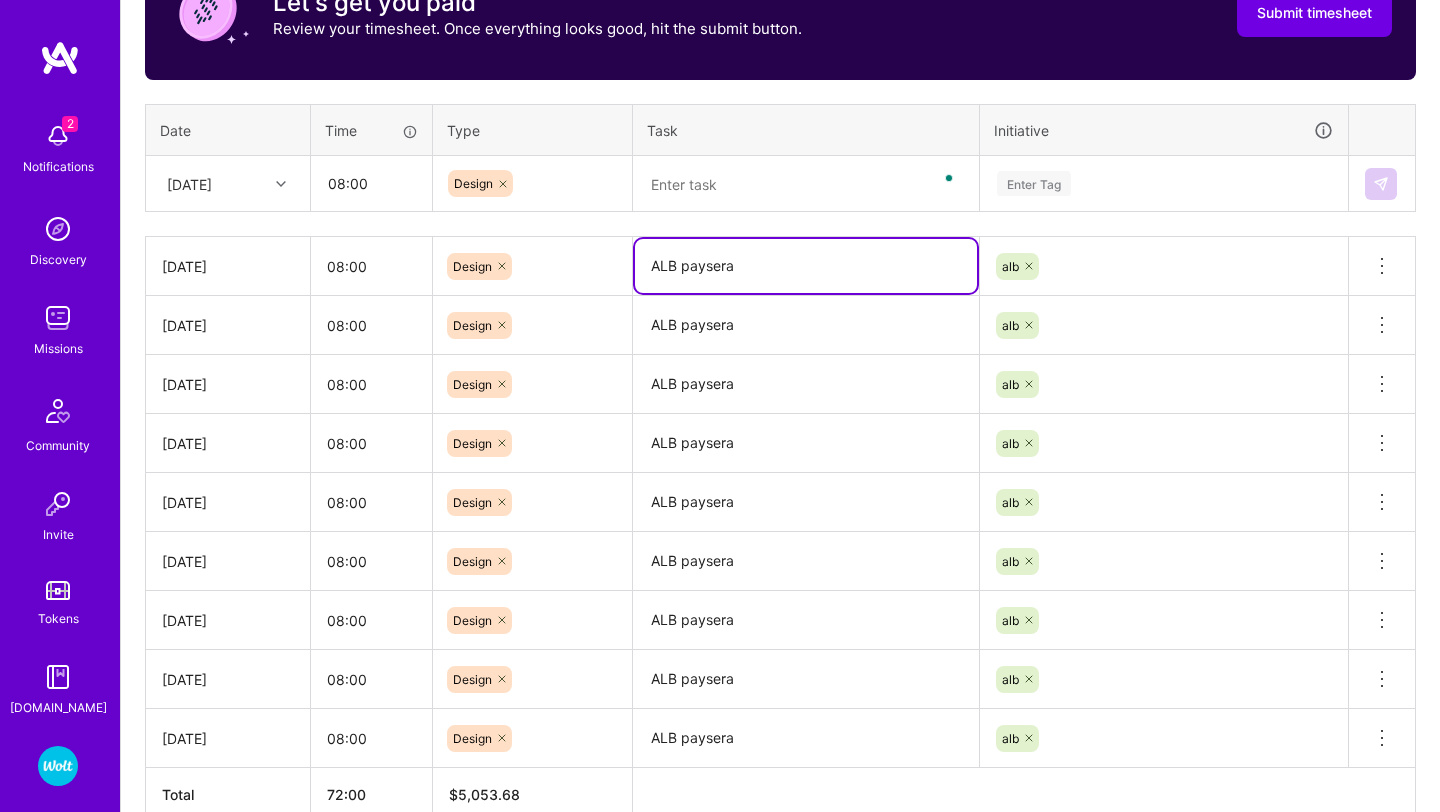 click on "ALB paysera" at bounding box center [806, 266] 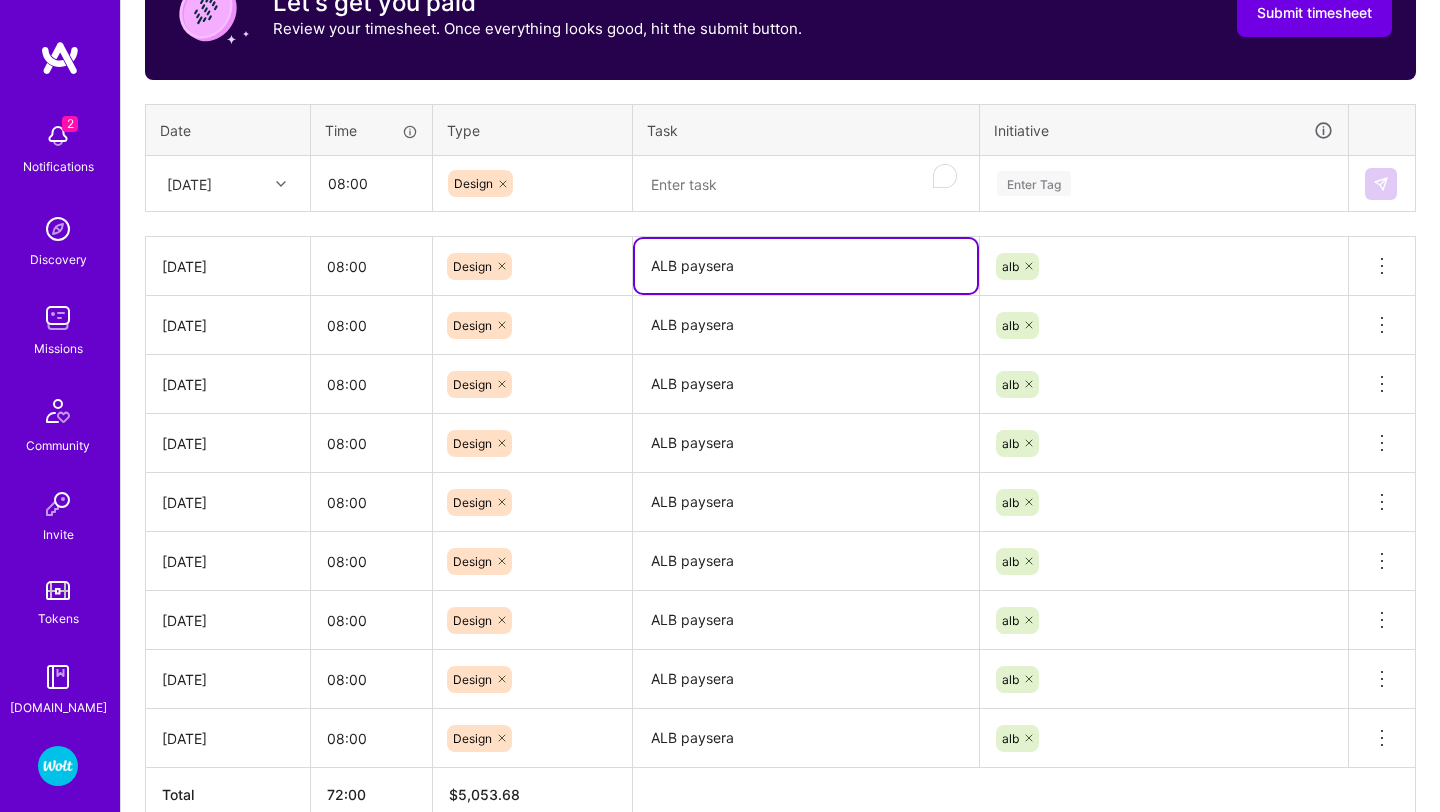 click on "ALB paysera" at bounding box center (806, 266) 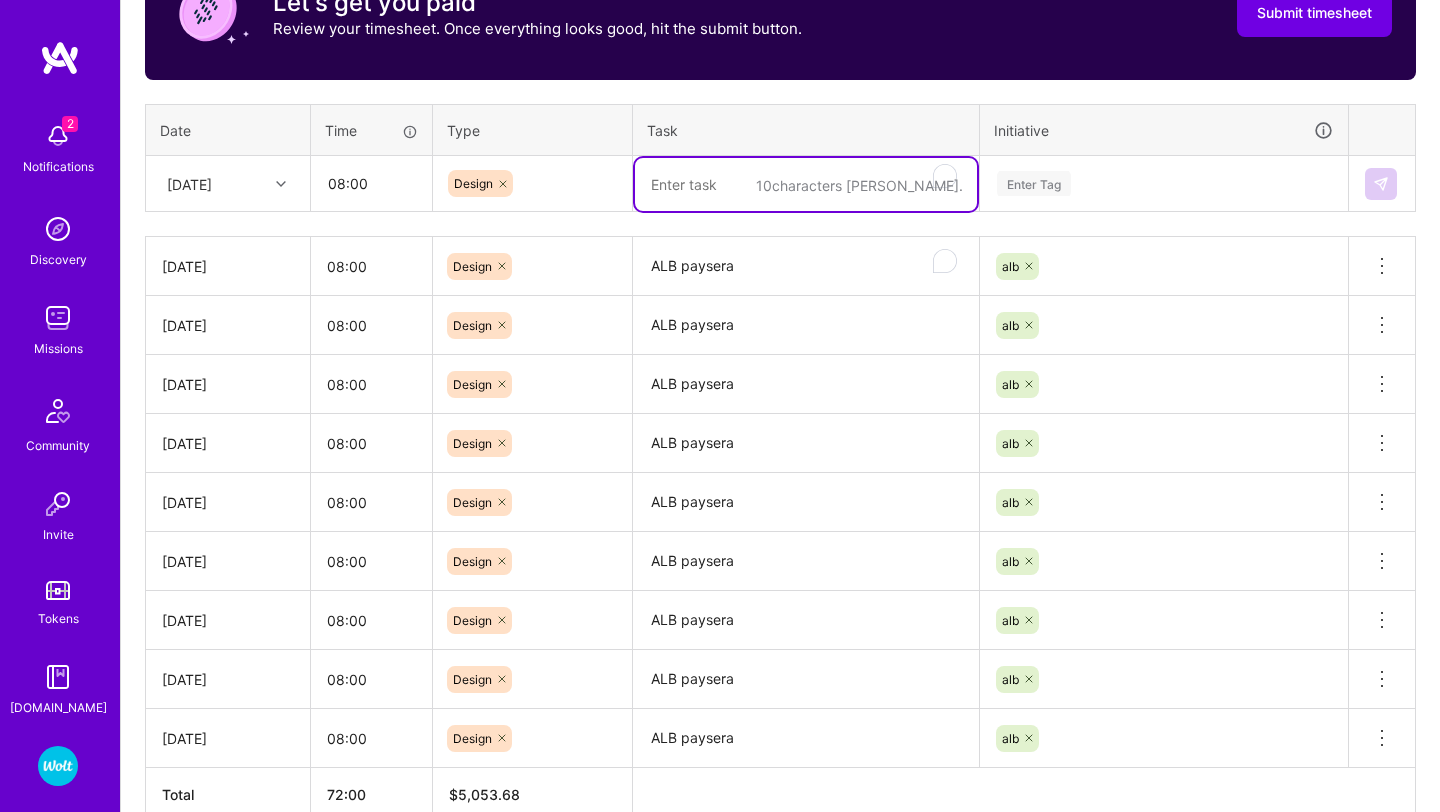 paste on "ALB paysera" 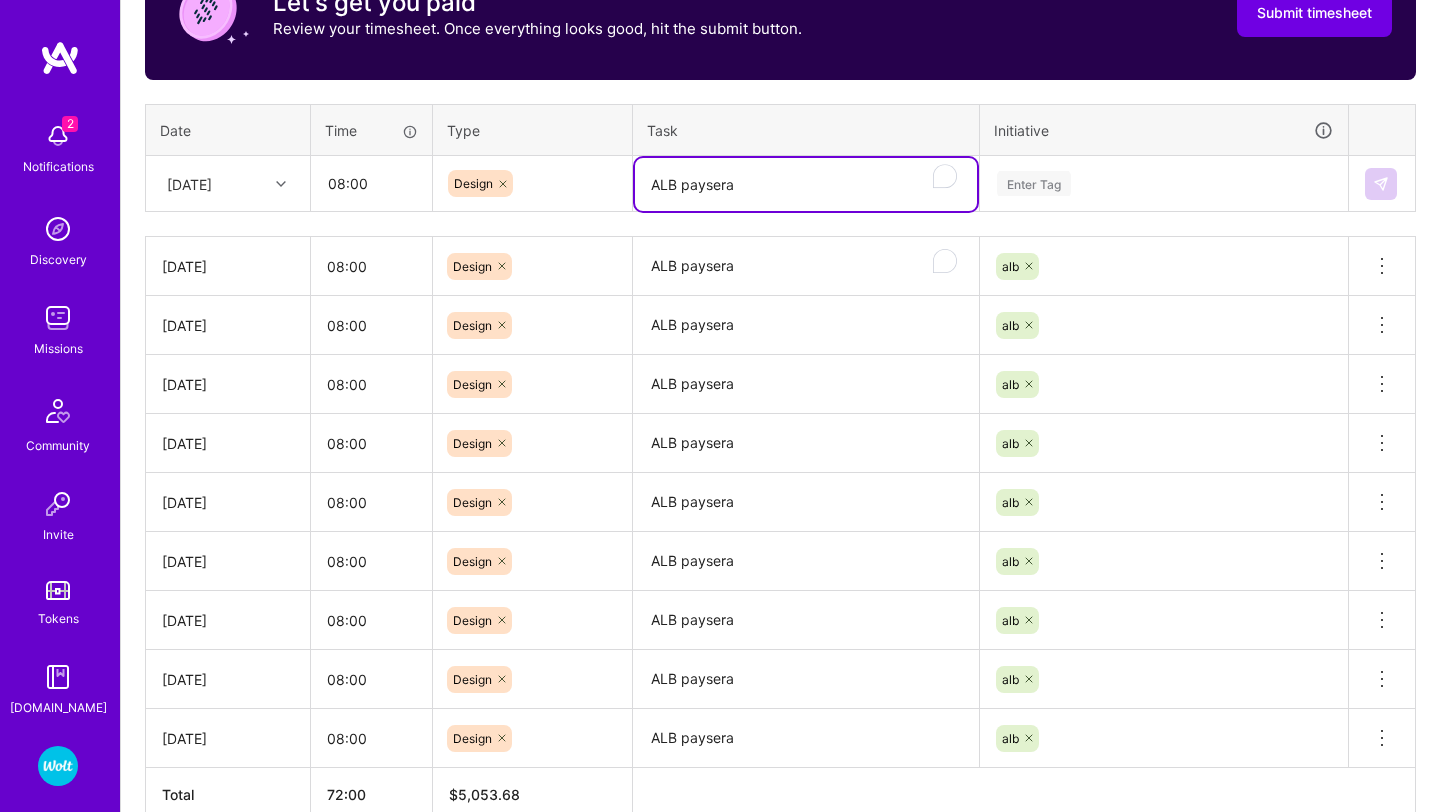 type on "ALB paysera" 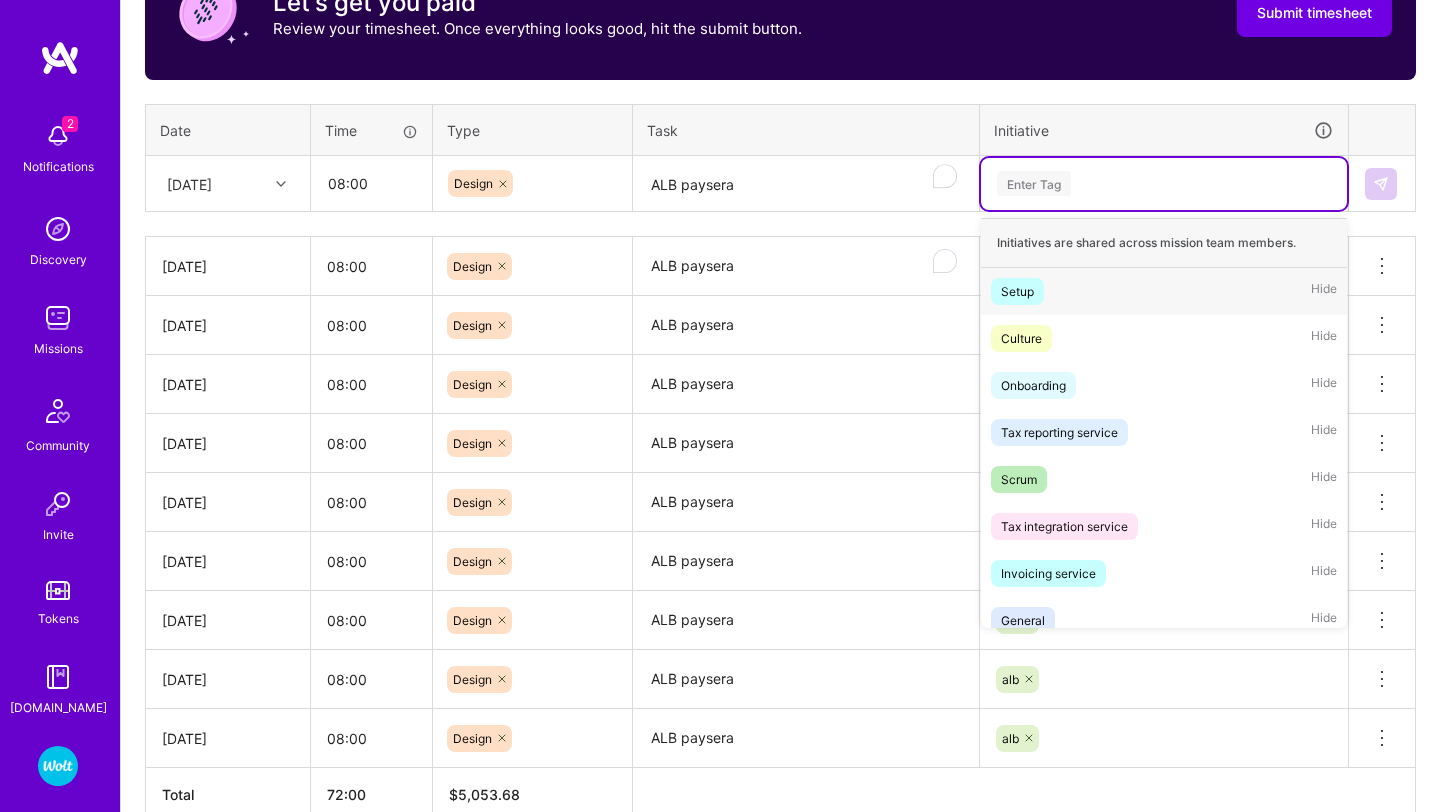 click on "Enter Tag" at bounding box center [1164, 183] 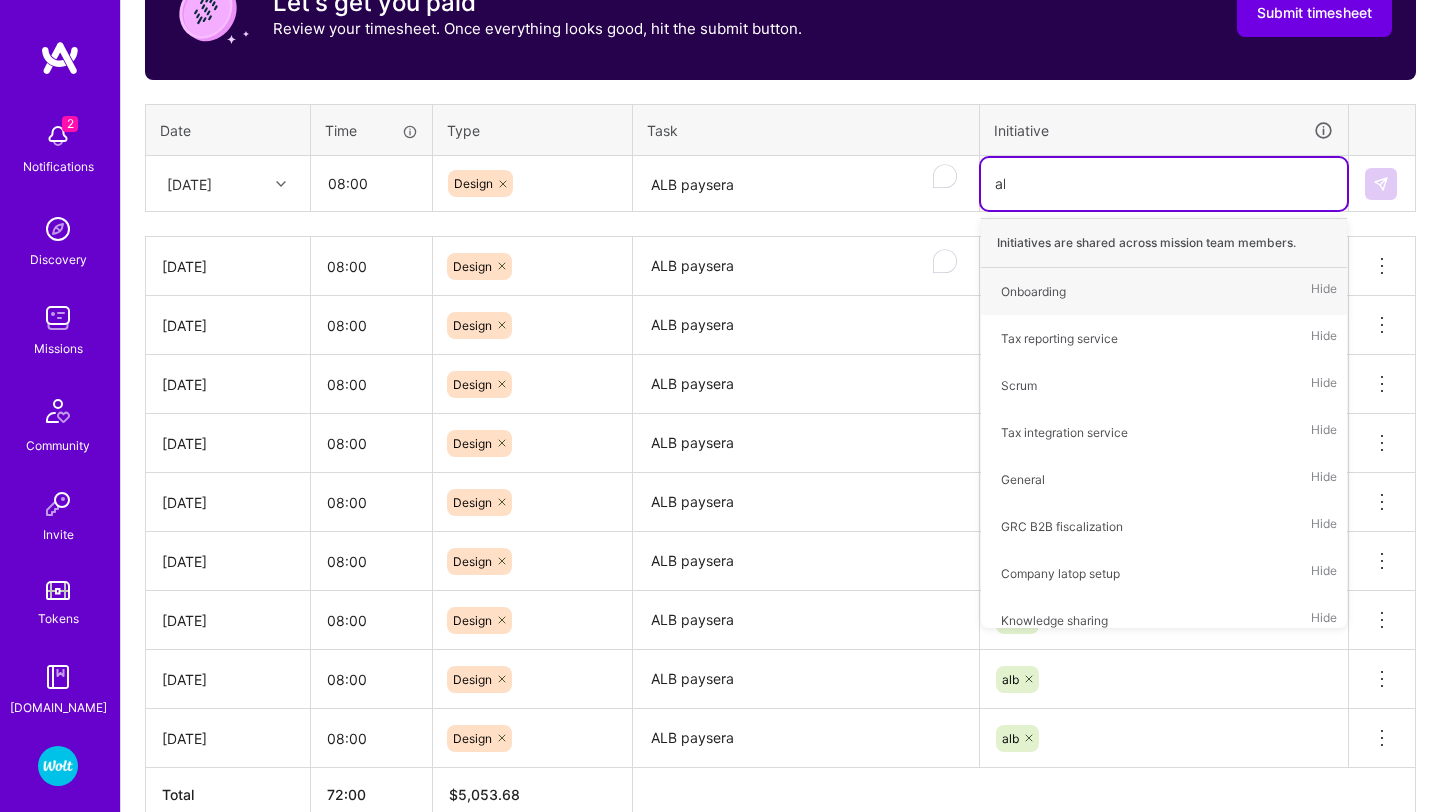 type on "alb" 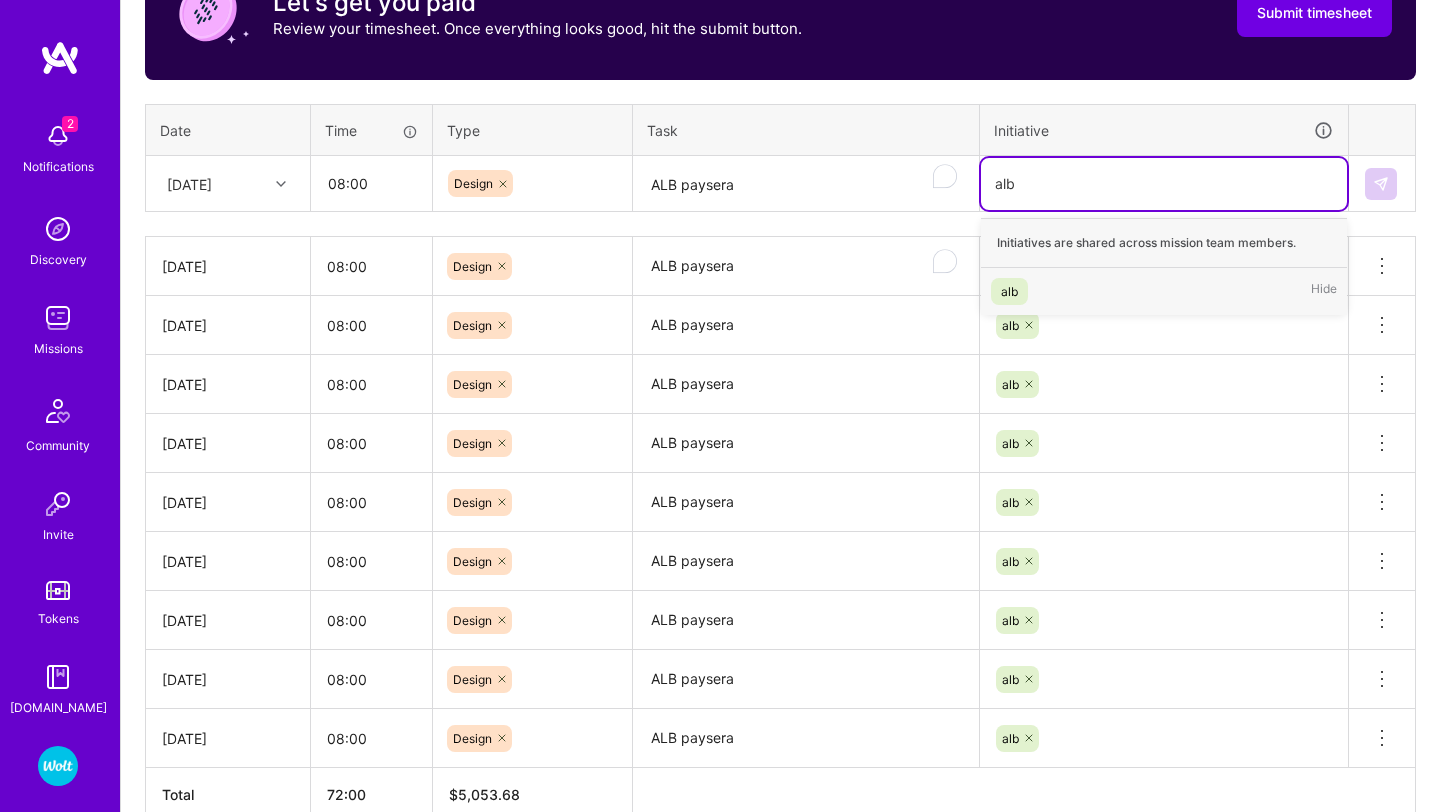 click on "alb Hide" at bounding box center [1164, 291] 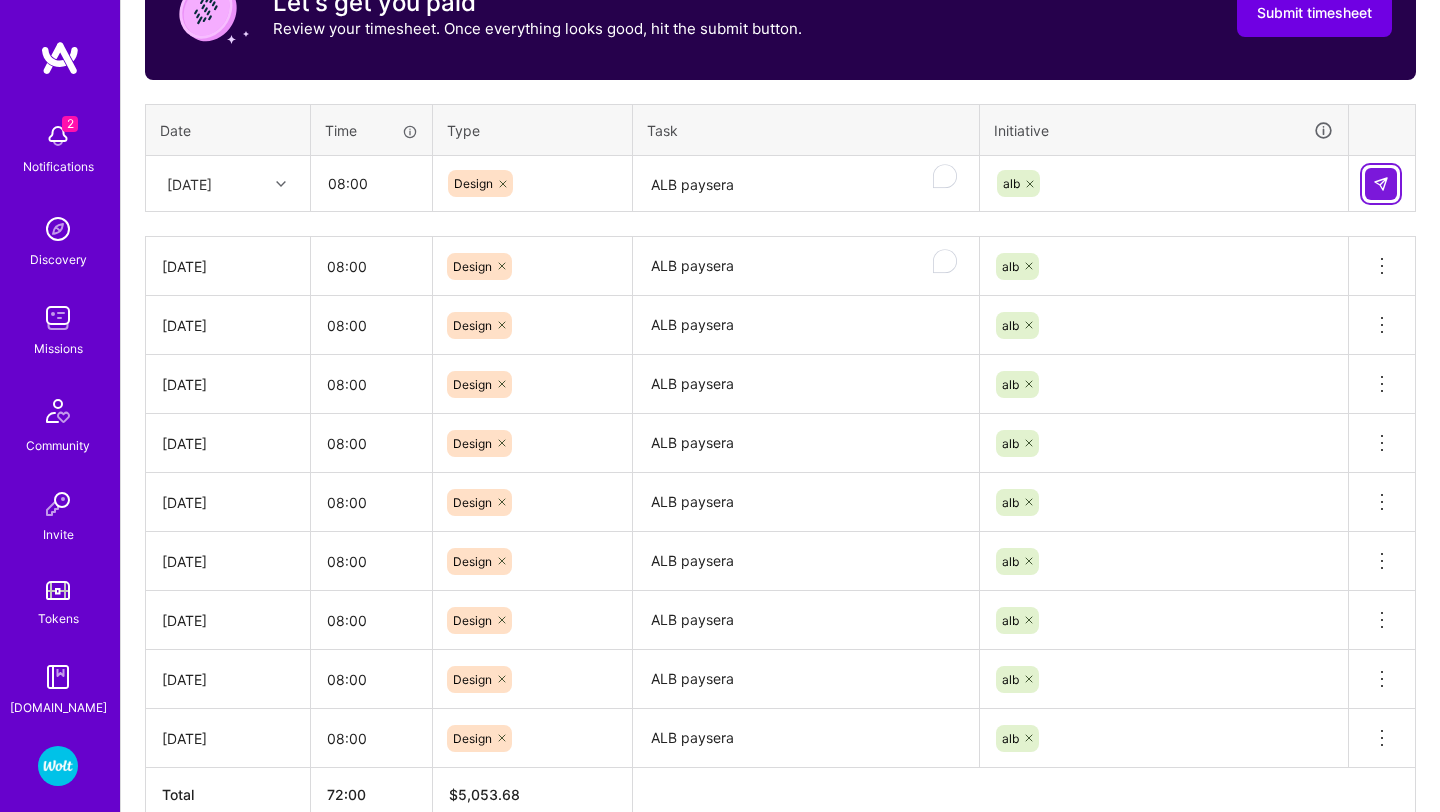 click at bounding box center (1381, 184) 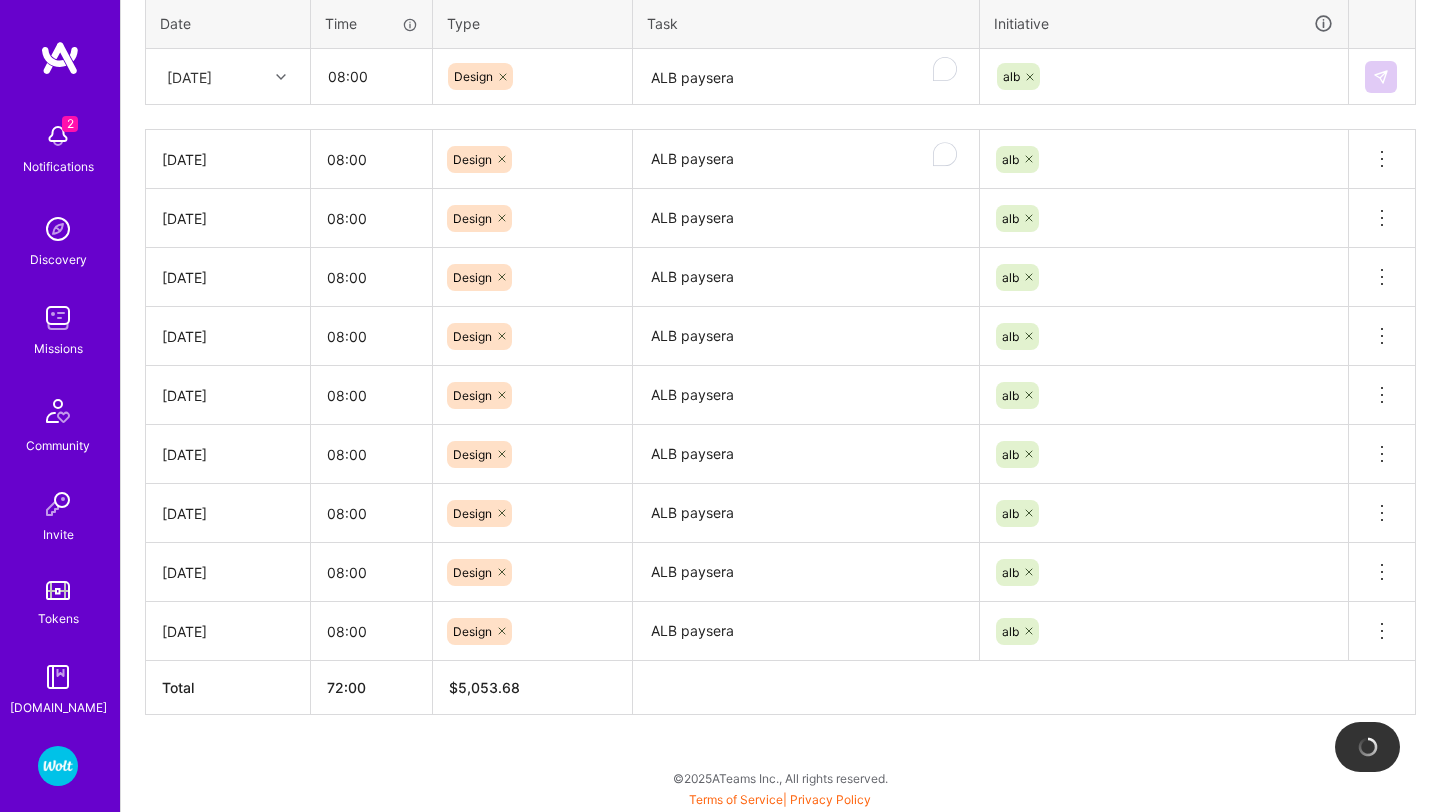 type 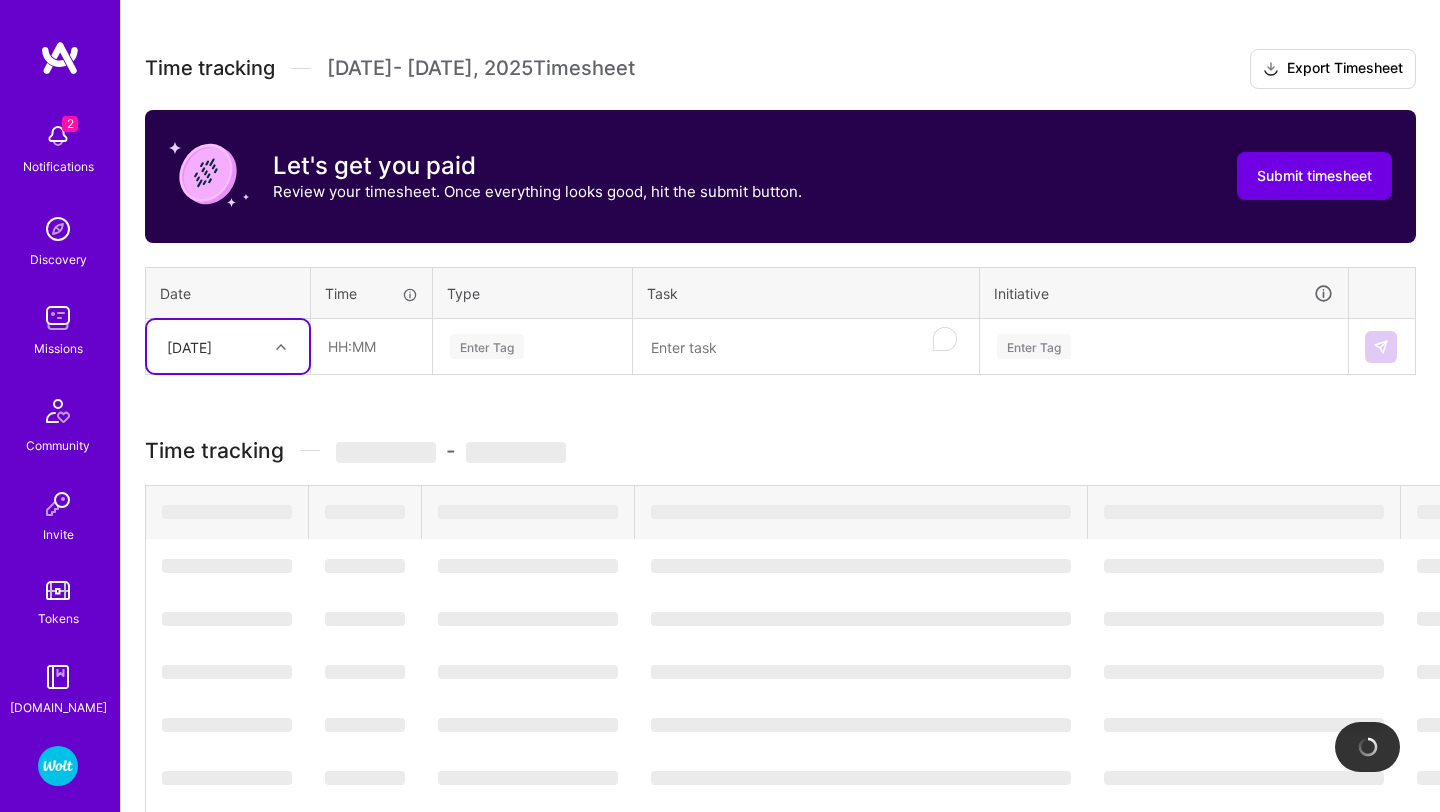 scroll, scrollTop: 498, scrollLeft: 0, axis: vertical 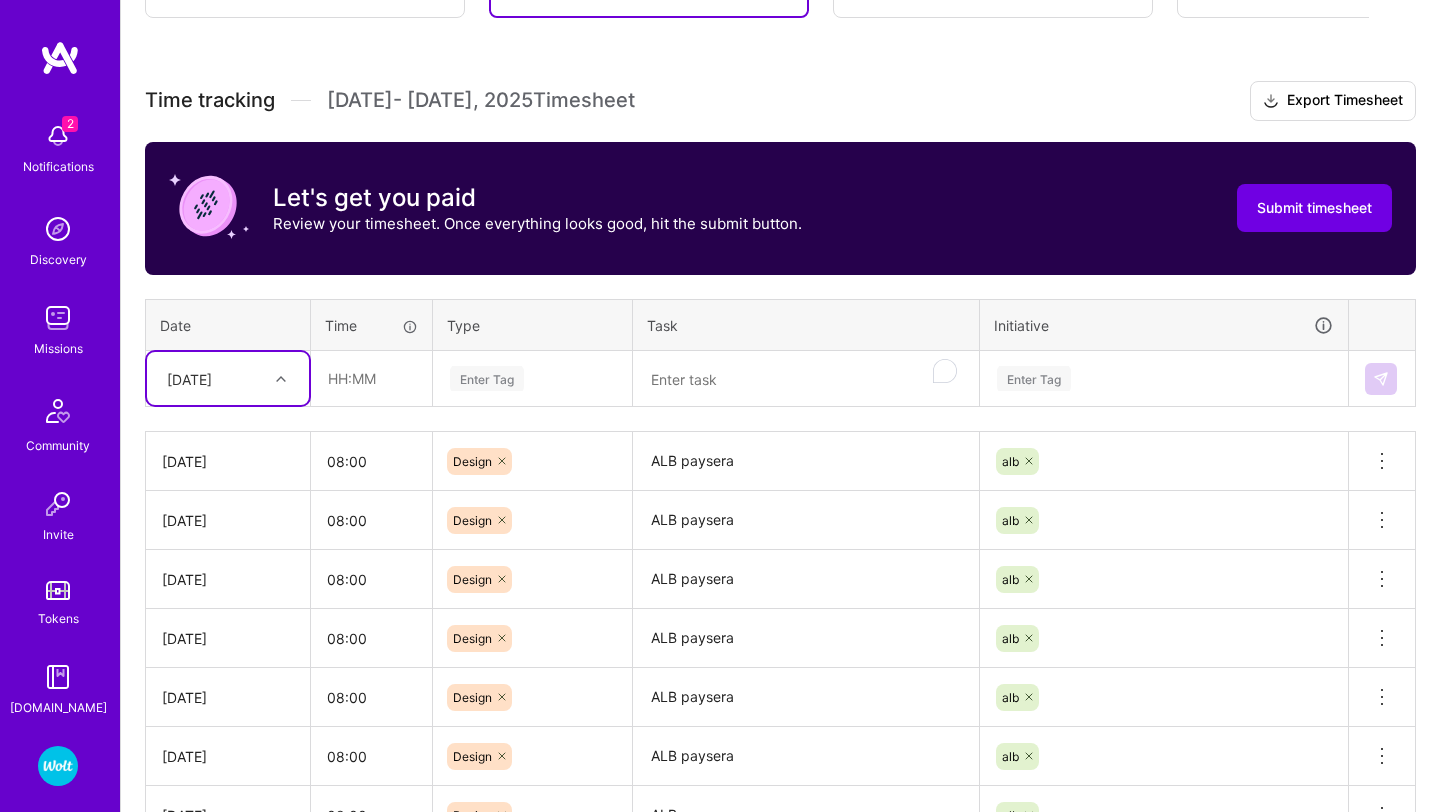 click on "[DATE]" at bounding box center [189, 378] 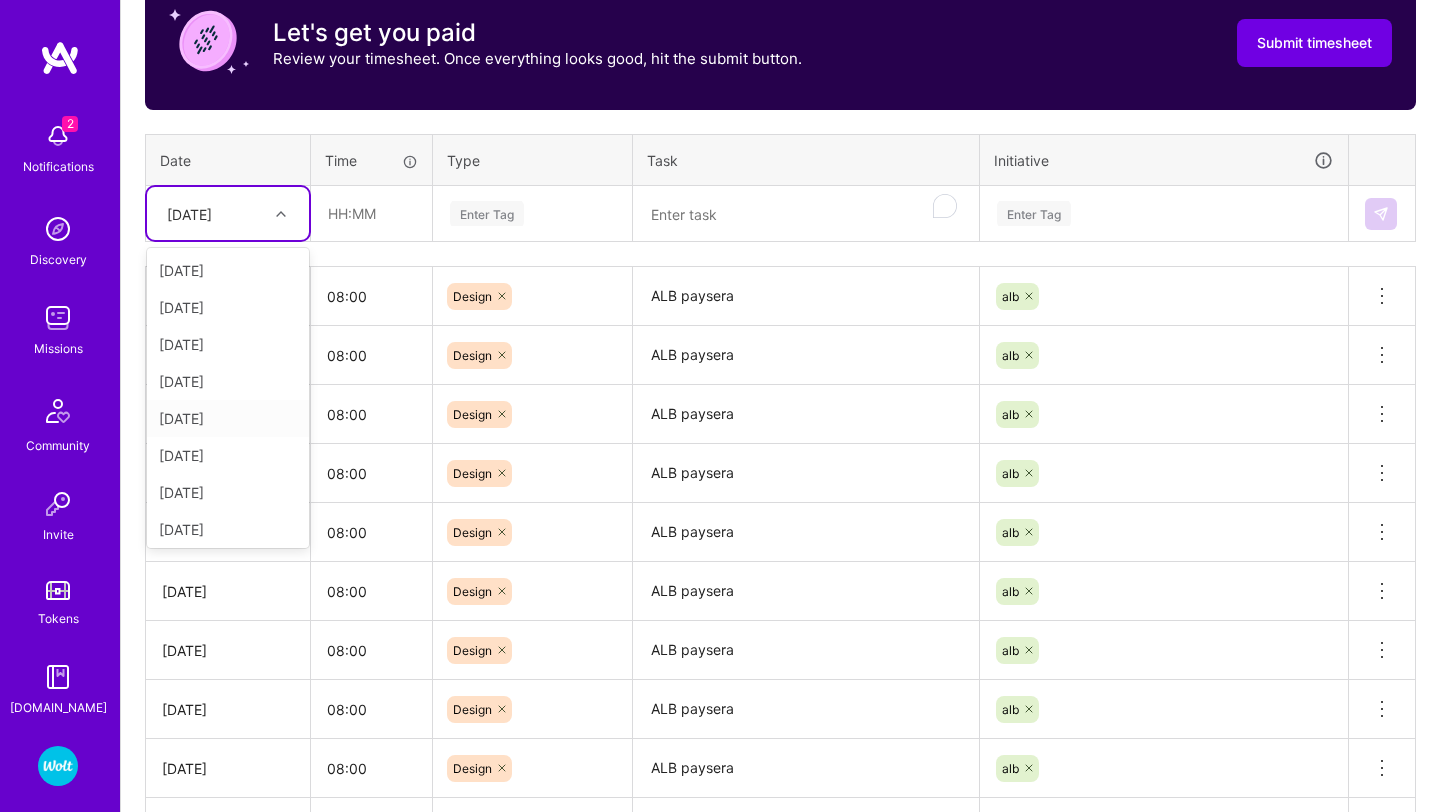 scroll, scrollTop: 679, scrollLeft: 0, axis: vertical 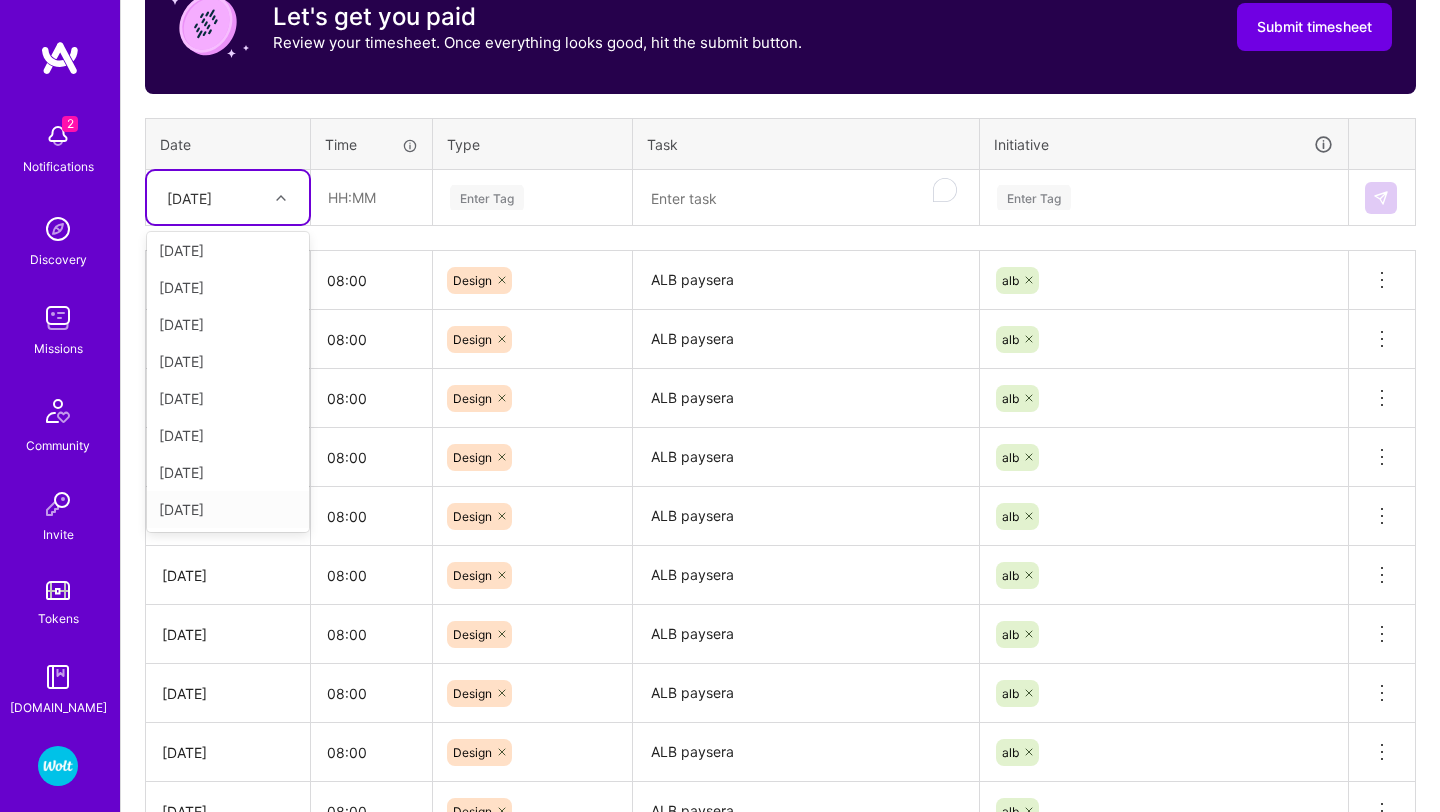 click on "[DATE]" at bounding box center (228, 509) 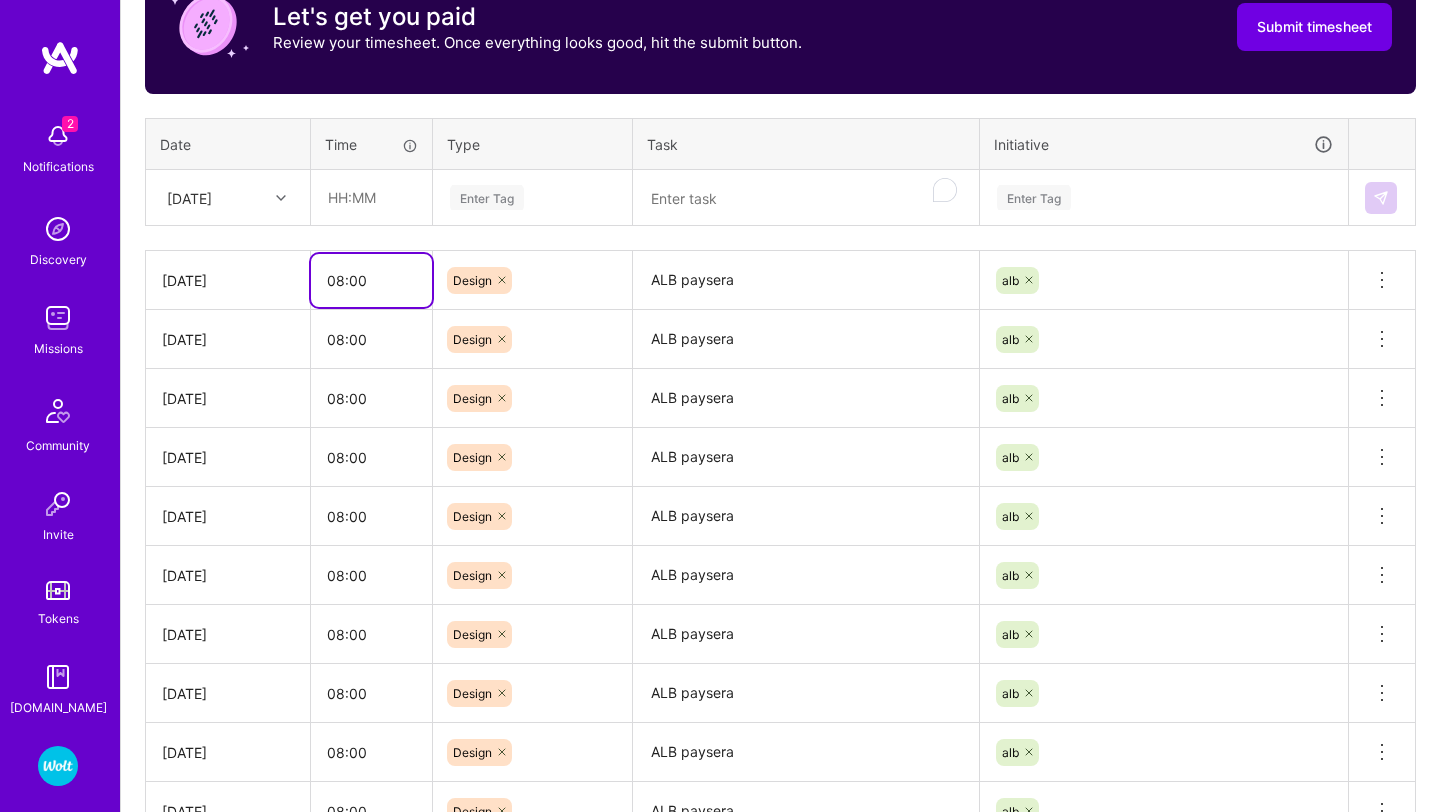 click on "08:00" at bounding box center [371, 280] 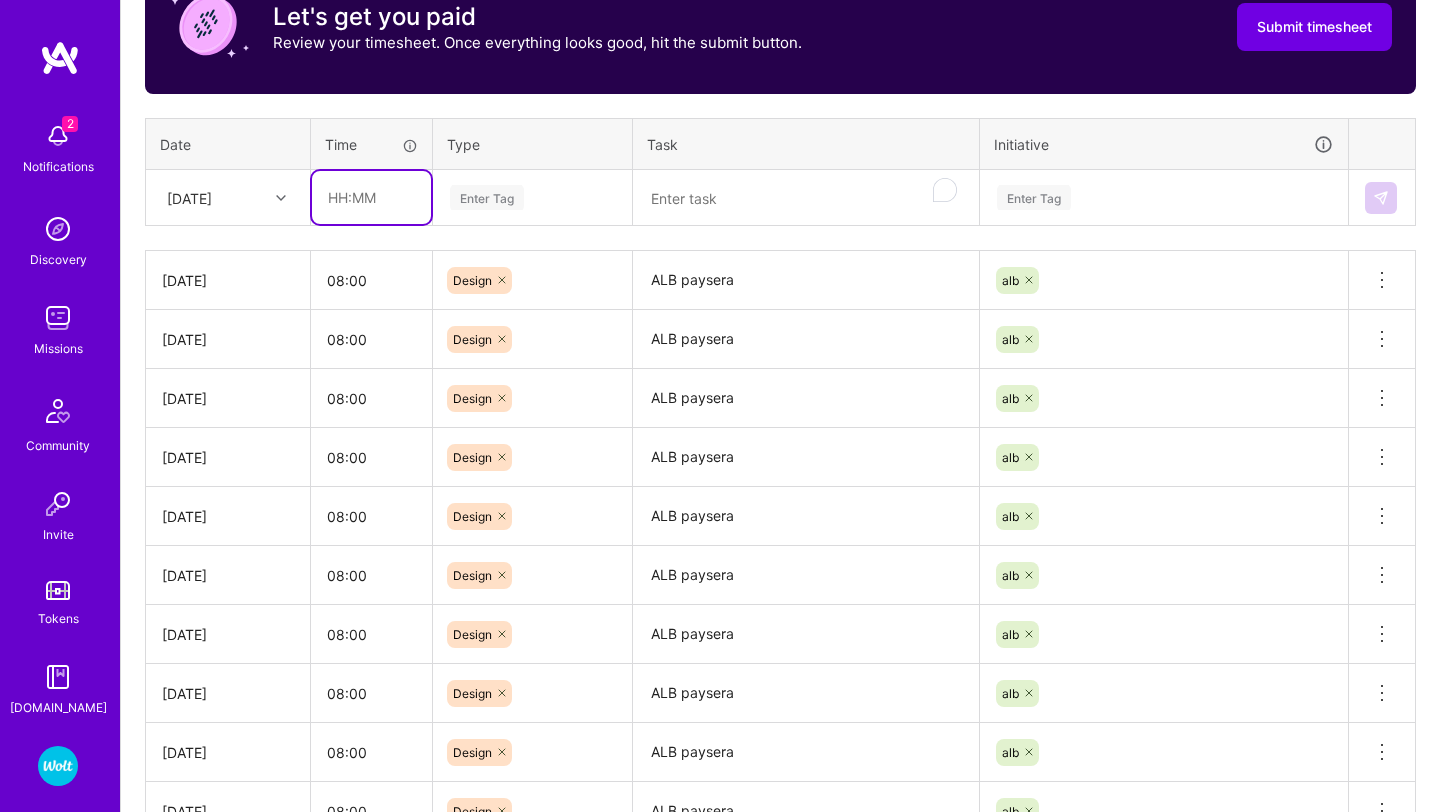 click at bounding box center (371, 197) 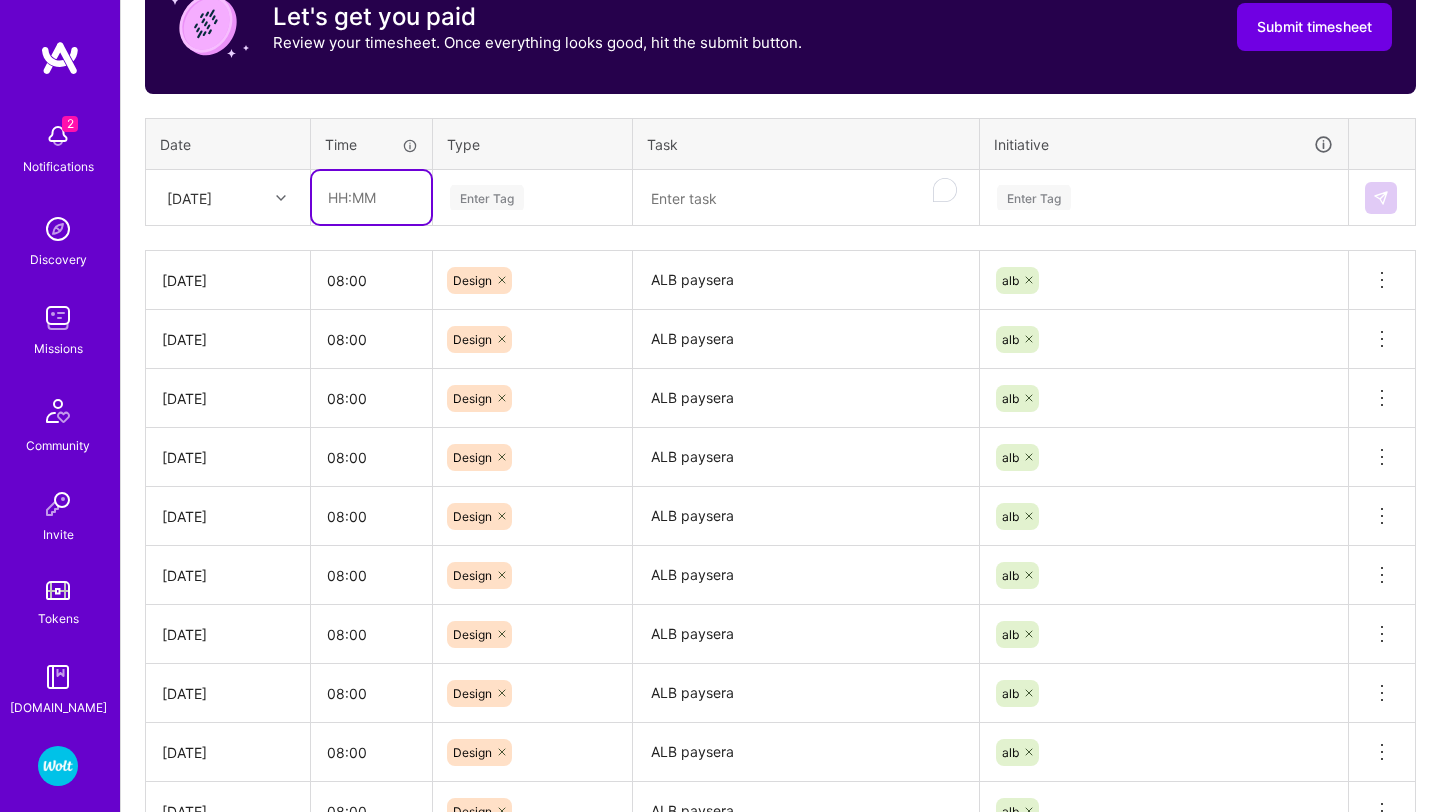 paste on "08:00" 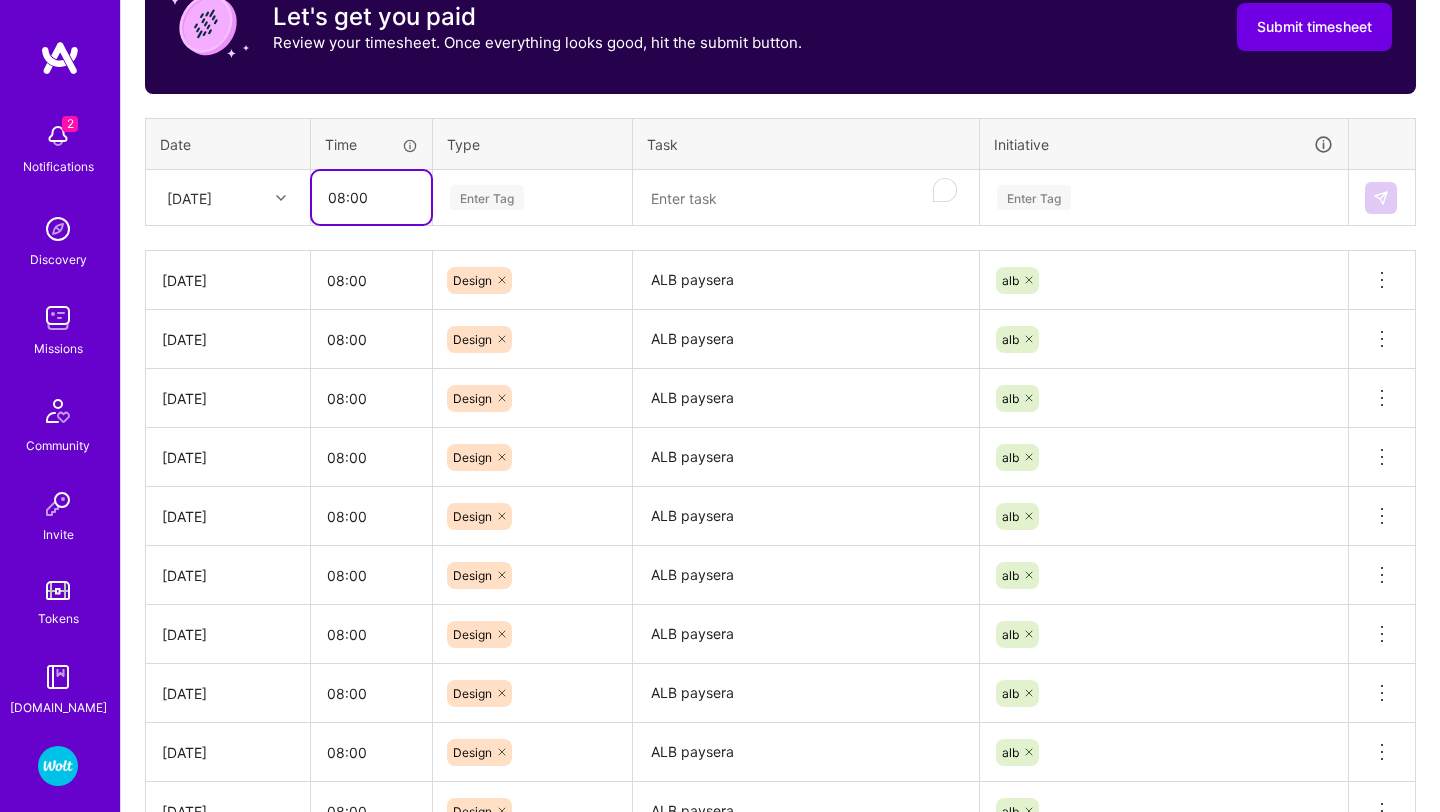 type on "08:00" 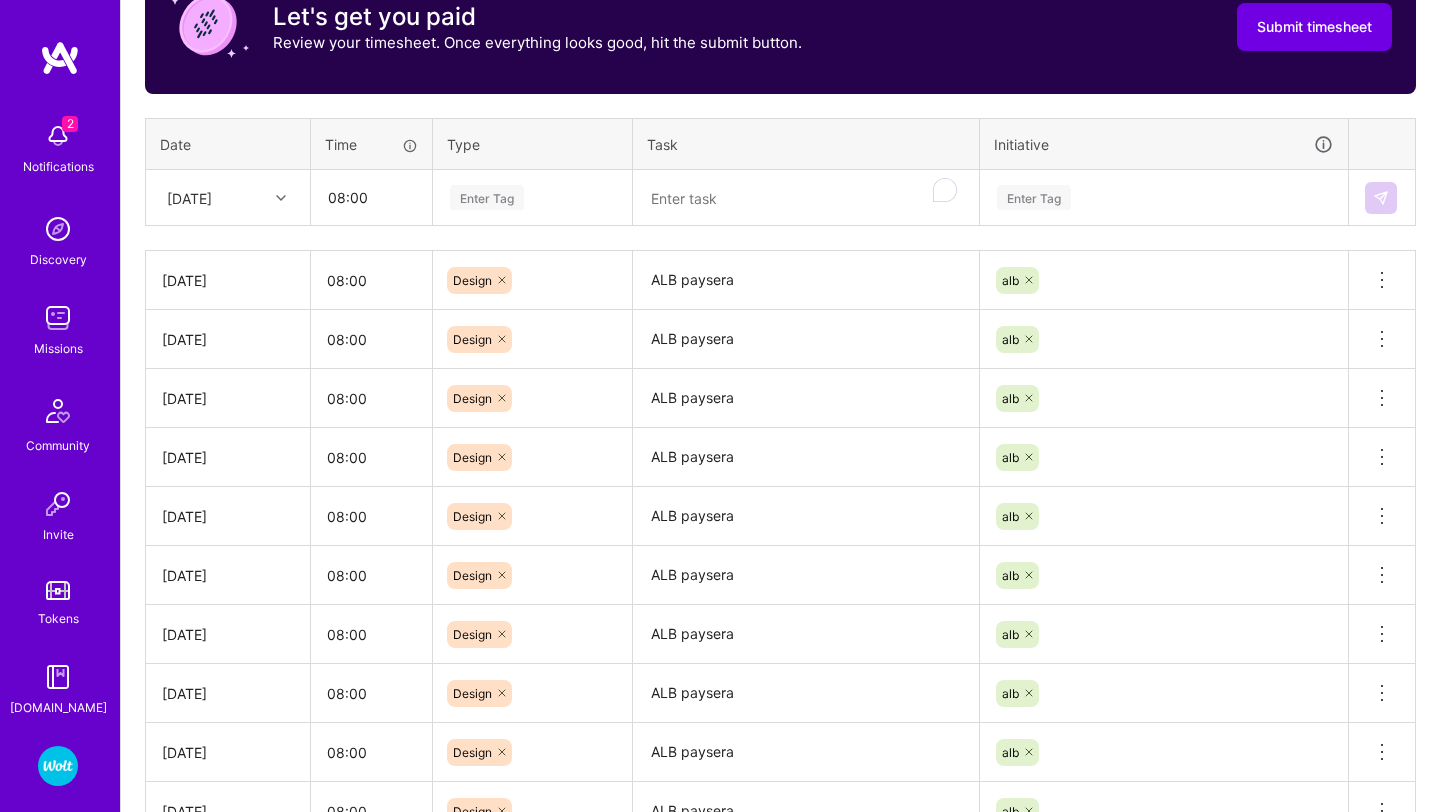 click on "Enter Tag" at bounding box center [487, 197] 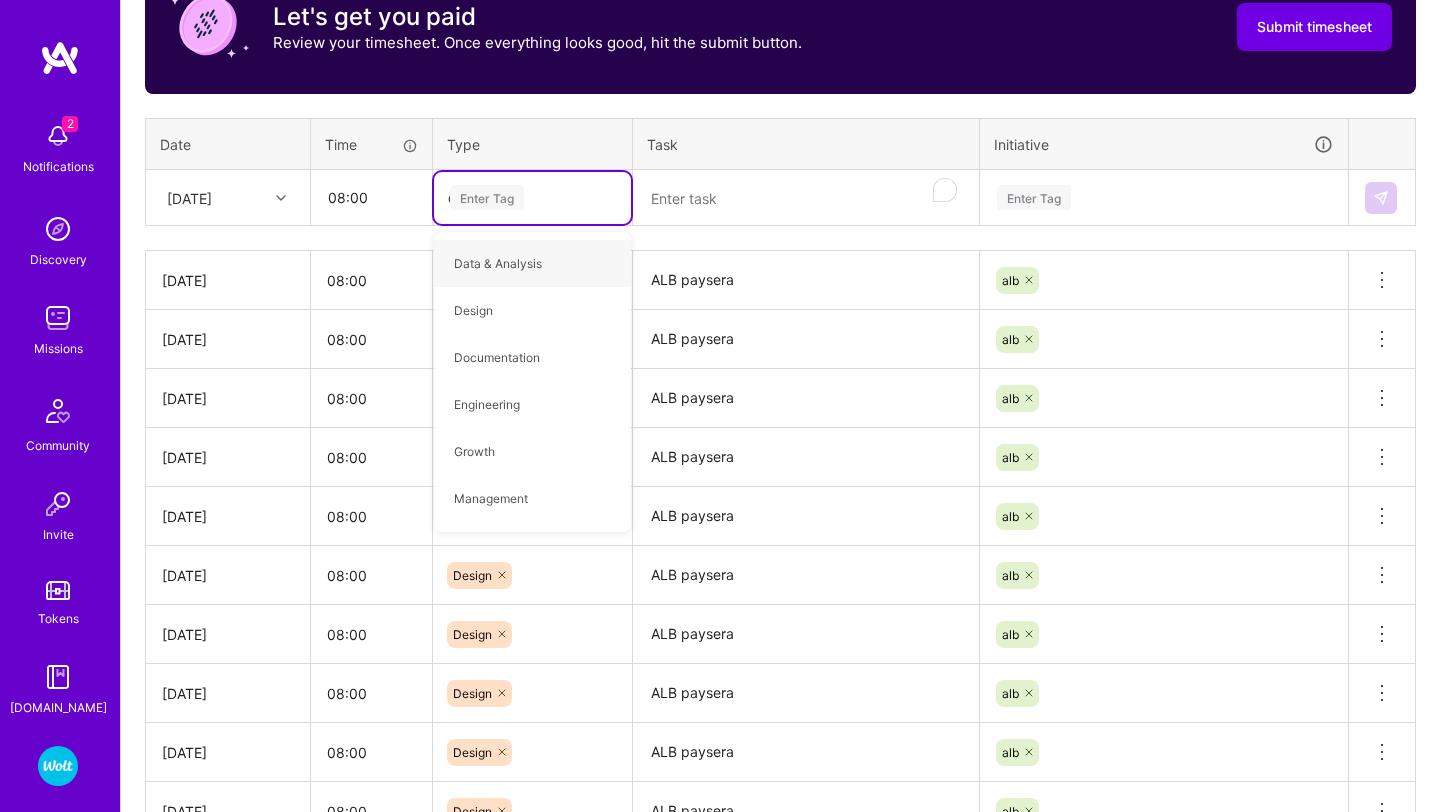 type on "de" 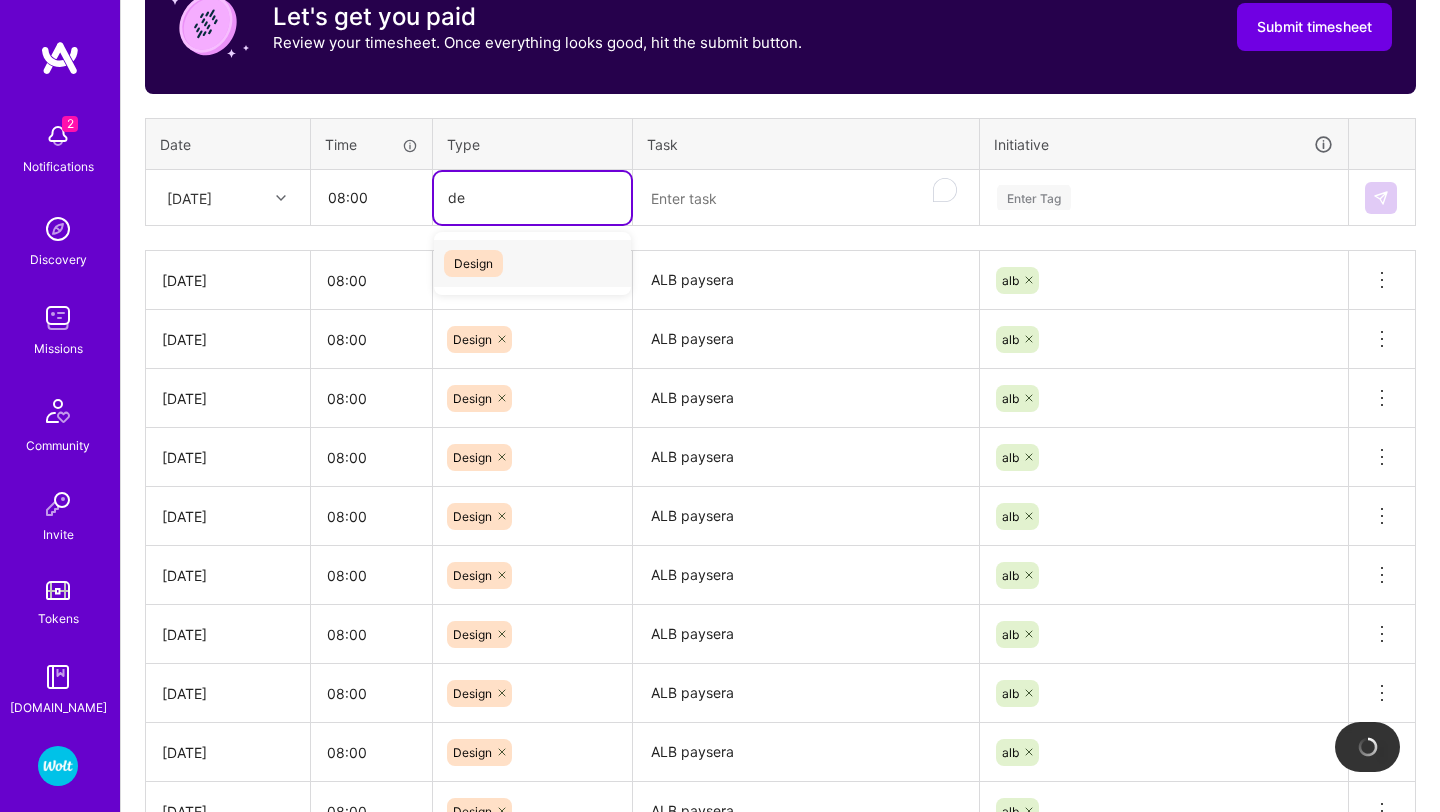 click on "Design" at bounding box center [473, 263] 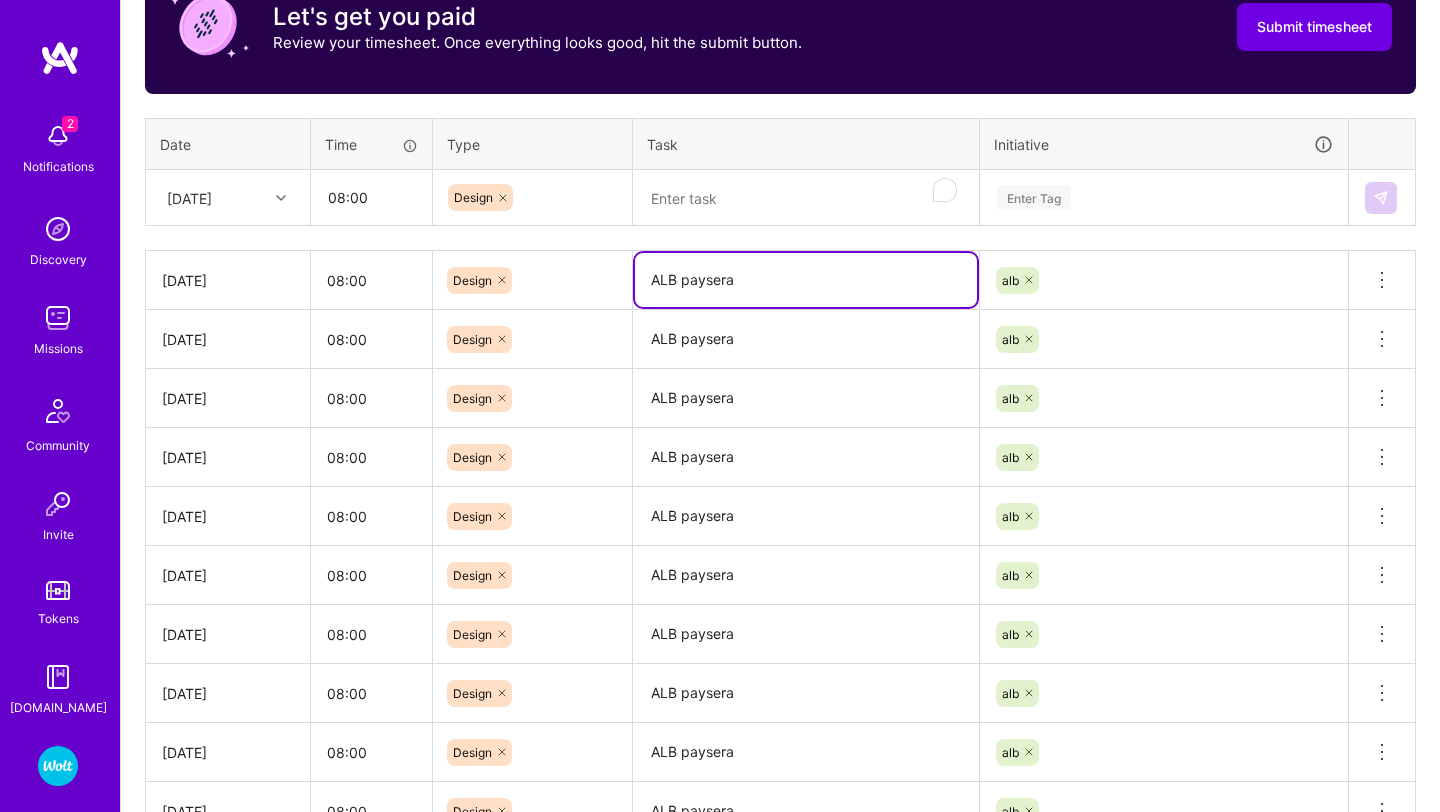 click on "ALB paysera" at bounding box center (806, 280) 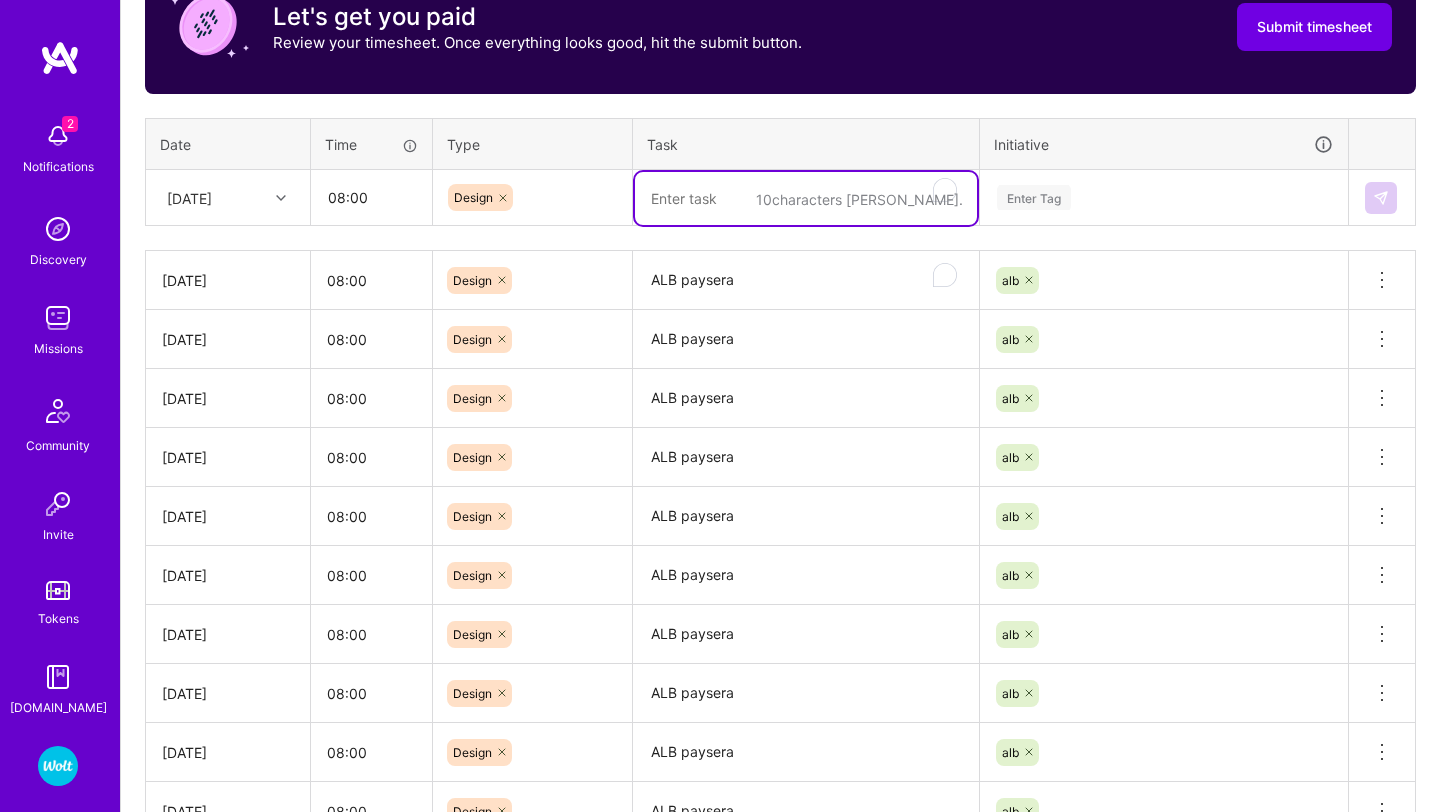 paste on "ALB paysera" 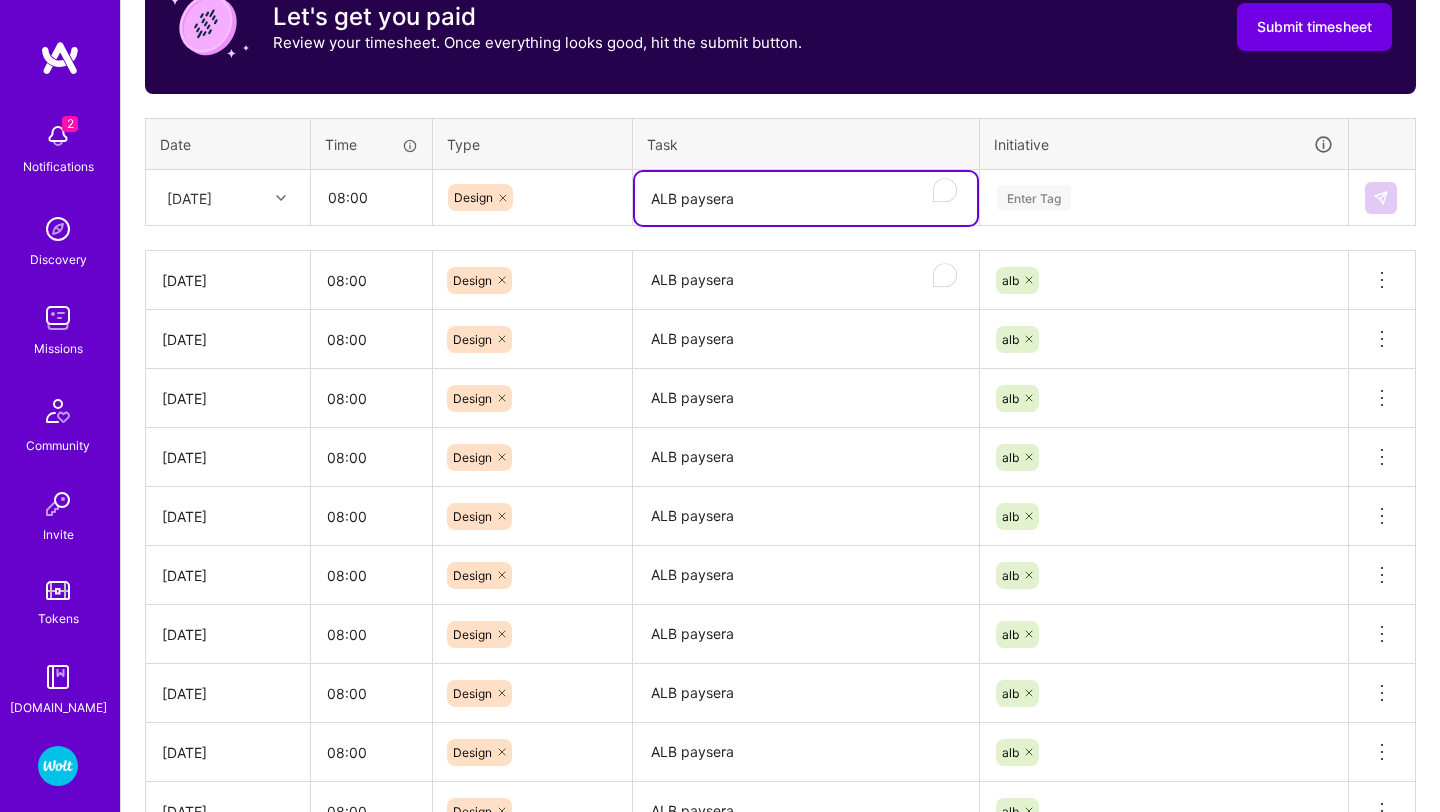 type on "ALB paysera" 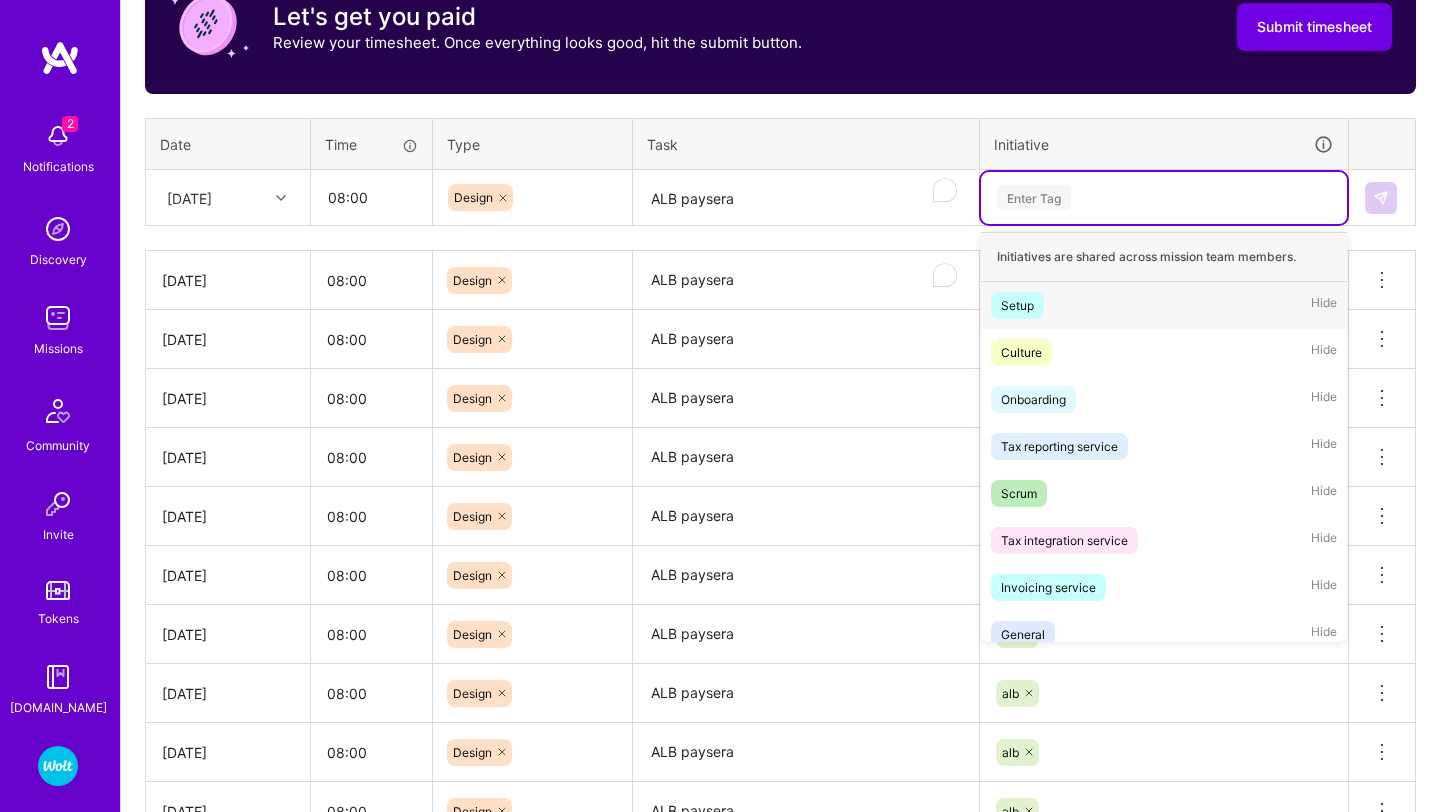 click on "Enter Tag" at bounding box center (1164, 198) 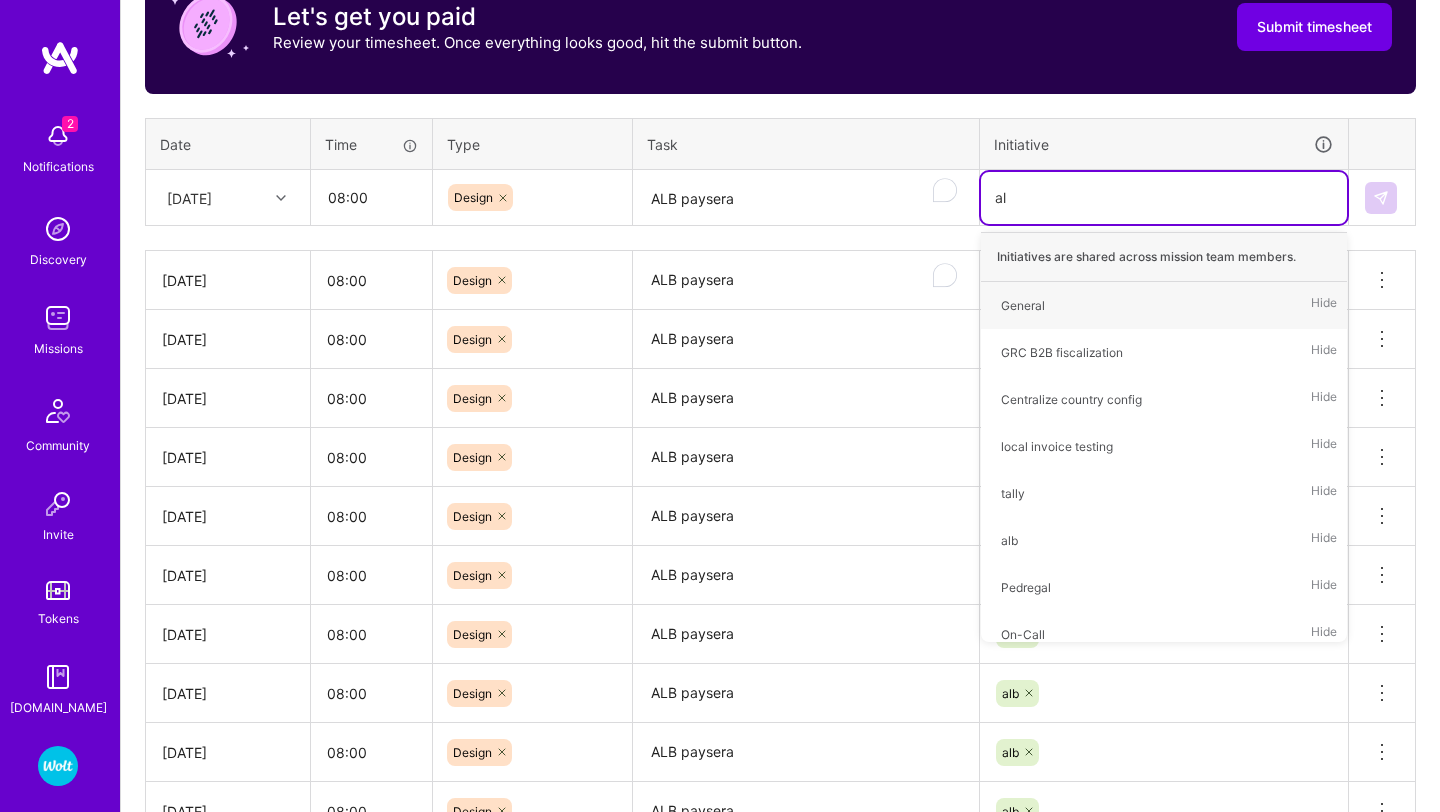 type on "alb" 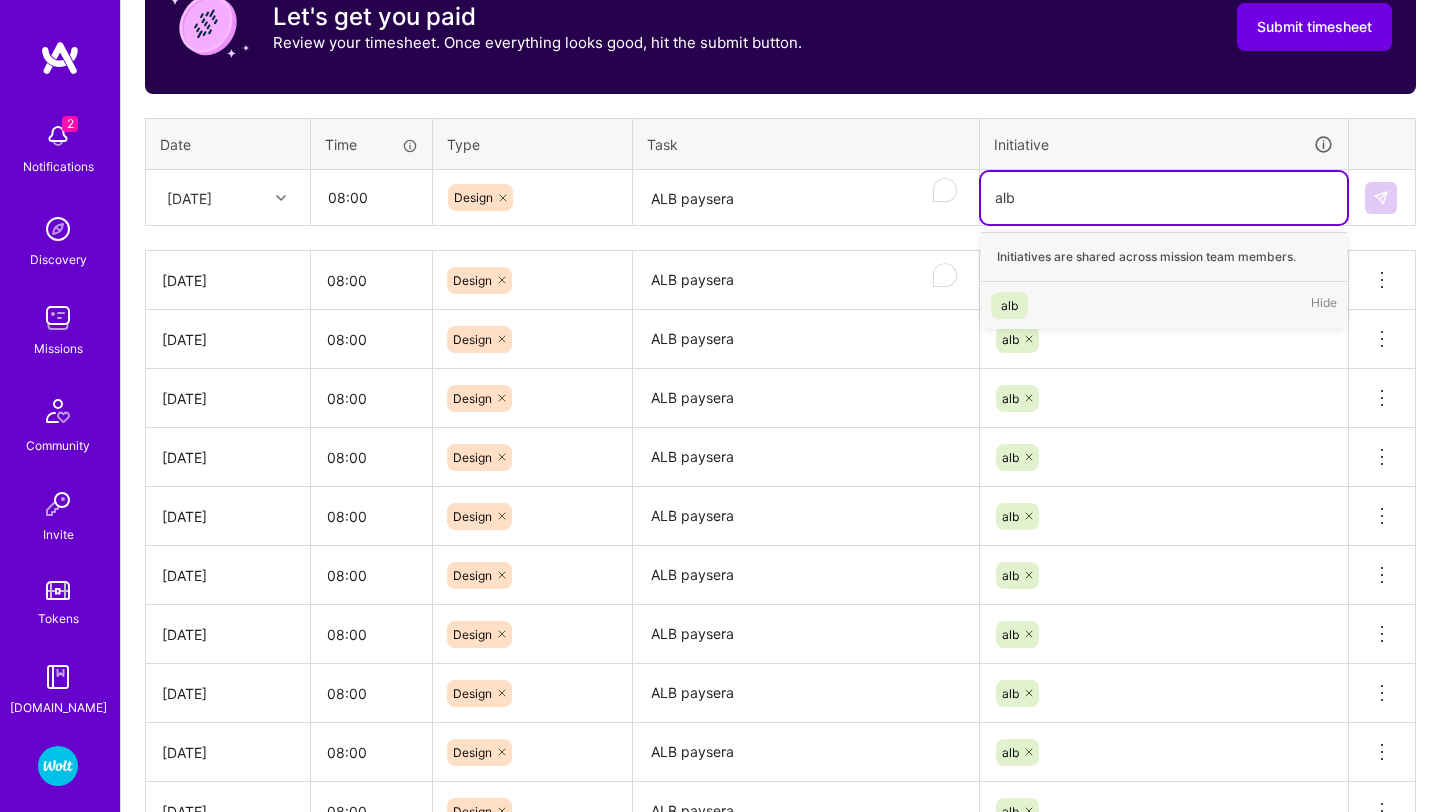 click on "alb Hide" at bounding box center [1164, 305] 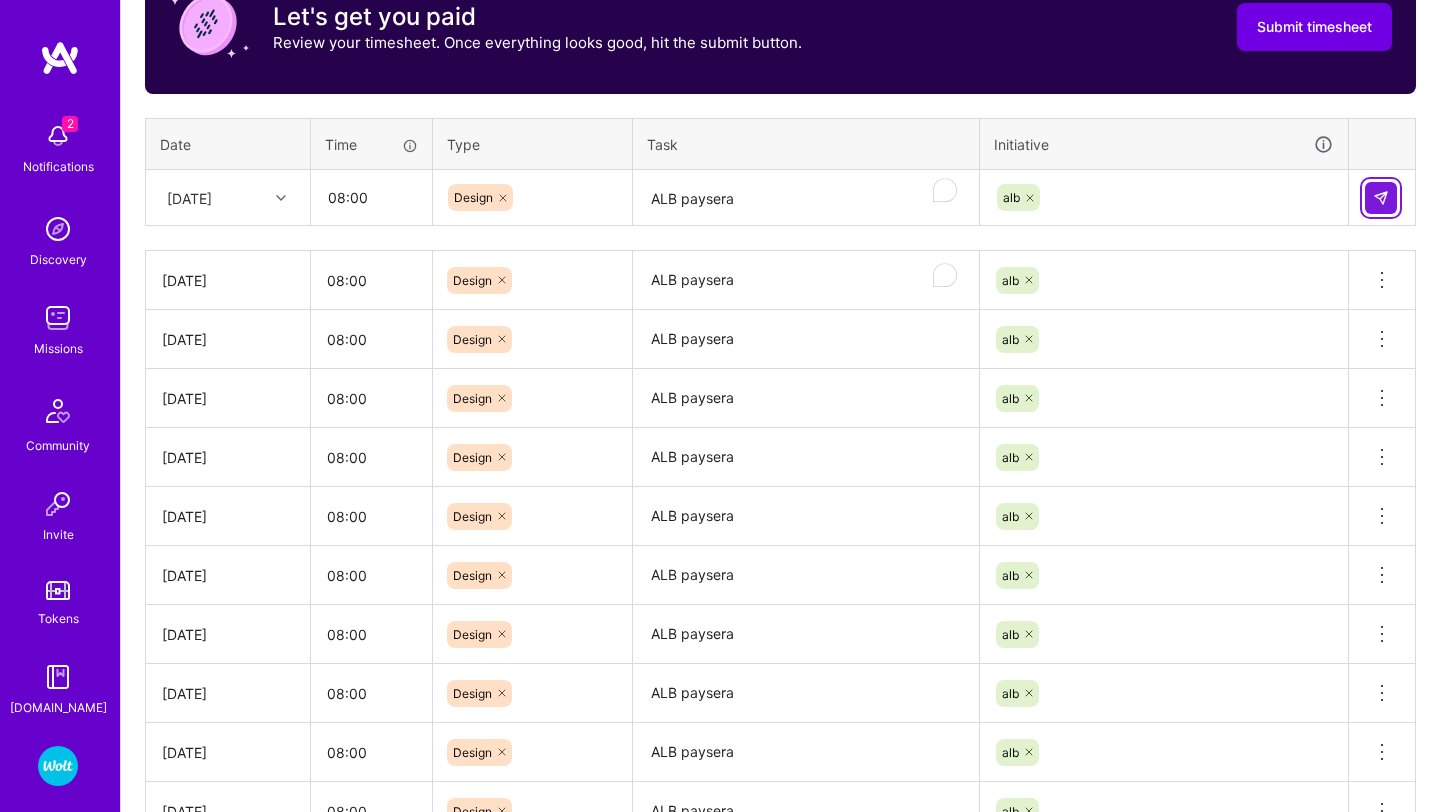 click at bounding box center (1381, 198) 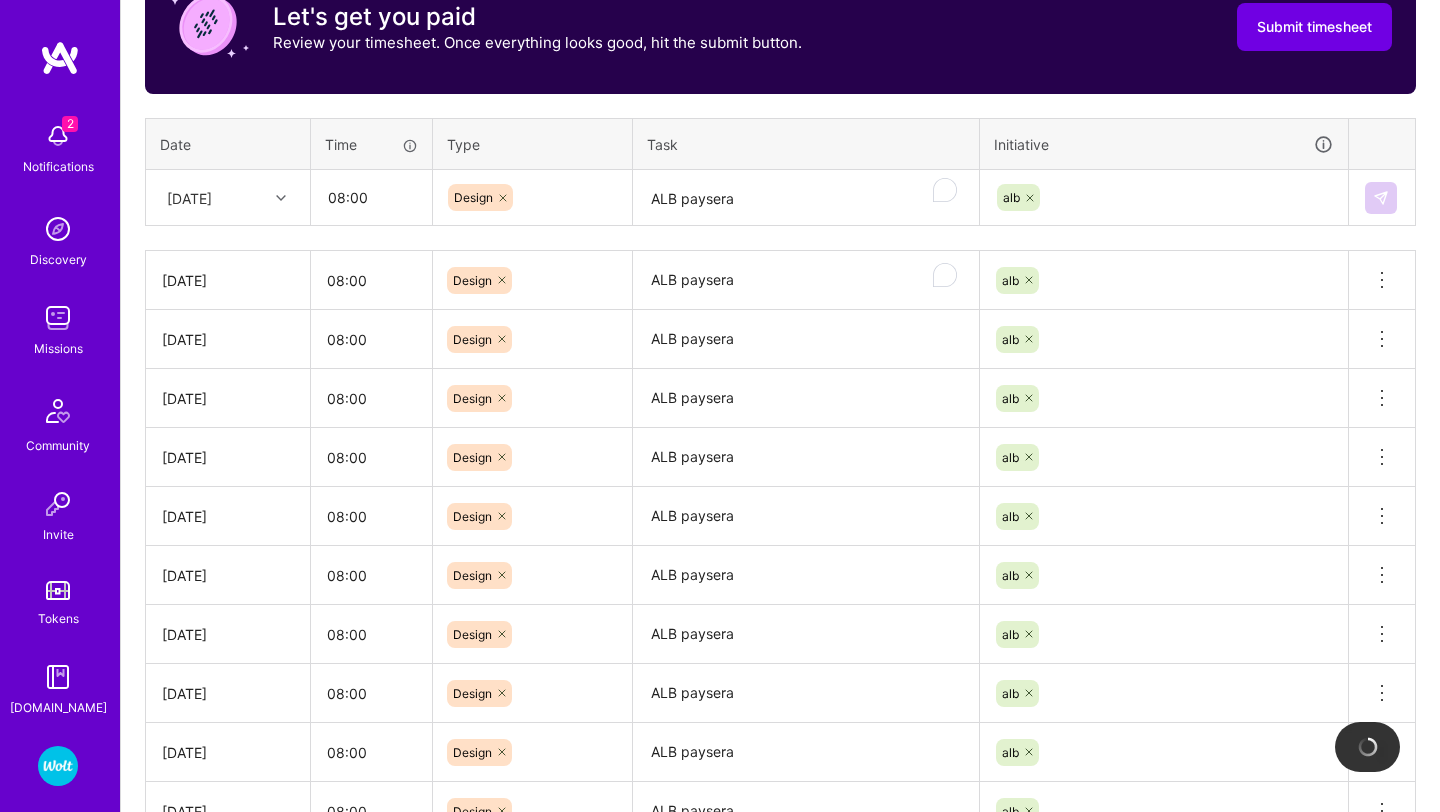 type 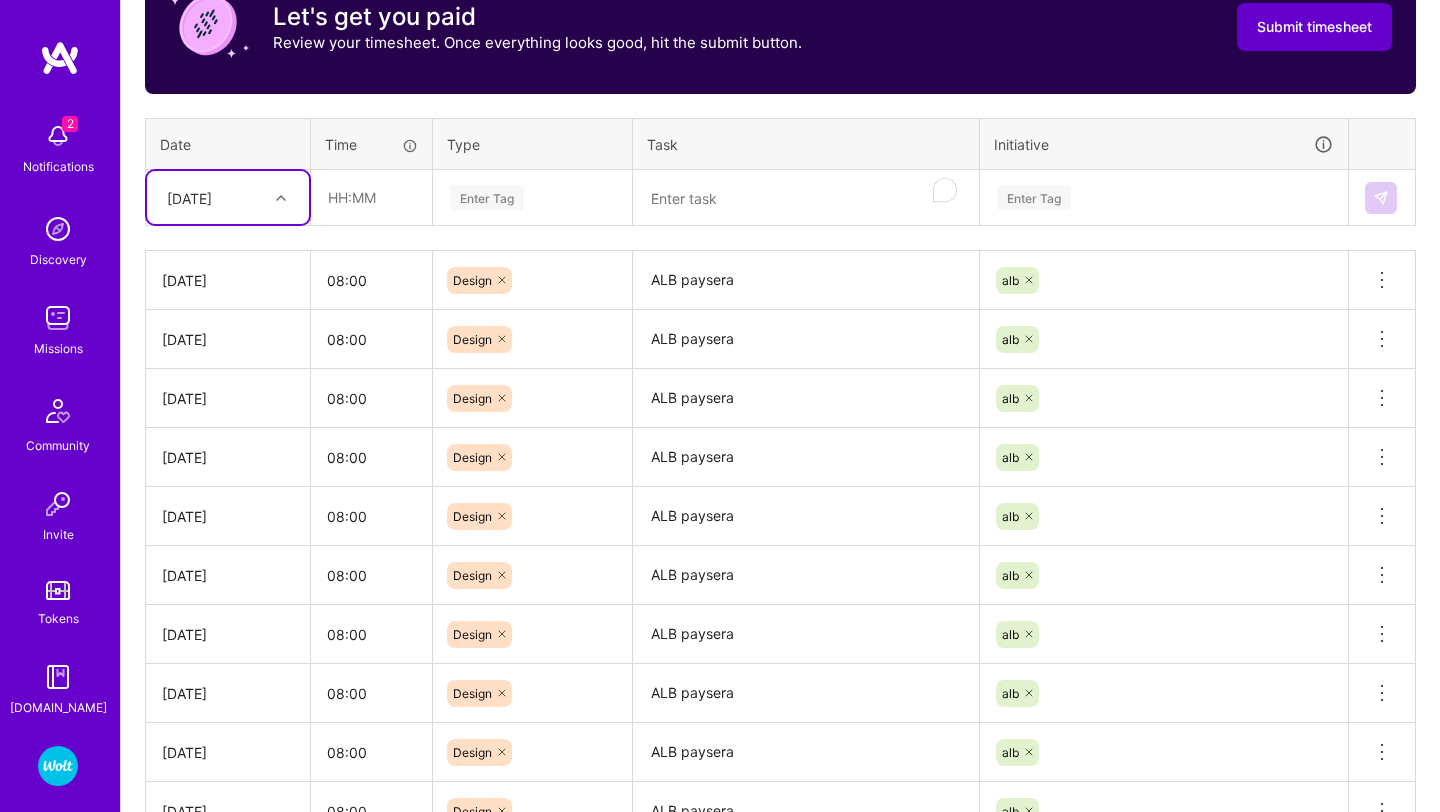 click on "Submit timesheet" at bounding box center [1314, 27] 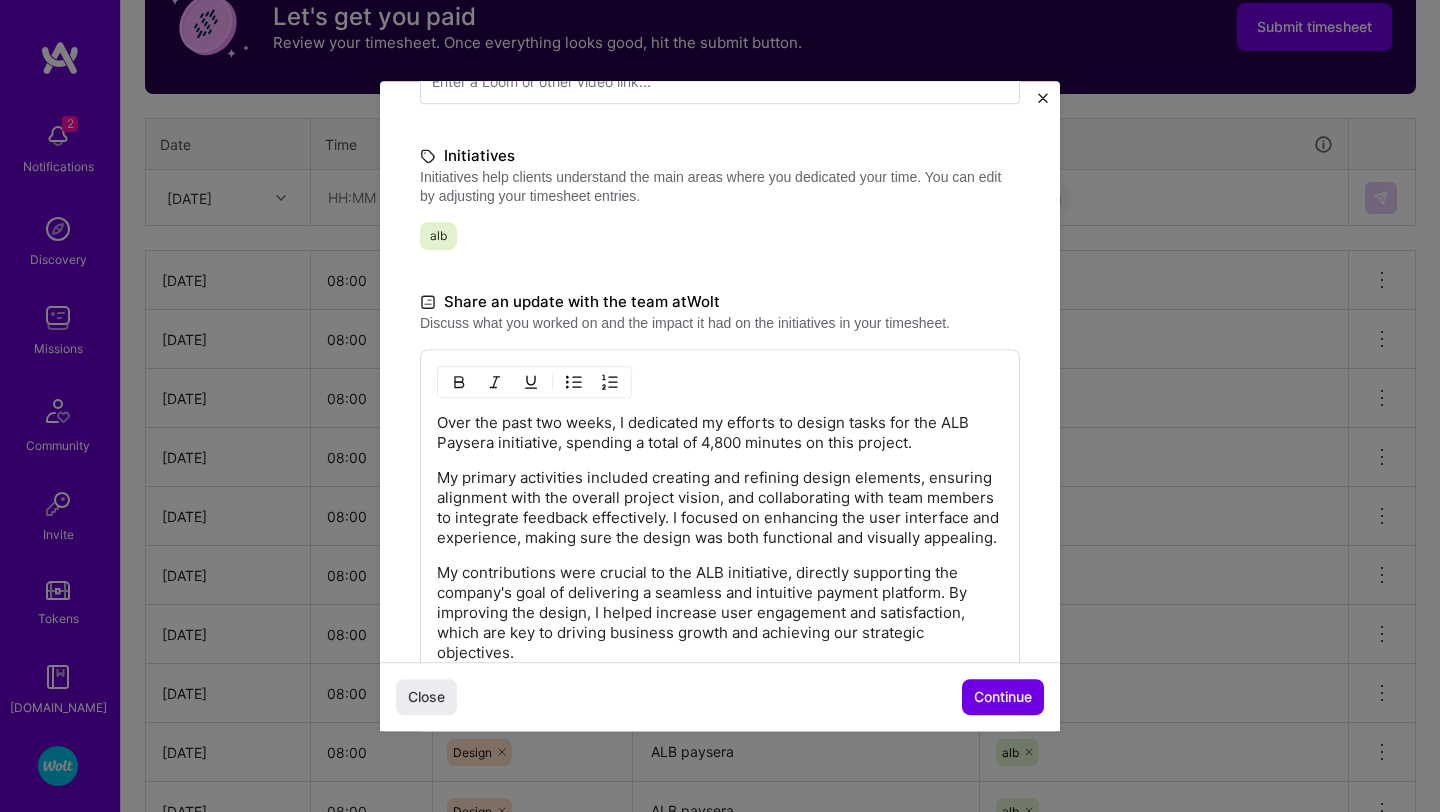 scroll, scrollTop: 582, scrollLeft: 0, axis: vertical 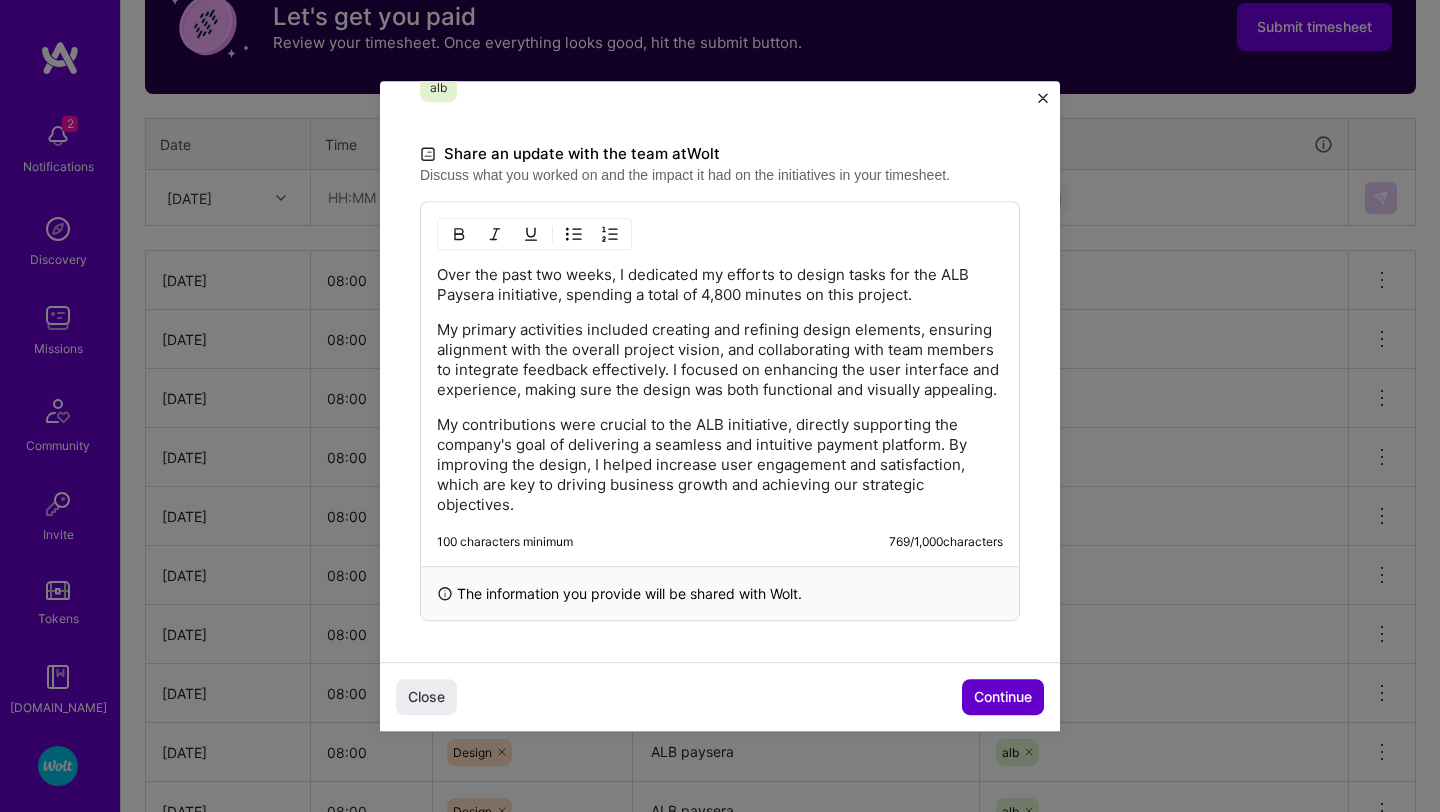 click on "Continue" at bounding box center (1003, 697) 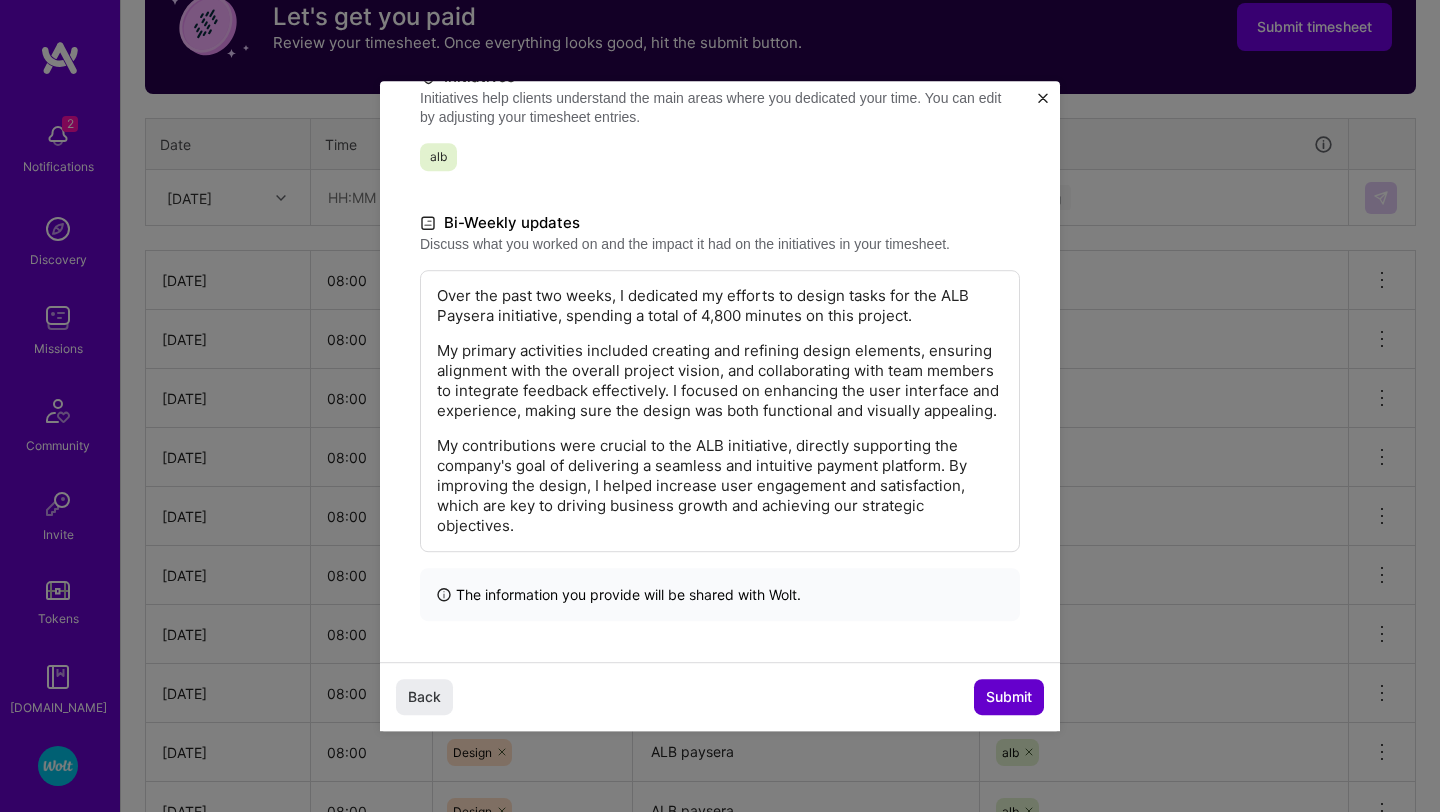 scroll, scrollTop: 313, scrollLeft: 0, axis: vertical 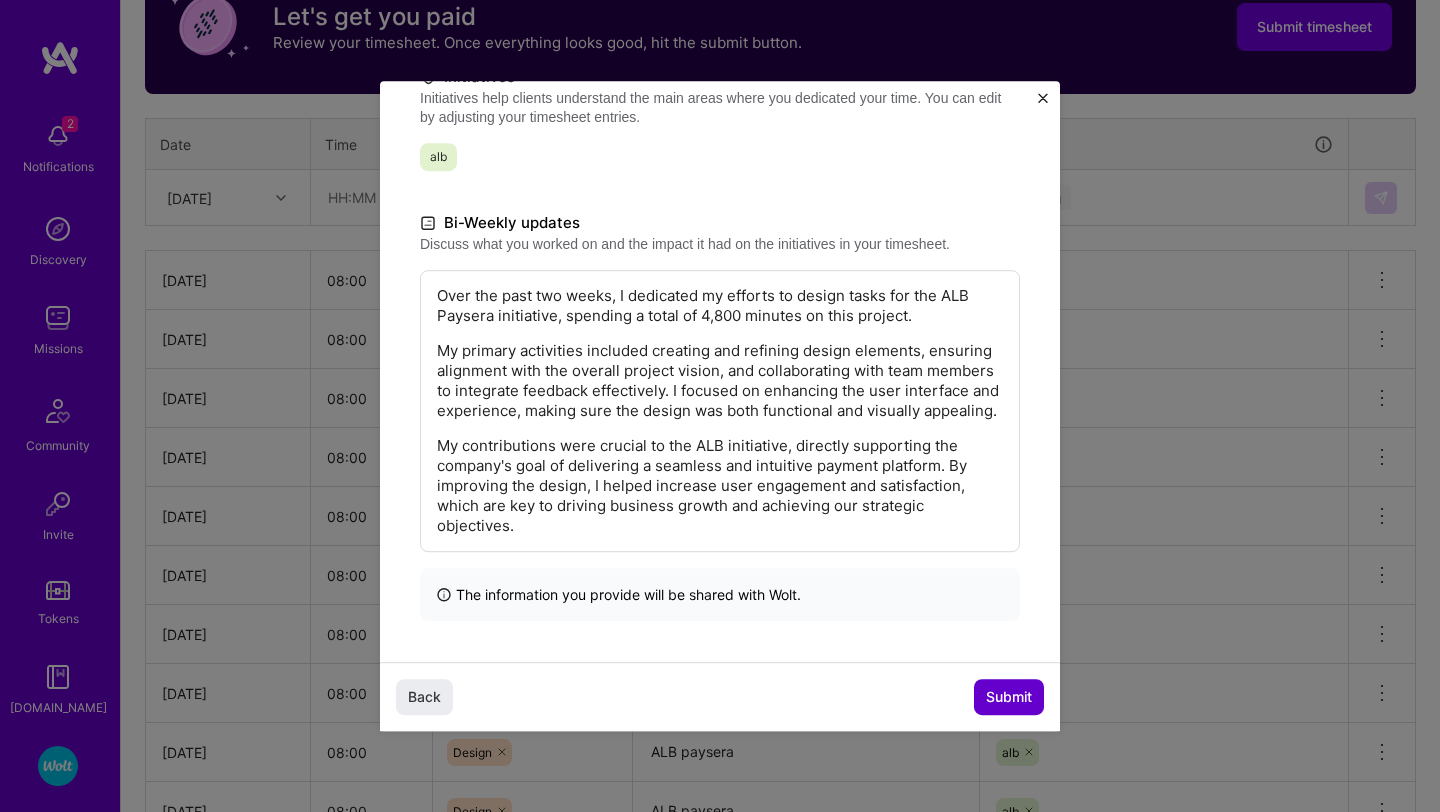 click on "Submit" at bounding box center (1009, 697) 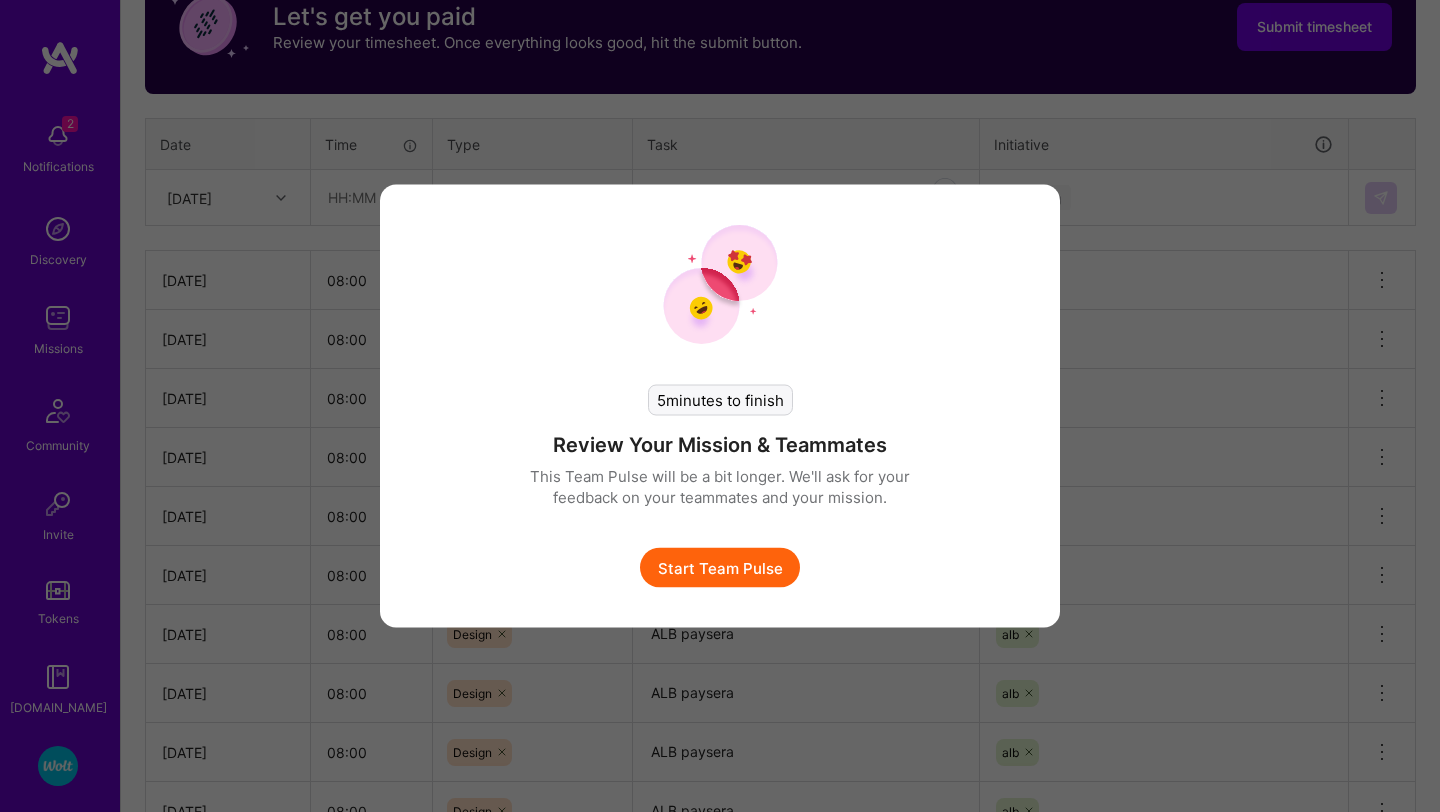 click on "Start Team Pulse" at bounding box center (720, 568) 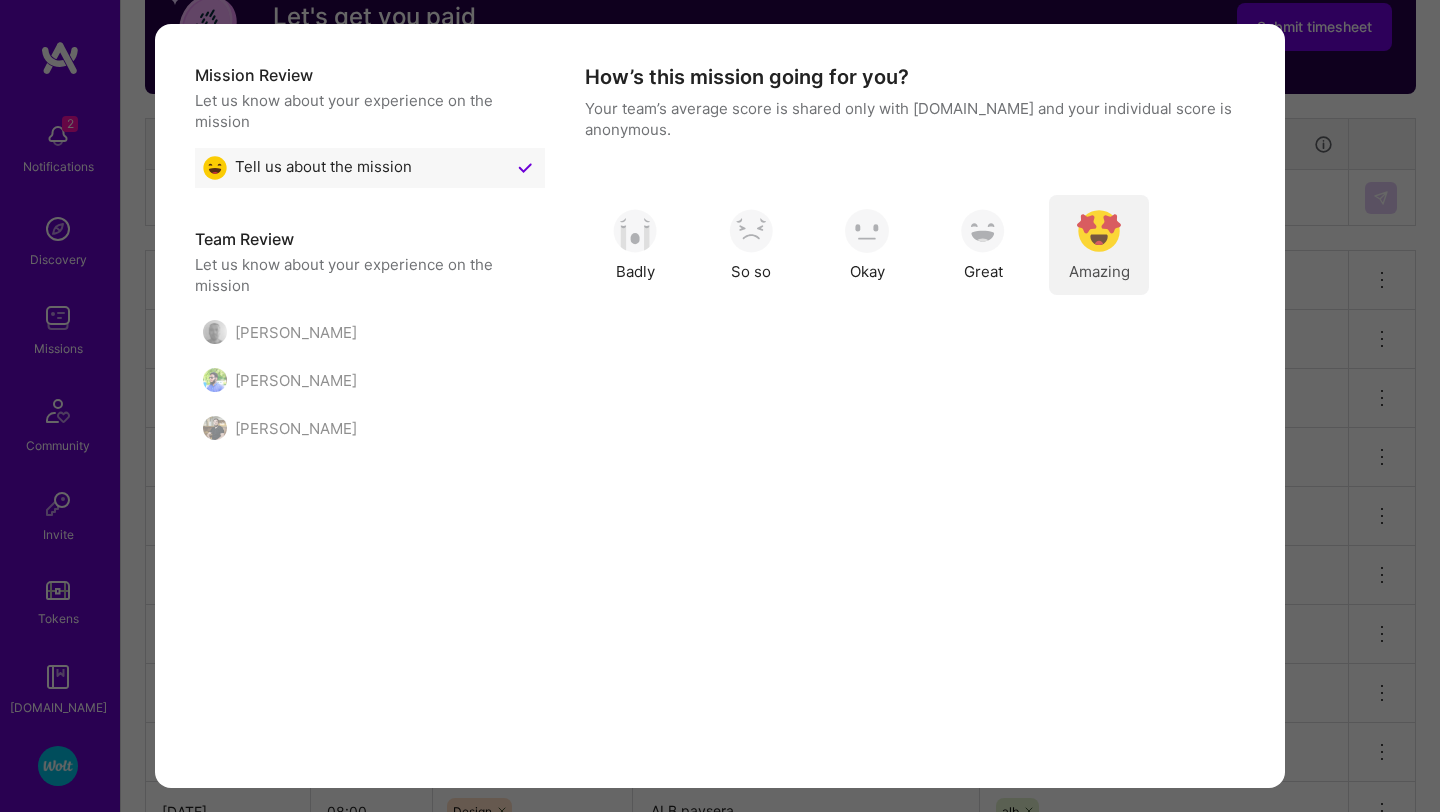 click at bounding box center [1099, 231] 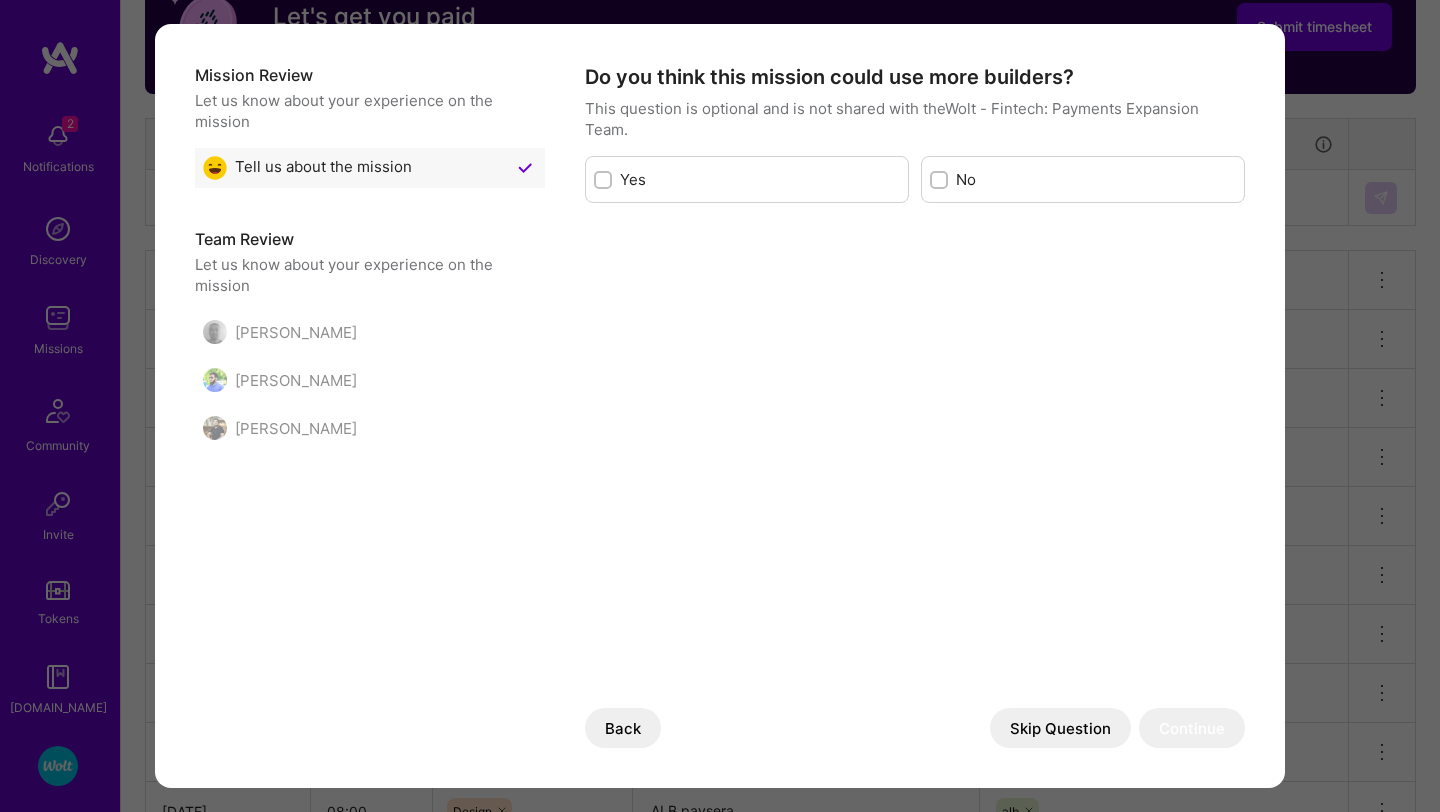 click at bounding box center [941, 181] 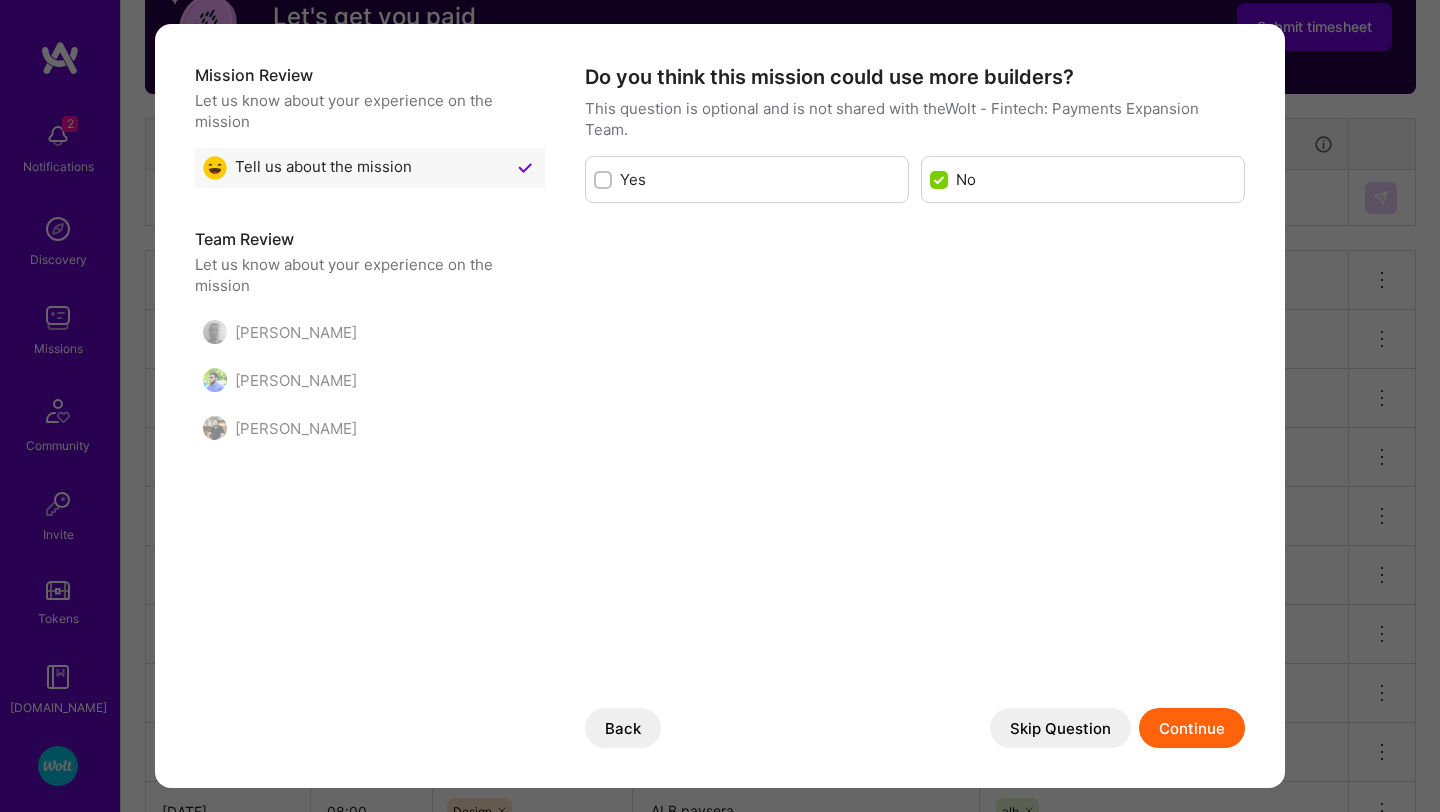 click on "Continue" at bounding box center (1192, 728) 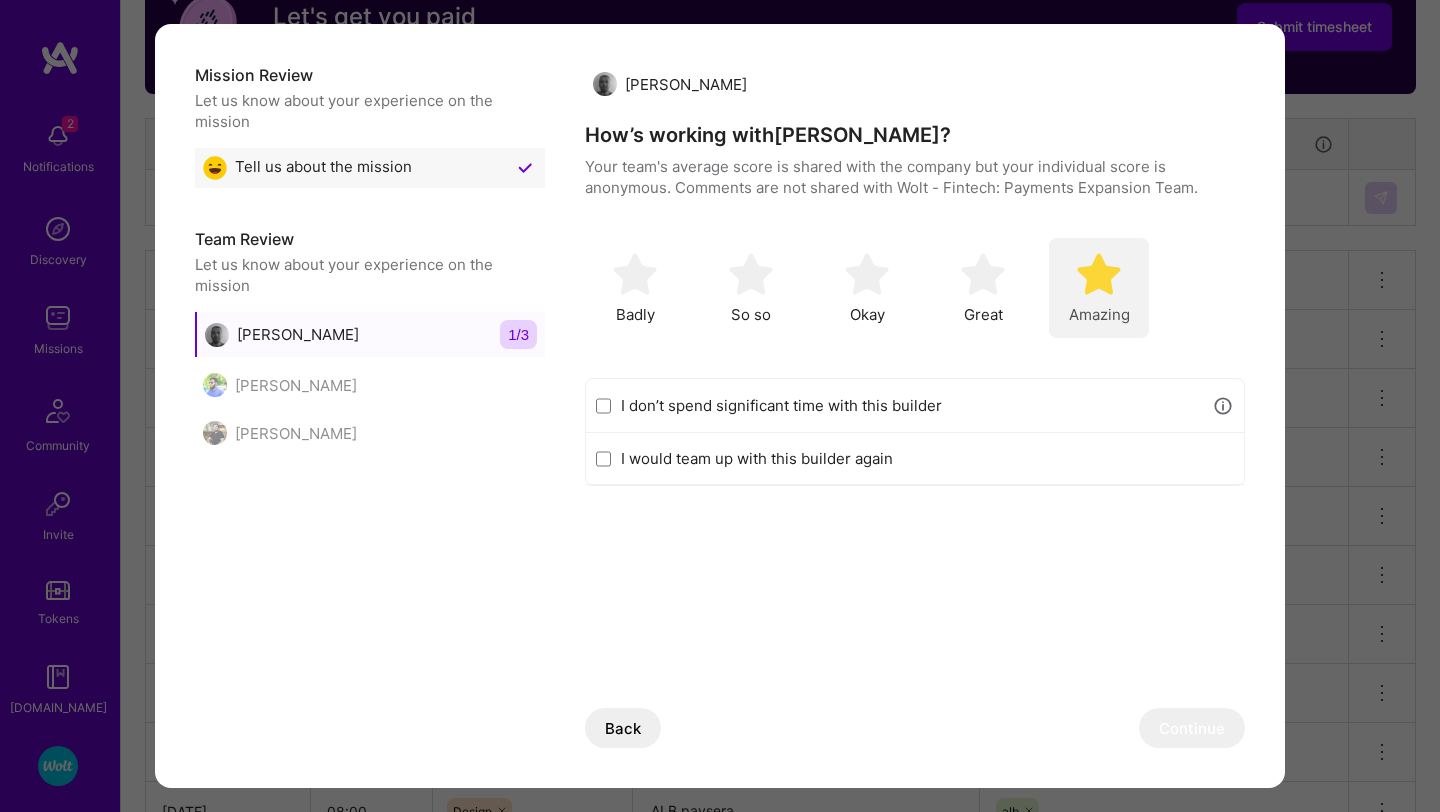 click at bounding box center (1099, 274) 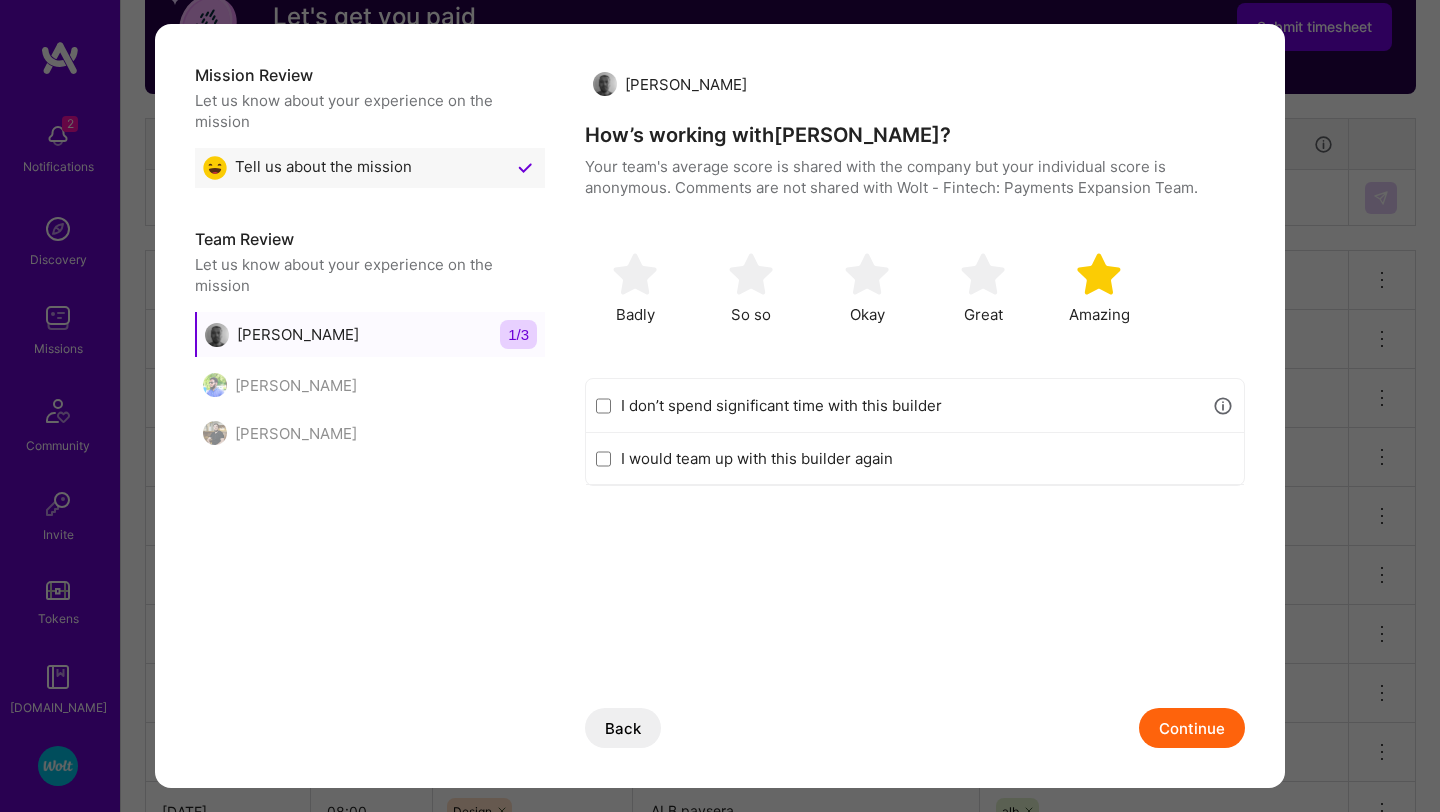 click on "Continue" at bounding box center (1192, 728) 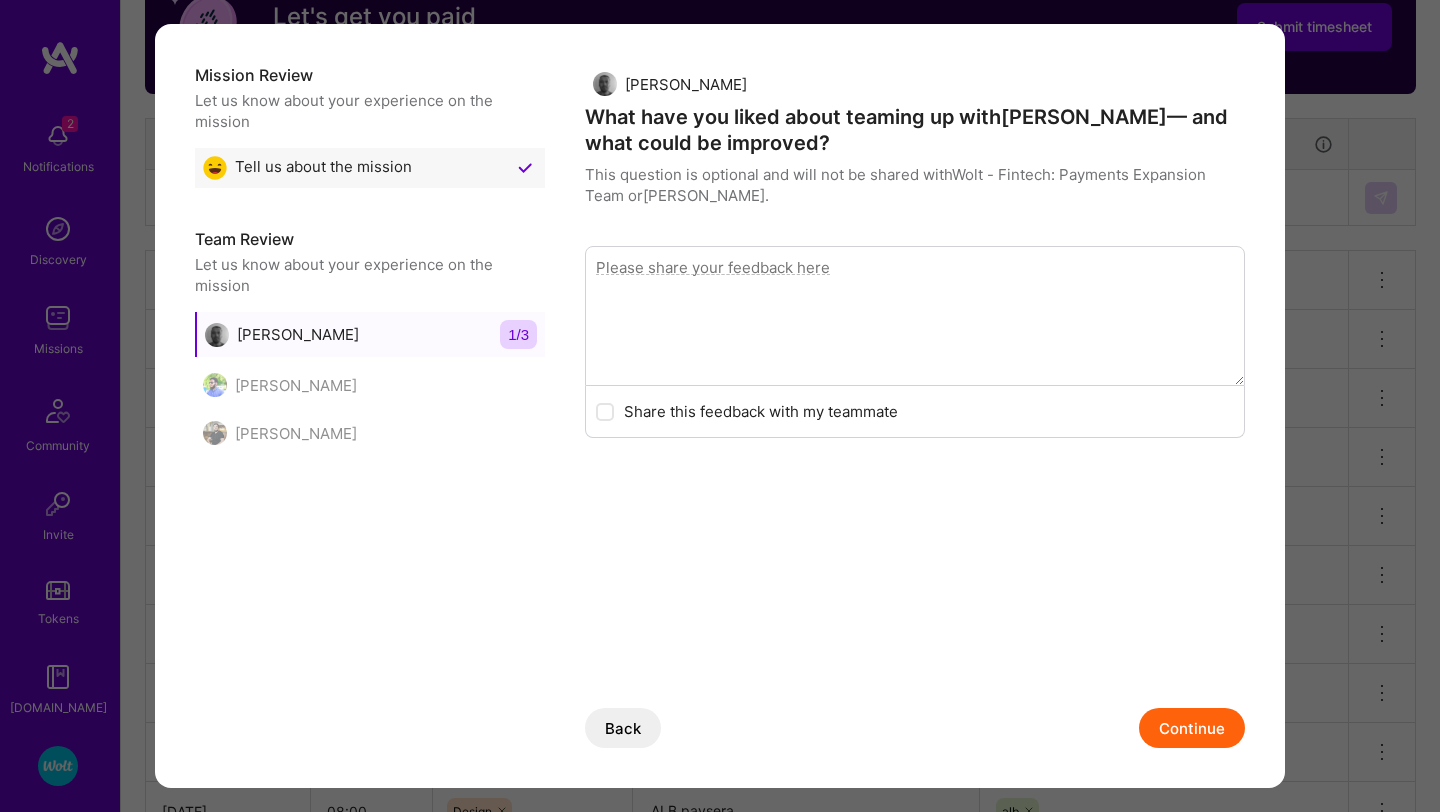 click on "Continue" at bounding box center (1192, 728) 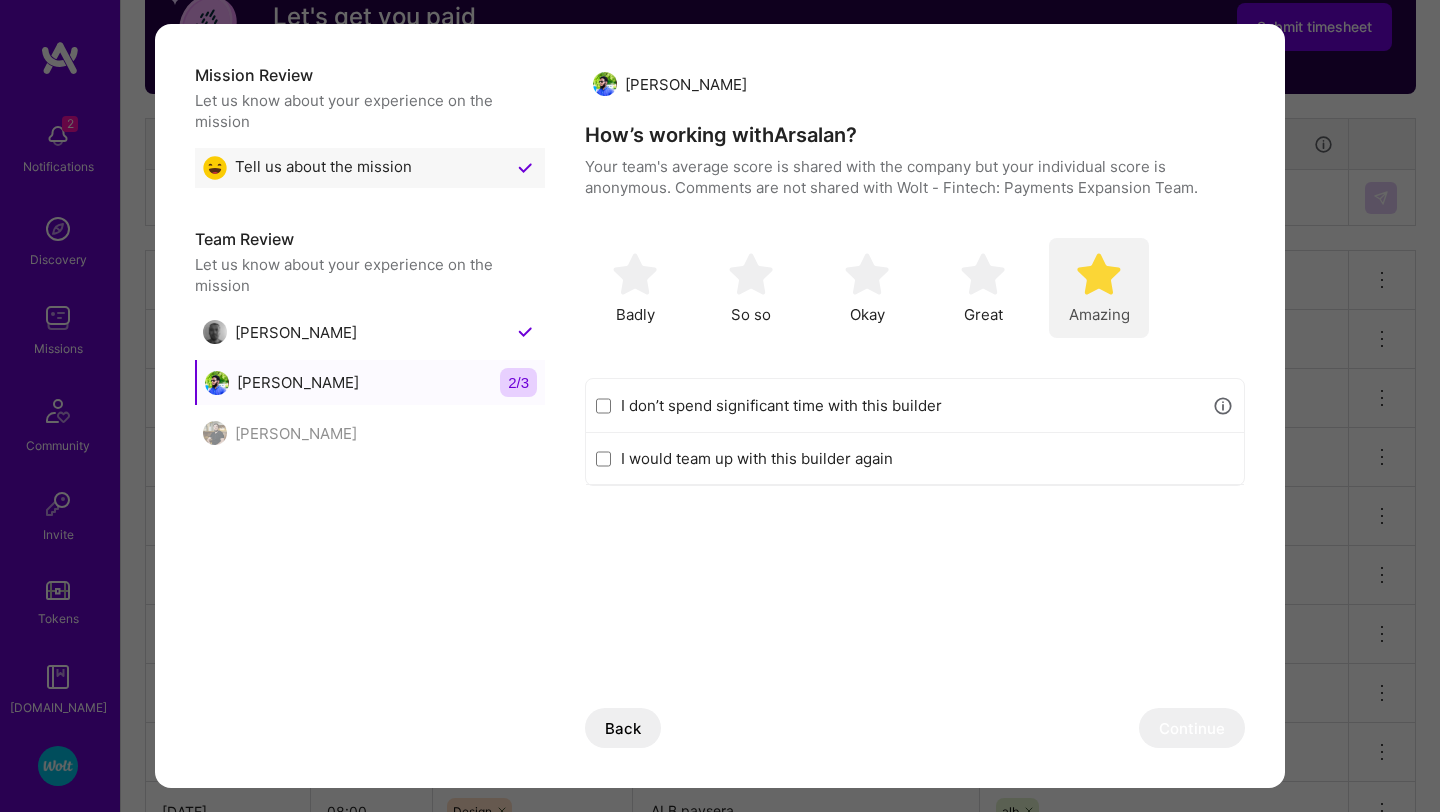click at bounding box center [1099, 274] 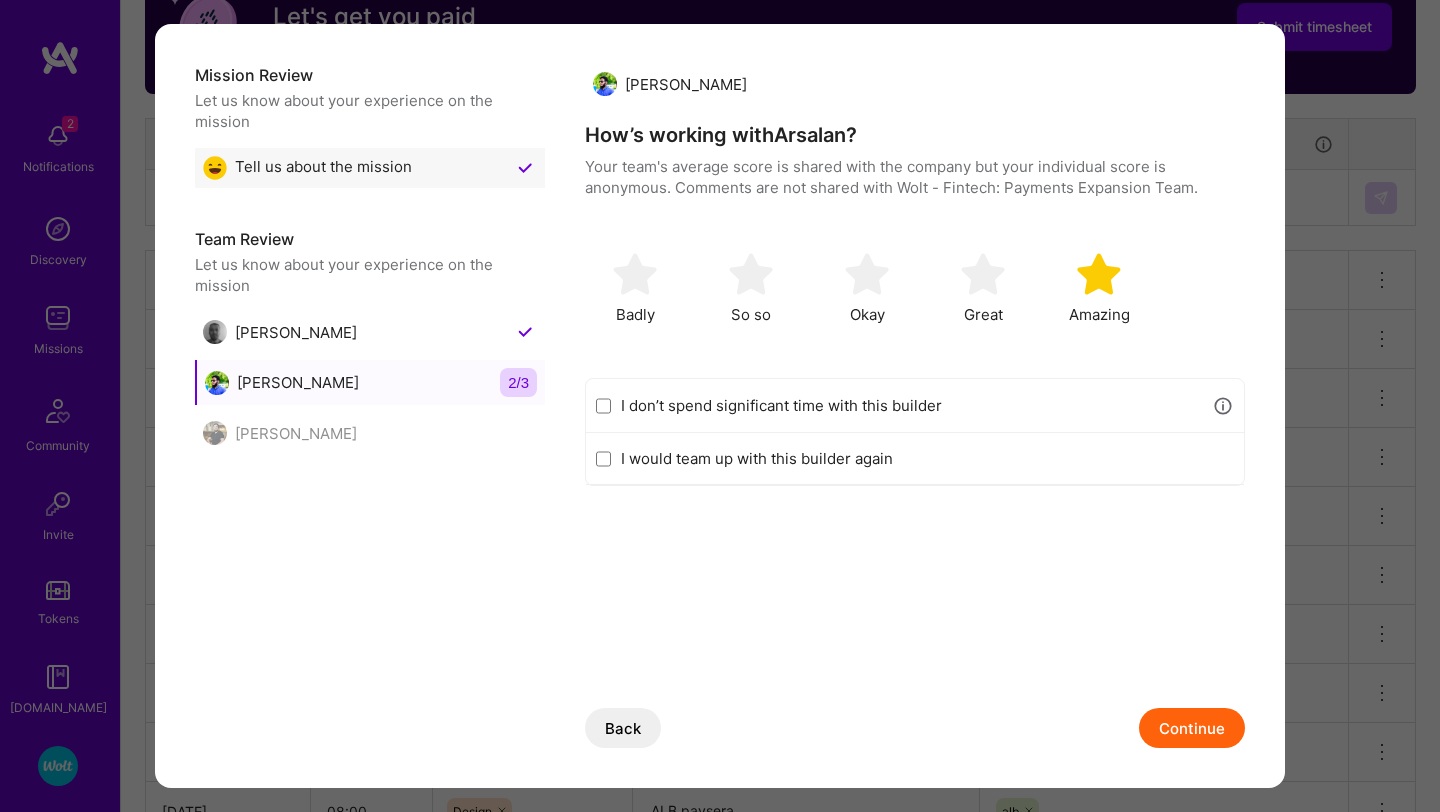 click on "Continue" at bounding box center [1192, 728] 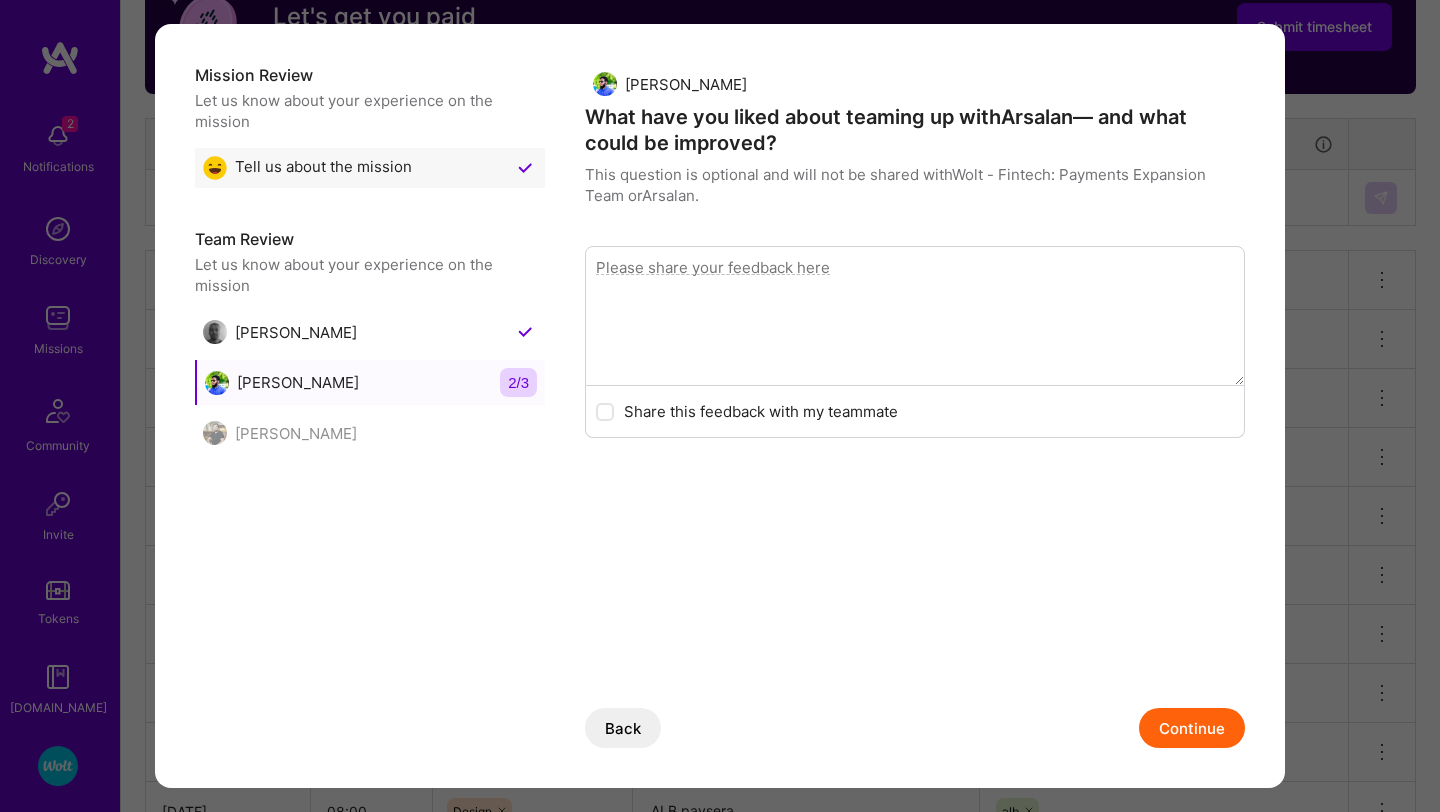 click on "Continue" at bounding box center (1192, 728) 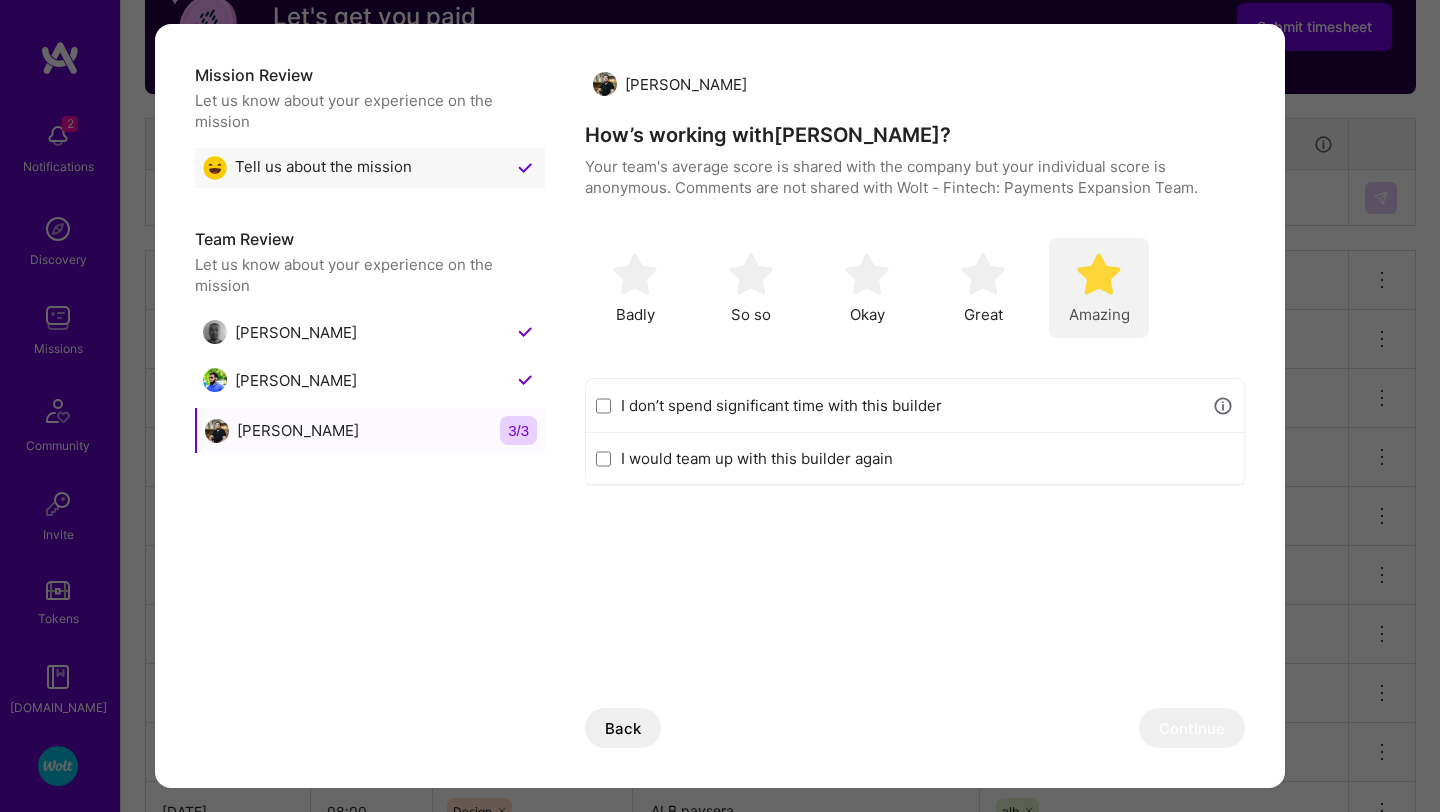 click at bounding box center (1099, 274) 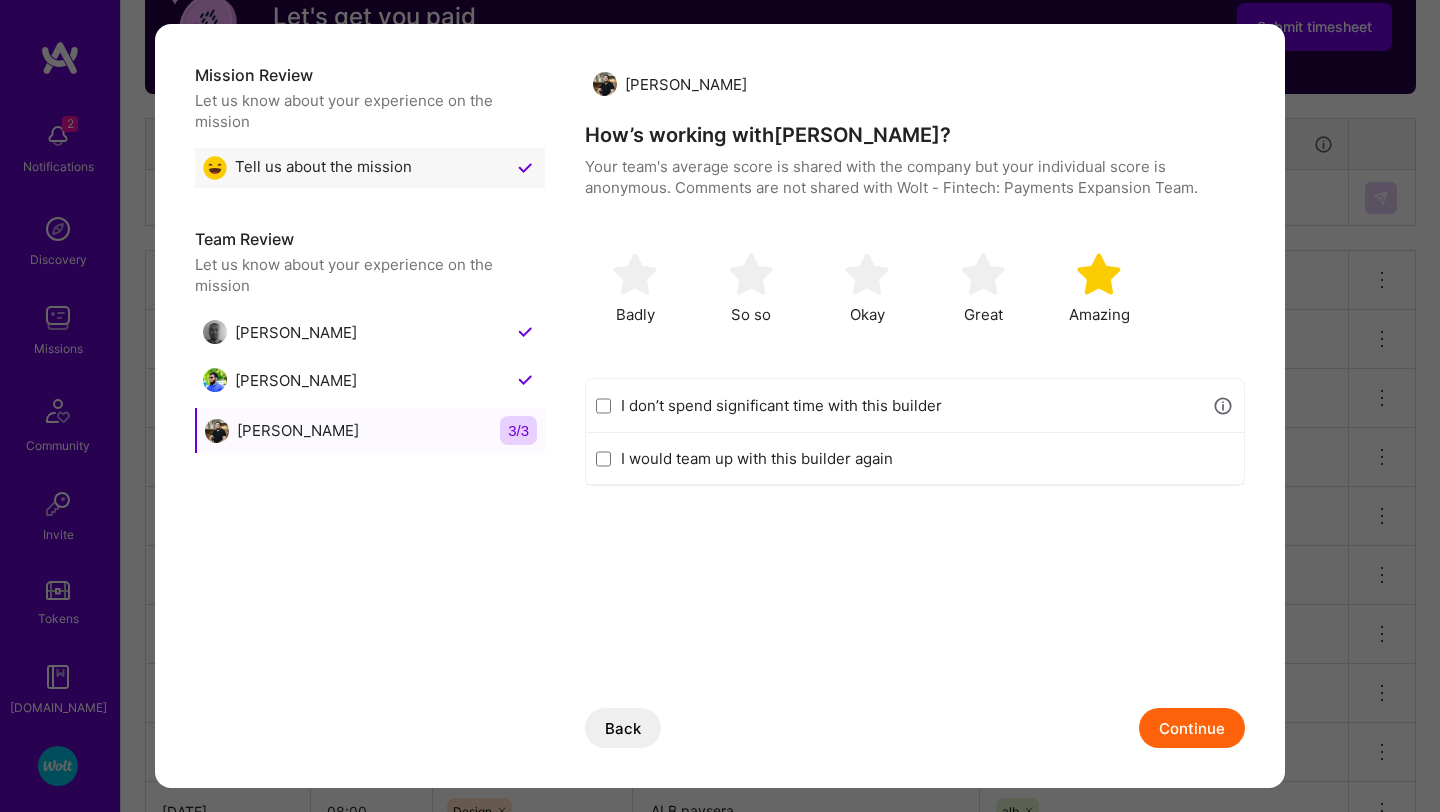 click on "[PERSON_NAME] How’s working with  [PERSON_NAME] ? Your team's average score is shared with the company but your individual score is anonymous. Comments are not shared with   Wolt - Fintech: Payments Expansion Team . Badly So so Okay Great Amazing I don’t spend significant time with this builder   I would team up with this builder again Back Continue" at bounding box center (915, 429) 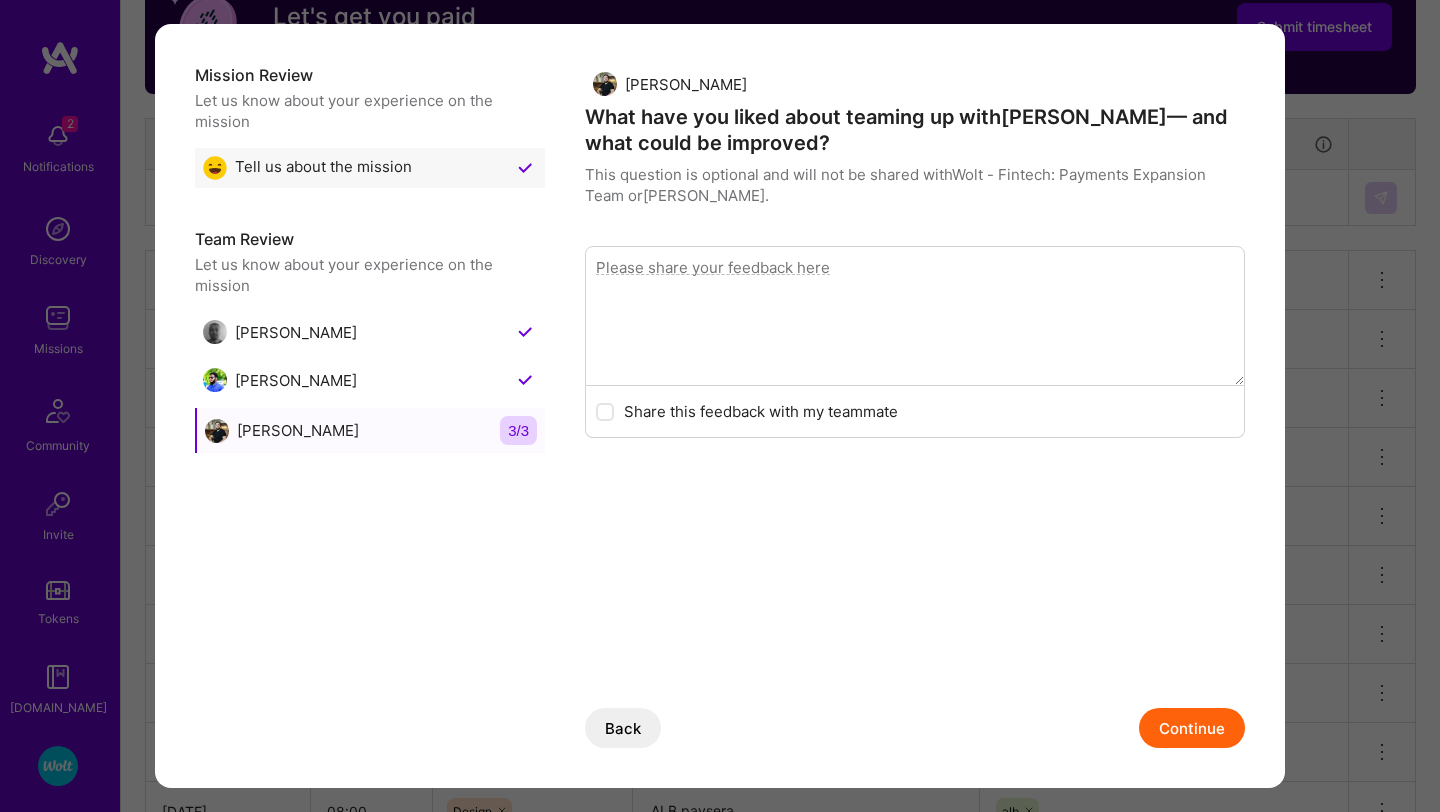 click on "Continue" at bounding box center (1192, 728) 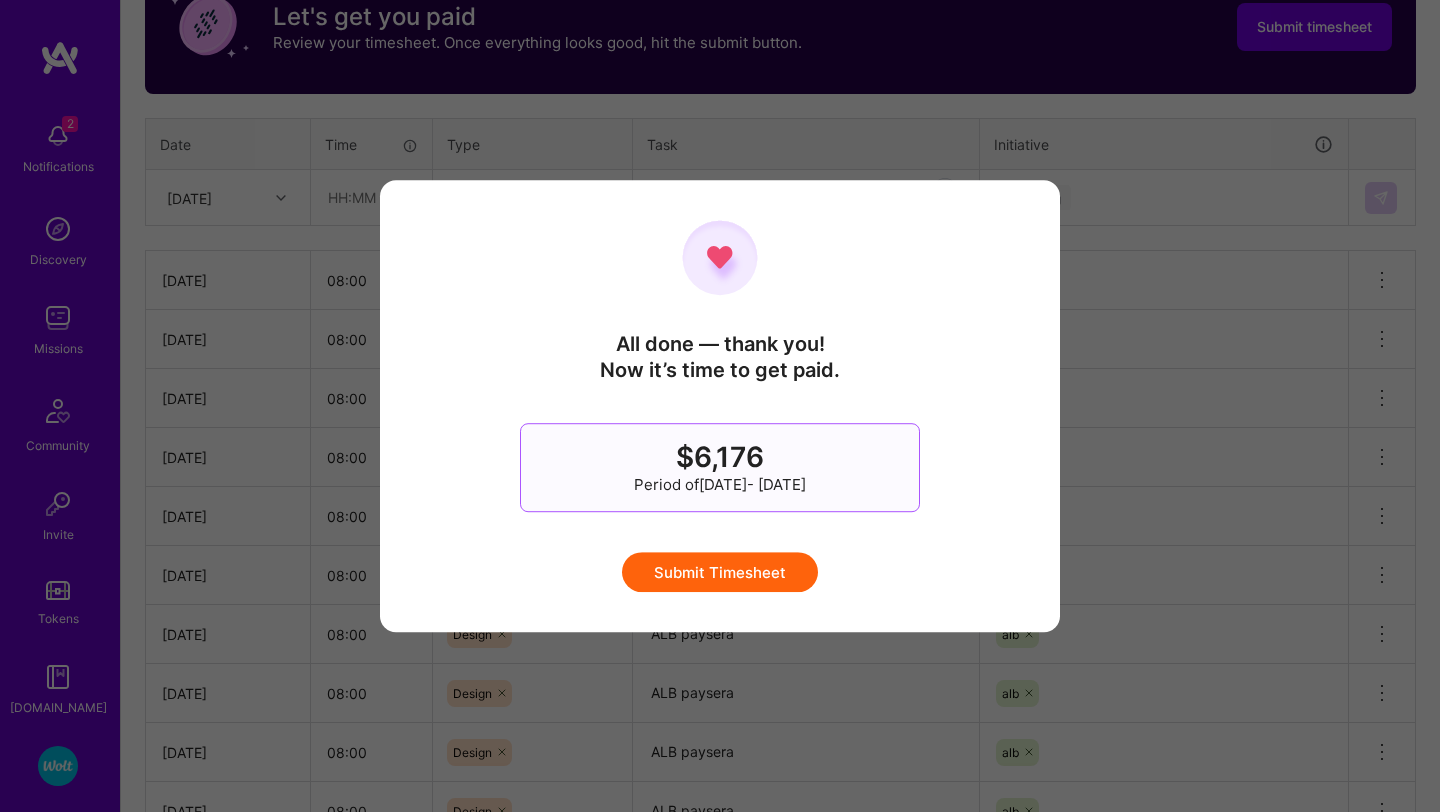 click on "All done — thank you!    Now it’s time to get paid. $6,176   Period of  [DATE]  -   [DATE] Submit Timesheet" at bounding box center (720, 406) 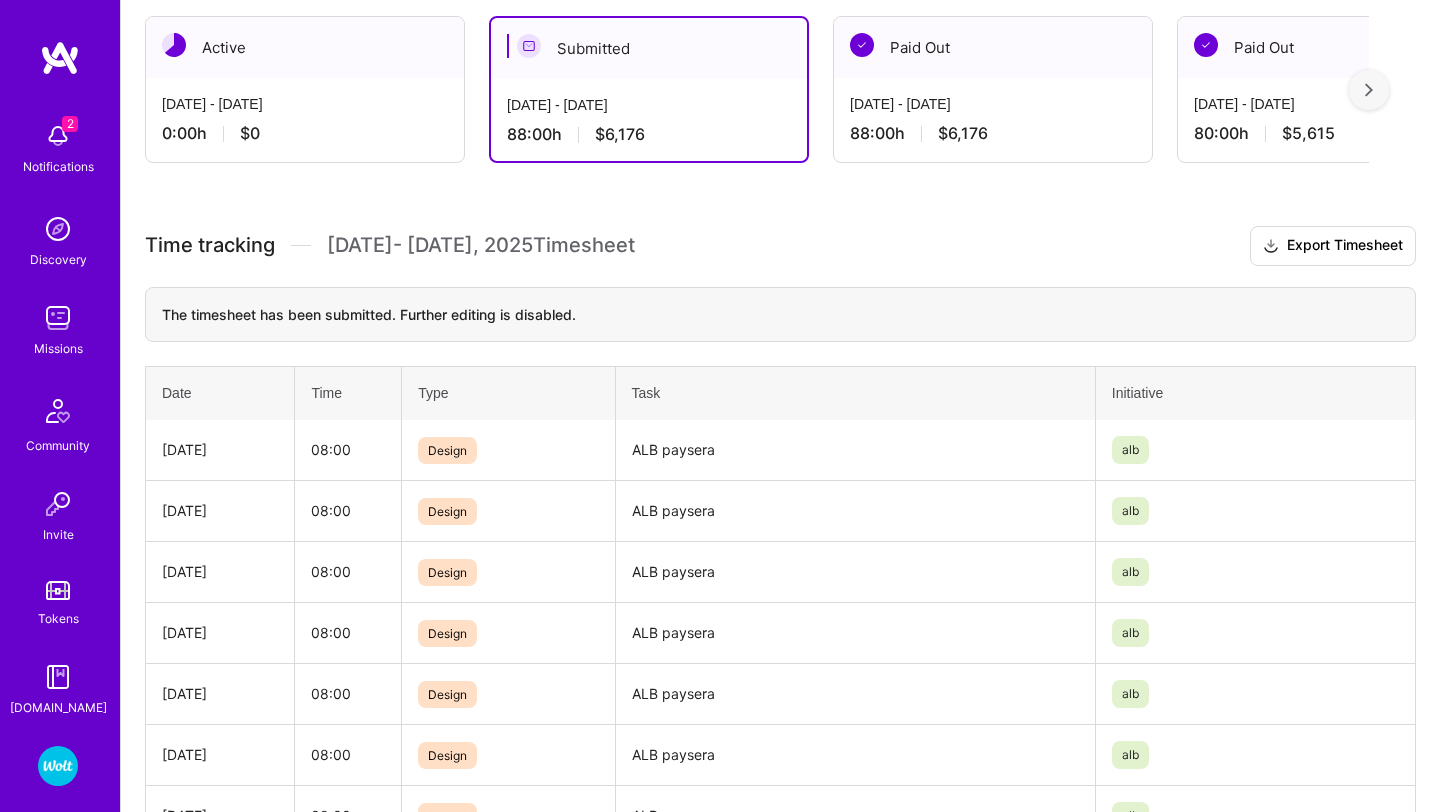 scroll, scrollTop: 0, scrollLeft: 0, axis: both 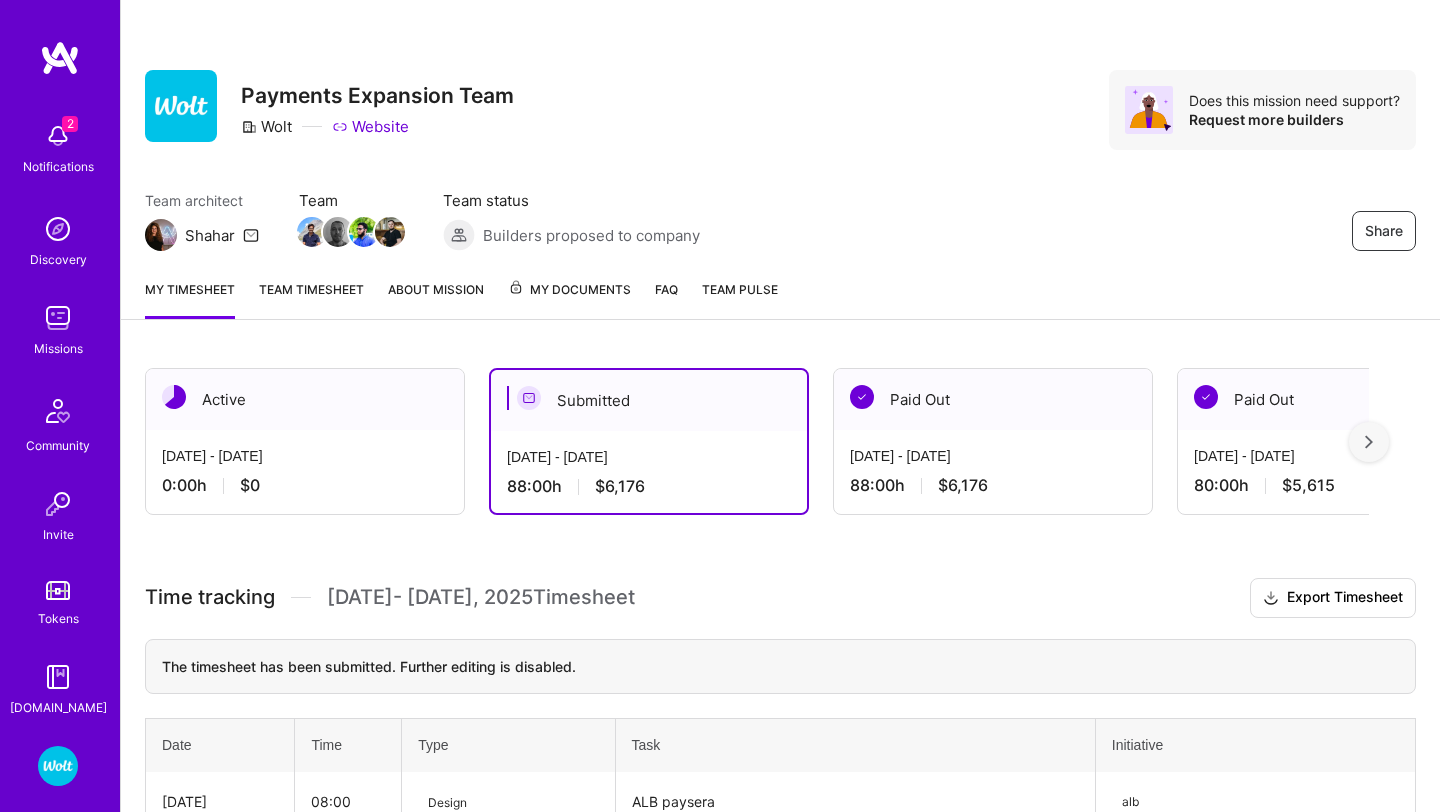 click at bounding box center [58, 136] 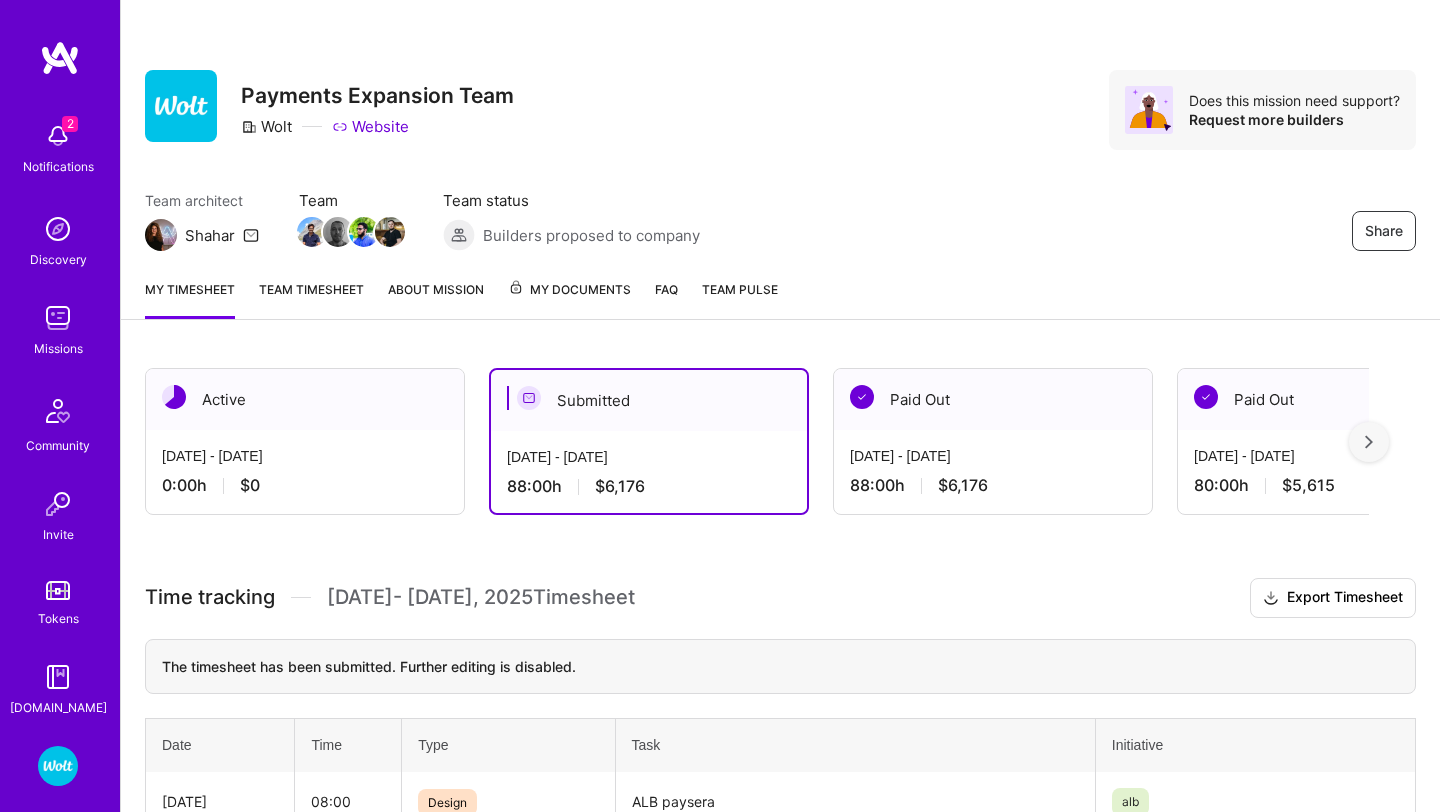 click at bounding box center [60, 58] 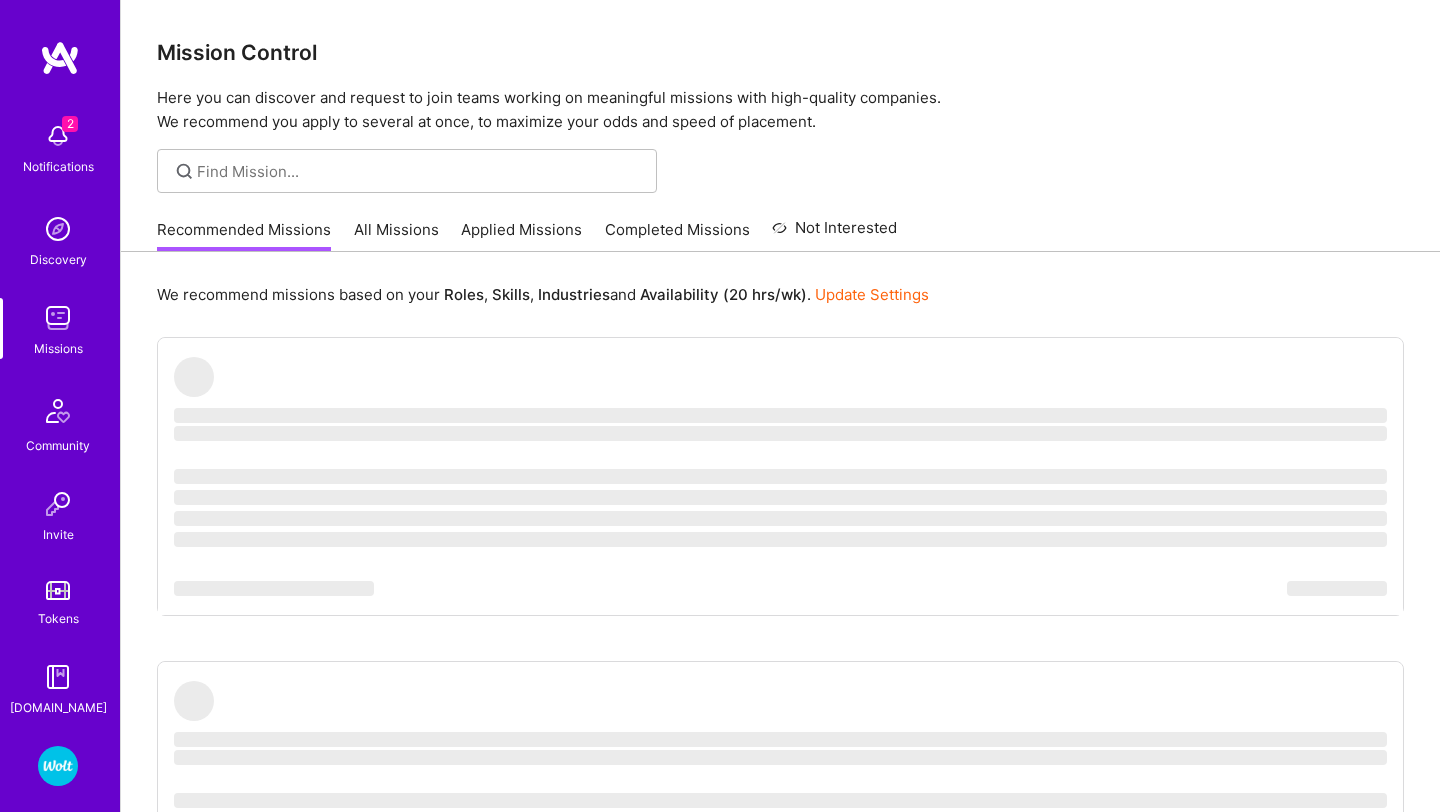 click at bounding box center [58, 136] 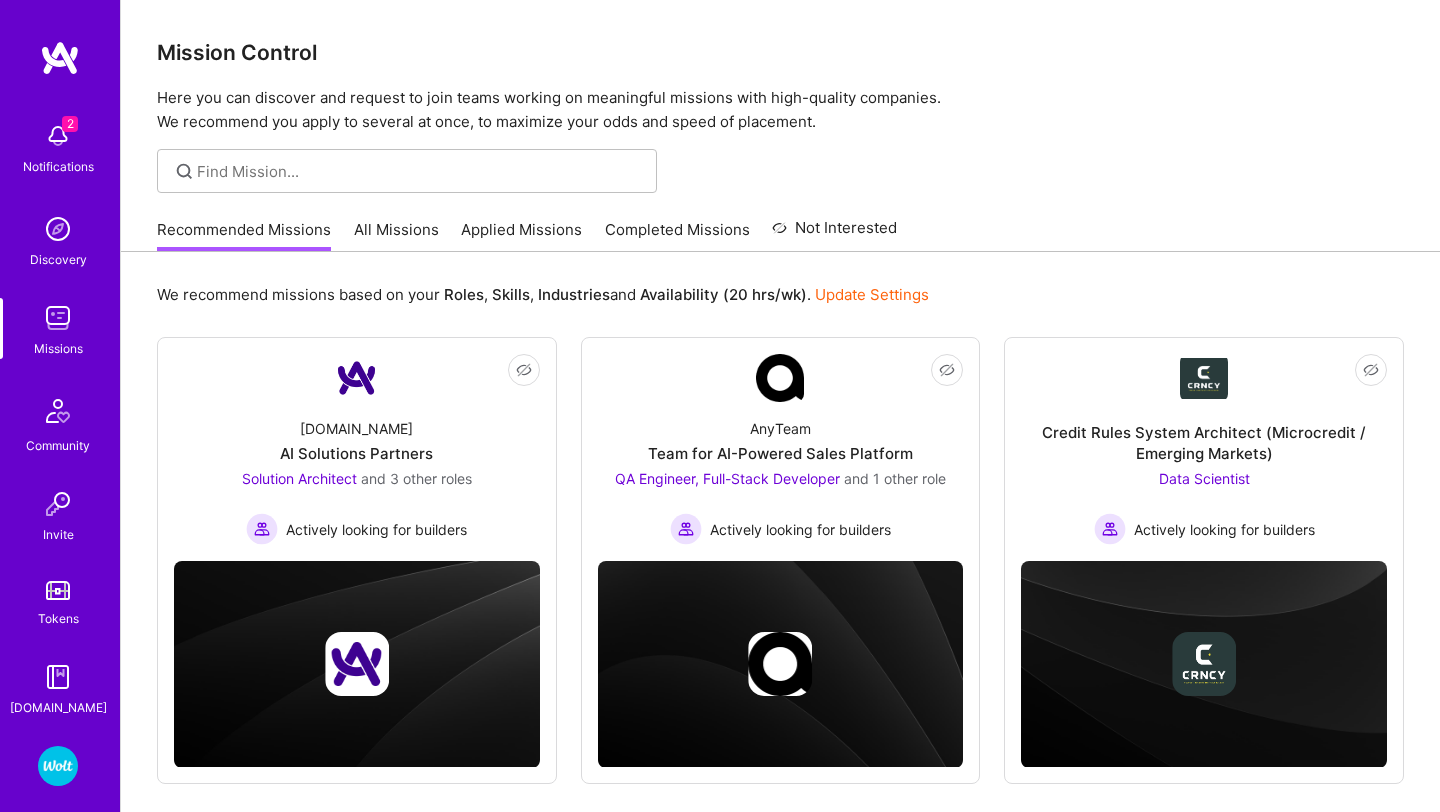 click on "Mark as read" at bounding box center [-282, 165] 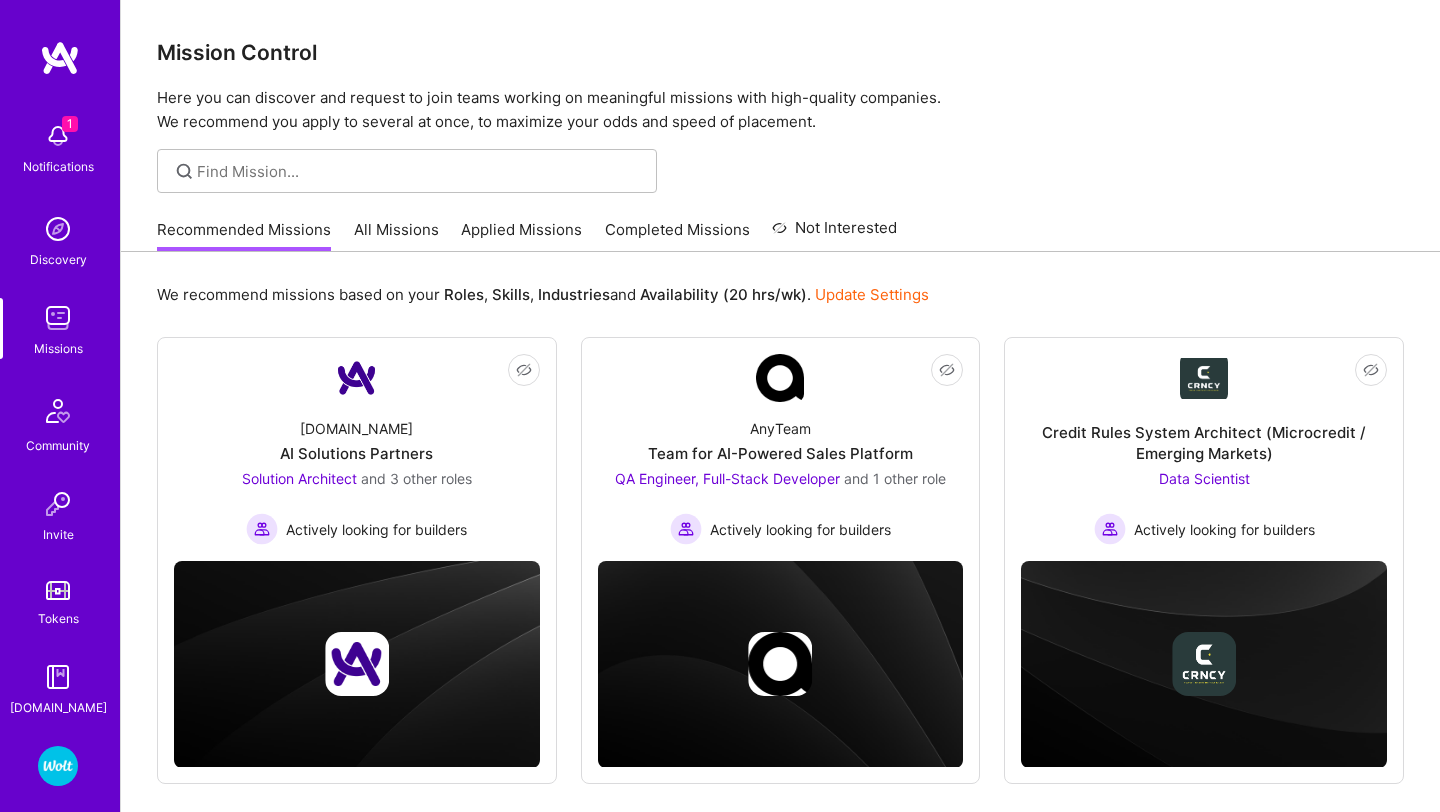 click at bounding box center [58, 136] 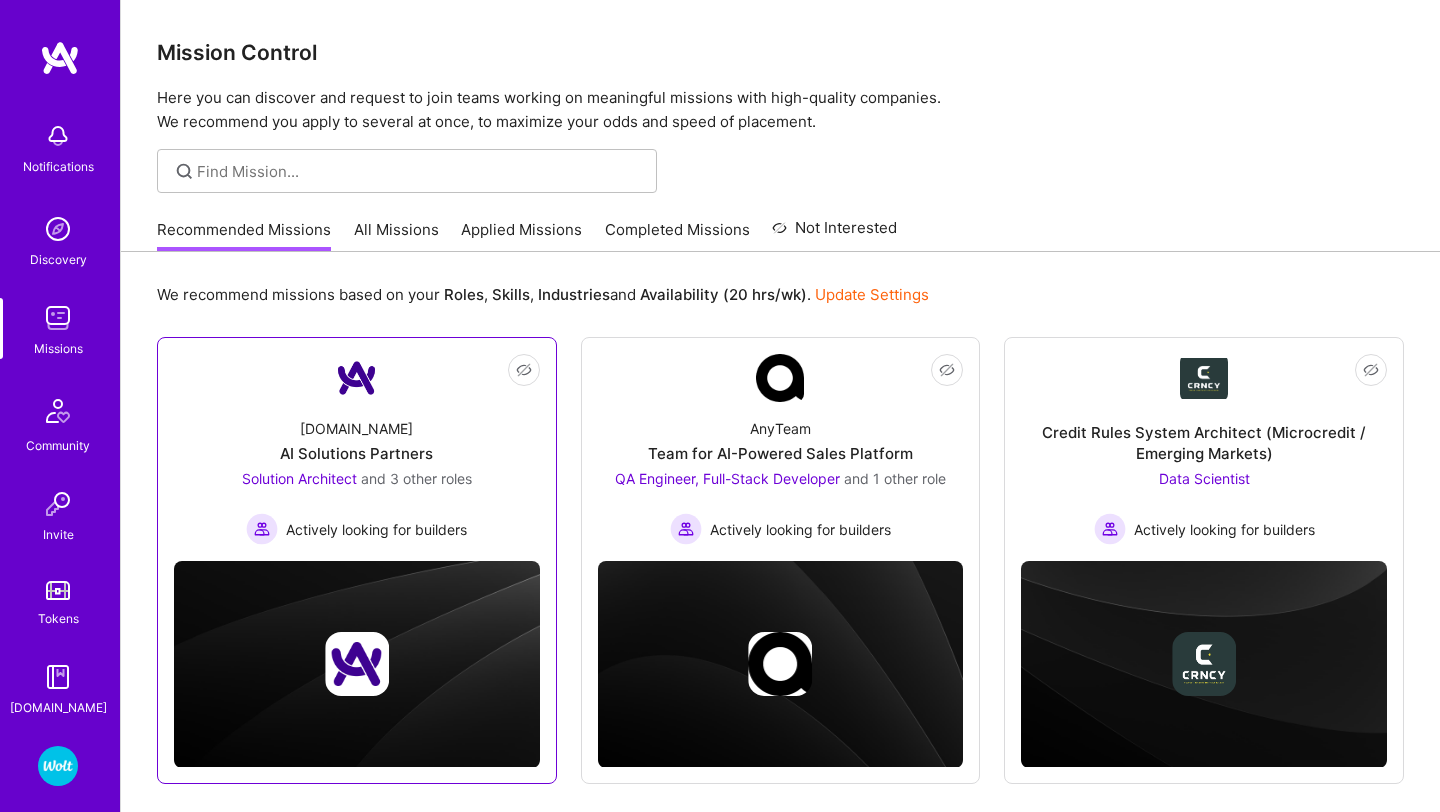 scroll, scrollTop: 90, scrollLeft: 0, axis: vertical 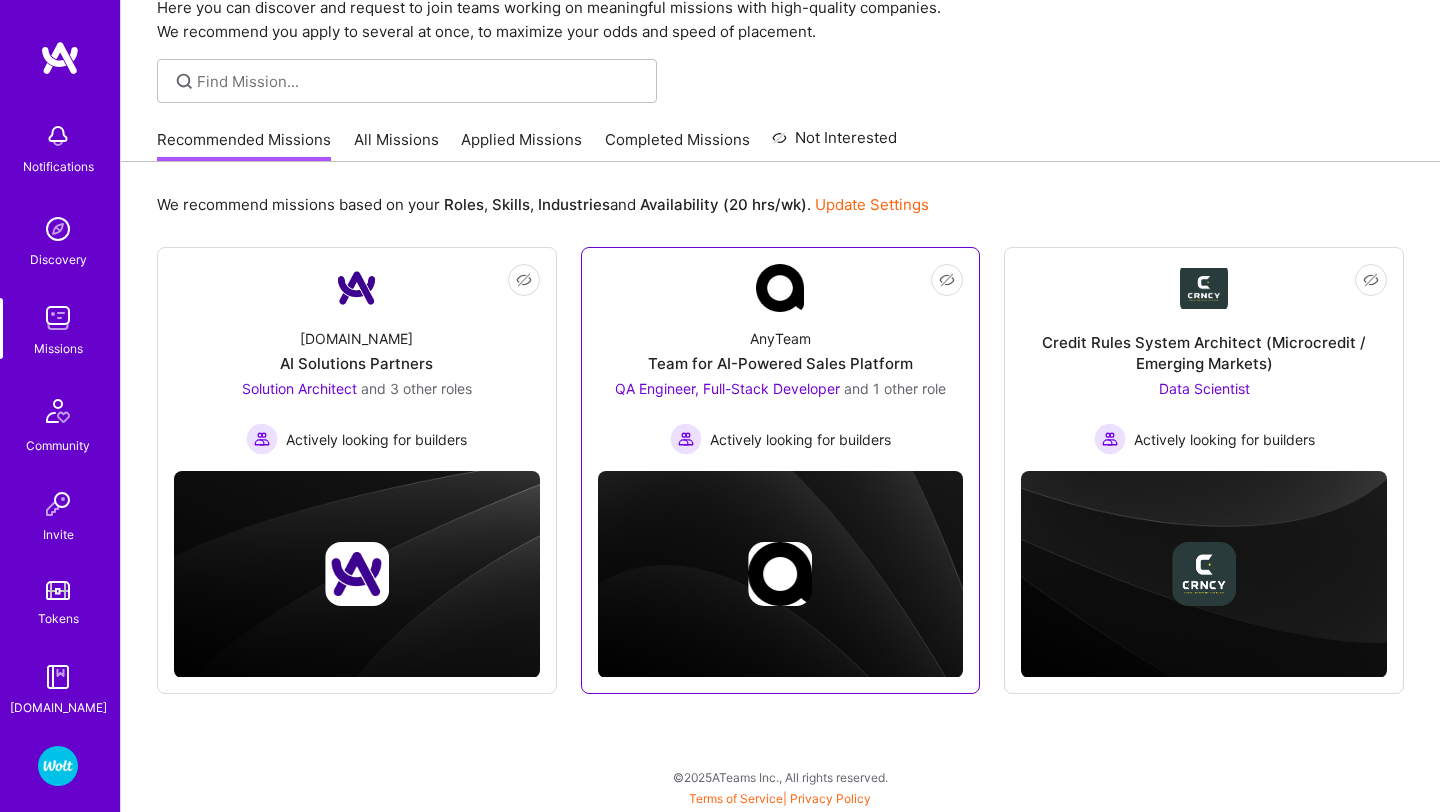 click on "Team for AI-Powered Sales Platform" at bounding box center [780, 363] 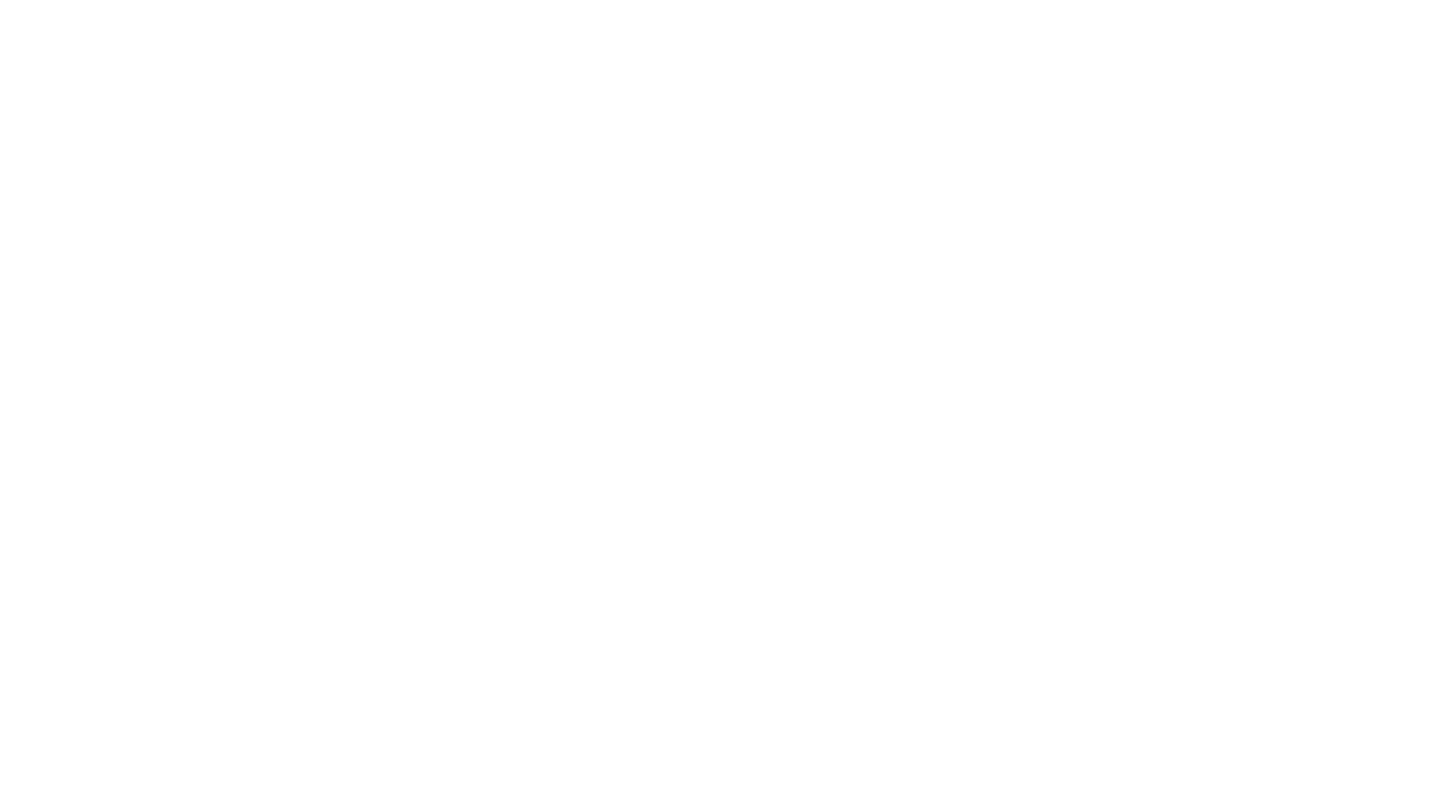 scroll, scrollTop: 0, scrollLeft: 0, axis: both 